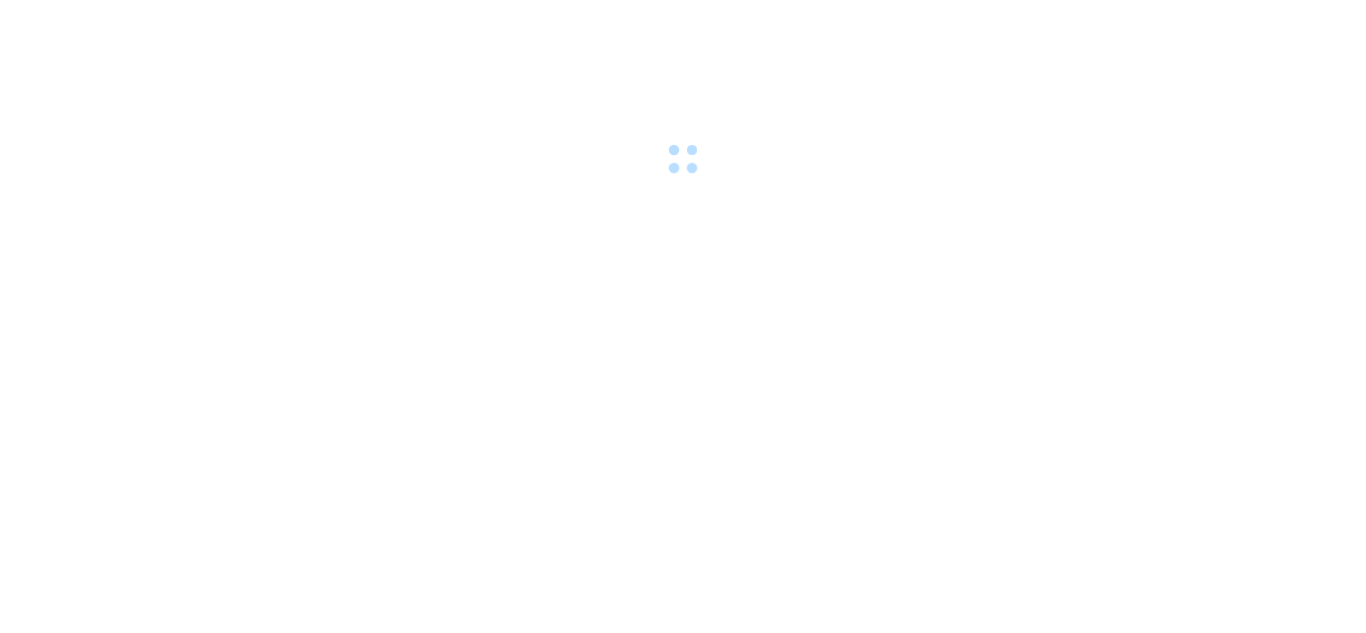 scroll, scrollTop: 0, scrollLeft: 0, axis: both 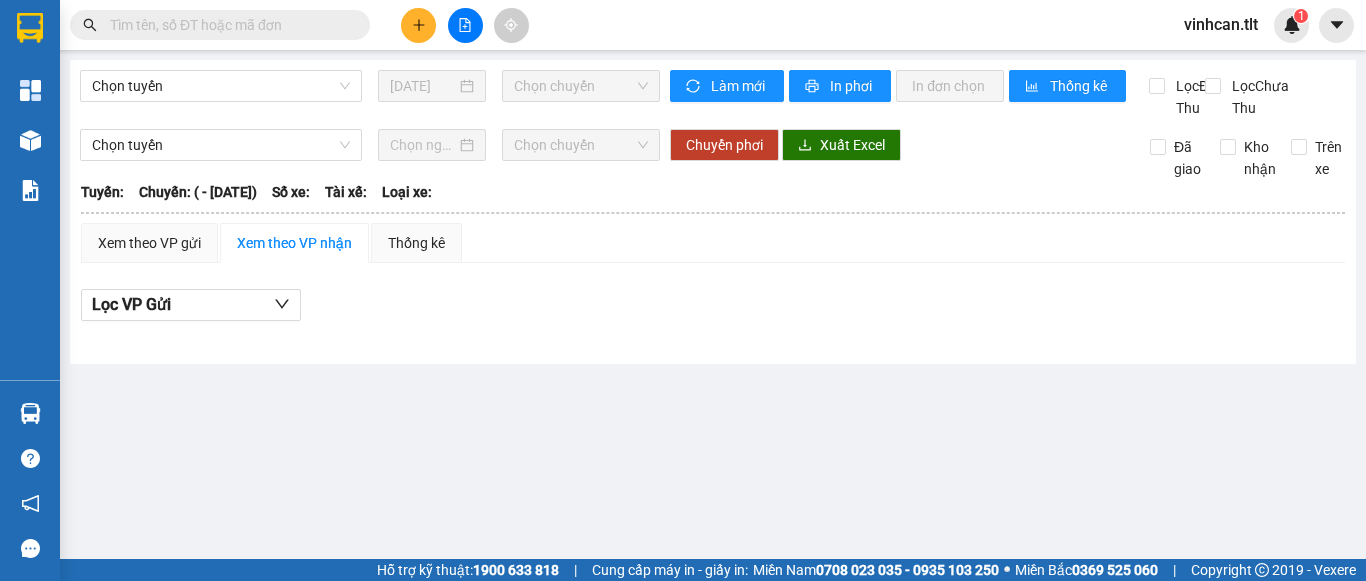 type on "[DATE]" 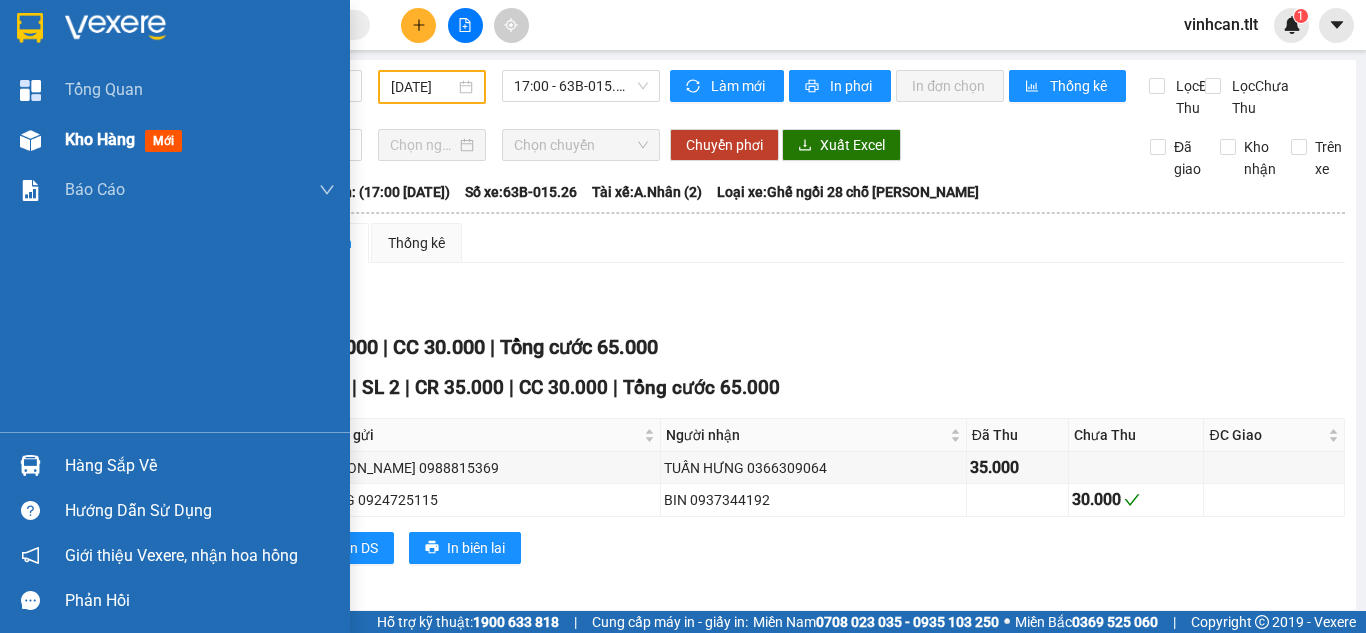 click on "Kho hàng mới" at bounding box center [175, 140] 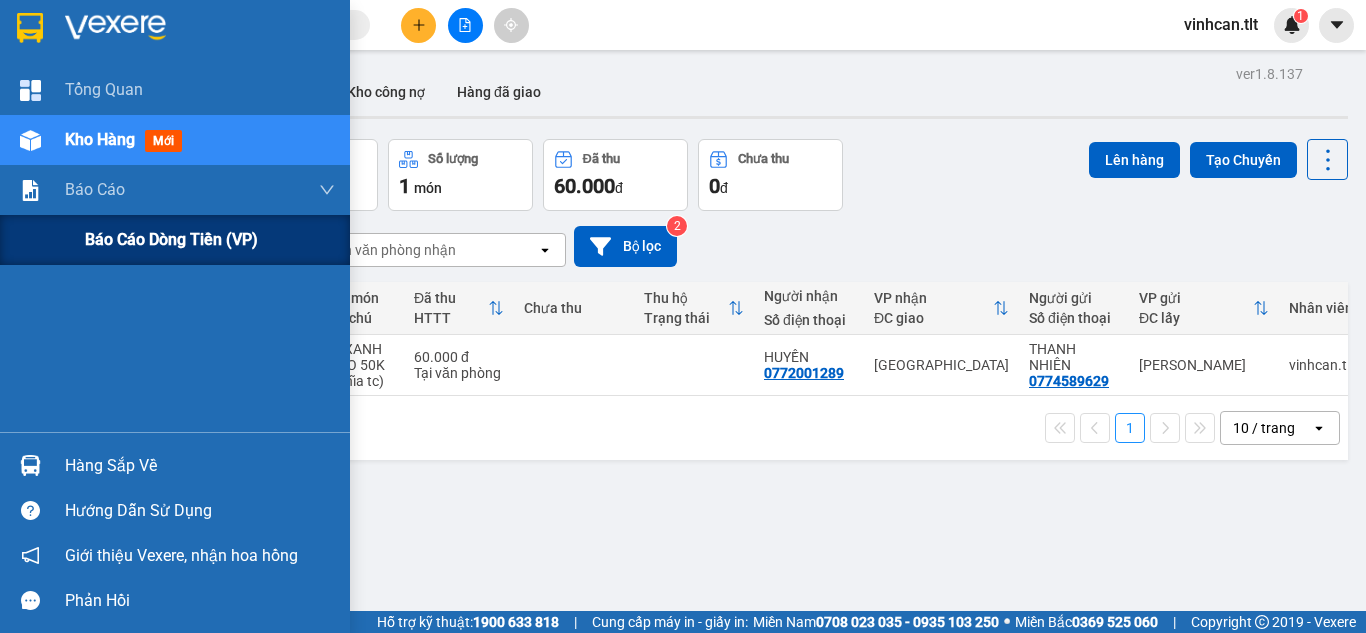 click on "Báo cáo dòng tiền (VP)" at bounding box center [171, 239] 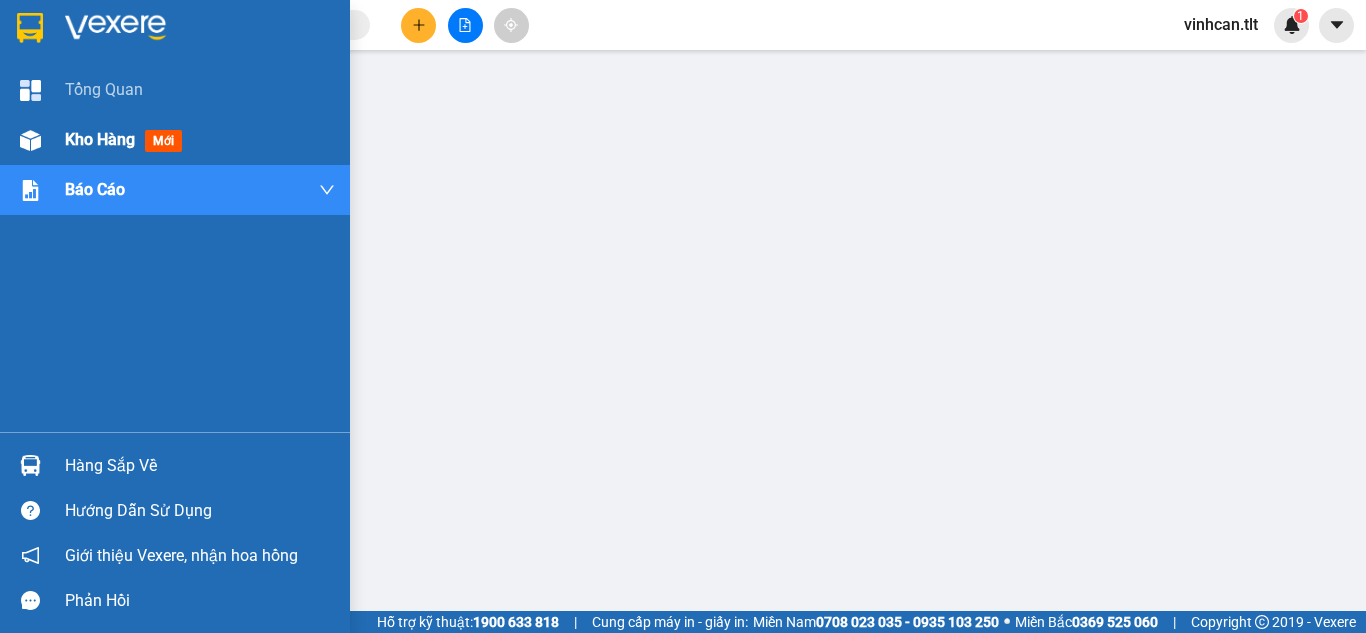 click on "Kho hàng" at bounding box center (100, 139) 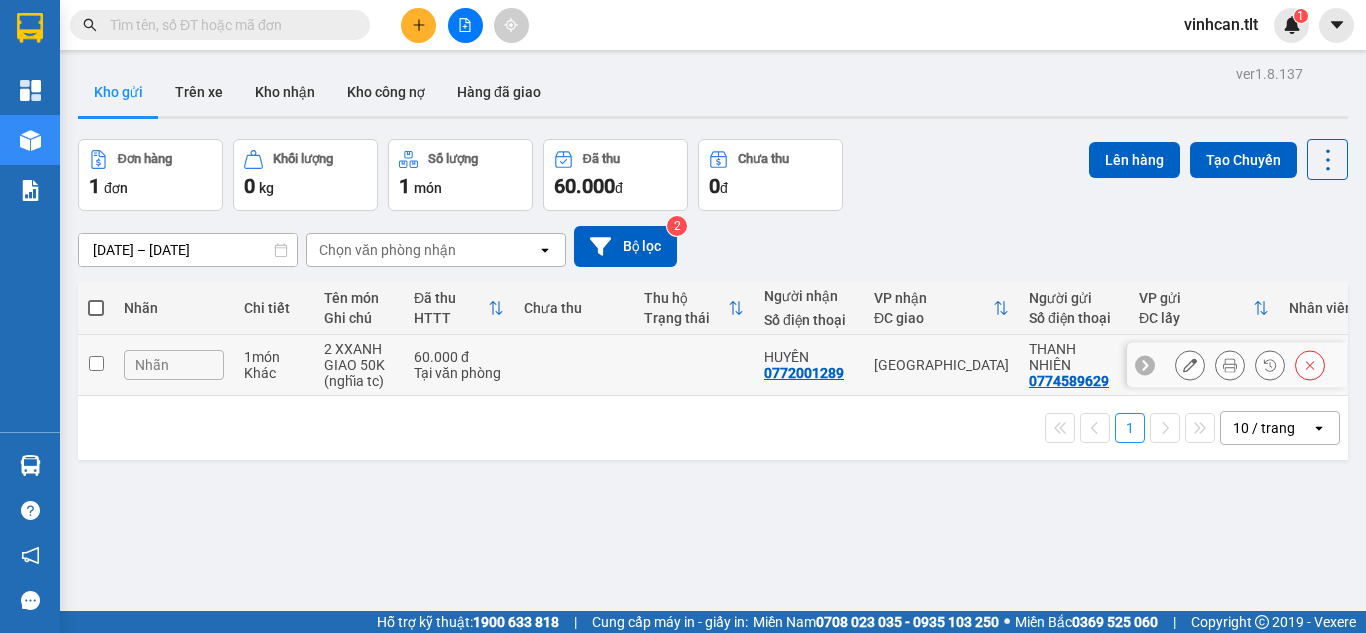 drag, startPoint x: 643, startPoint y: 367, endPoint x: 667, endPoint y: 357, distance: 26 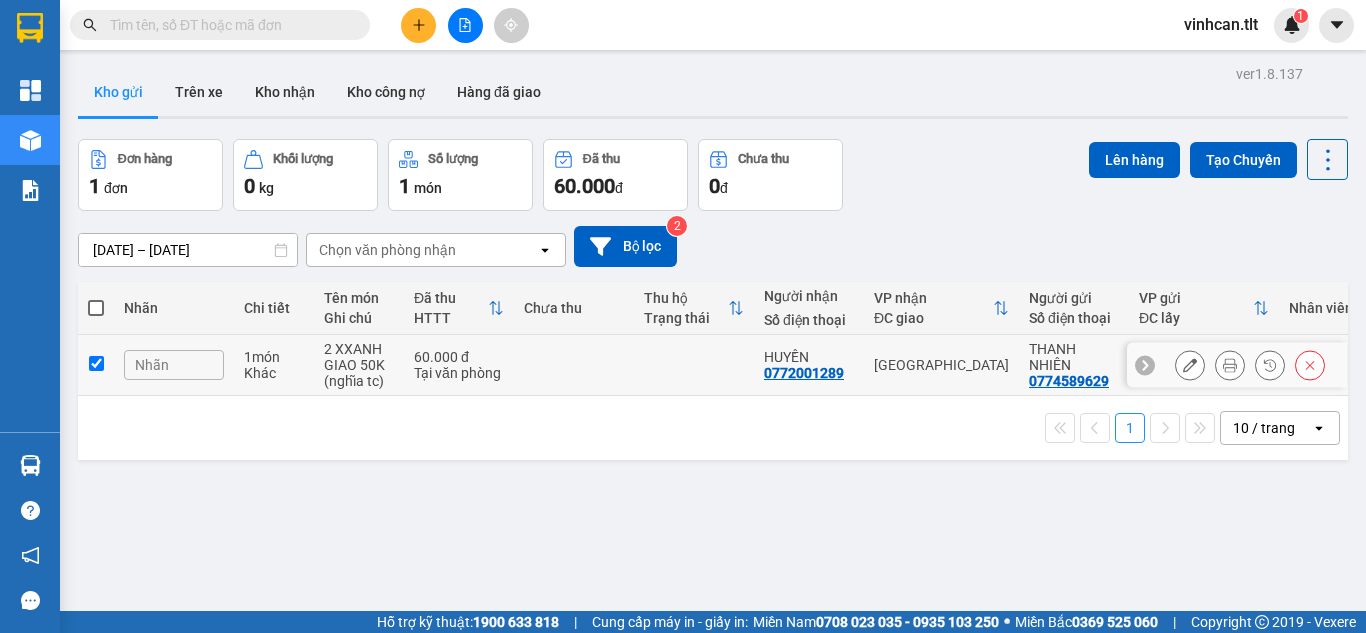 checkbox on "true" 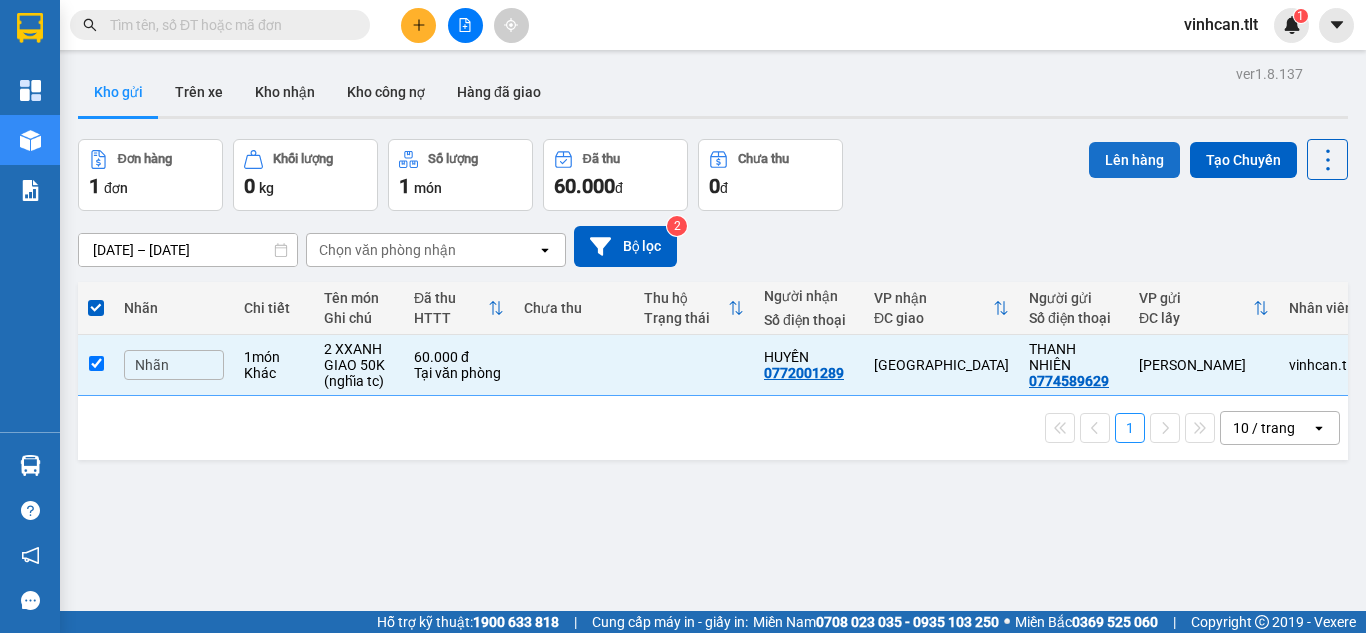 click on "Lên hàng" at bounding box center (1134, 160) 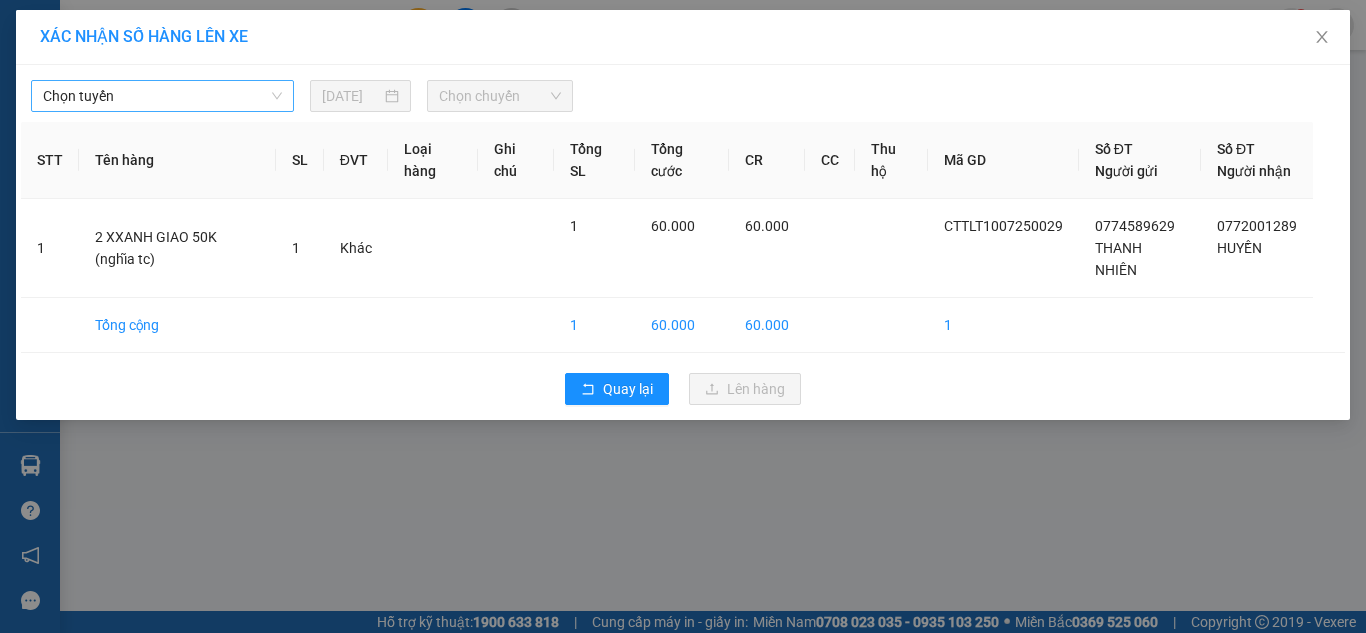 click on "Chọn tuyến" at bounding box center [162, 96] 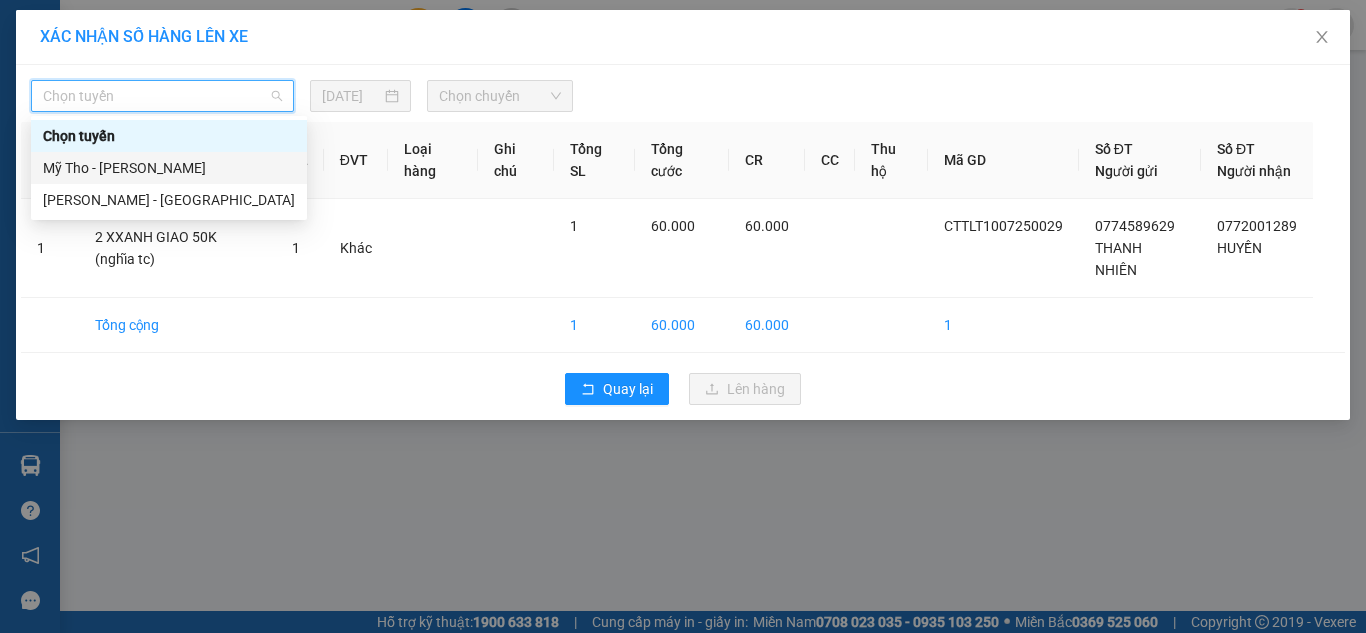 click on "Mỹ Tho - [PERSON_NAME]" at bounding box center (169, 168) 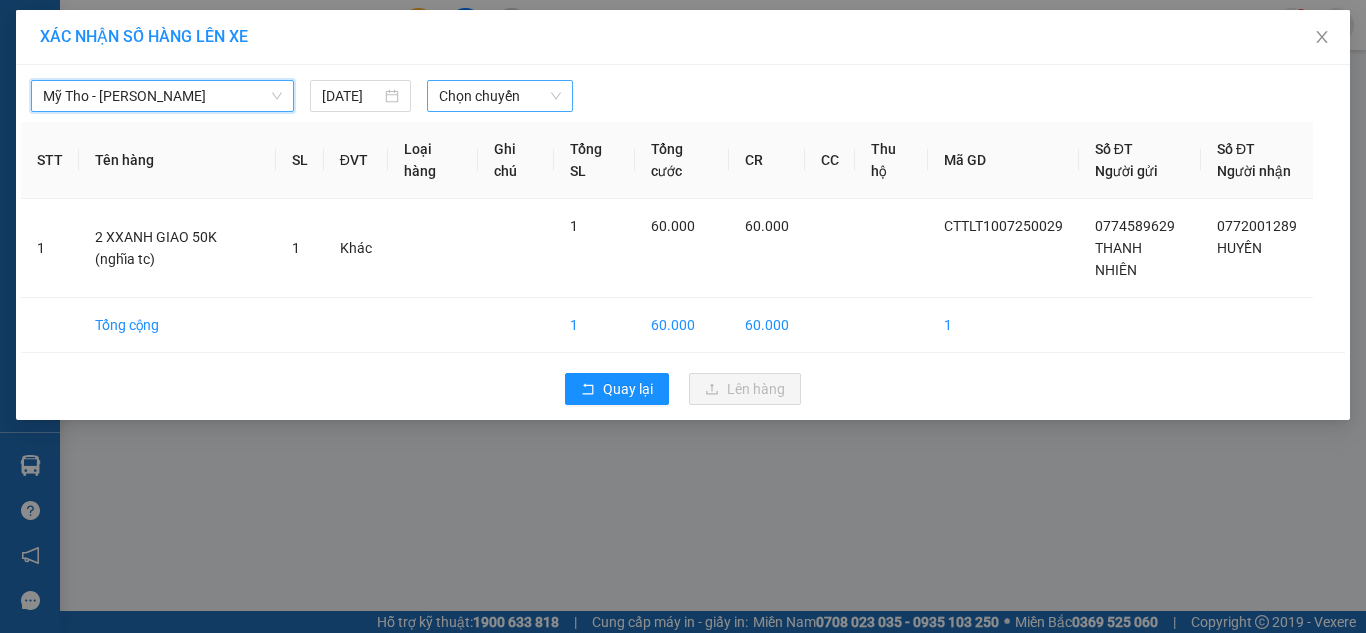 click on "Chọn chuyến" at bounding box center (500, 96) 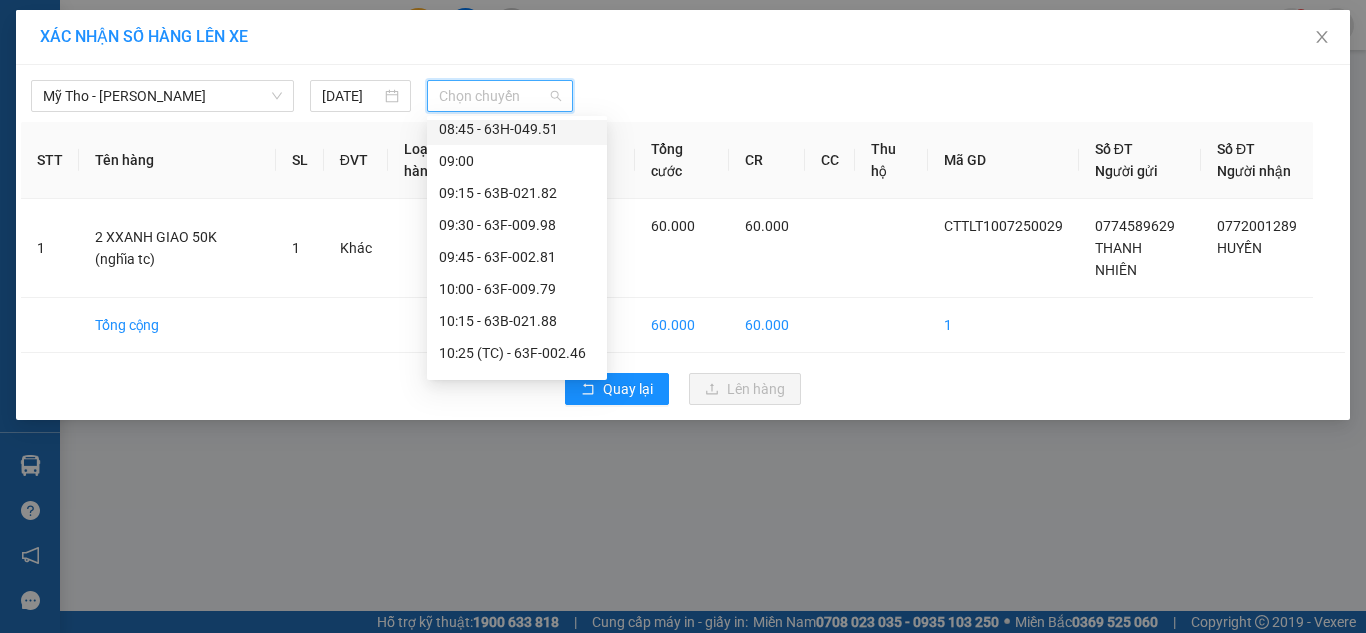 scroll, scrollTop: 900, scrollLeft: 0, axis: vertical 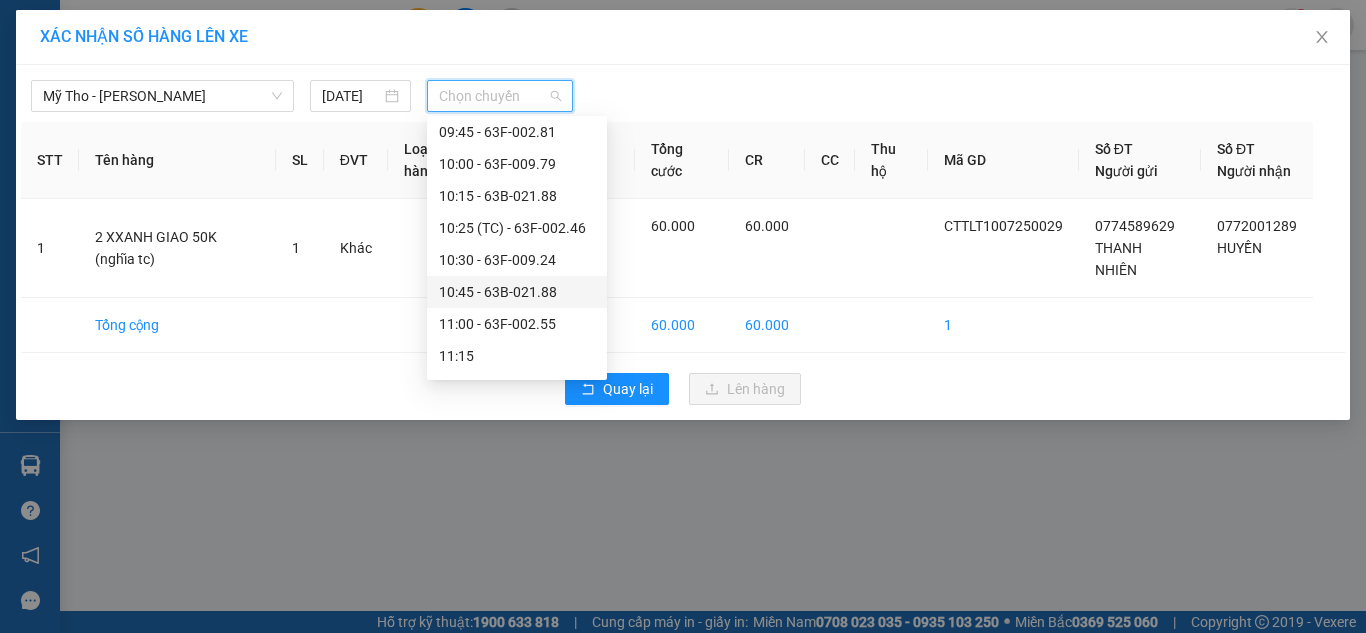 click on "10:45     - 63B-021.88" at bounding box center [517, 292] 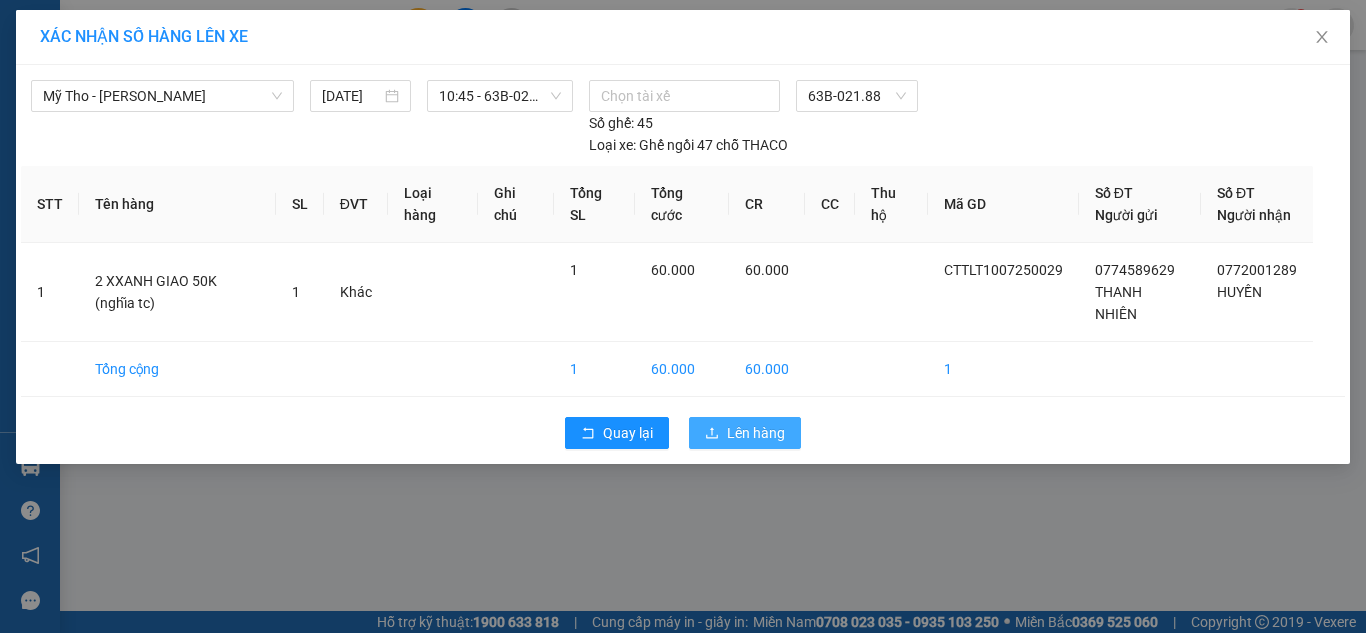click on "Lên hàng" at bounding box center (745, 433) 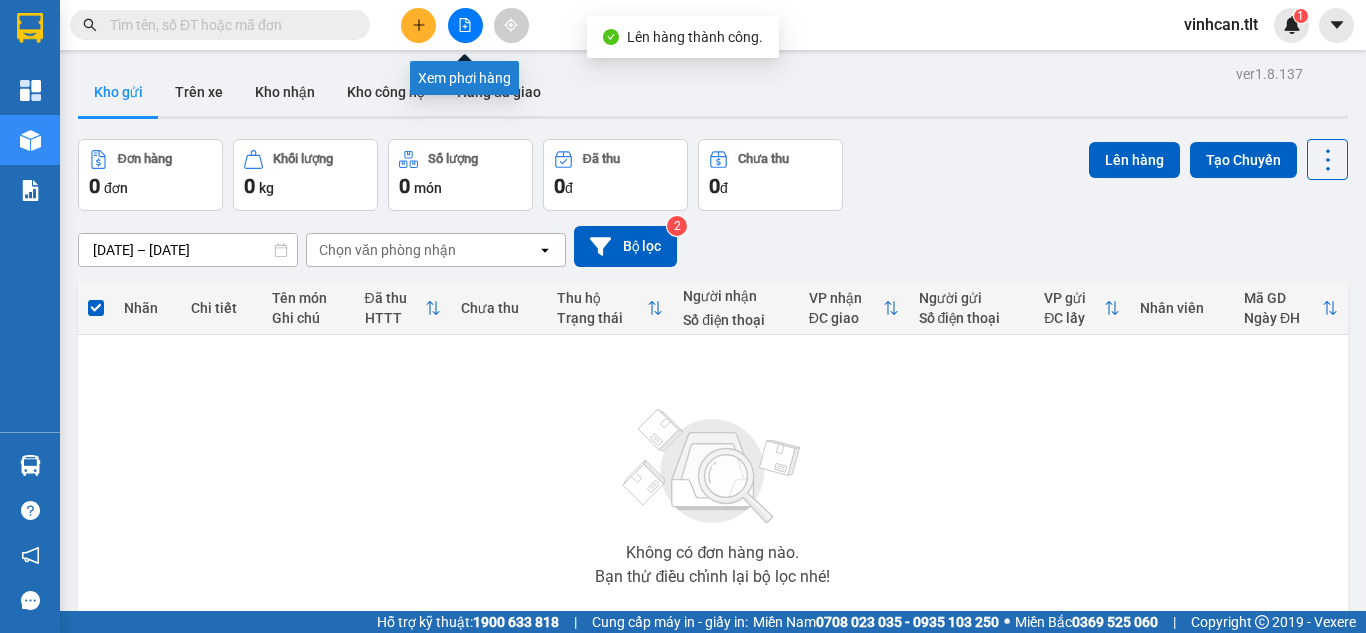 click at bounding box center (465, 25) 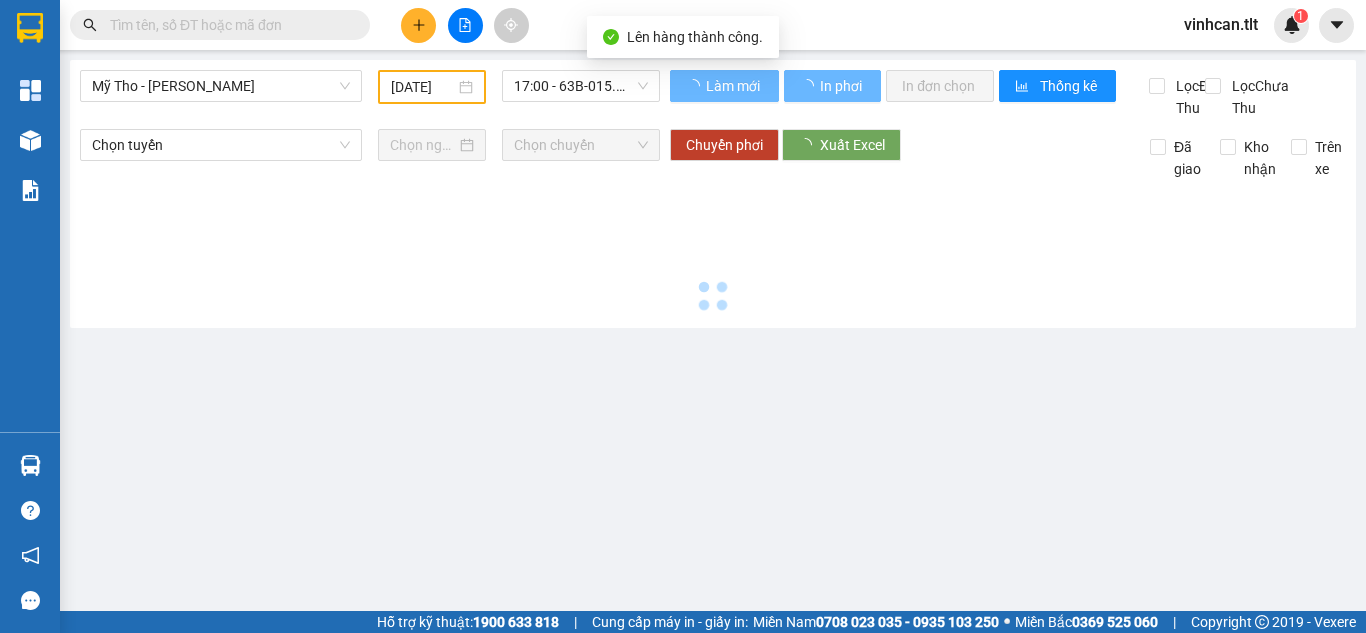 type on "[DATE]" 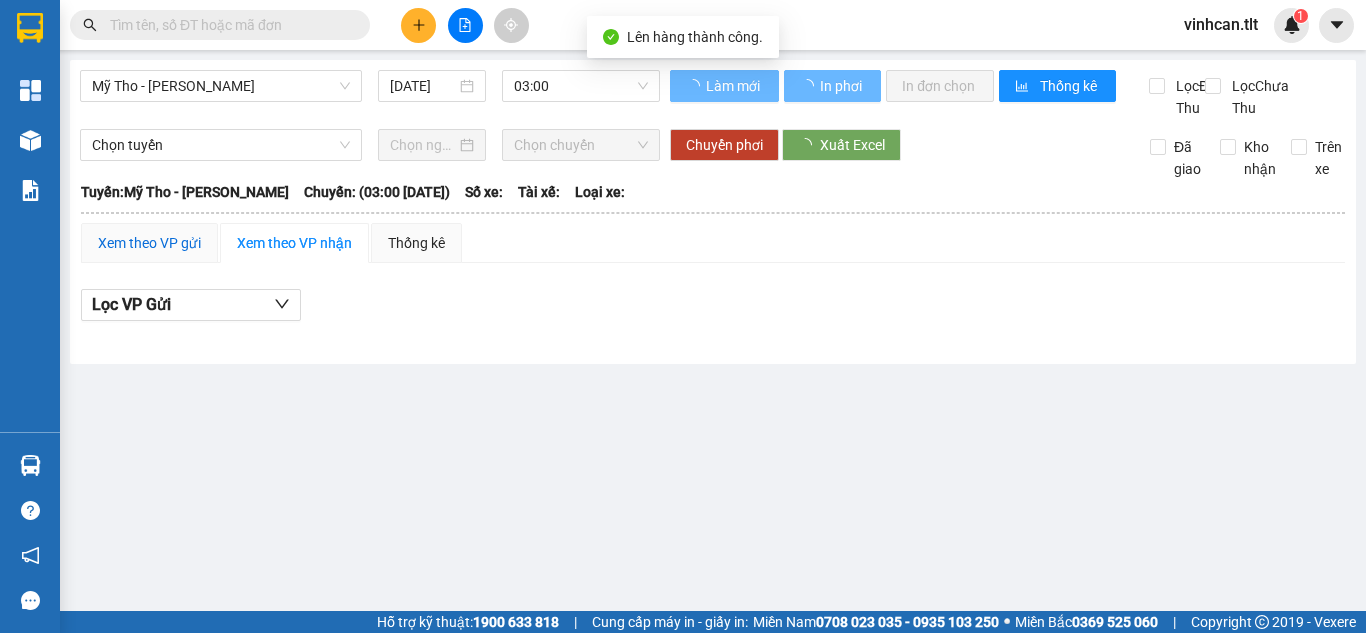 click on "Xem theo VP gửi" at bounding box center [149, 243] 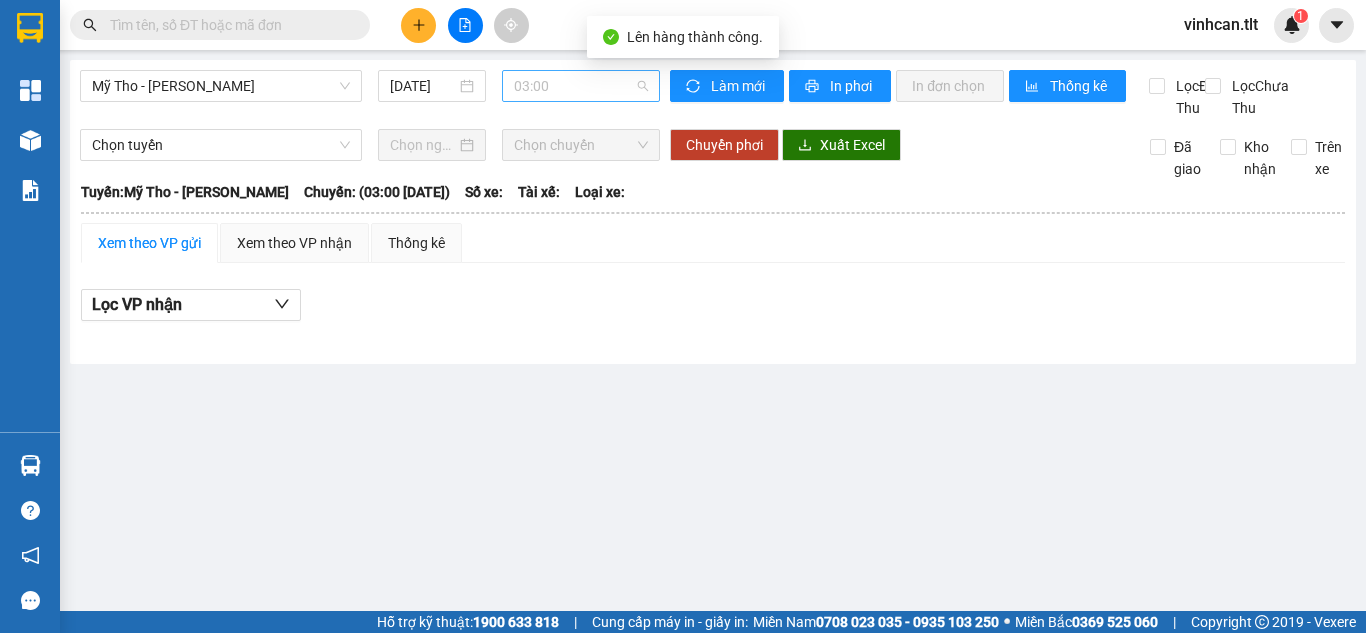 click on "03:00" at bounding box center (581, 86) 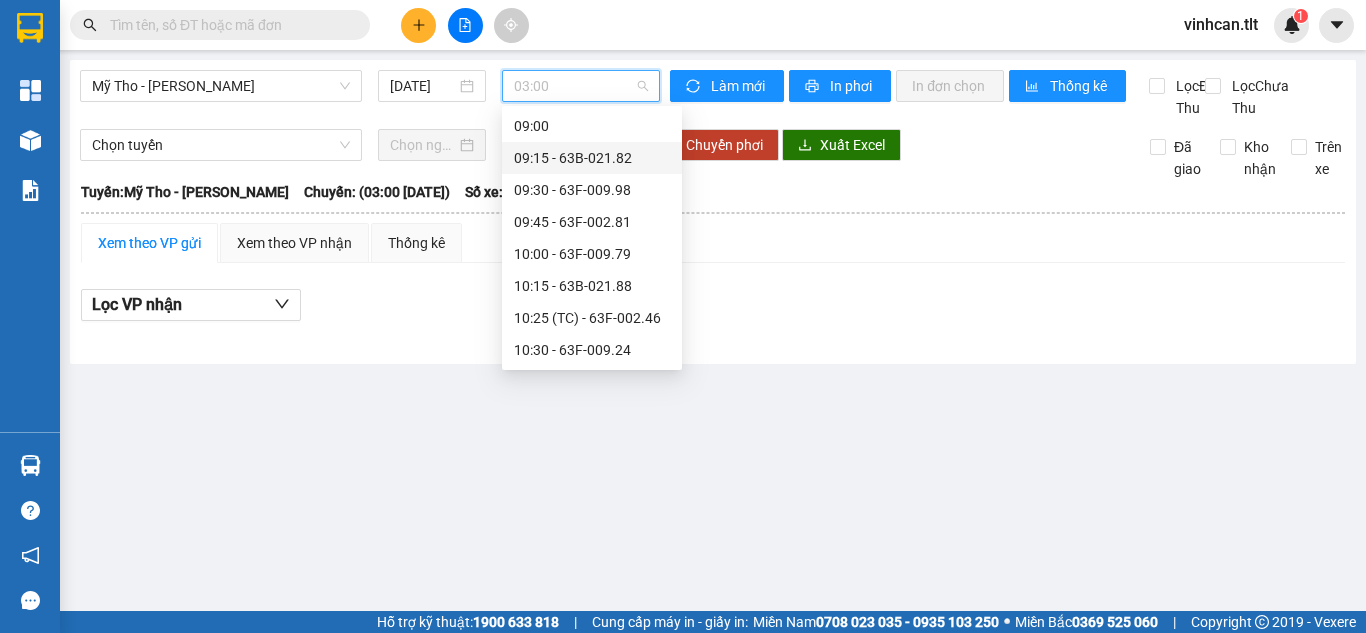 scroll, scrollTop: 900, scrollLeft: 0, axis: vertical 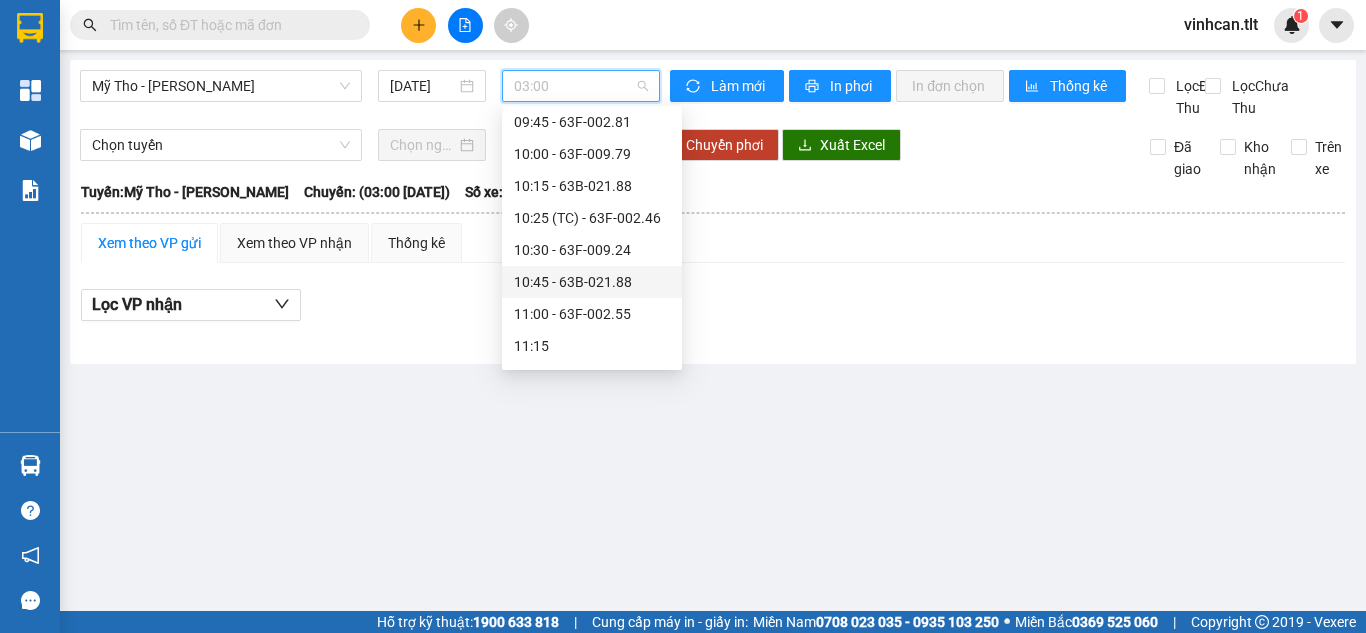 click on "10:45     - 63B-021.88" at bounding box center [592, 282] 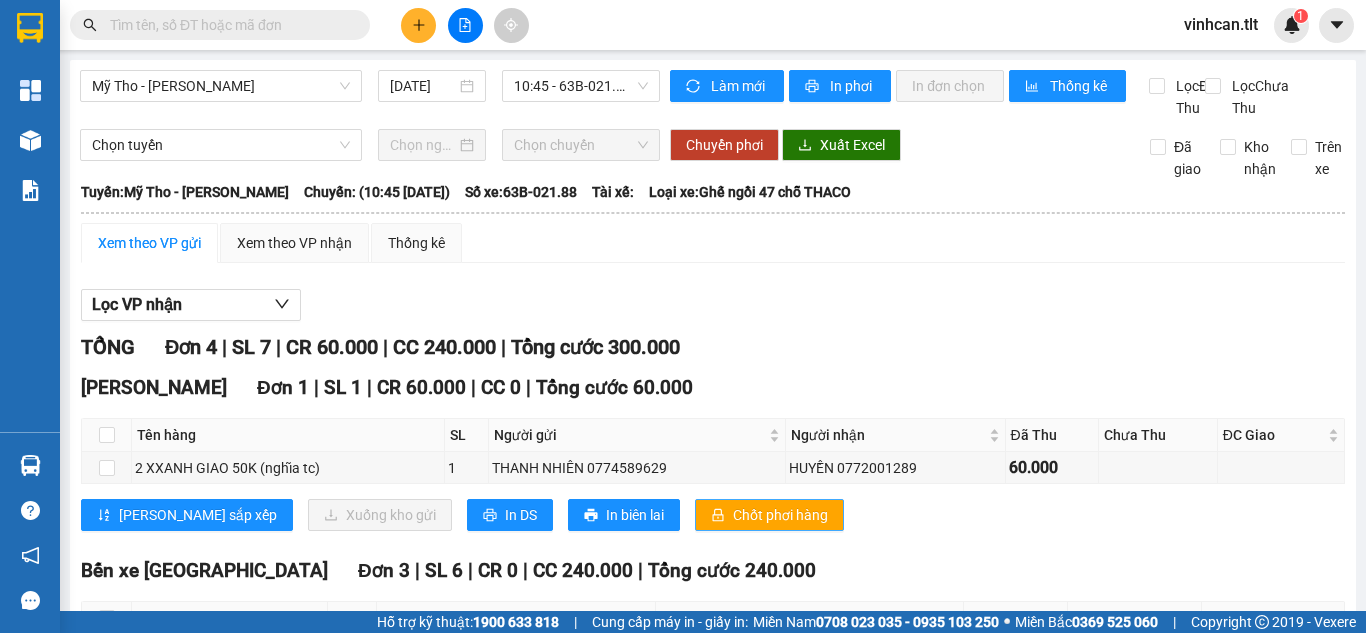 click on "Chốt phơi hàng" at bounding box center [780, 515] 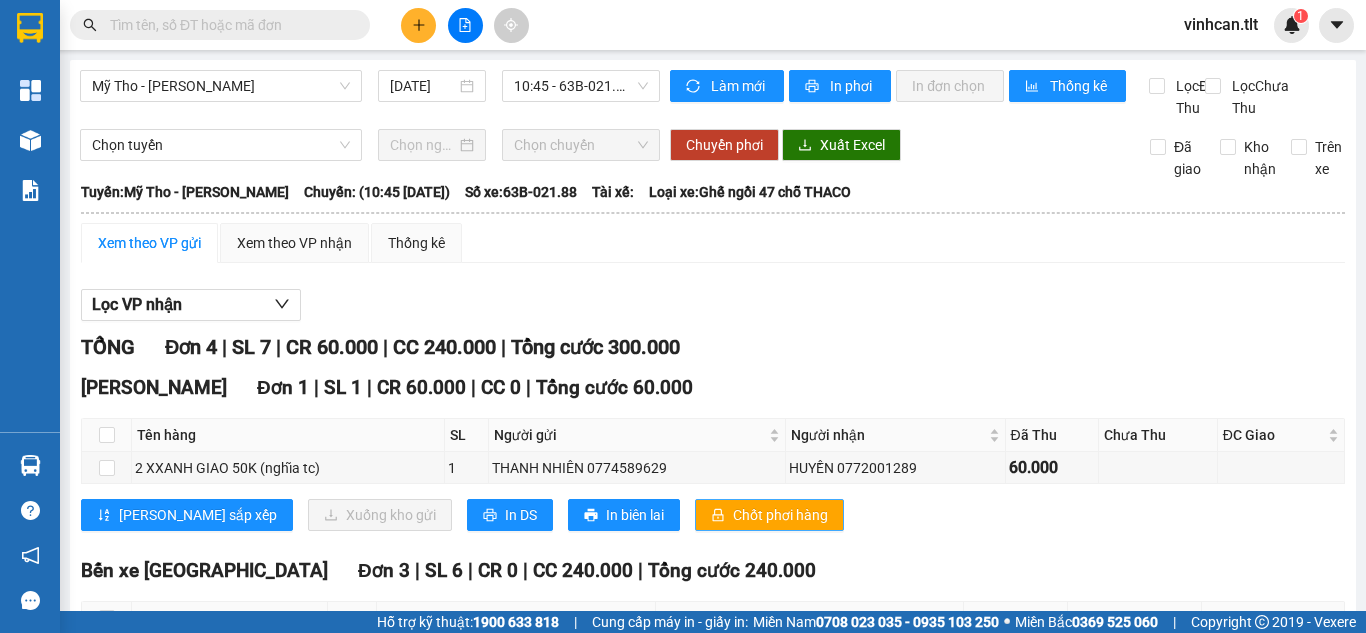 click on "Chốt phơi hàng" at bounding box center (780, 515) 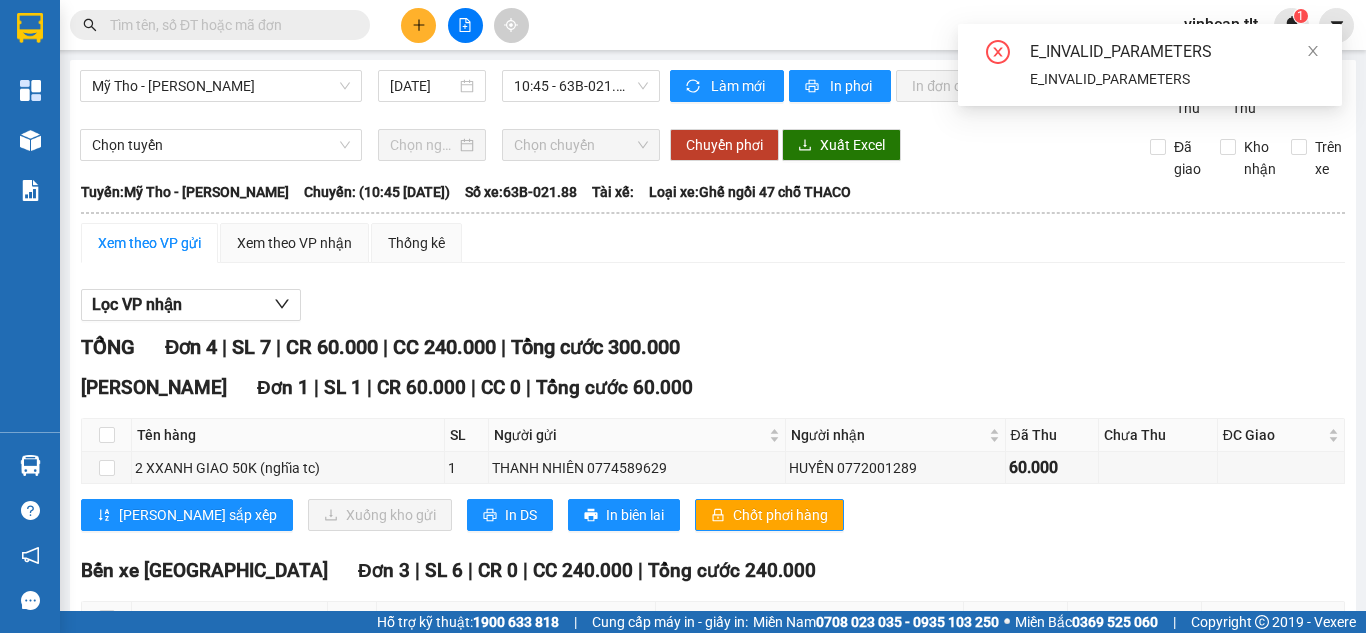 click on "TỔNG Đơn   4 | SL   7 | CR   60.000 | CC   240.000 | Tổng cước   300.000" at bounding box center (713, 347) 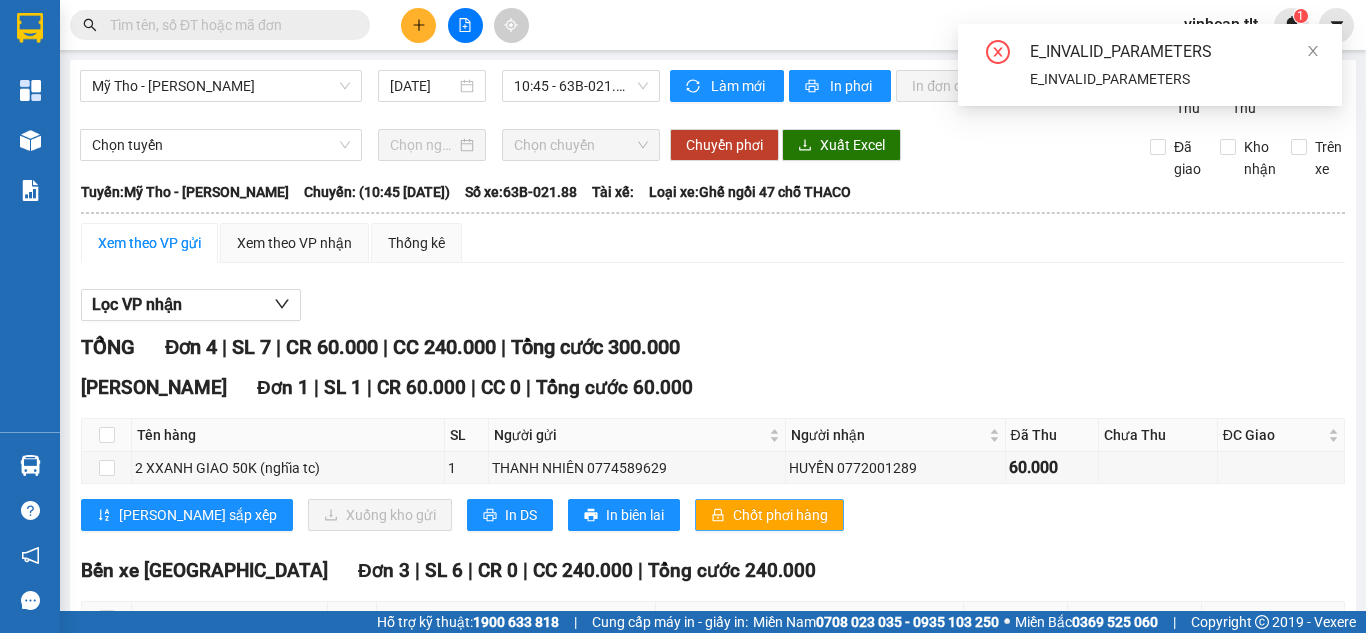 click on "Chốt phơi hàng" at bounding box center [780, 515] 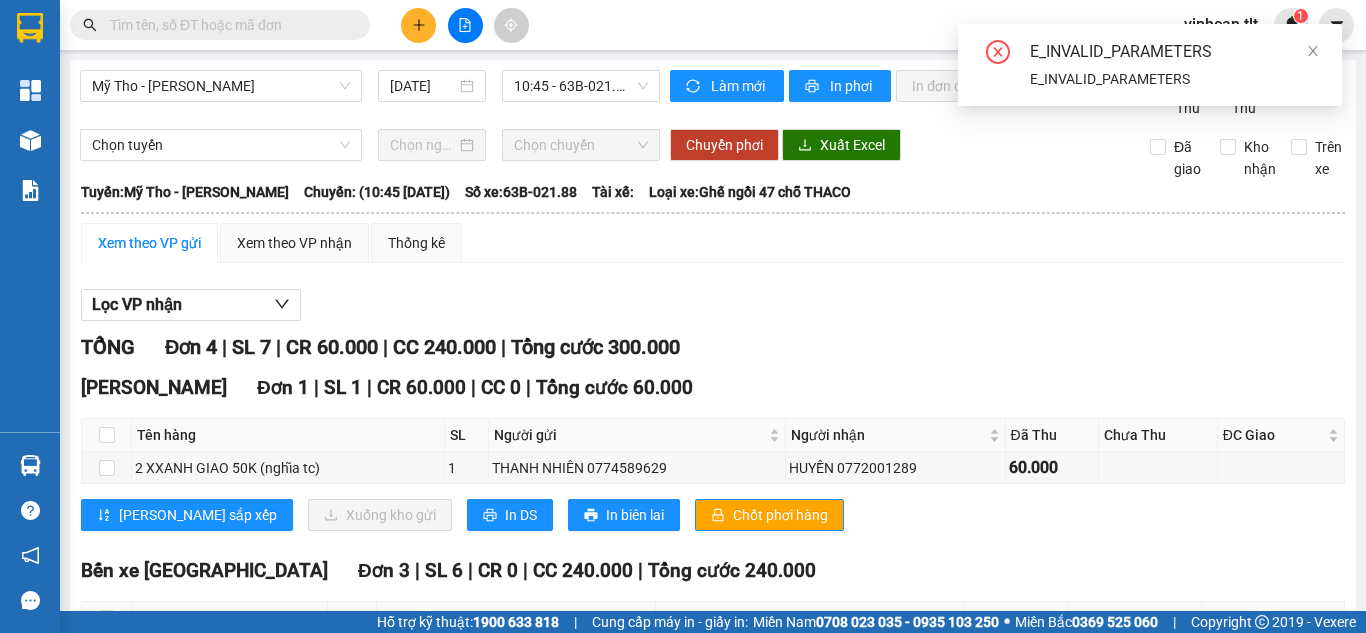 drag, startPoint x: 751, startPoint y: 355, endPoint x: 737, endPoint y: 319, distance: 38.626415 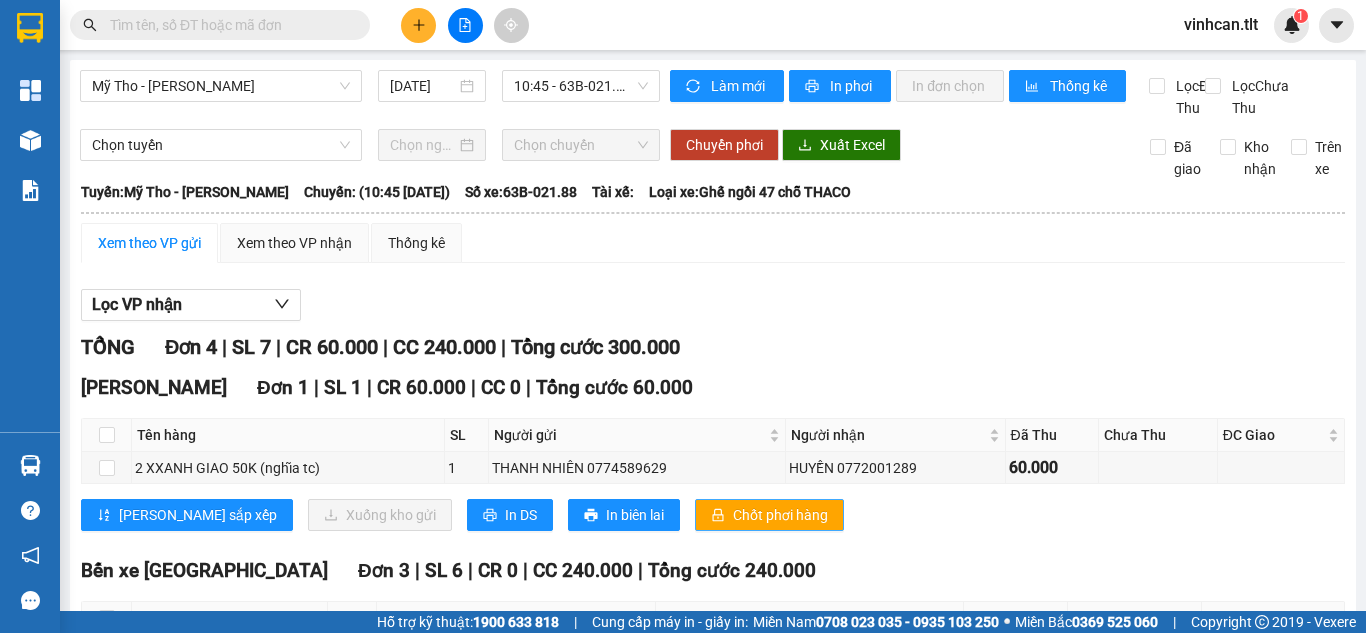 click on "Chốt phơi hàng" at bounding box center [780, 515] 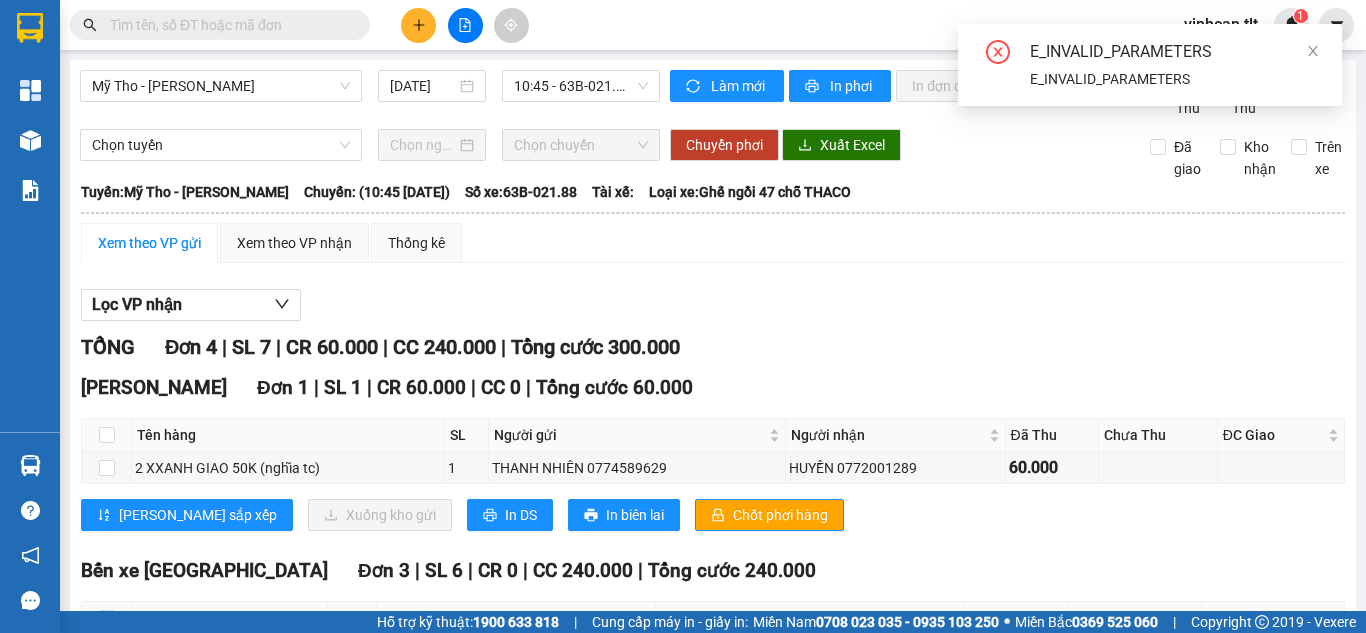 click 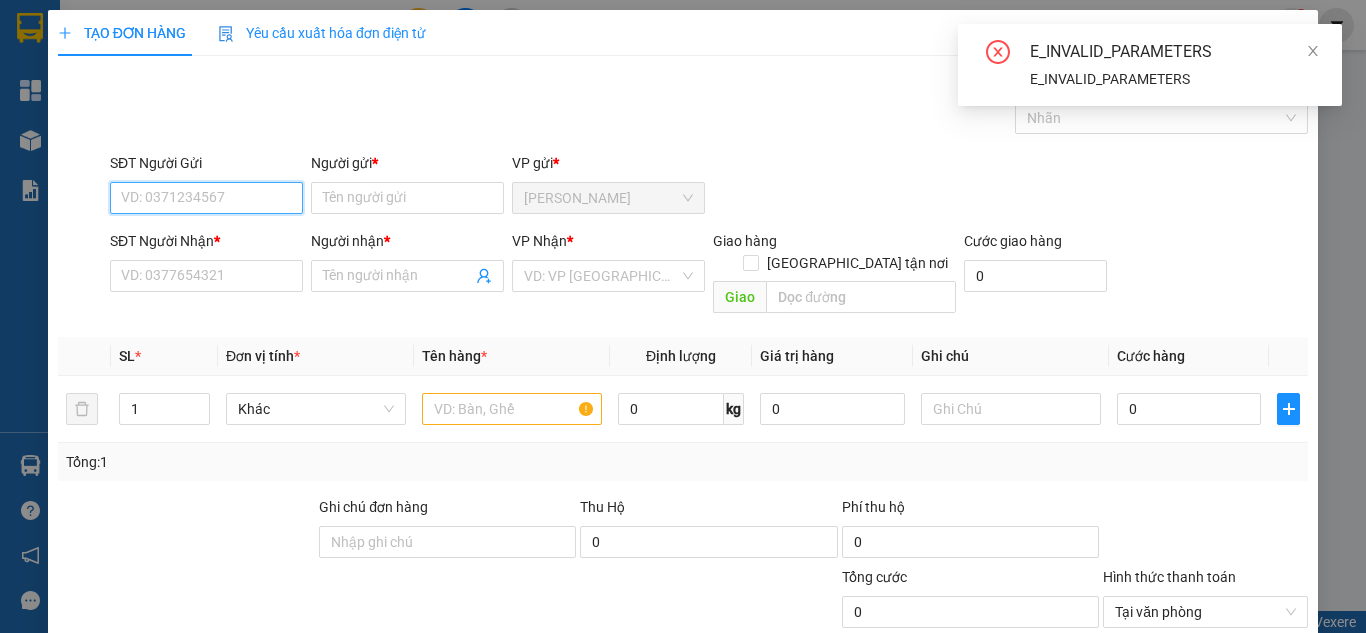 click on "SĐT Người Gửi" at bounding box center [206, 198] 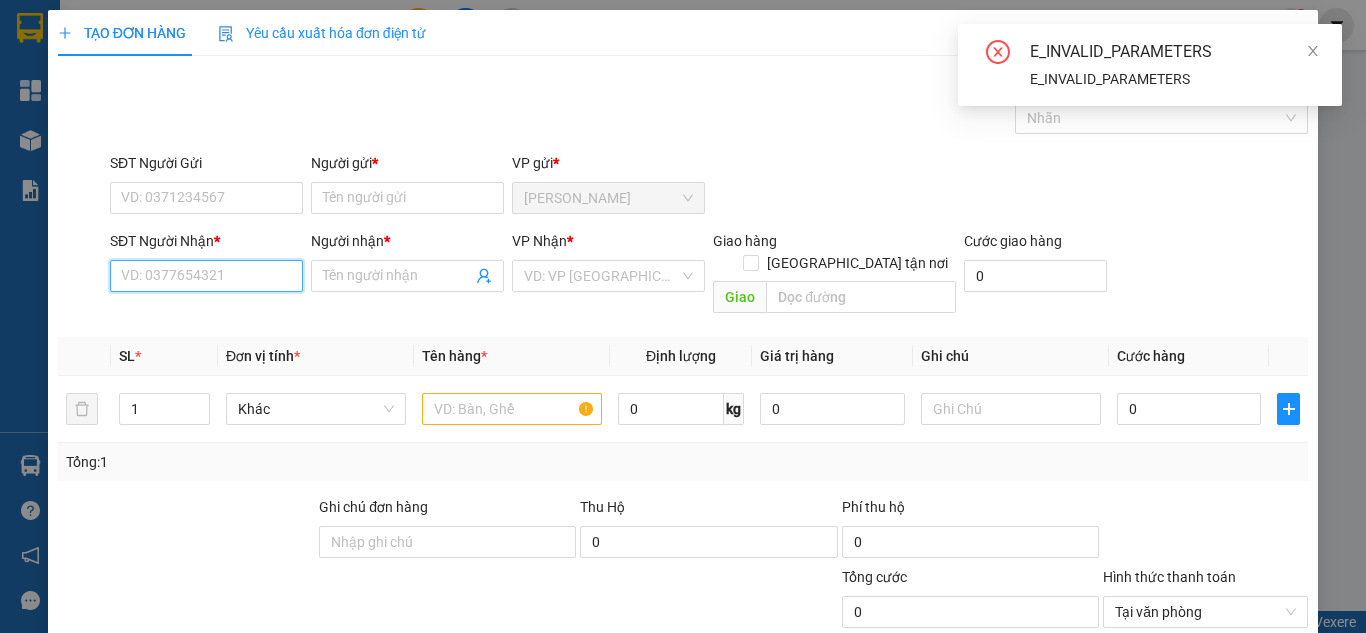 click on "SĐT Người Nhận  *" at bounding box center [206, 276] 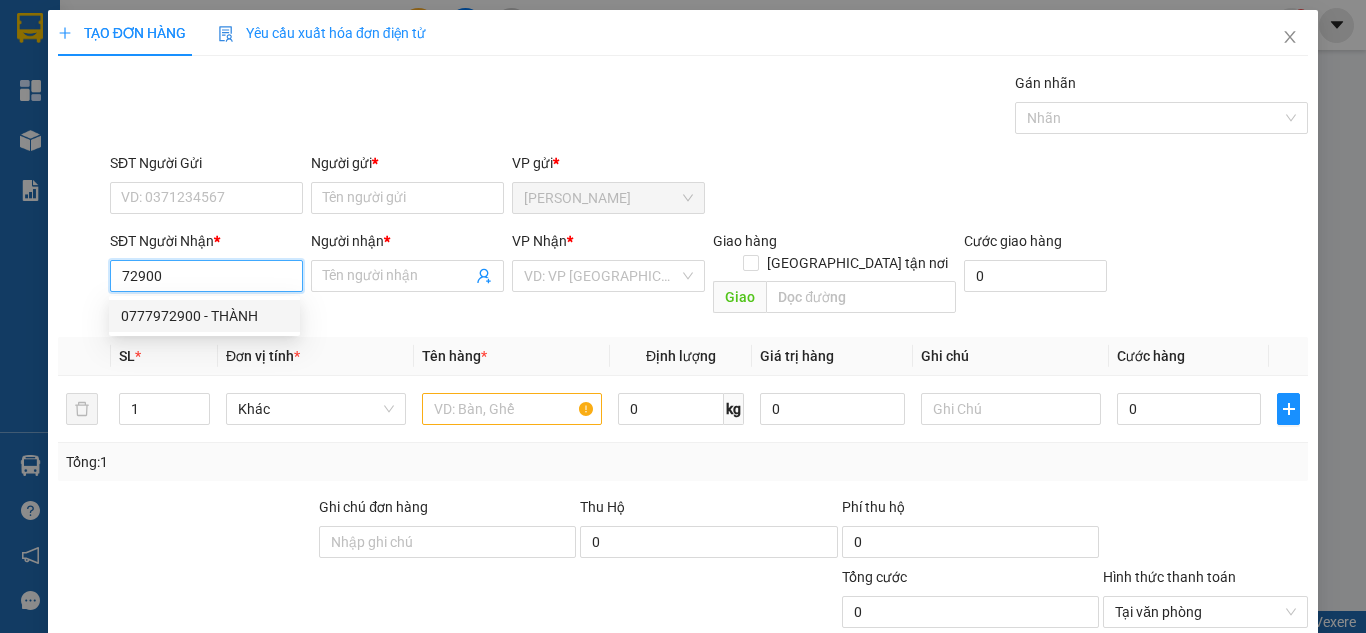 click on "0777972900 - THÀNH" at bounding box center [204, 316] 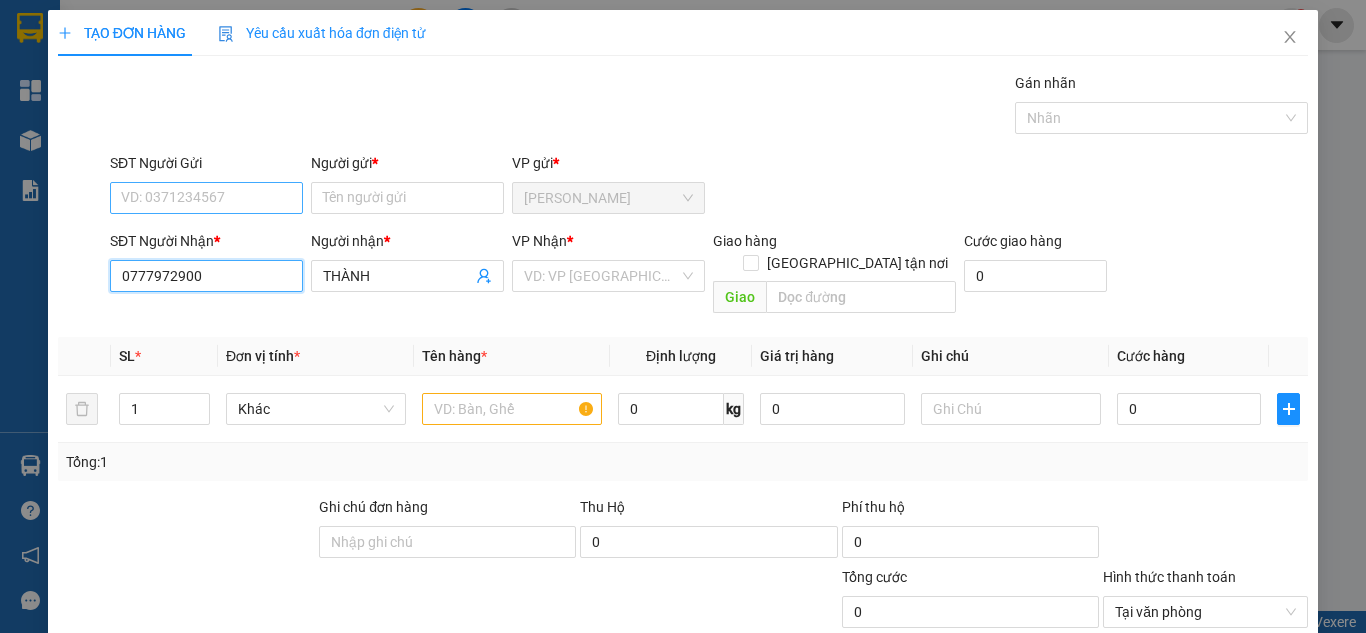 type on "0777972900" 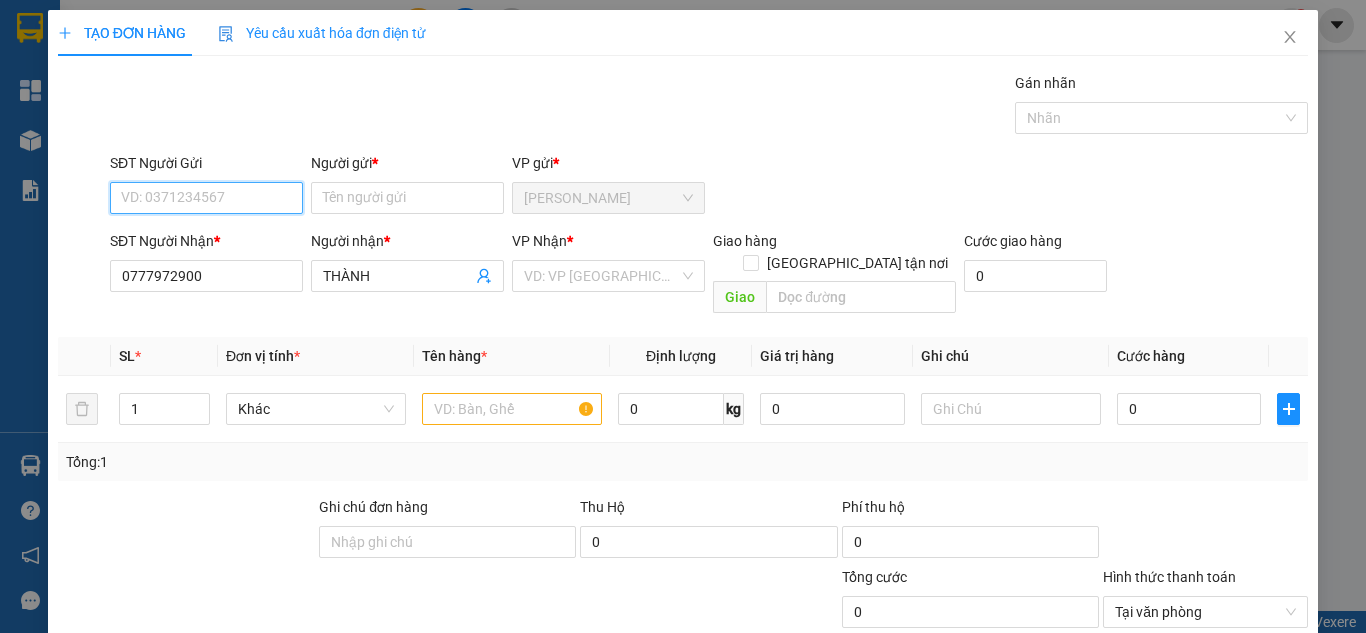 click on "SĐT Người Gửi" at bounding box center [206, 198] 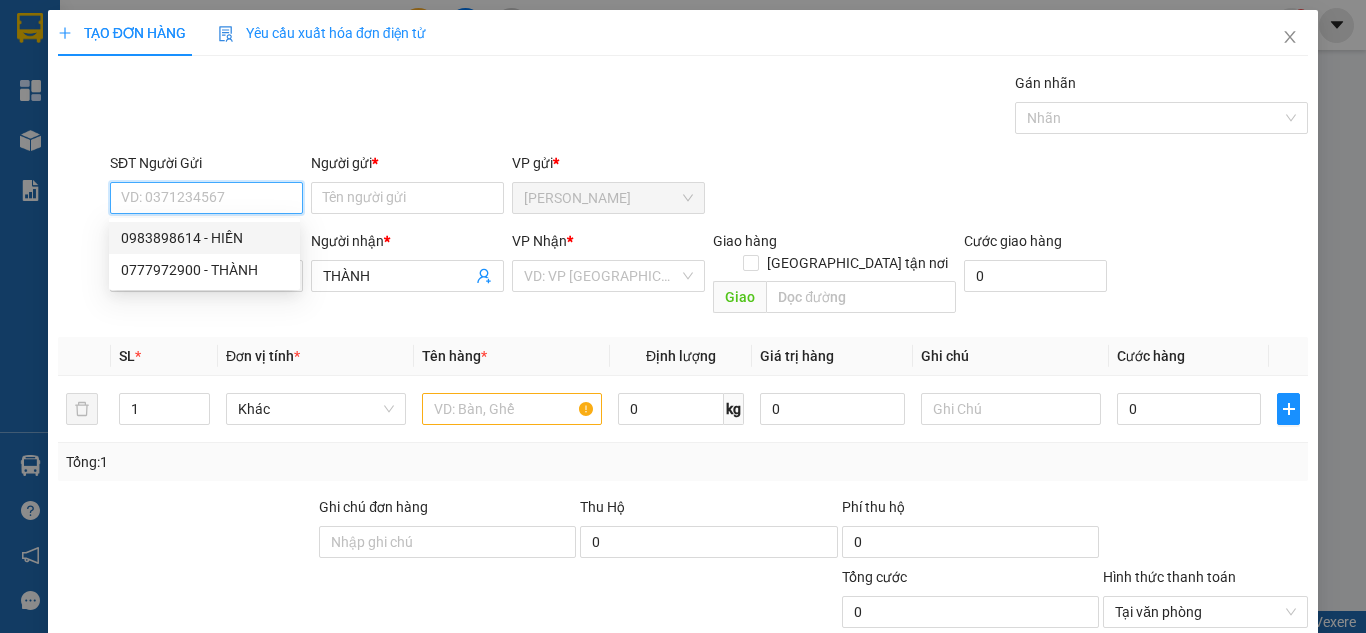 click on "0983898614 - HIỀN" at bounding box center [204, 238] 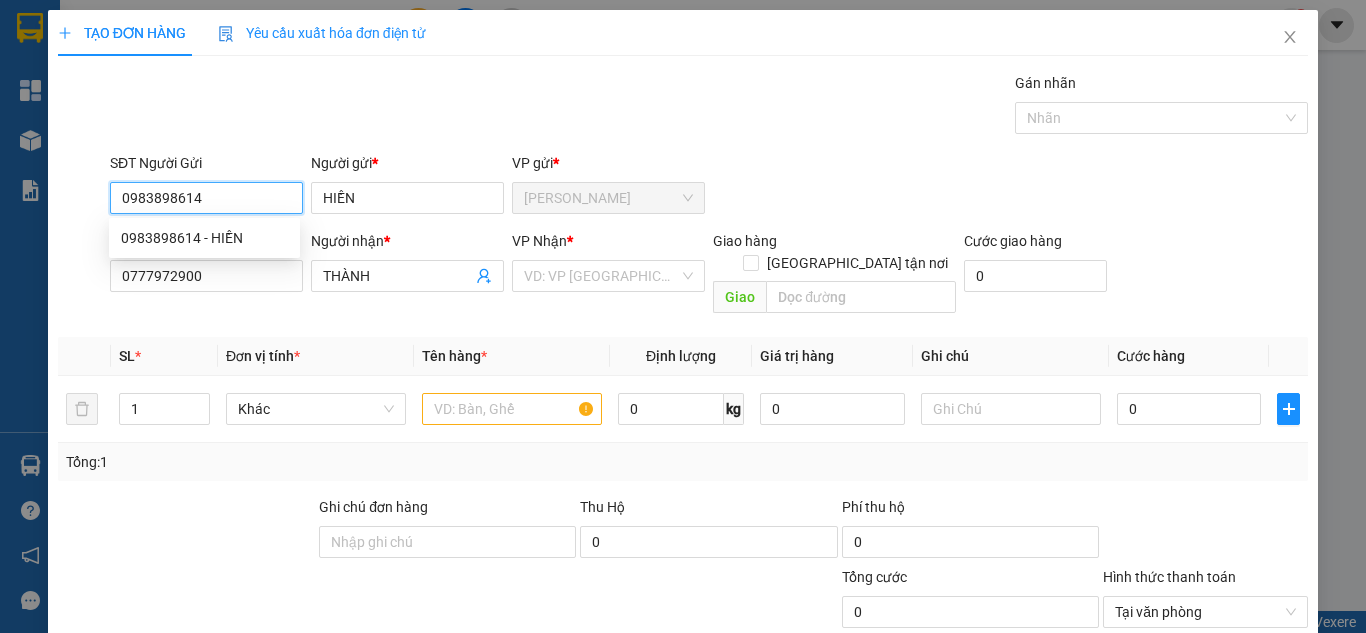 type on "0983898614" 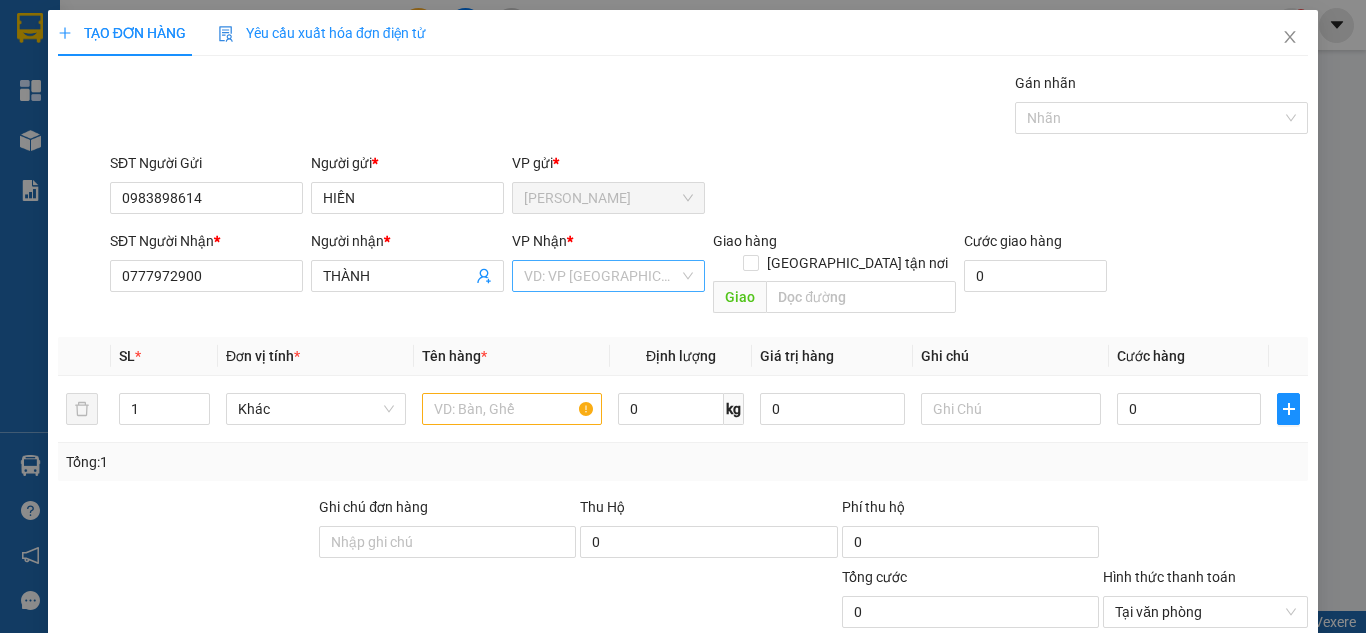 click at bounding box center [601, 276] 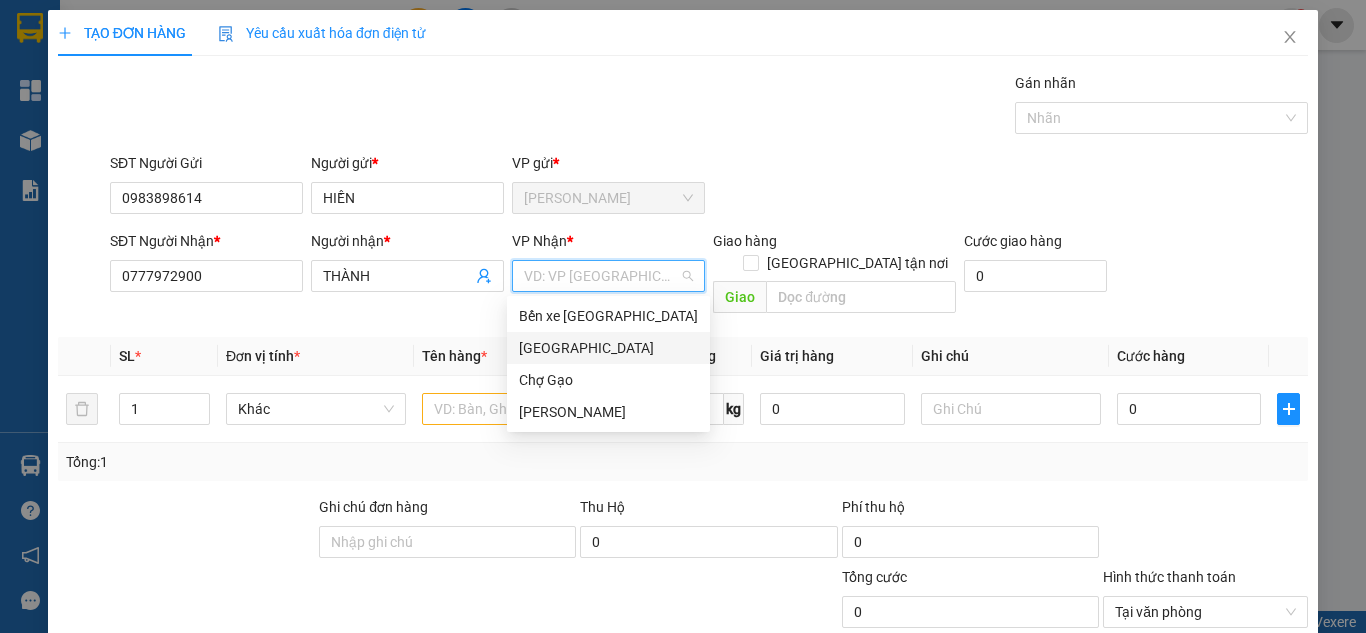 click on "[GEOGRAPHIC_DATA]" at bounding box center [608, 348] 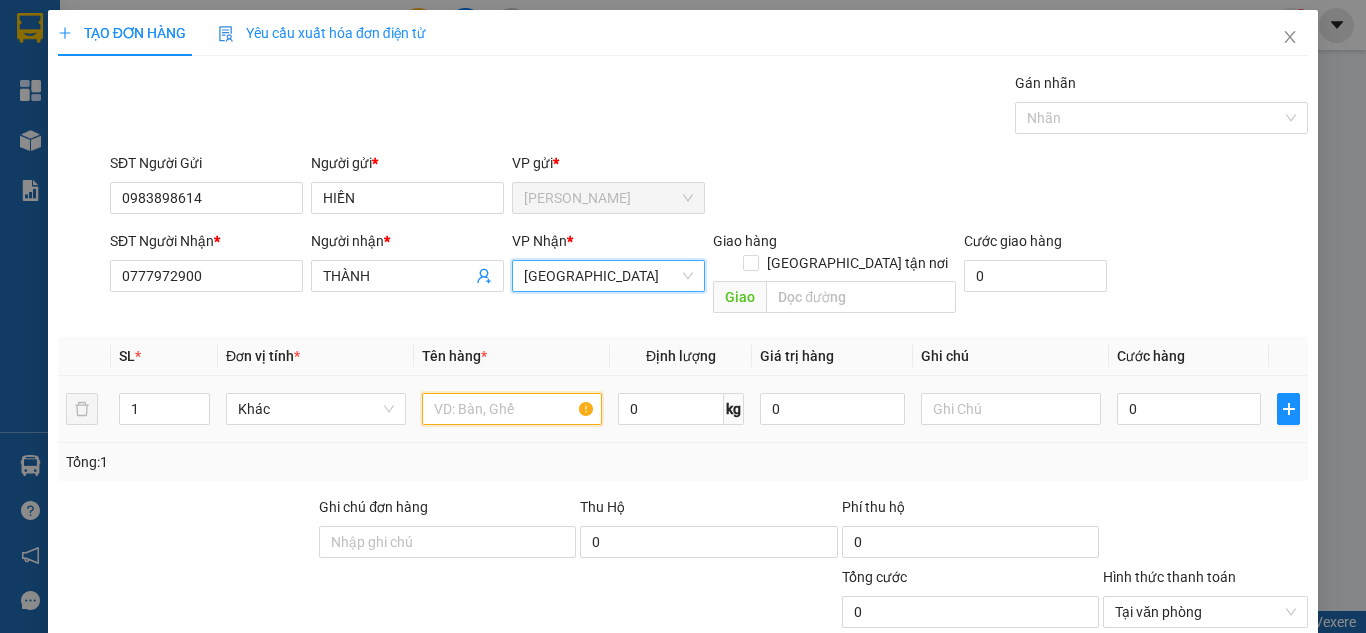 click at bounding box center (512, 409) 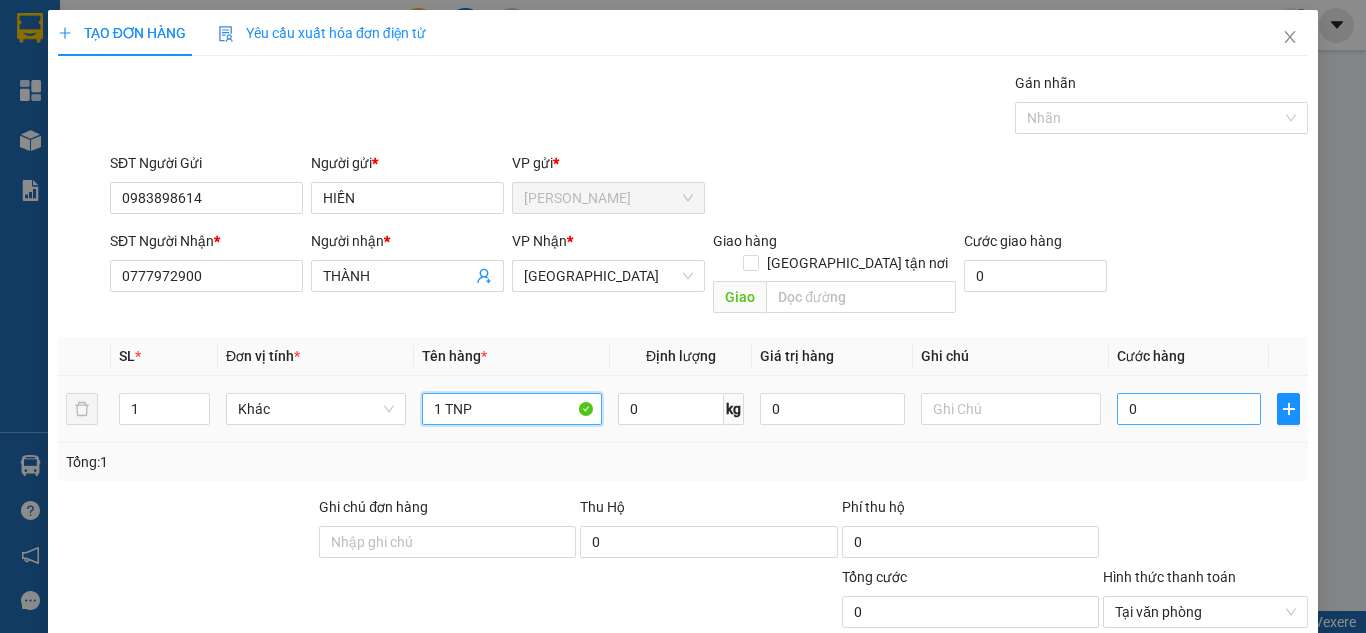 type on "1 TNP" 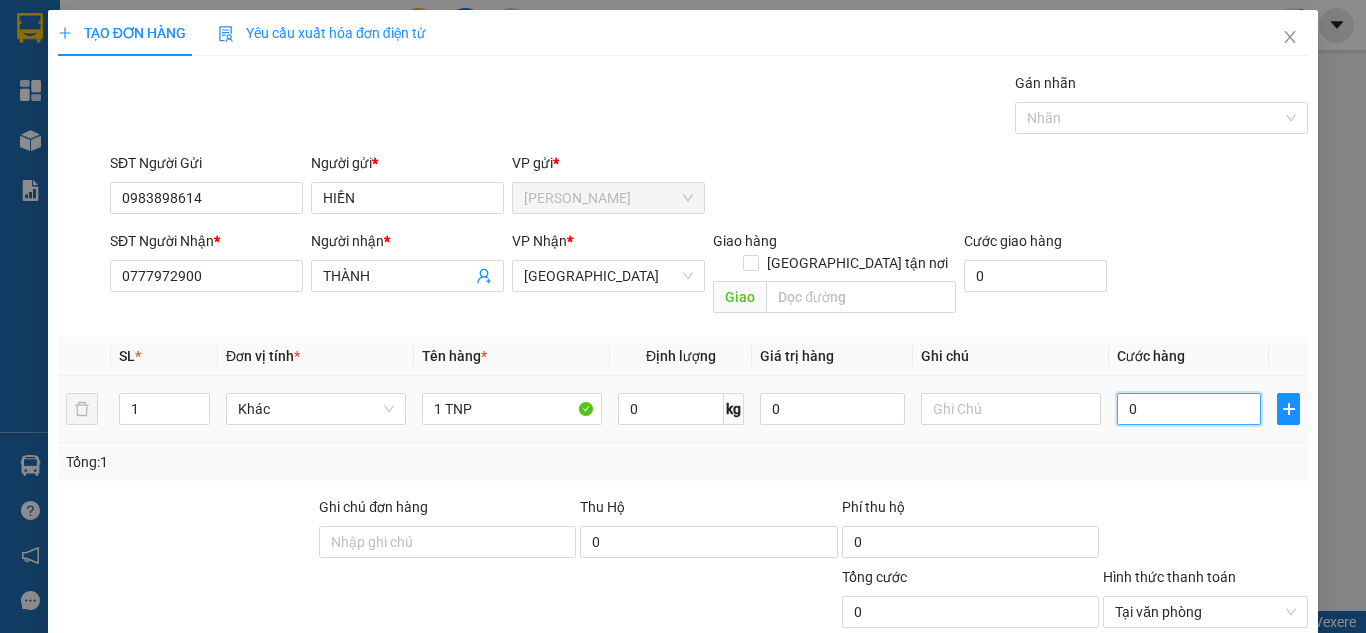 click on "0" at bounding box center (1189, 409) 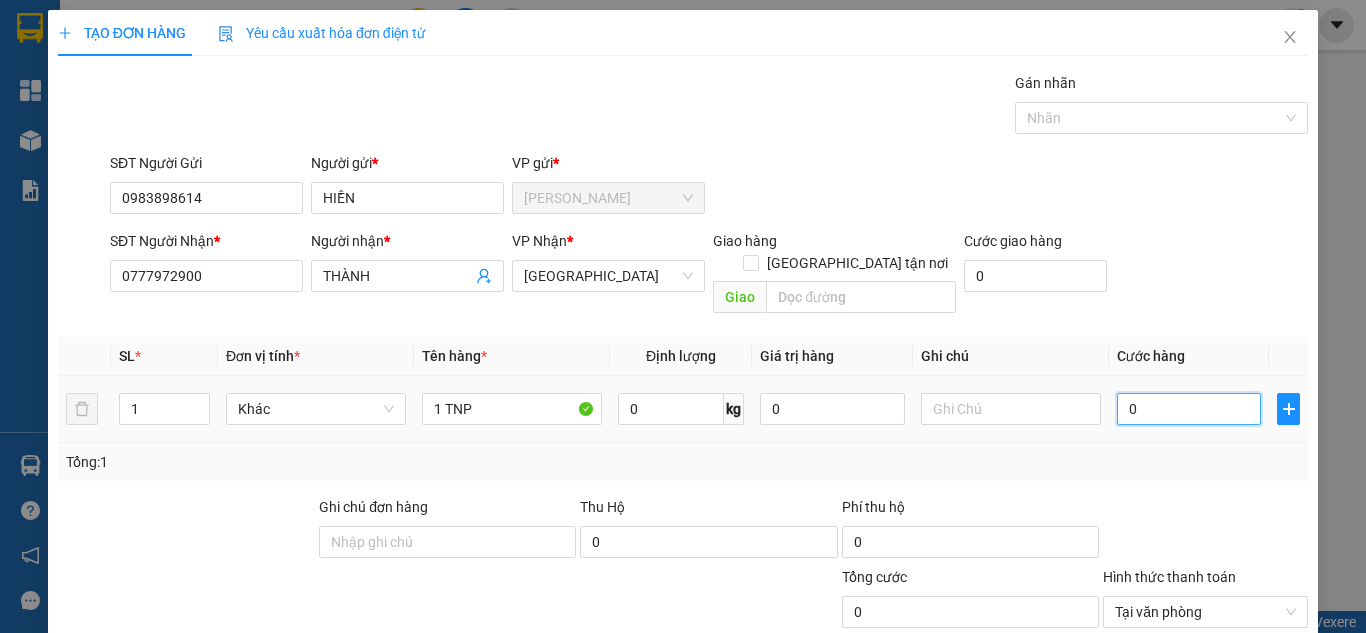 type on "3" 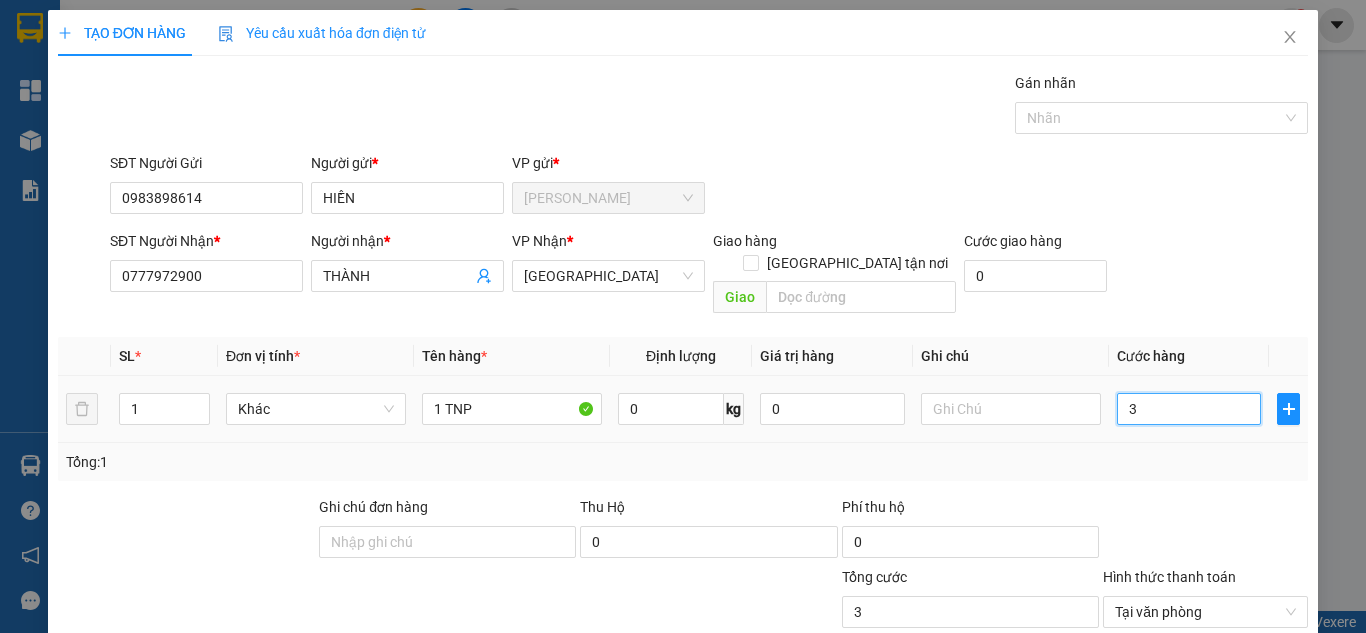 type on "30" 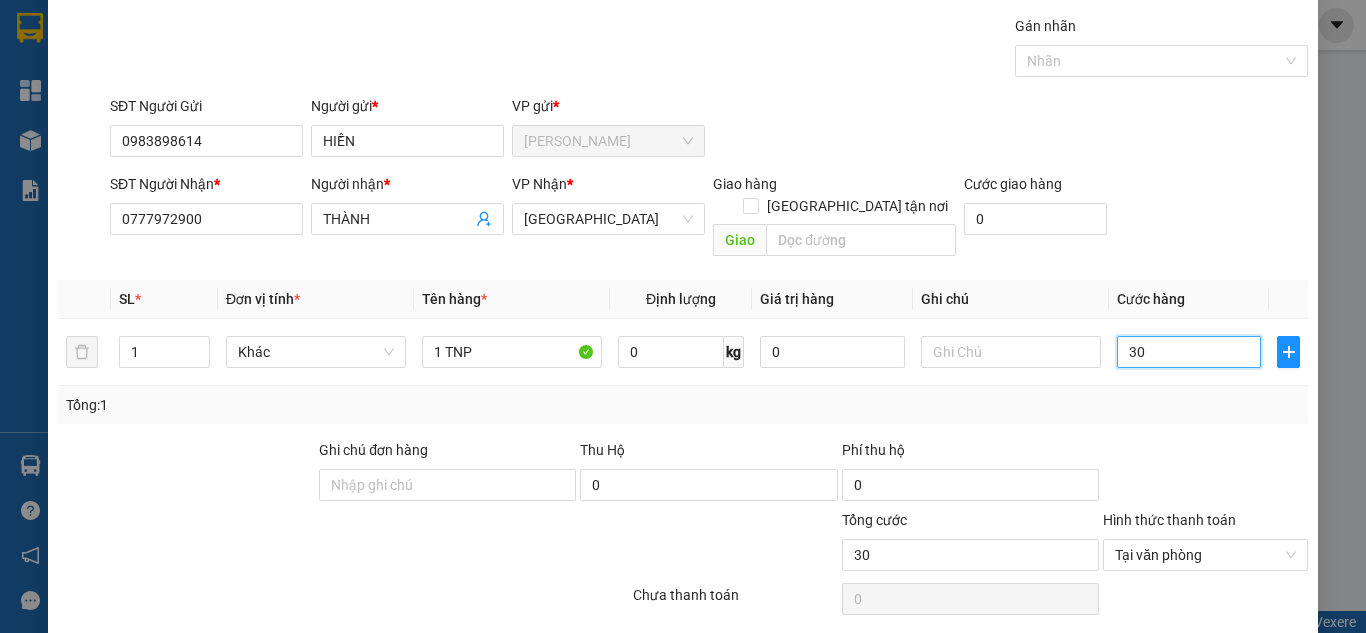 scroll, scrollTop: 107, scrollLeft: 0, axis: vertical 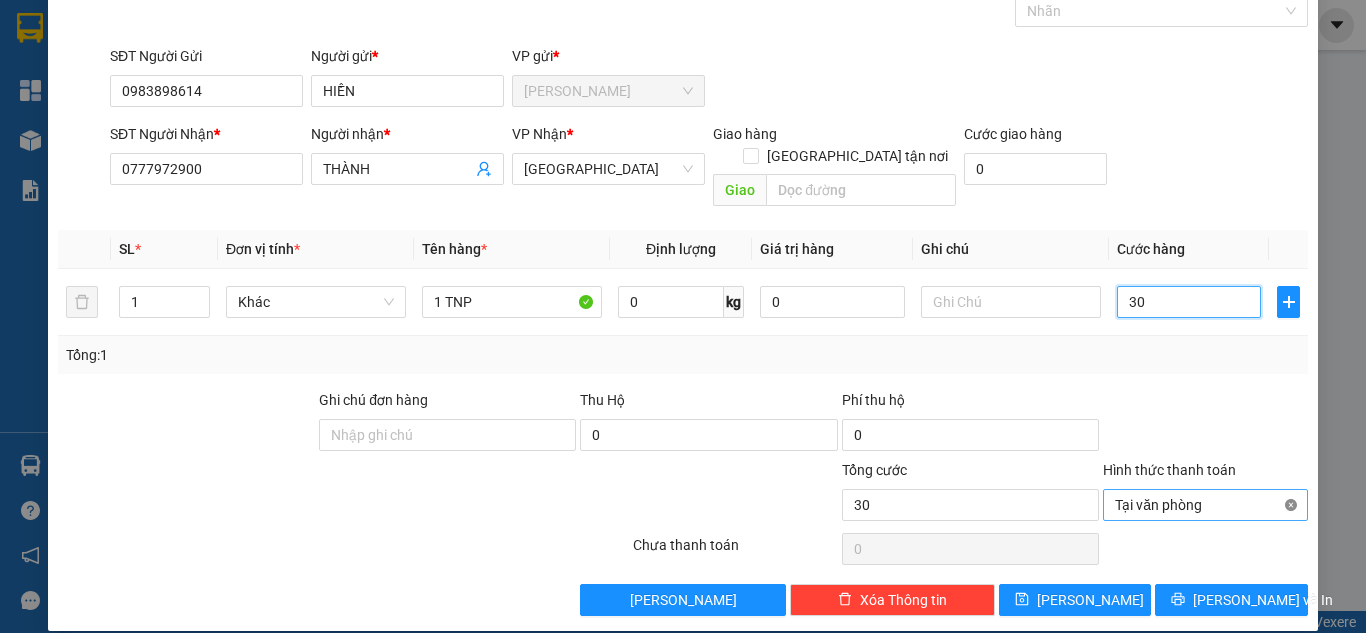 type on "30" 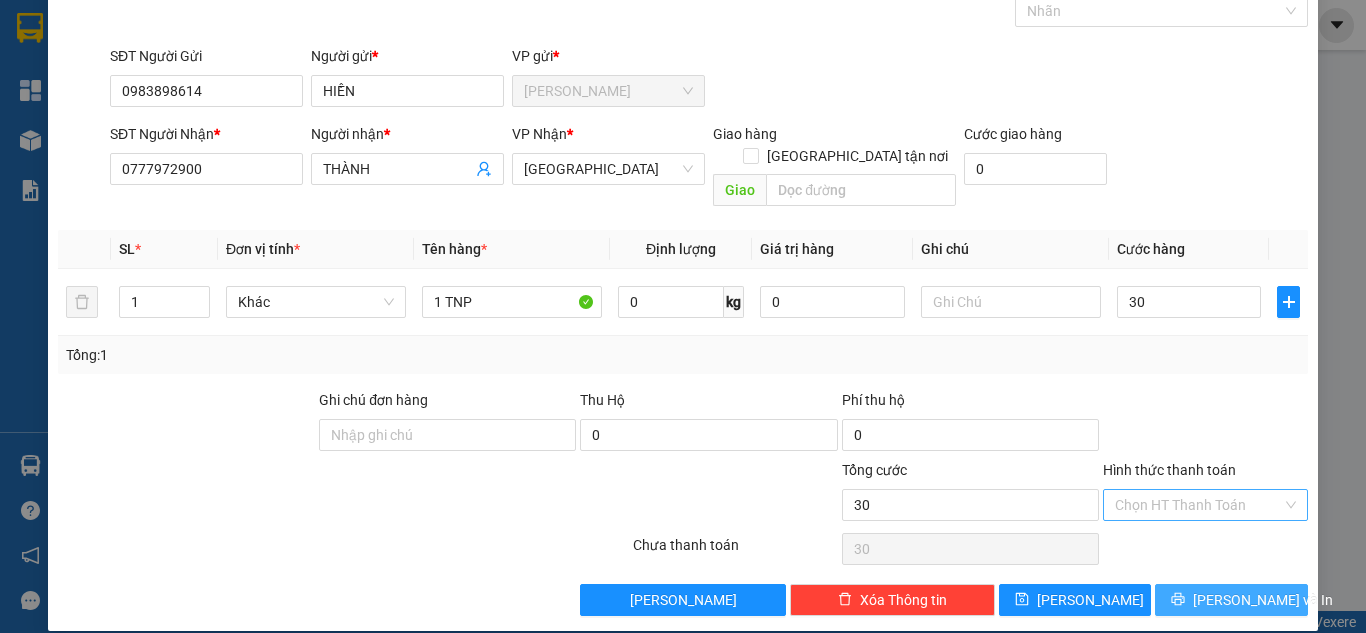 type on "30.000" 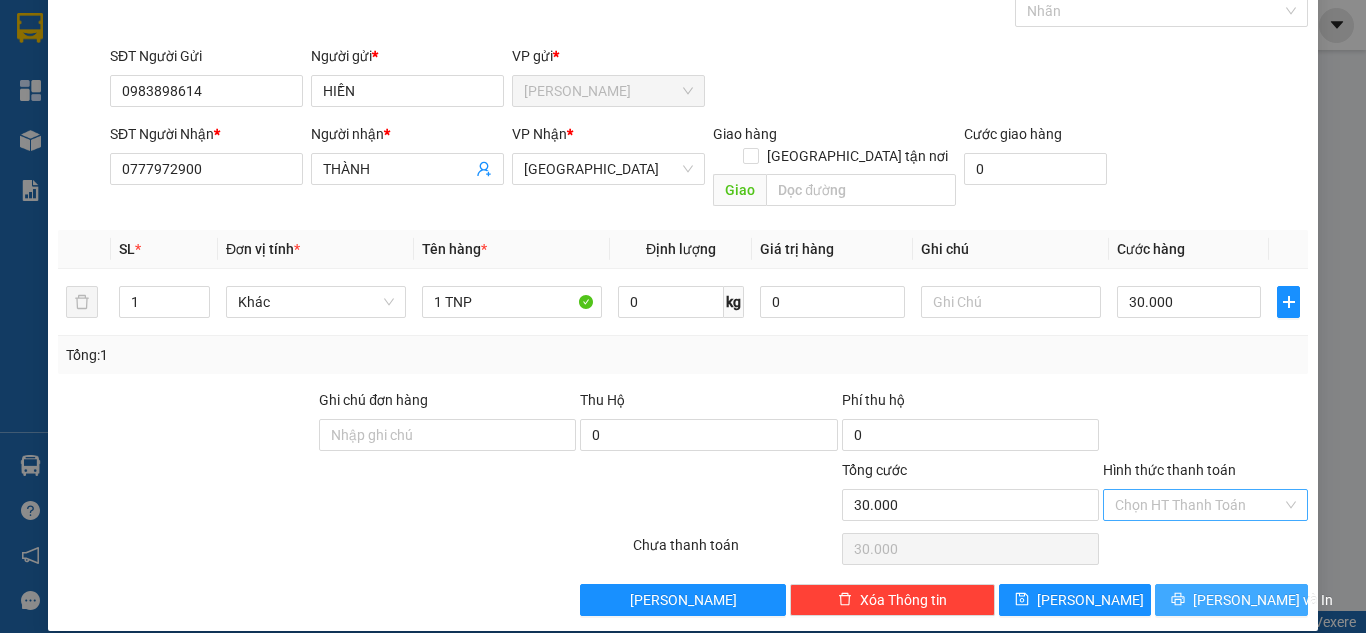 click on "[PERSON_NAME] và In" at bounding box center [1263, 600] 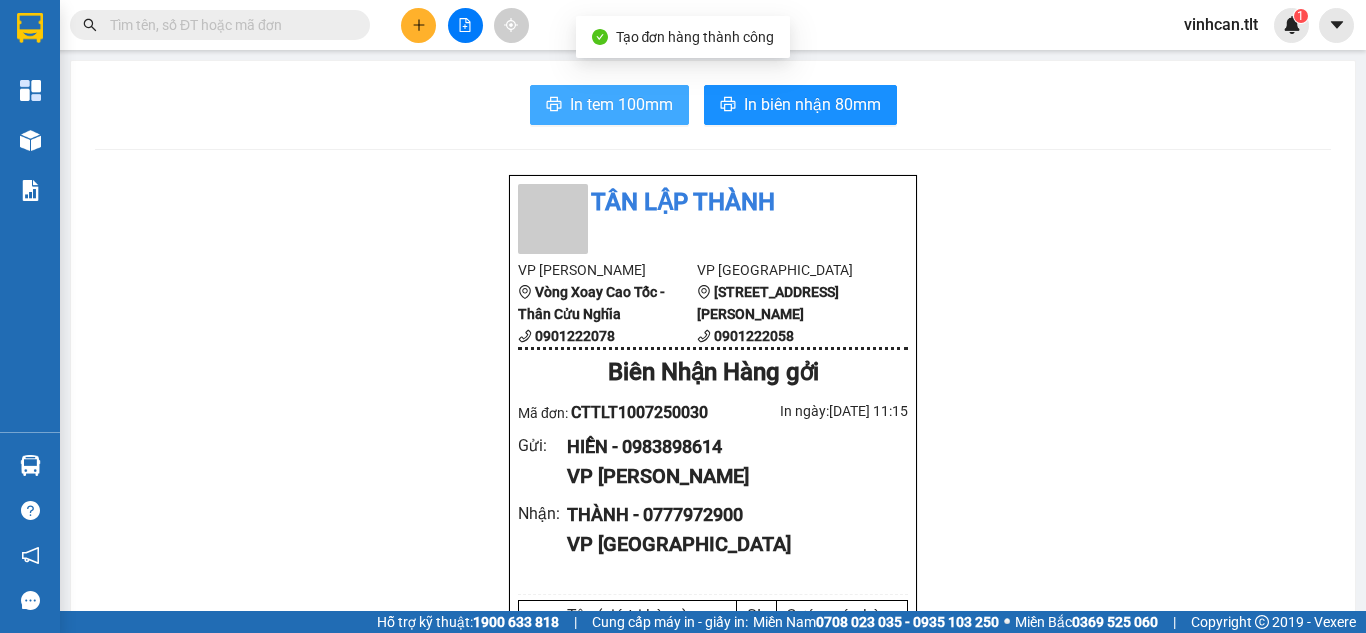 click on "In tem 100mm" at bounding box center (621, 104) 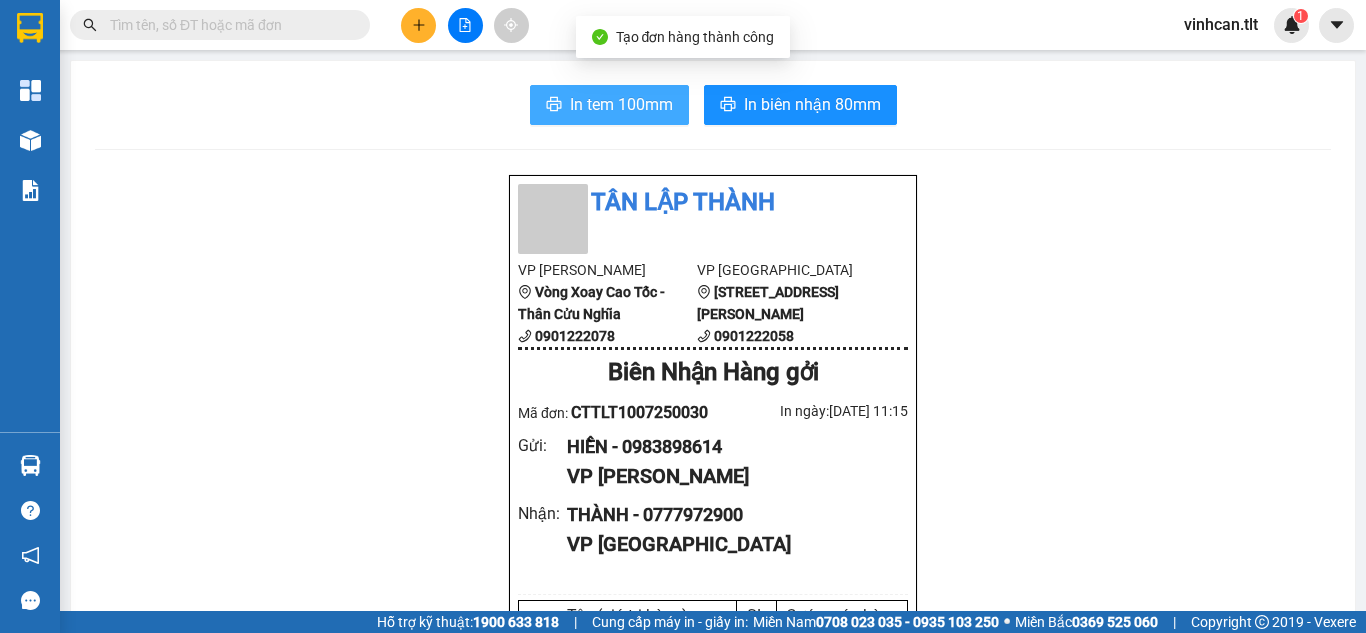 scroll, scrollTop: 0, scrollLeft: 0, axis: both 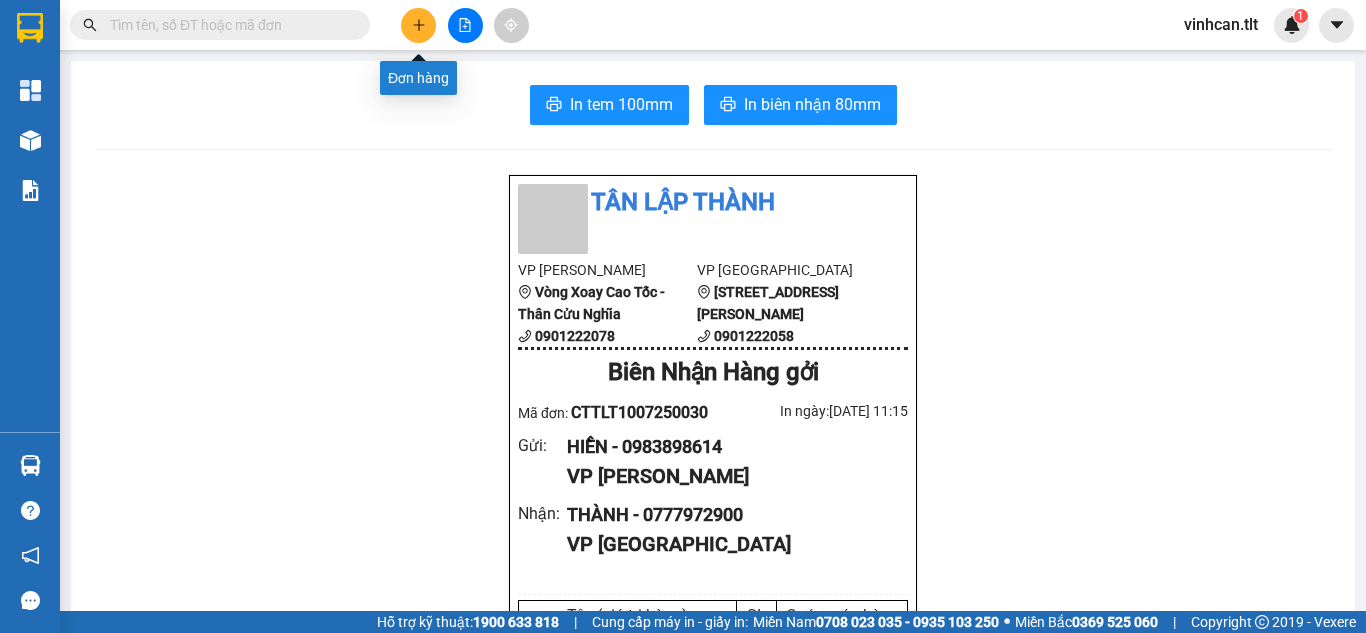 click at bounding box center (418, 25) 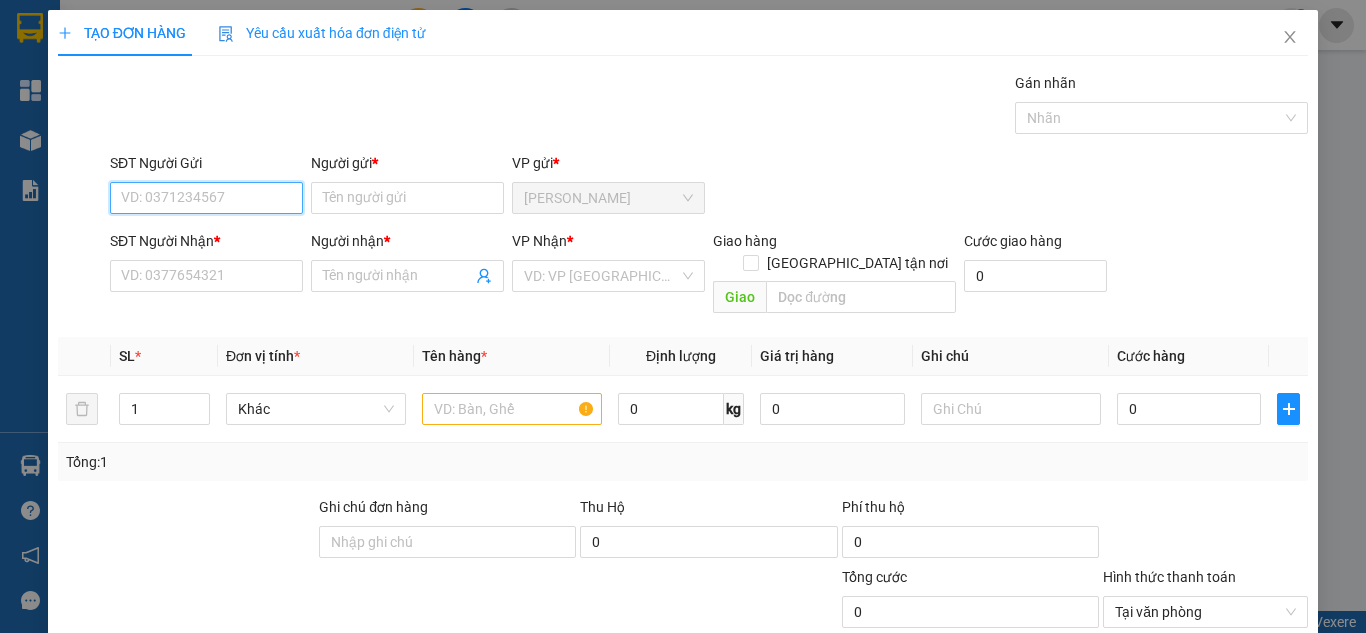 click on "SĐT Người Gửi" at bounding box center (206, 198) 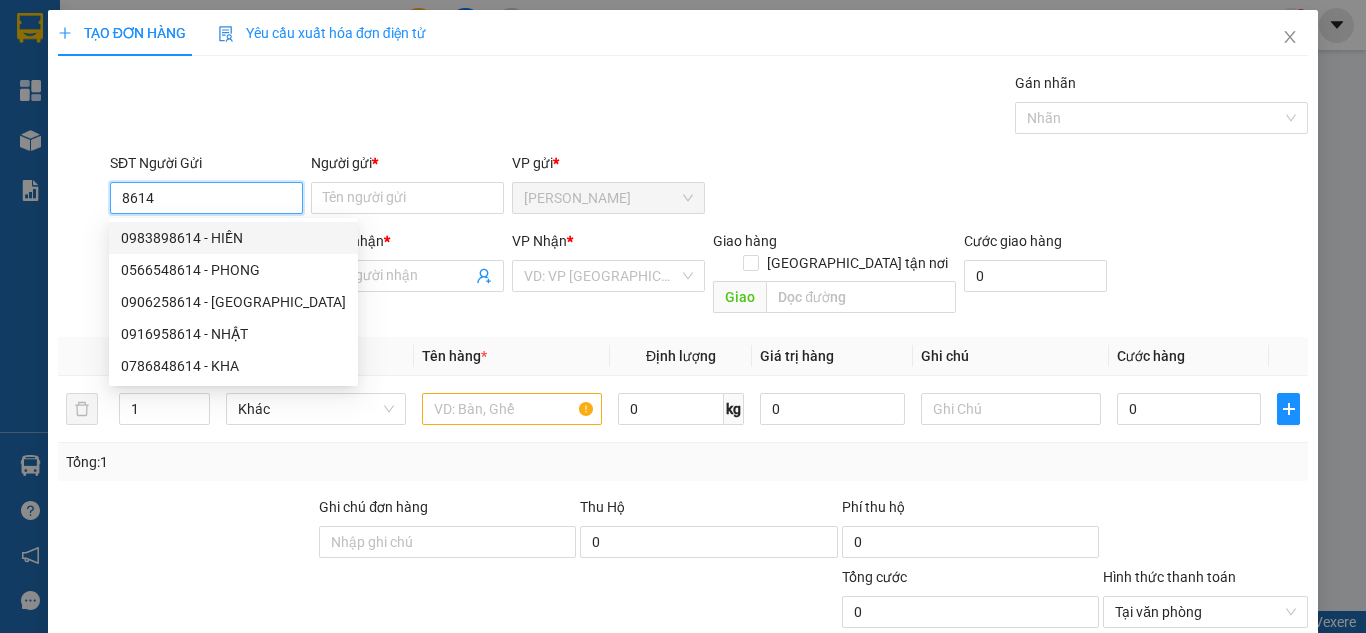 click on "0983898614 - HIỀN" at bounding box center [233, 238] 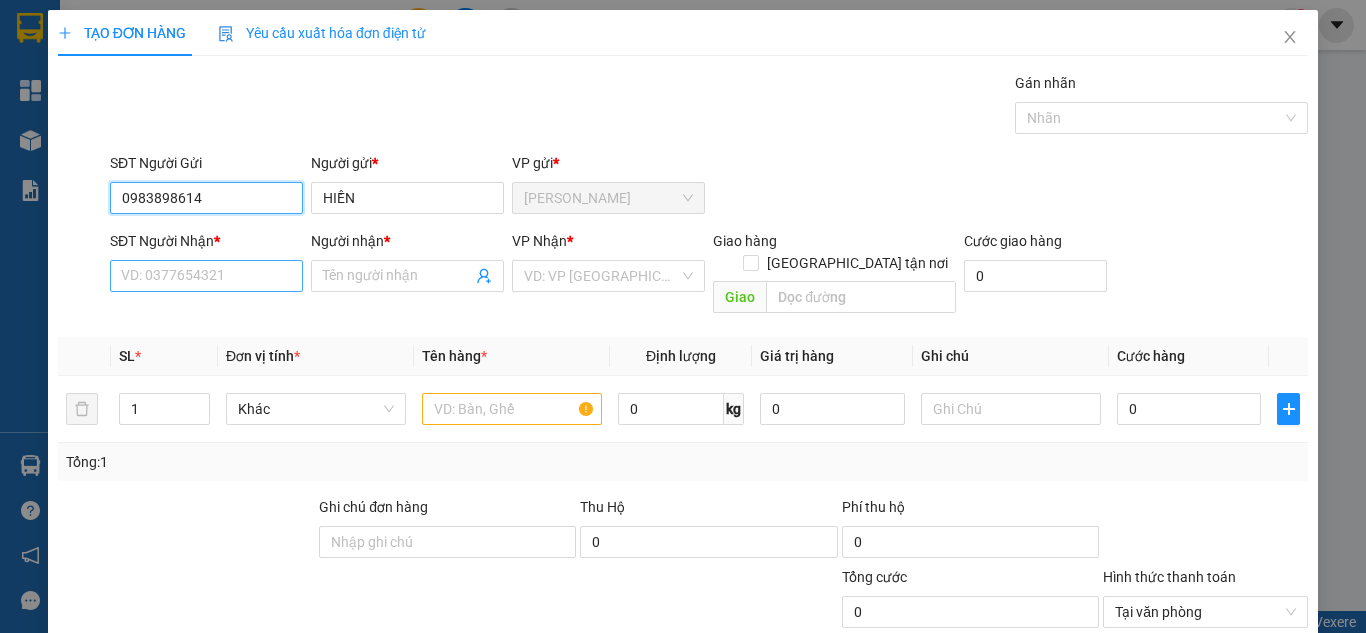 type on "0983898614" 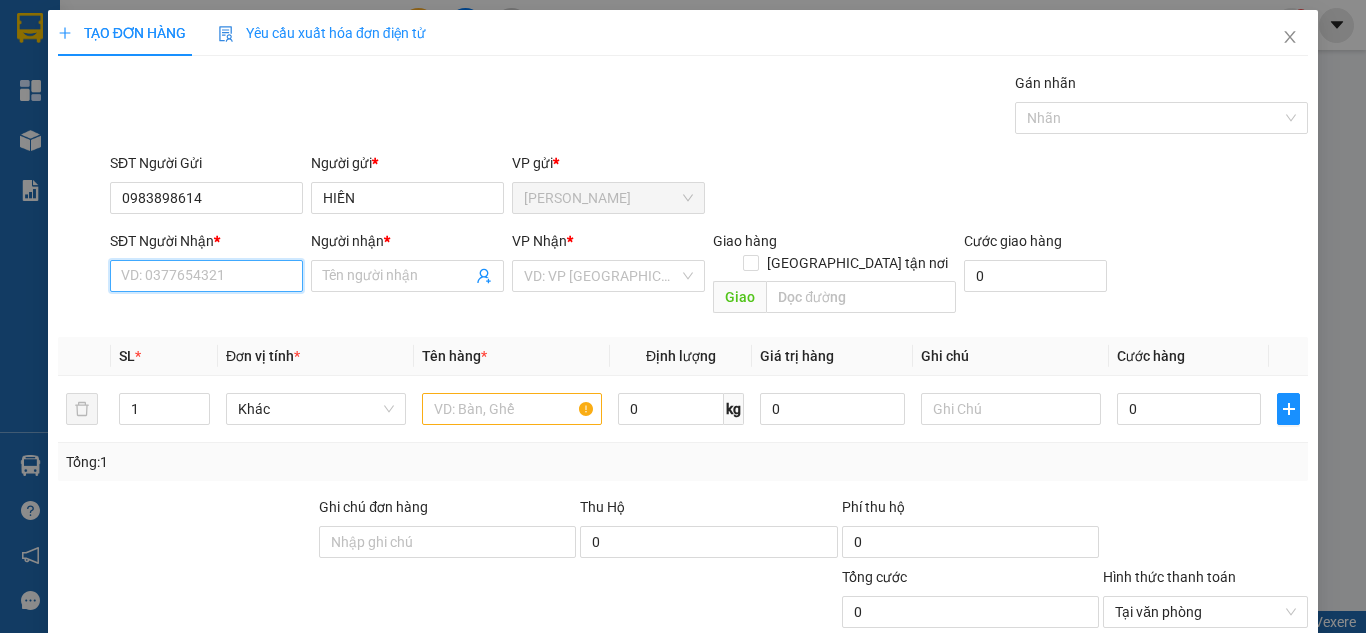 click on "SĐT Người Nhận  *" at bounding box center (206, 276) 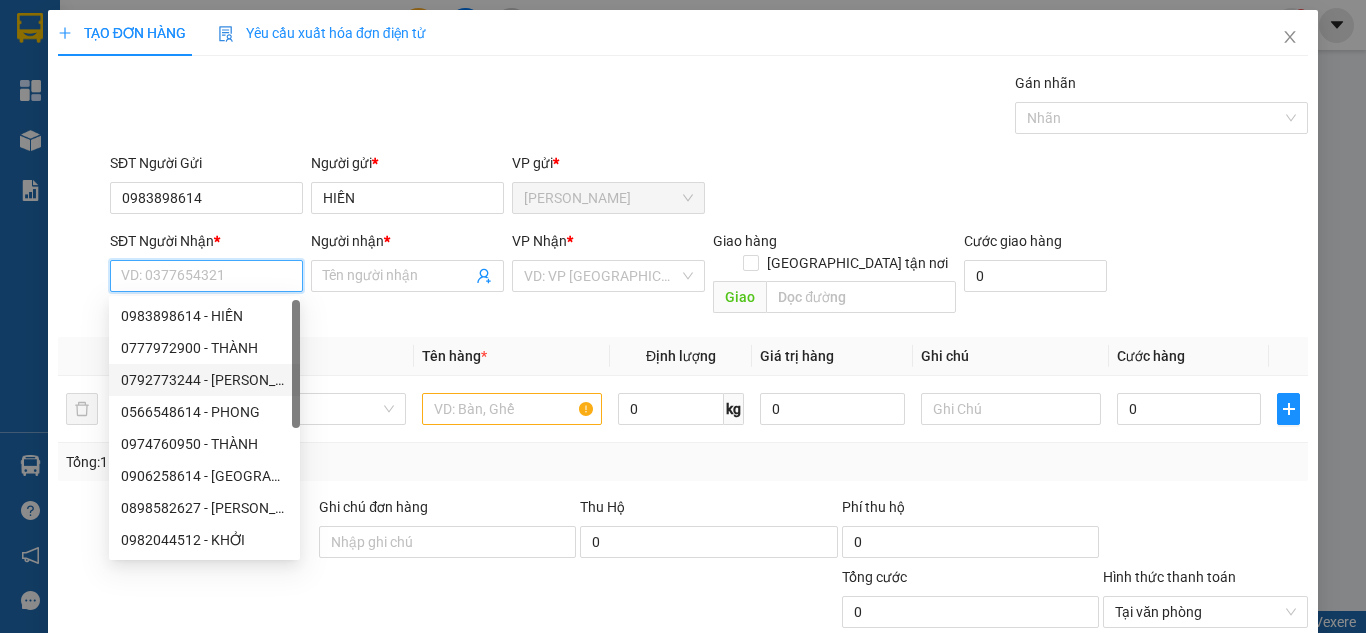 click on "0792773244 - [PERSON_NAME] / NGUYÊN" at bounding box center [204, 380] 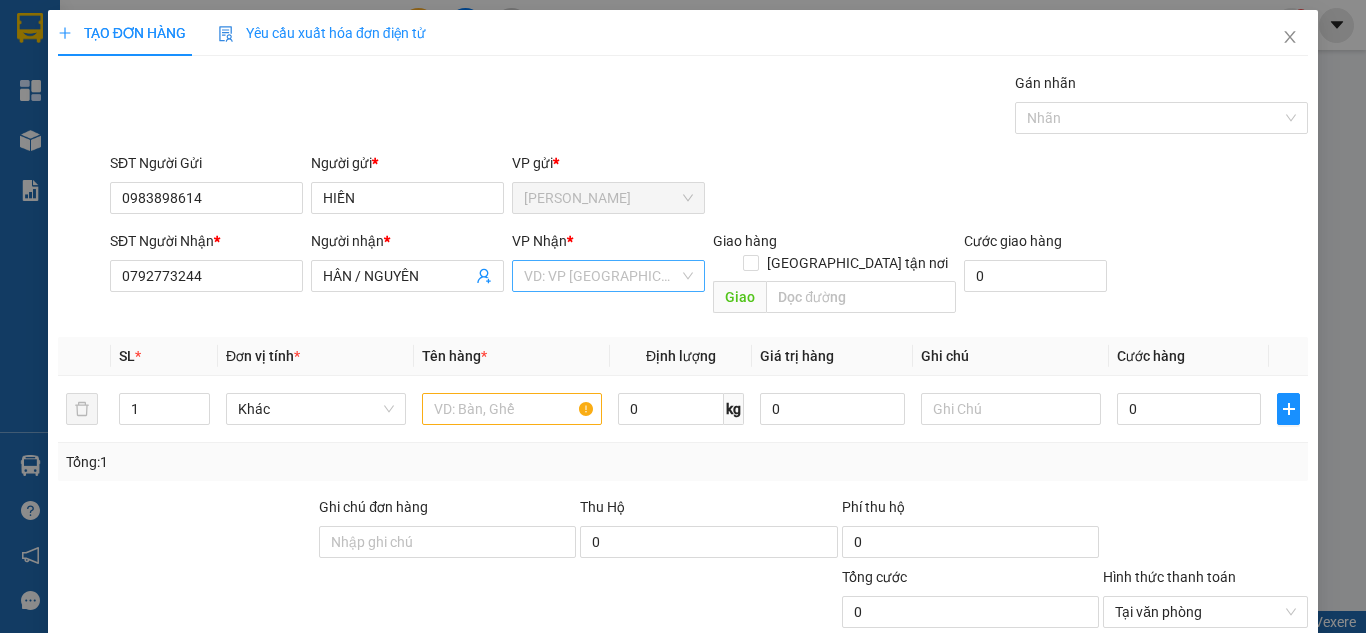 click at bounding box center (601, 276) 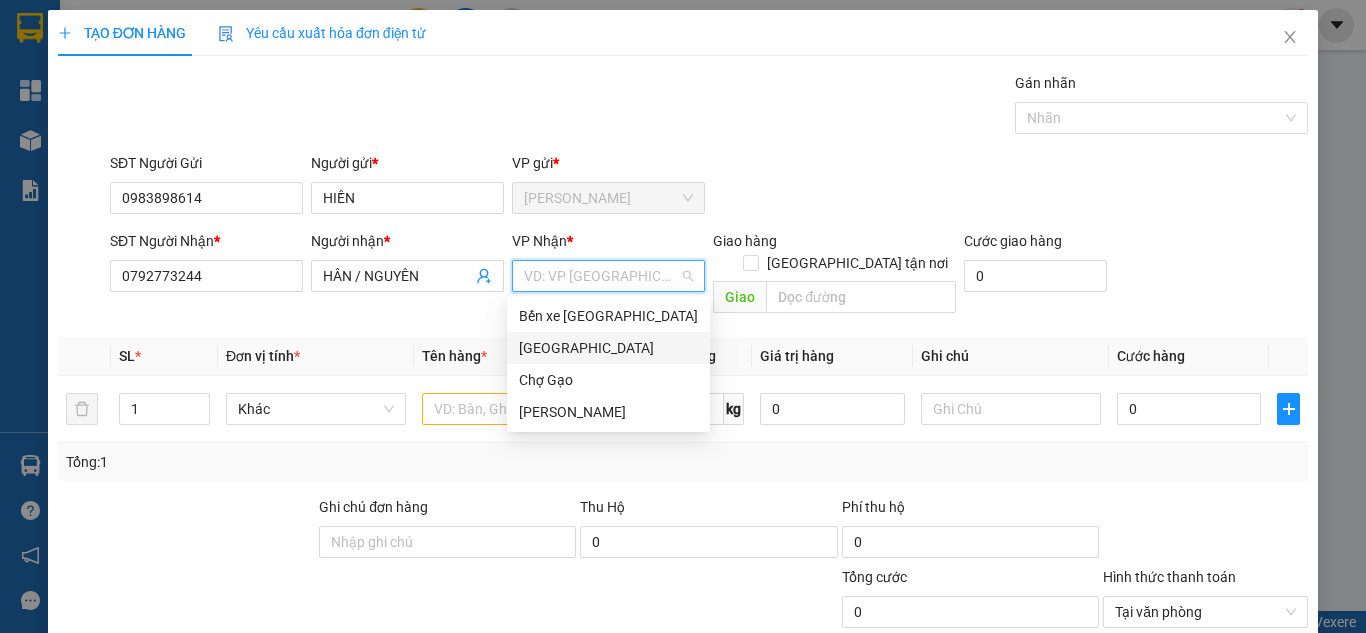 click on "[GEOGRAPHIC_DATA]" at bounding box center (608, 348) 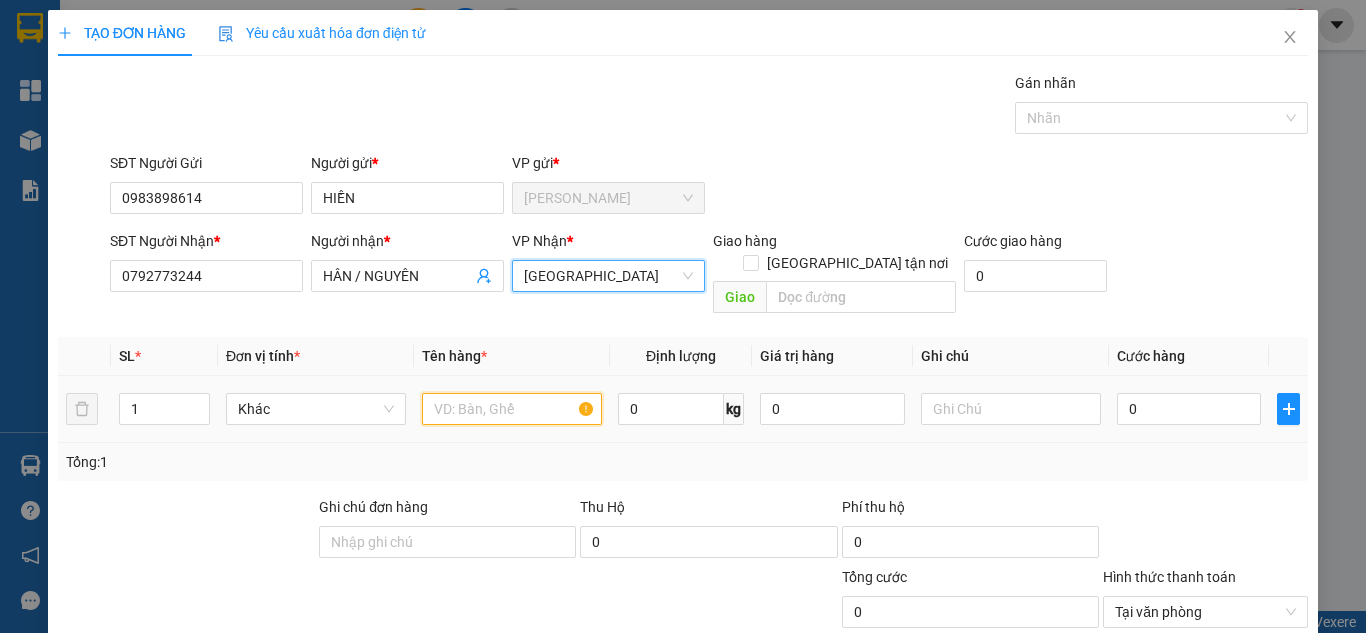 click at bounding box center (512, 409) 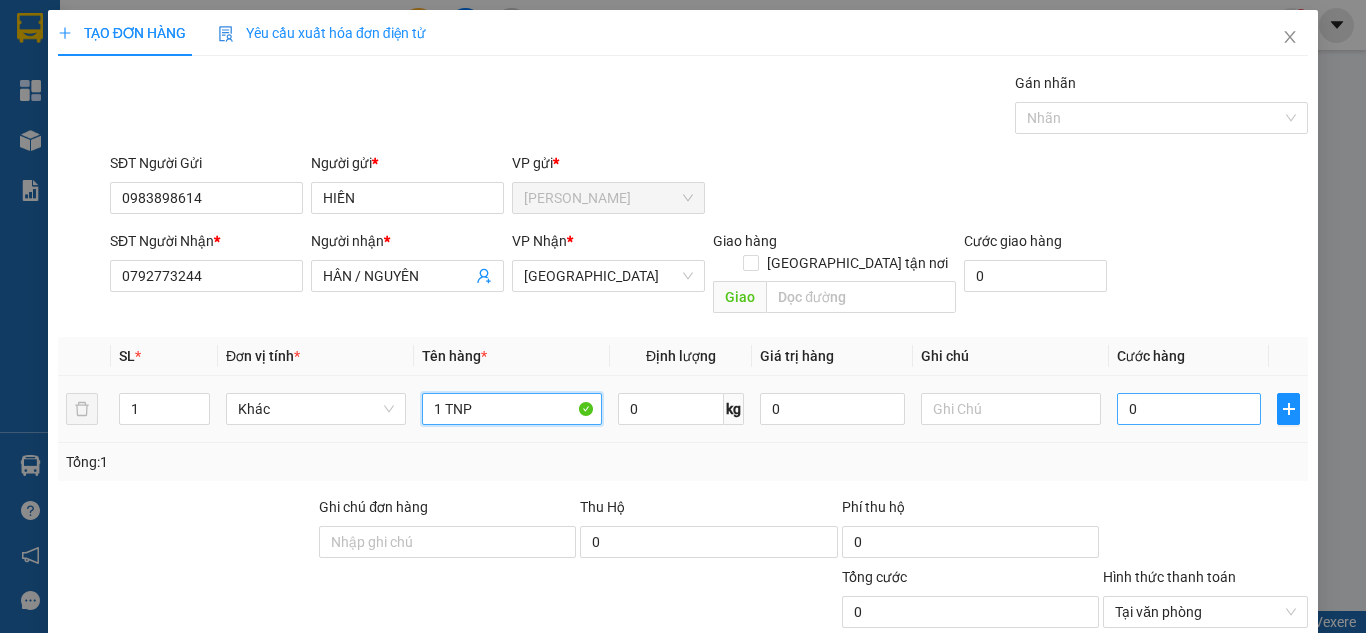 type on "1 TNP" 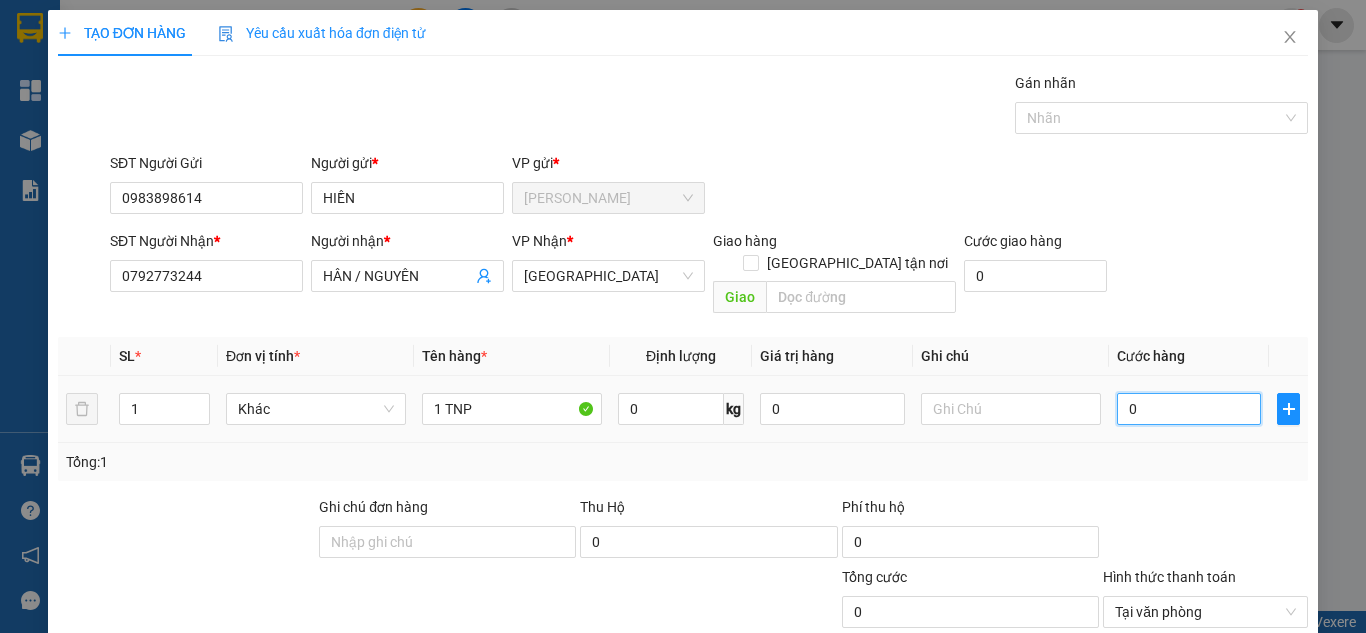 click on "0" at bounding box center [1189, 409] 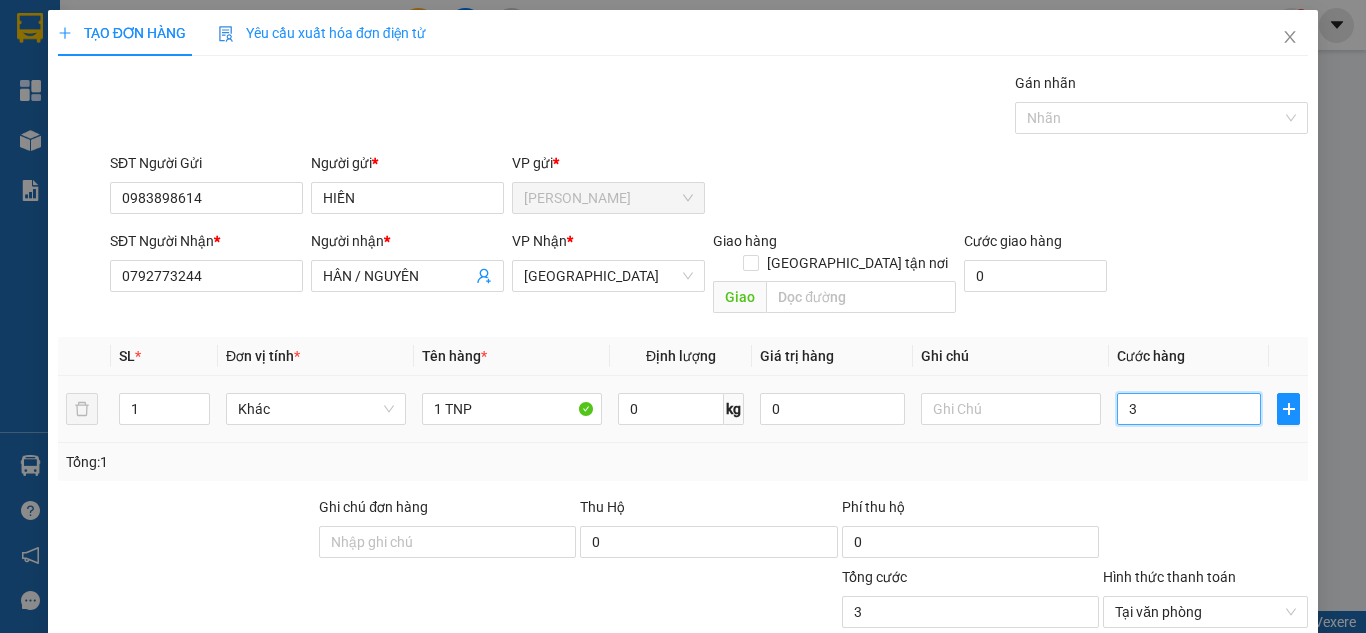 type on "35" 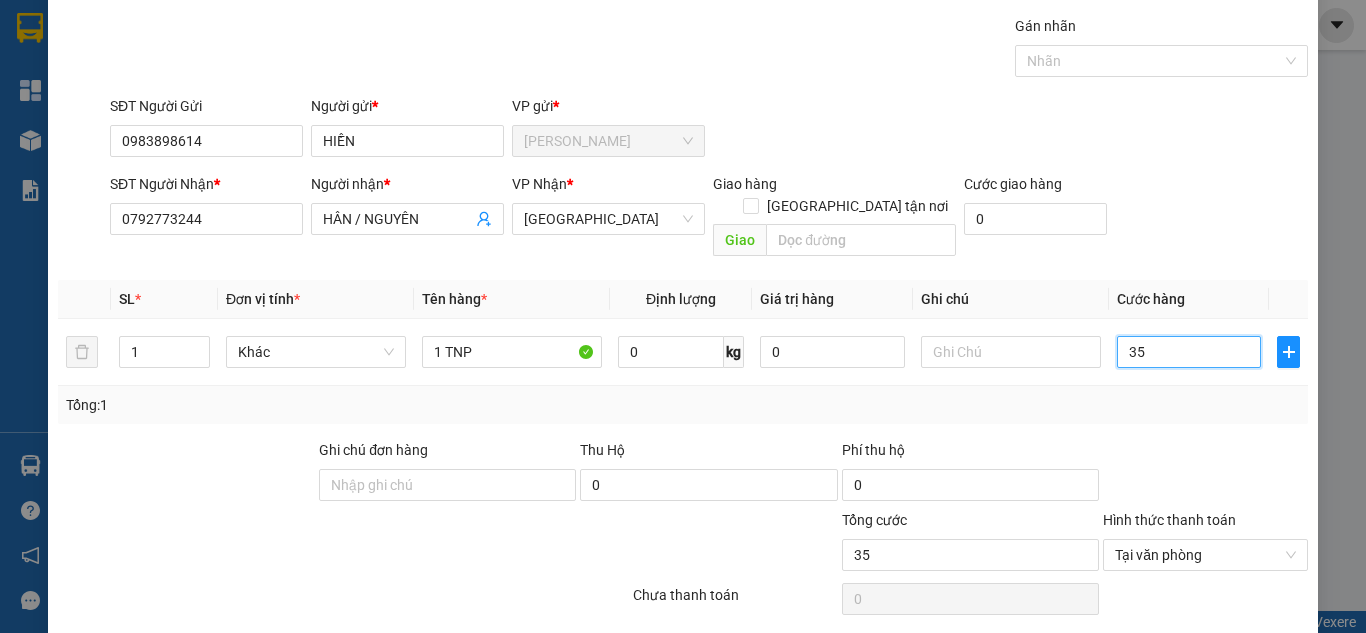 scroll, scrollTop: 107, scrollLeft: 0, axis: vertical 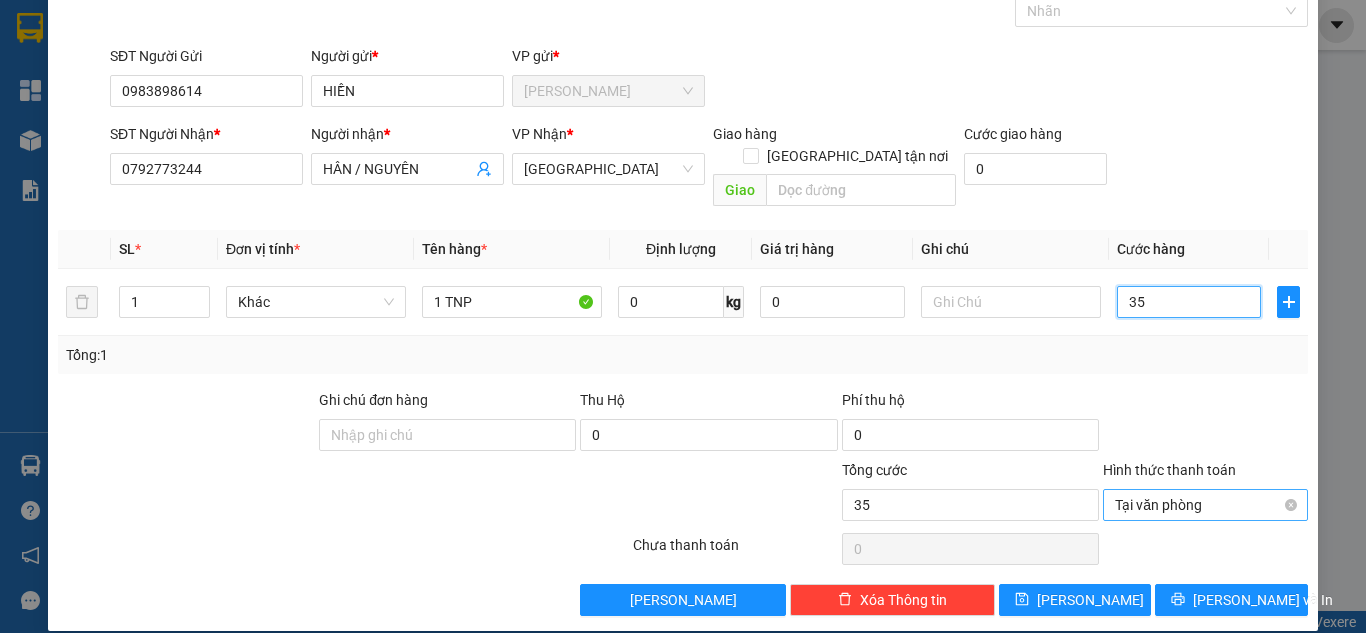 type on "35" 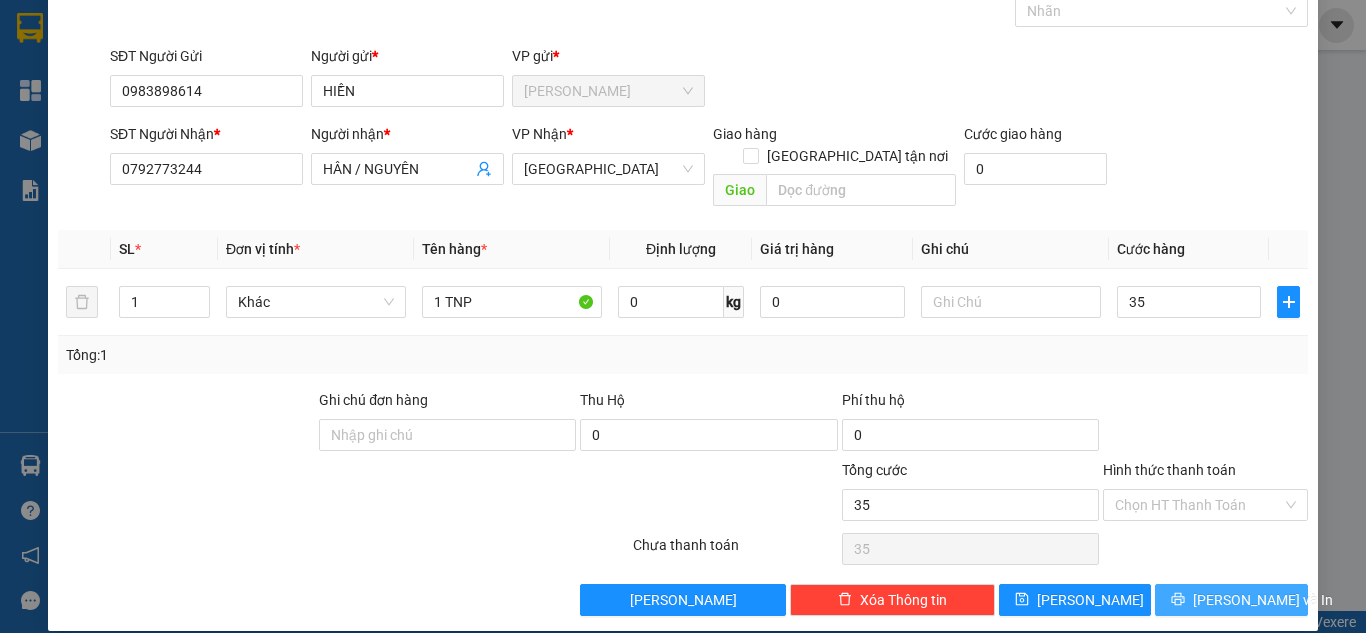 type on "35.000" 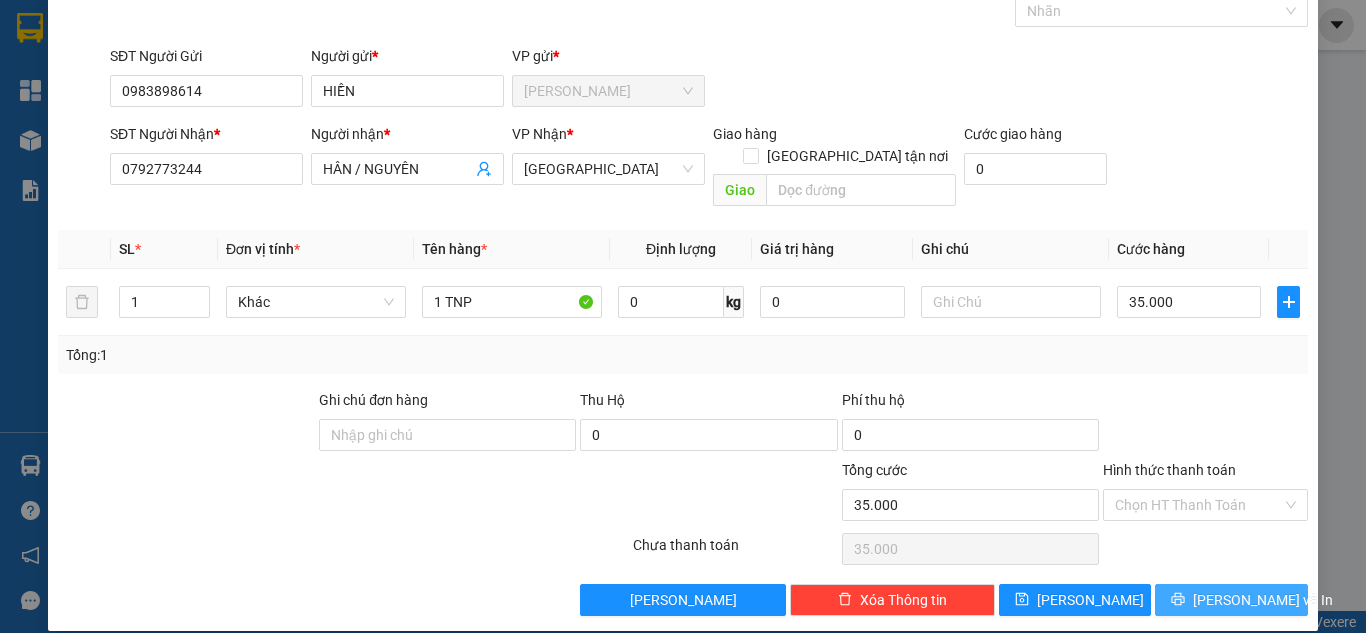 click on "[PERSON_NAME] và In" at bounding box center [1263, 600] 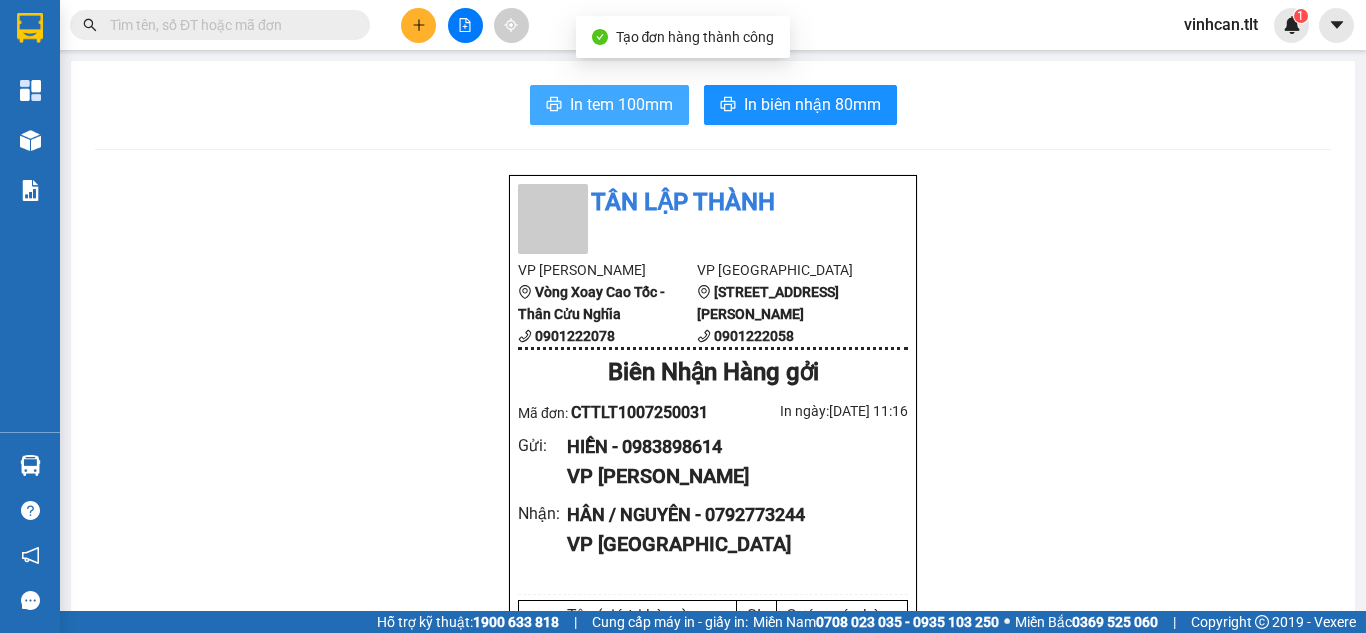 click at bounding box center (554, 105) 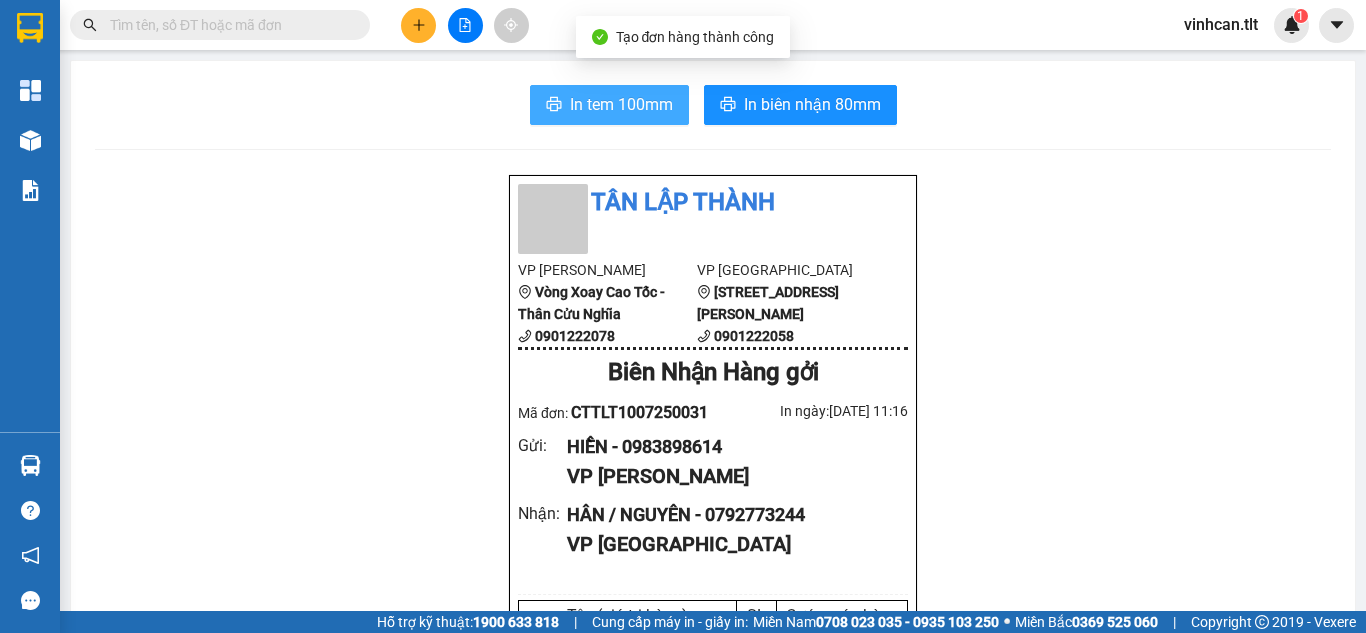 scroll, scrollTop: 0, scrollLeft: 0, axis: both 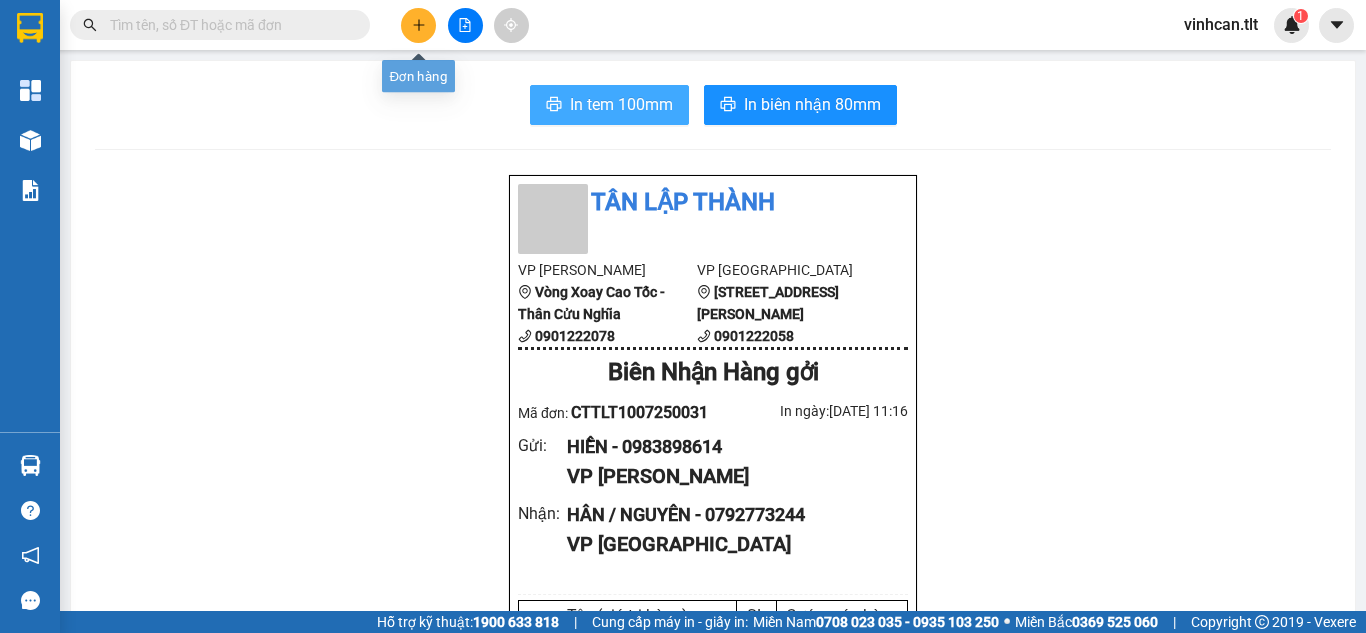 click 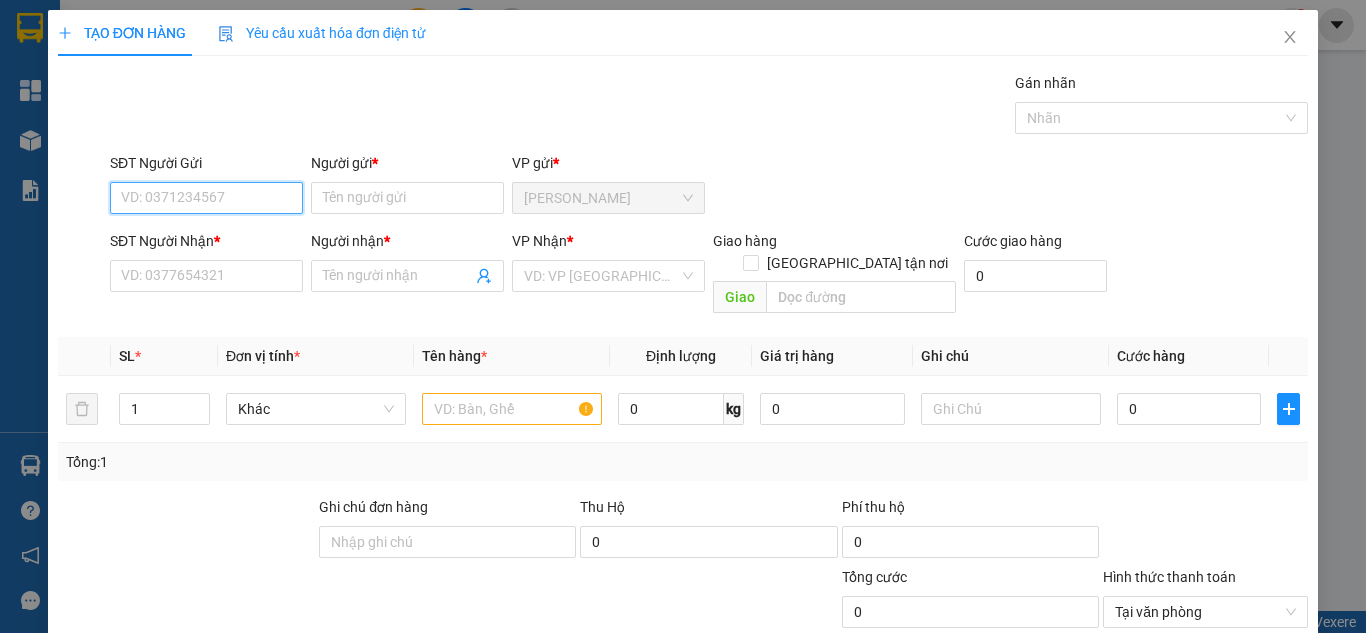 click on "SĐT Người Gửi" at bounding box center (206, 198) 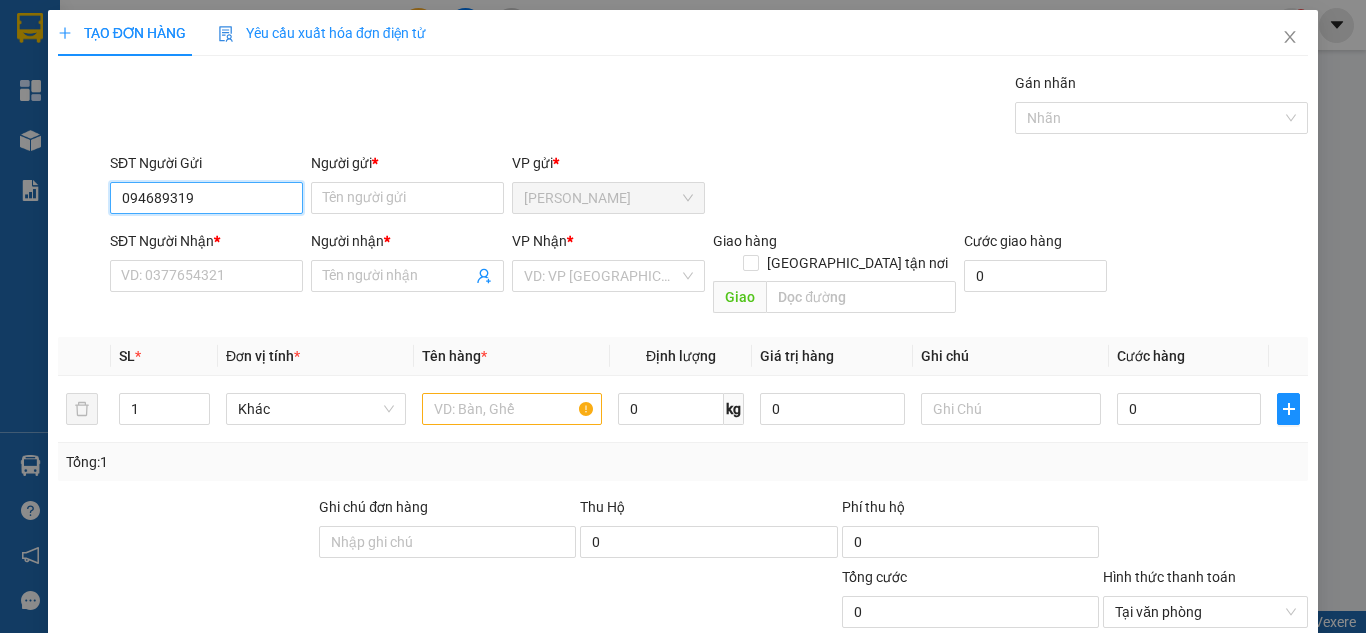 type on "0946893191" 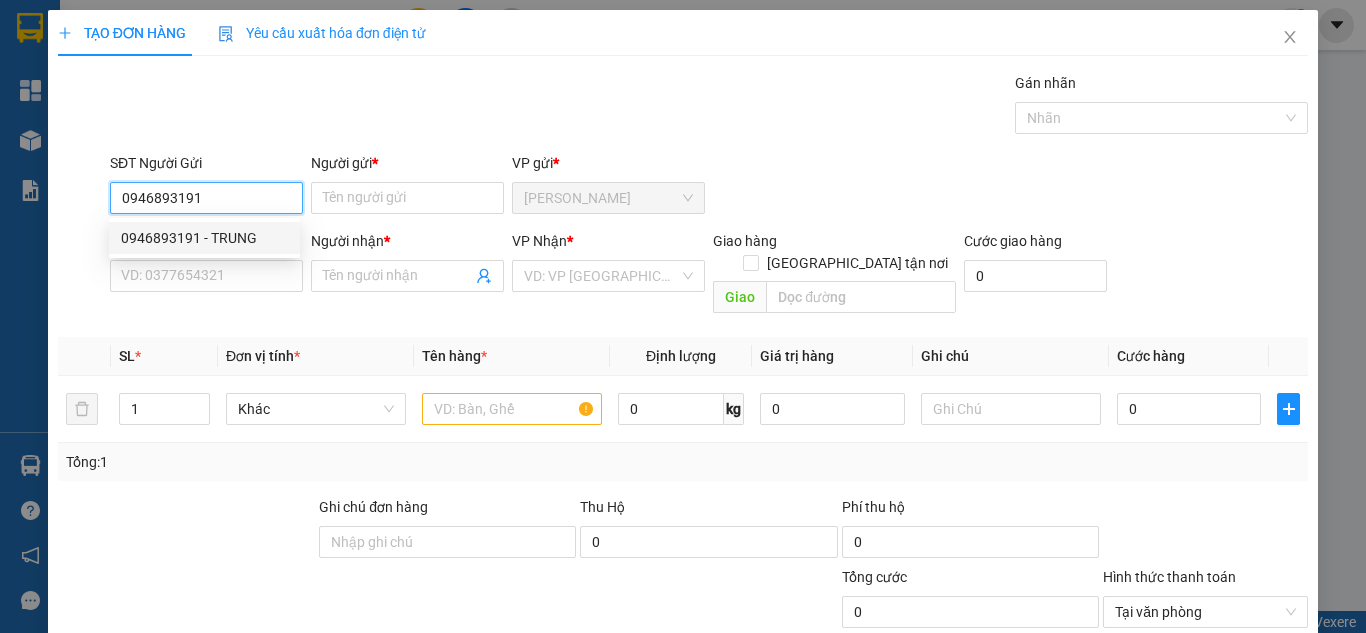 click on "0946893191 - TRUNG" at bounding box center [204, 238] 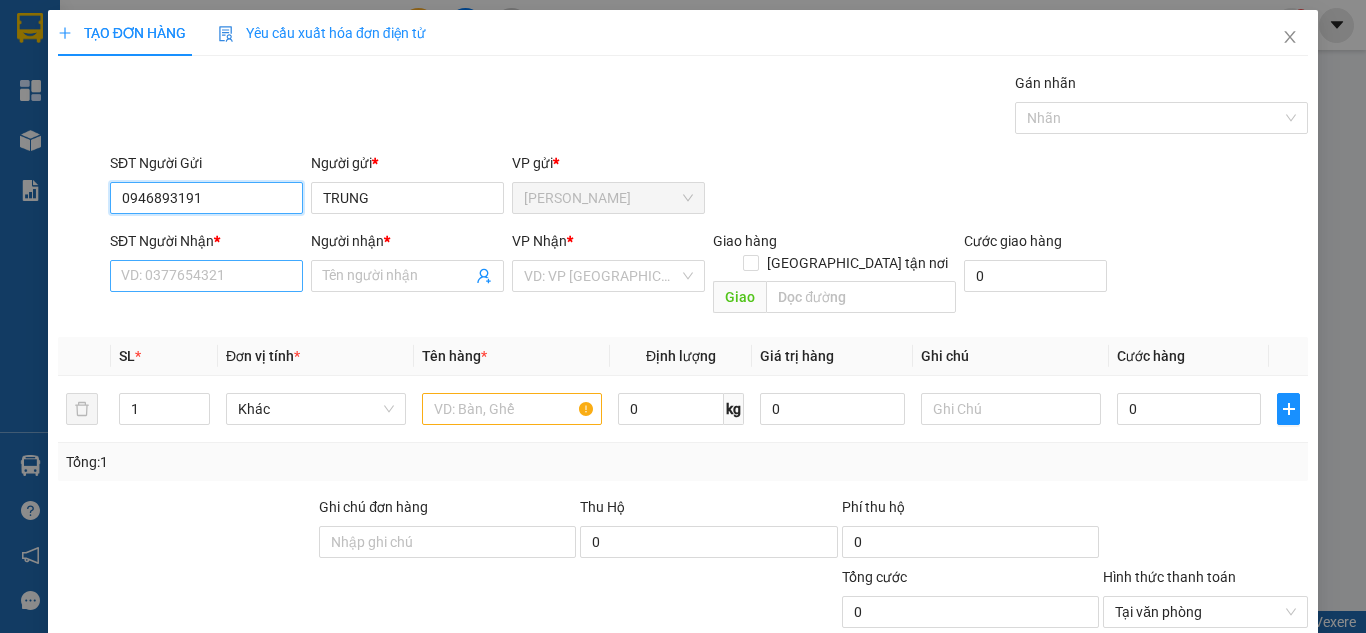 type on "0946893191" 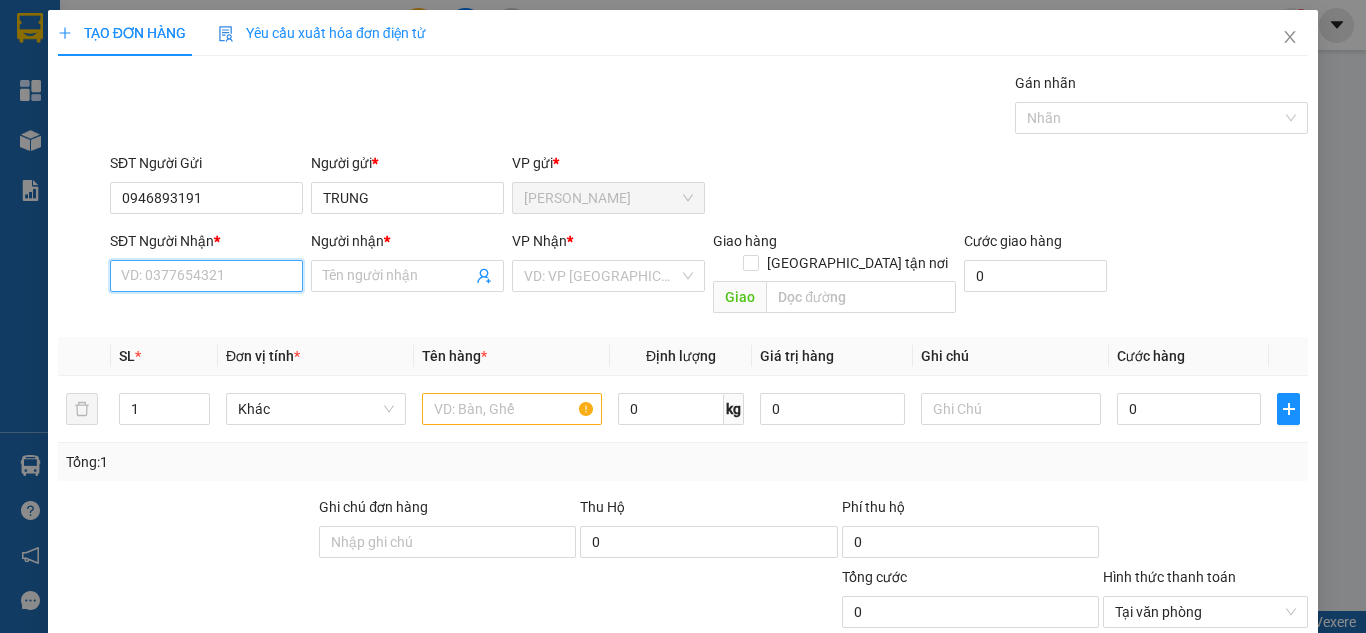 click on "SĐT Người Nhận  *" at bounding box center (206, 276) 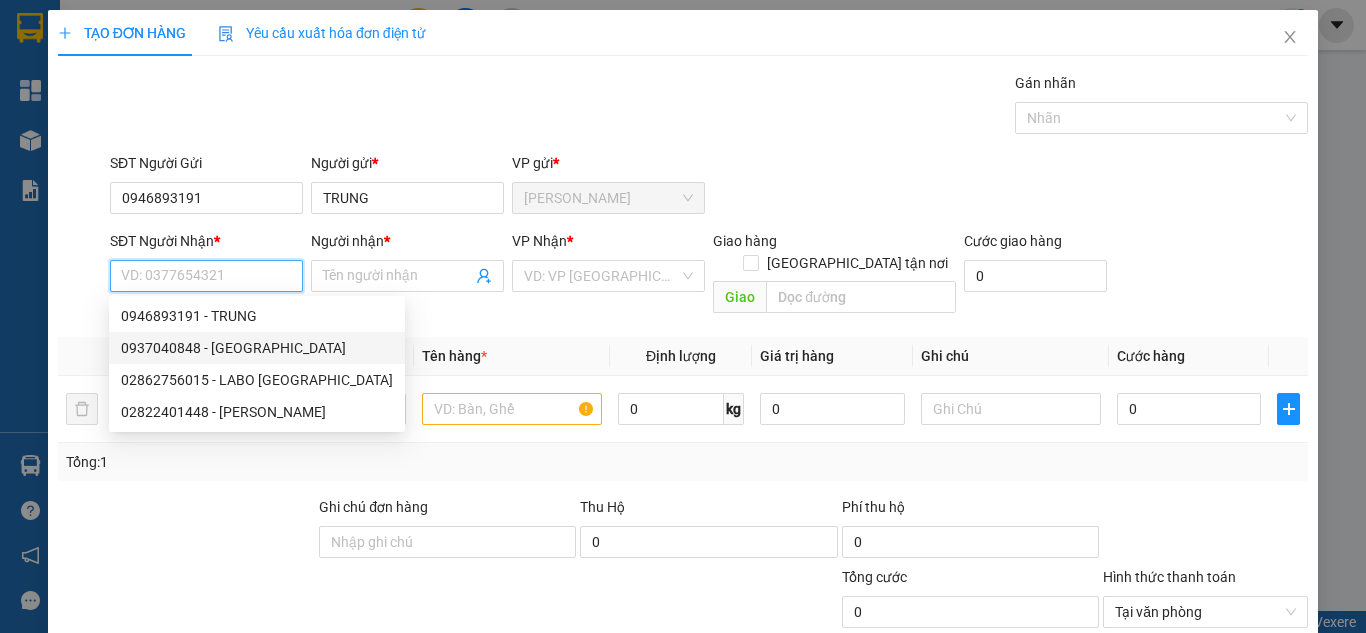 click on "0937040848 - [GEOGRAPHIC_DATA]" at bounding box center [257, 348] 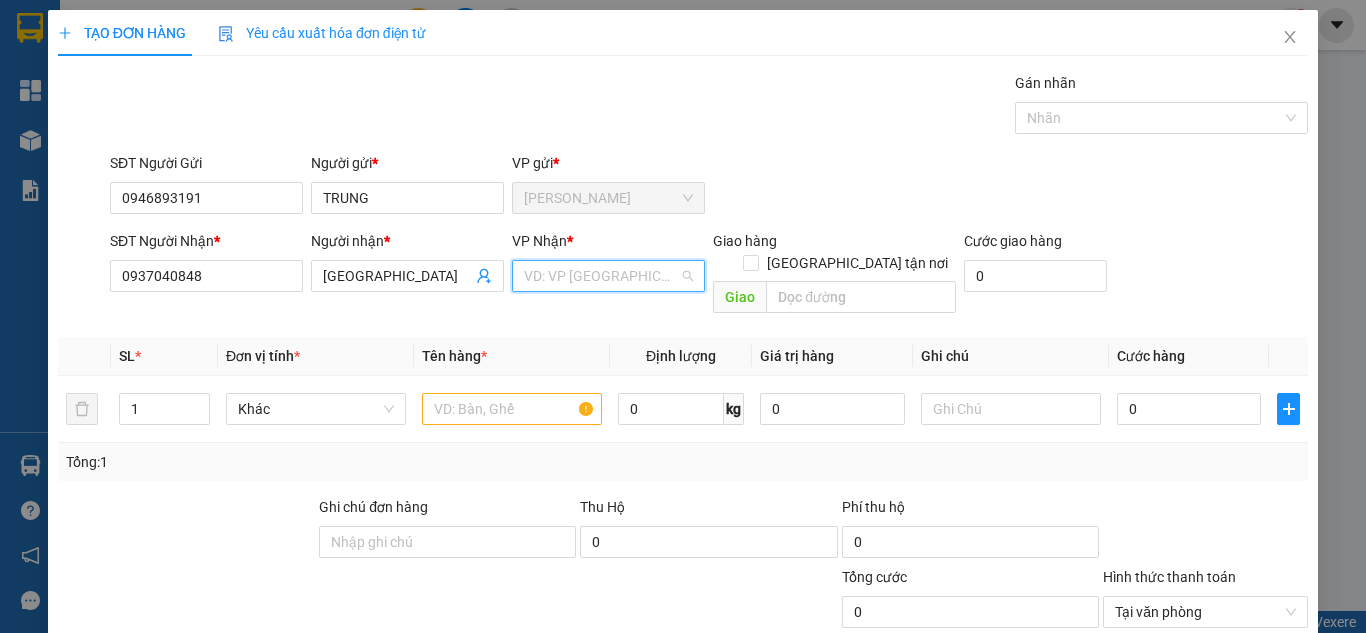 click at bounding box center [601, 276] 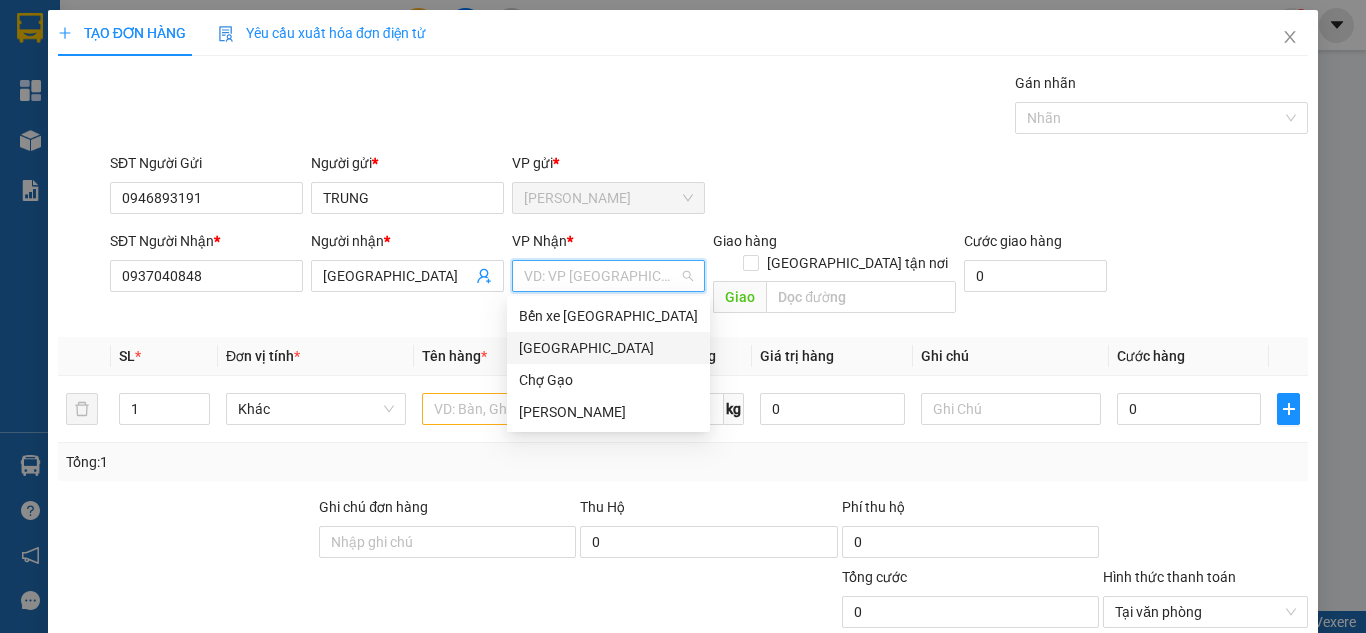 click on "[GEOGRAPHIC_DATA]" at bounding box center [608, 348] 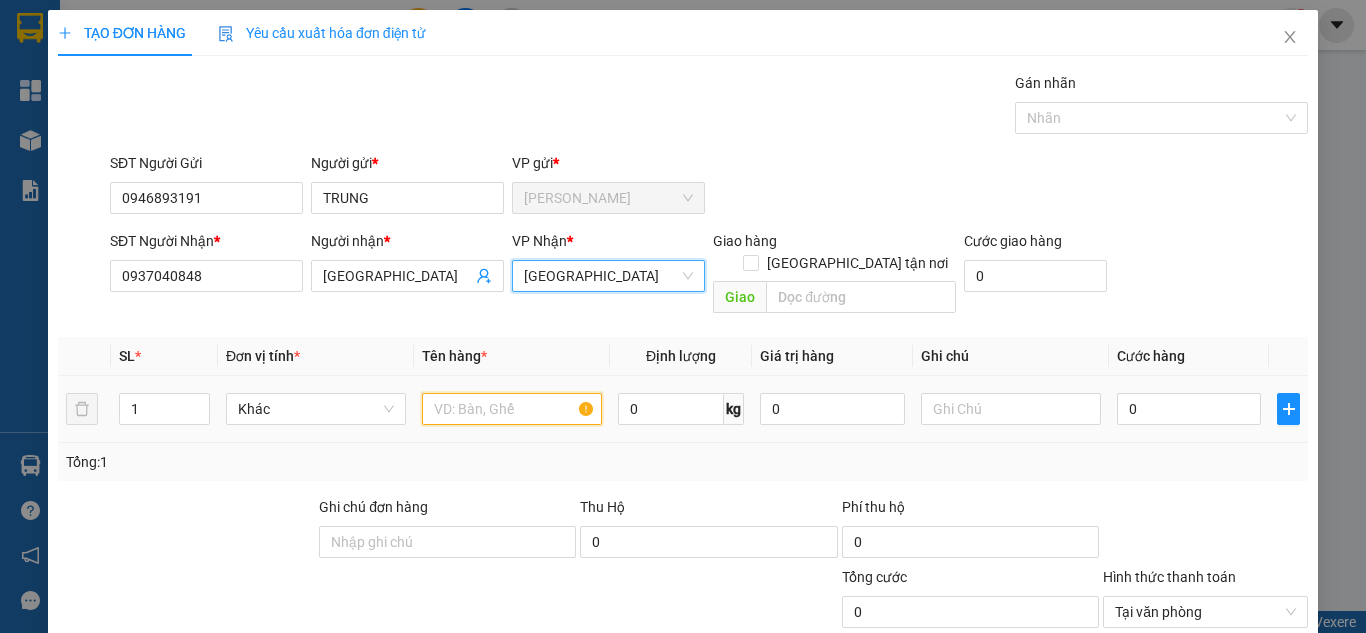 click at bounding box center (512, 409) 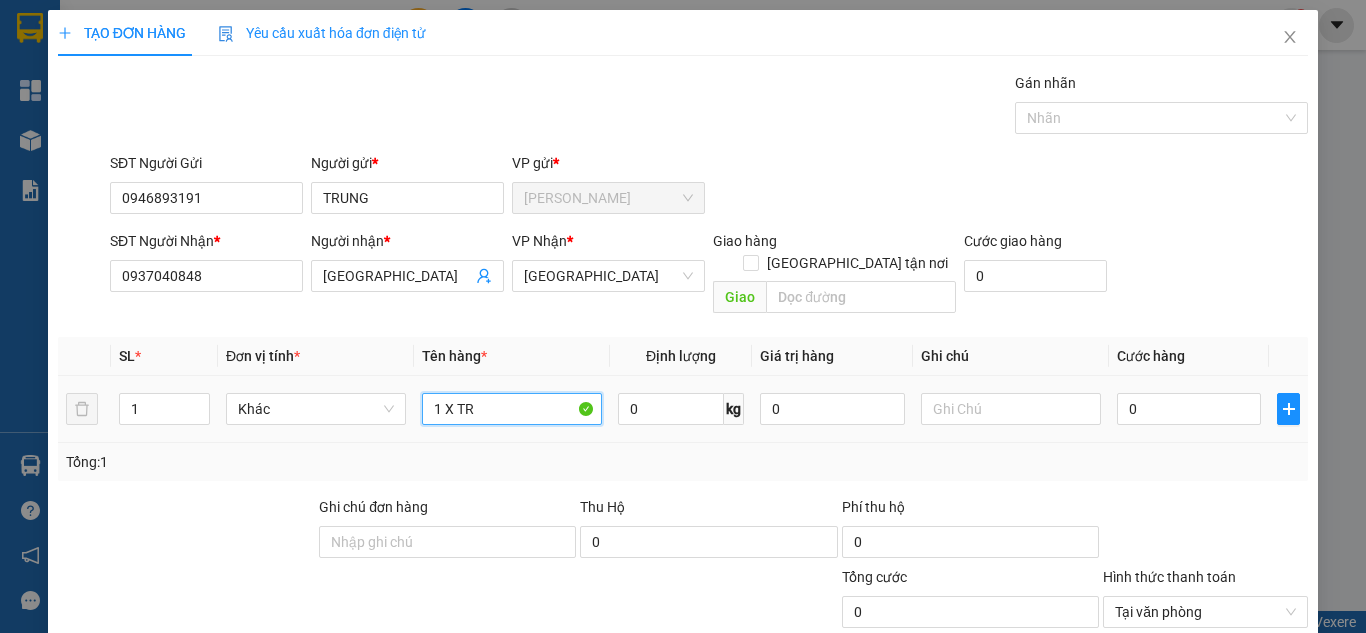 paste on "Ă" 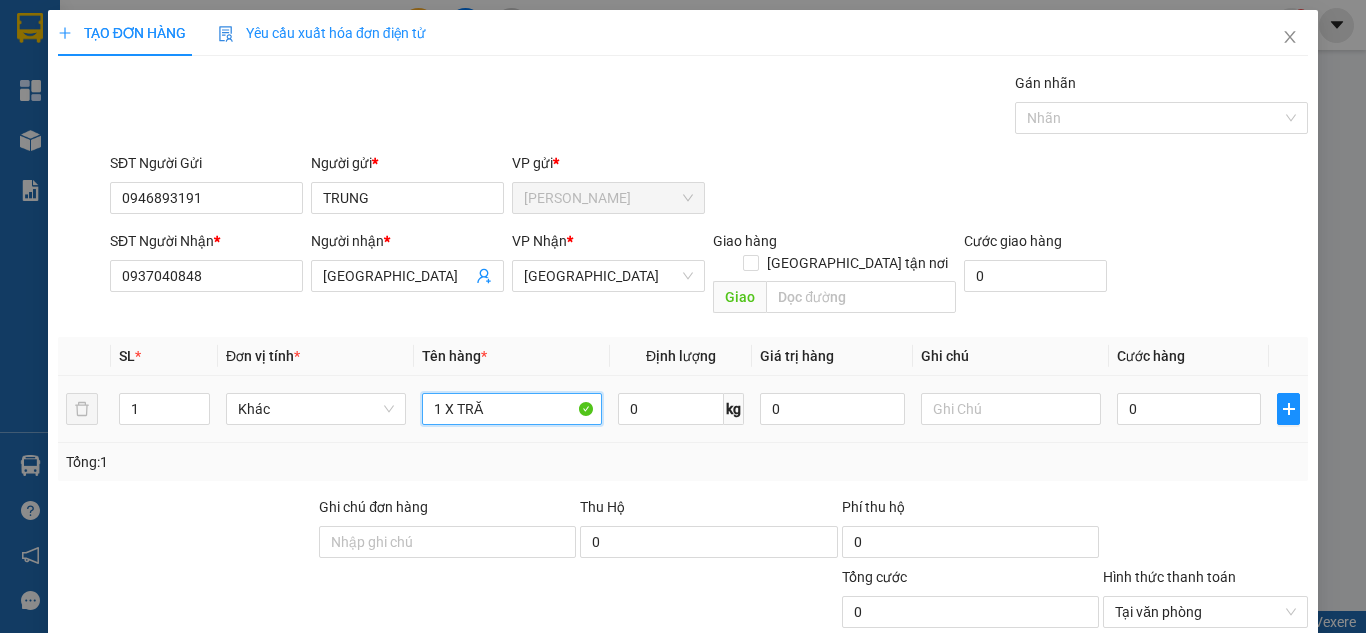paste on "Ắ" 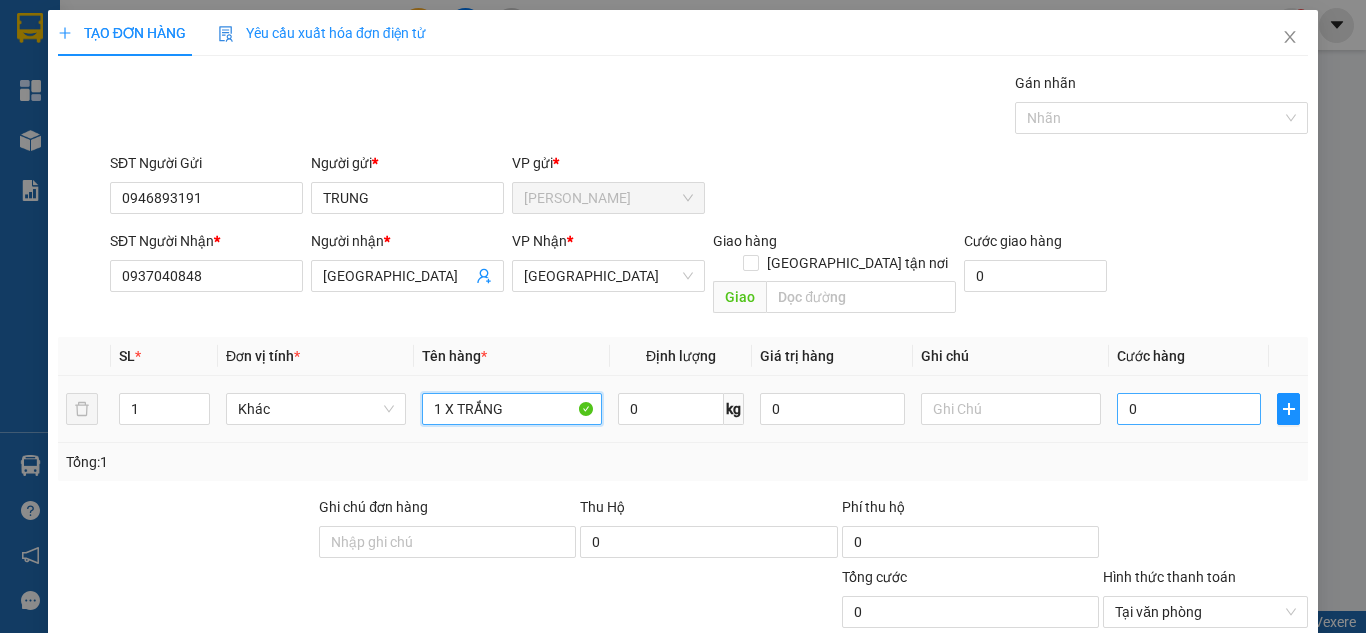 type on "1 X TRẮNG" 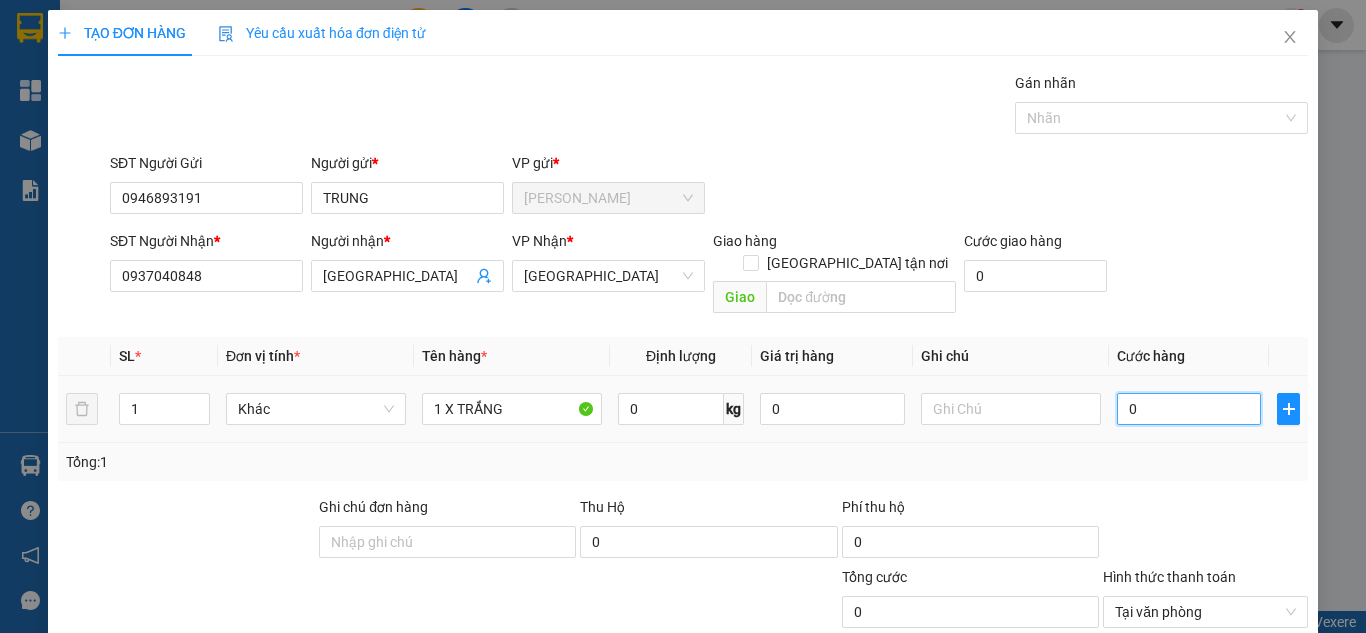 click on "0" at bounding box center (1189, 409) 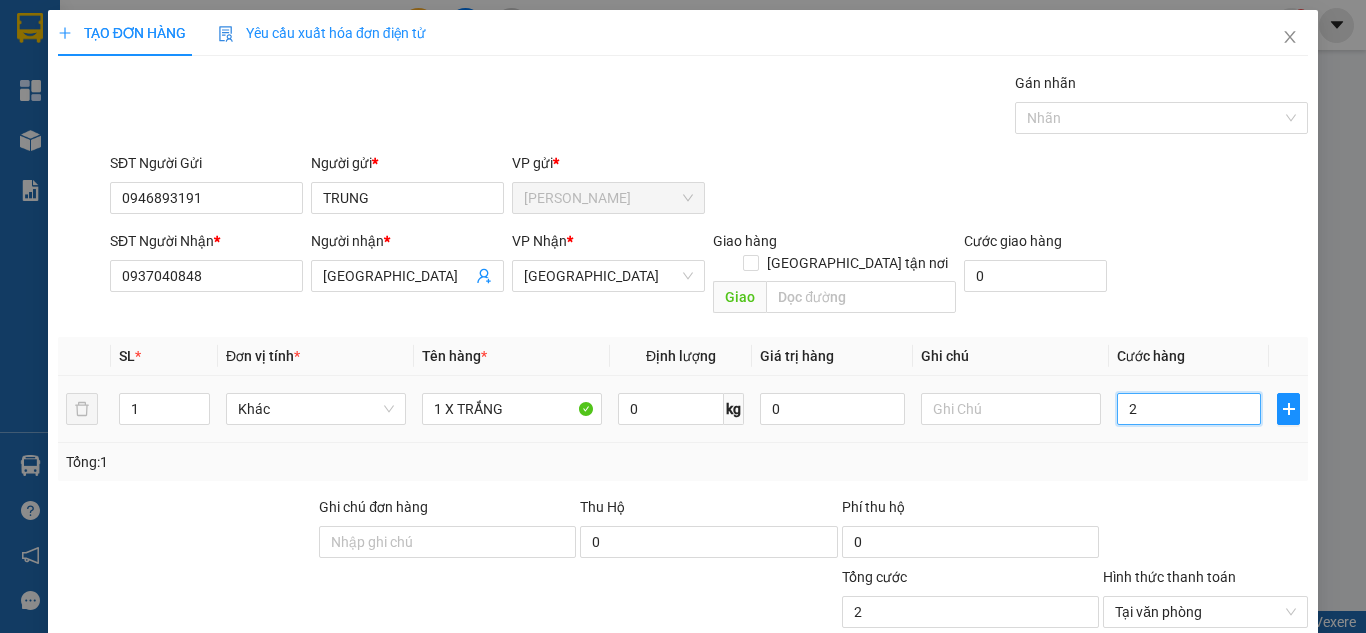 type on "20" 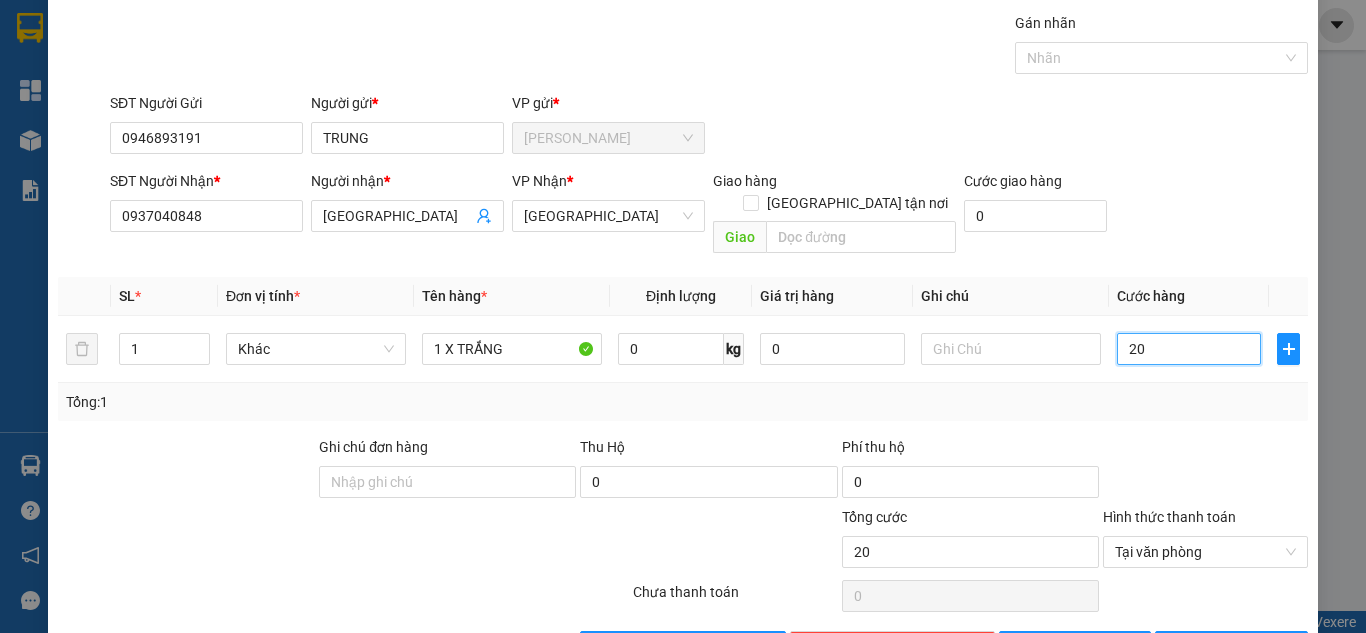 scroll, scrollTop: 107, scrollLeft: 0, axis: vertical 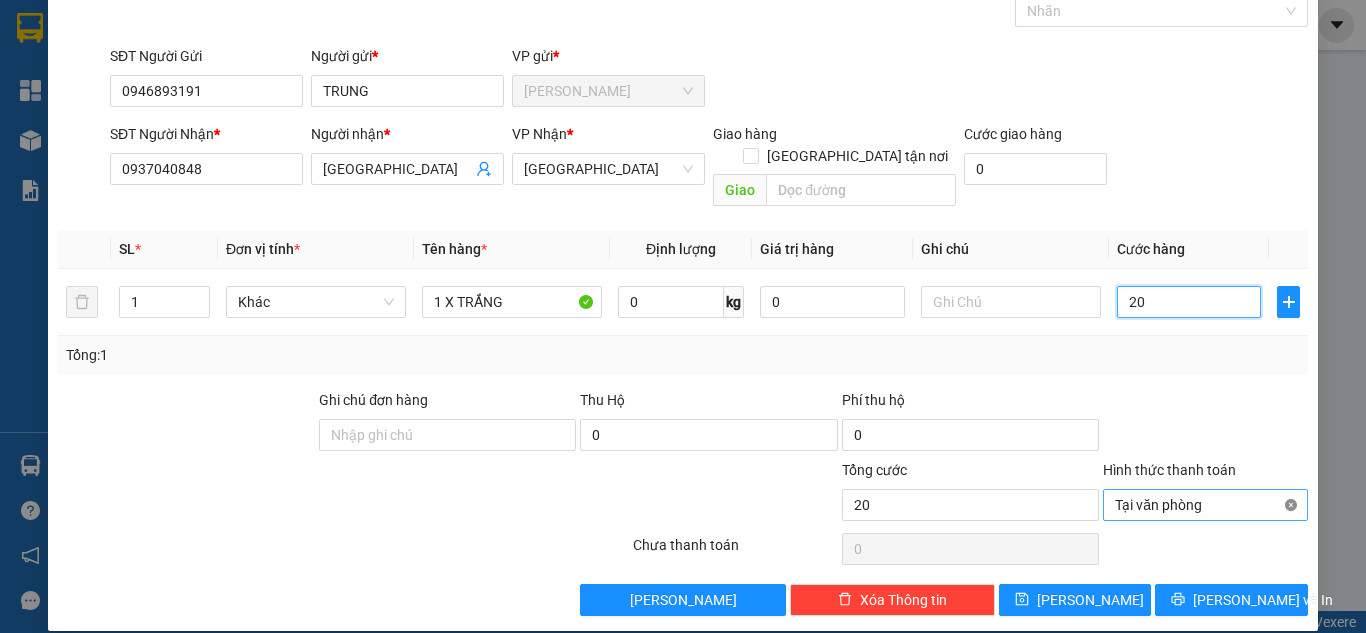 type on "20" 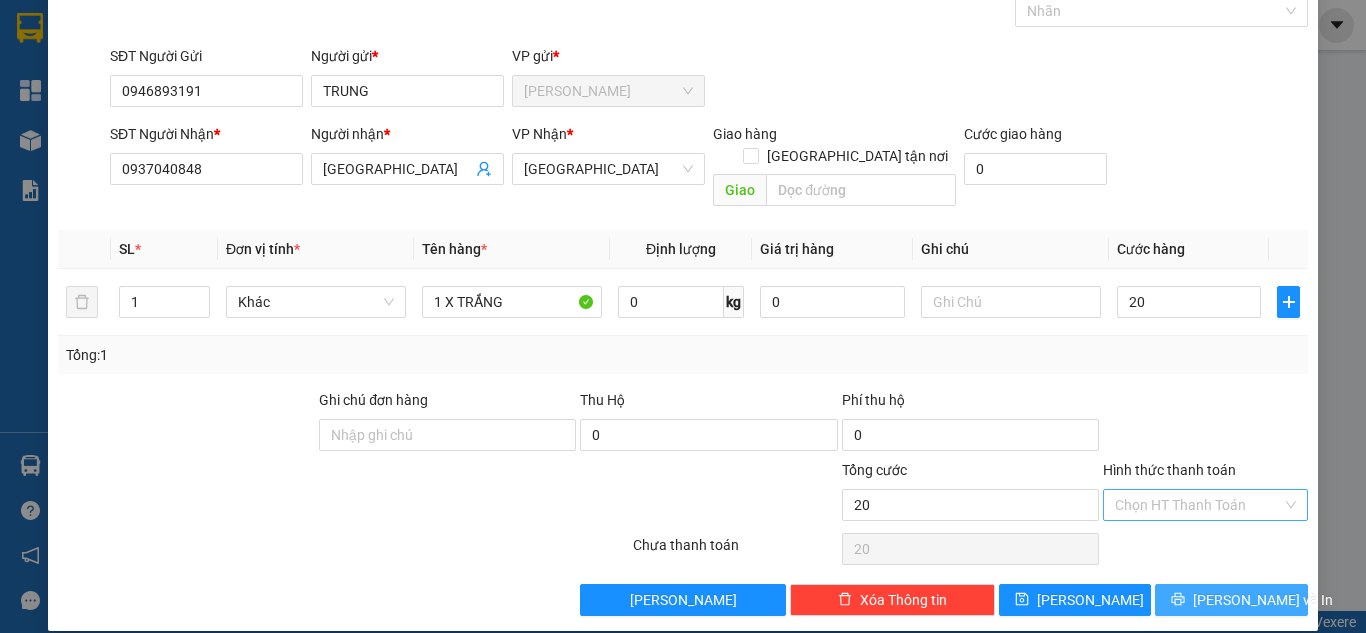 type on "20.000" 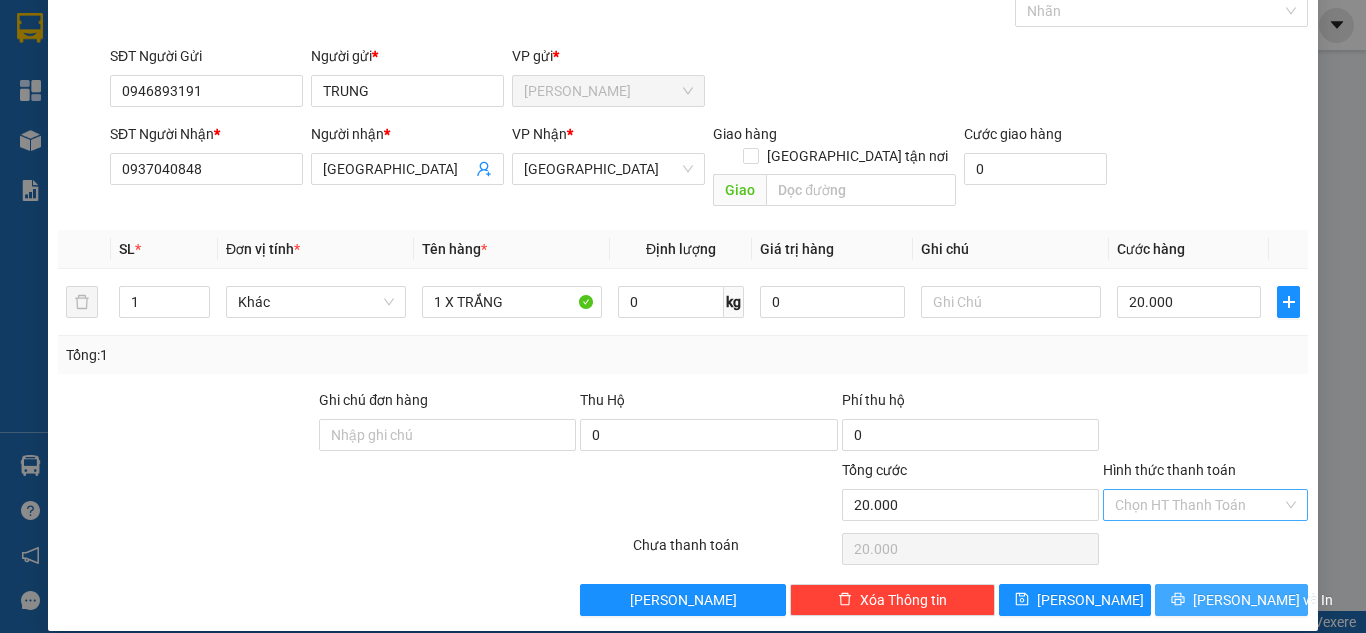 click on "[PERSON_NAME] và In" at bounding box center [1263, 600] 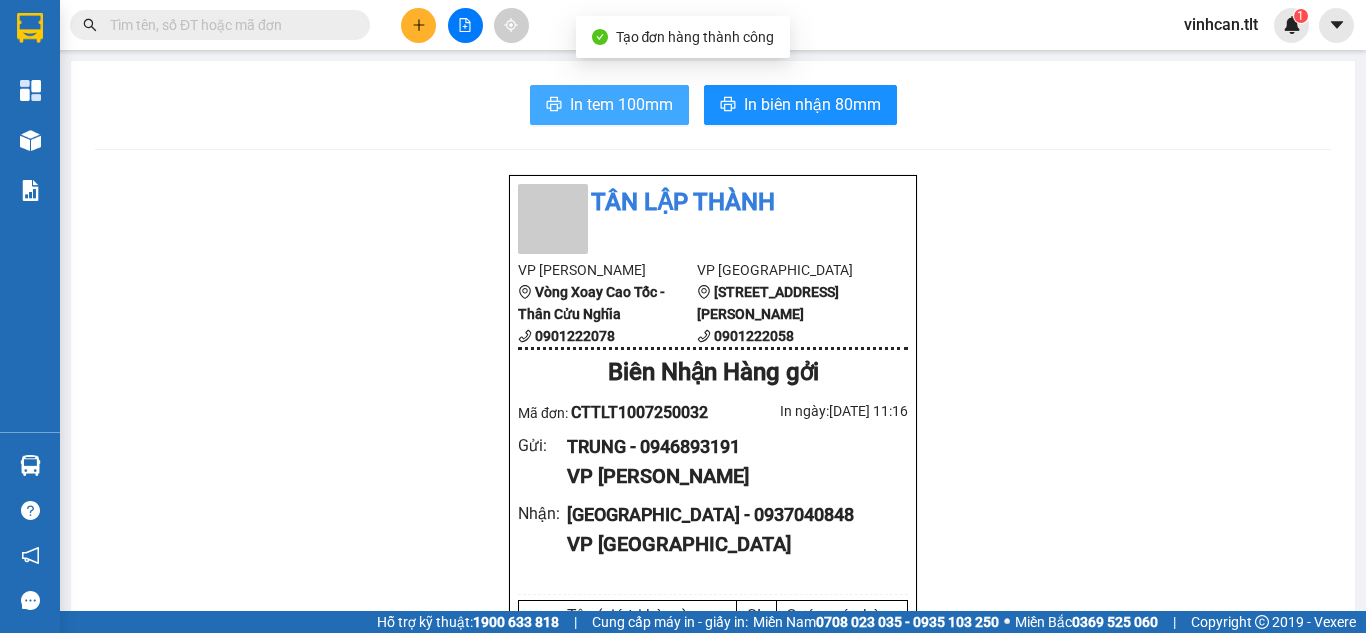 click on "In tem 100mm" at bounding box center [621, 104] 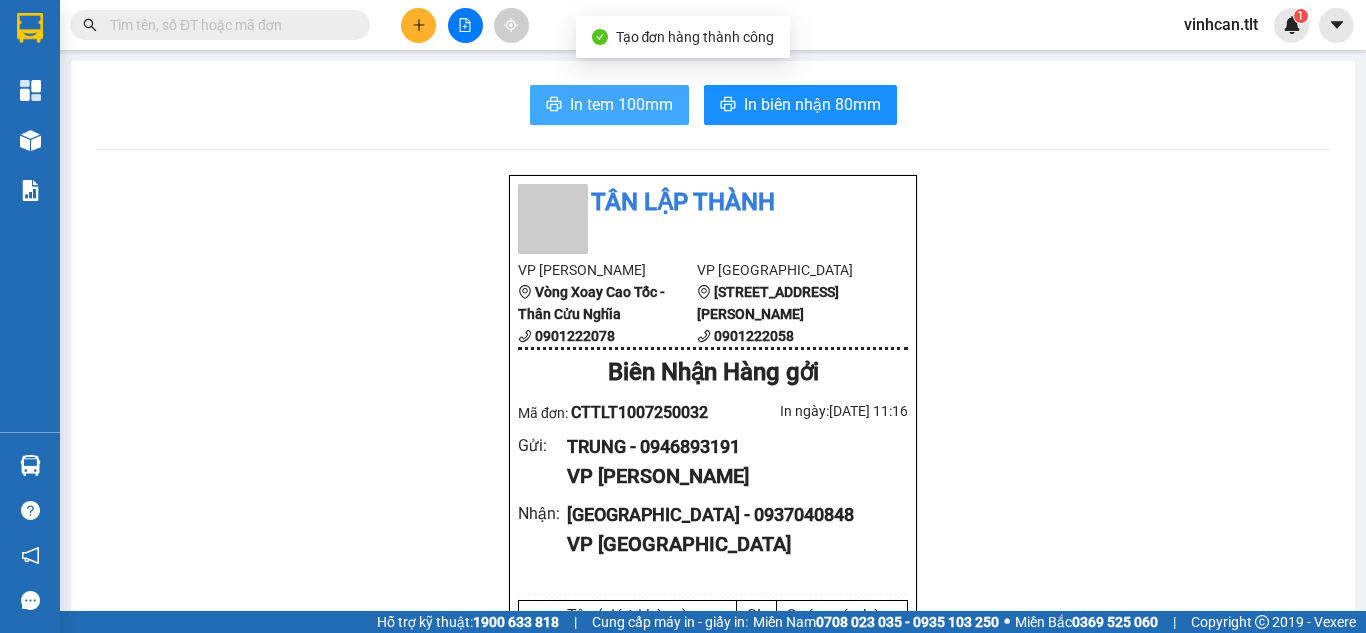 scroll, scrollTop: 0, scrollLeft: 0, axis: both 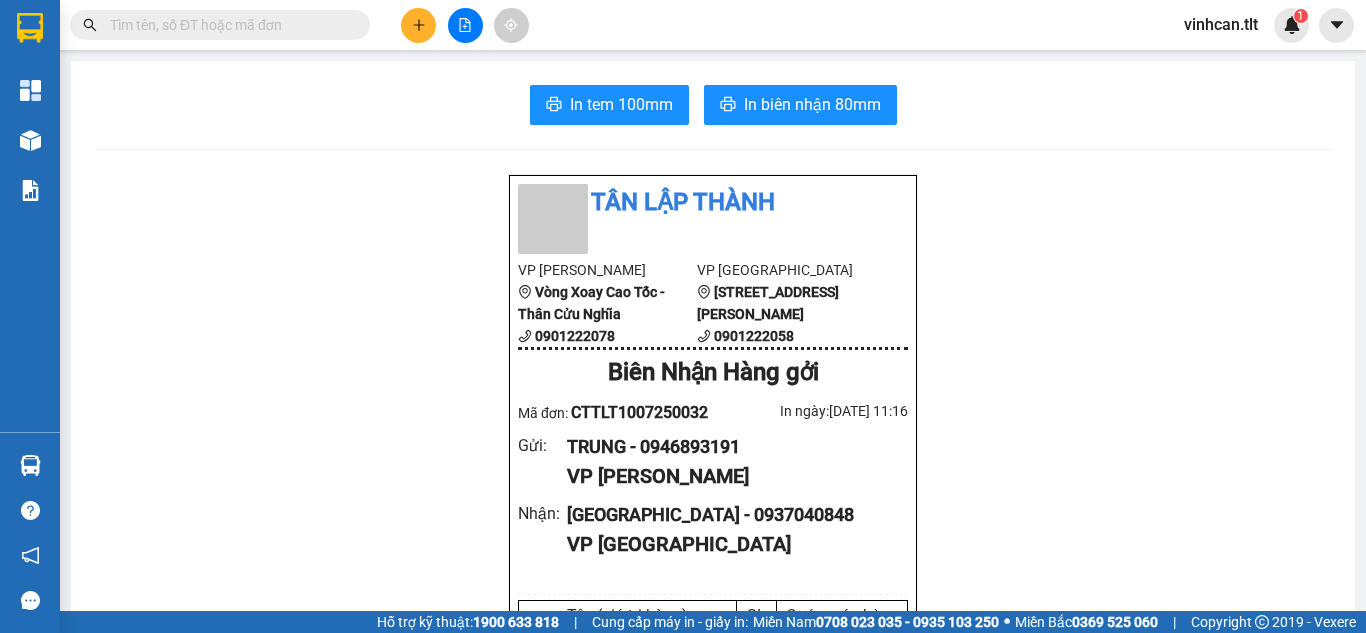 click on "Tân Lập Thành VP Cao Tốc   Vòng Xoay Cao Tốc - Thân Cửu Nghĩa   0901222078 VP [GEOGRAPHIC_DATA]   [GEOGRAPHIC_DATA]   0901222058 [GEOGRAPHIC_DATA] Hàng gởi Mã đơn:   CTTLT1007250032 In ngày:  [DATE]   11:16 Gửi :   TRUNG - 0946893191 VP Cao Tốc Nhận :   [GEOGRAPHIC_DATA] - 0937040848 VP [GEOGRAPHIC_DATA] Tên (giá trị hàng) SL Cước món hàng Khác - 1 X TRẮNG   (0) 1 20.000 Tổng cộng 1 20.000 Loading... Chưa Thu : 20.000 VND Tổng phải thu : 20.000 VND Quy định nhận/gửi hàng : Hàng hóa quá 7 ngày, nhà xe không chịu trách nhiệm hư hao, thất lạc. Nhà xe không bồi thường khi vận chuyển hàng dễ vỡ. Hàng không kê khai giá trị nếu thất lạc nhà xe chỉ bồi thường tối đa 10 lần cước vận chuyển. Đối với tiền, quý khách vui lòng mang theo CMND để đối chiếu. Nhà xe không chịu trách nhiệm với hàng niêm phong/hàng quốc cấm. CTTLT1007250032 Cao Tốc TRUNG    -    0946893191 [GEOGRAPHIC_DATA]" at bounding box center (713, 938) 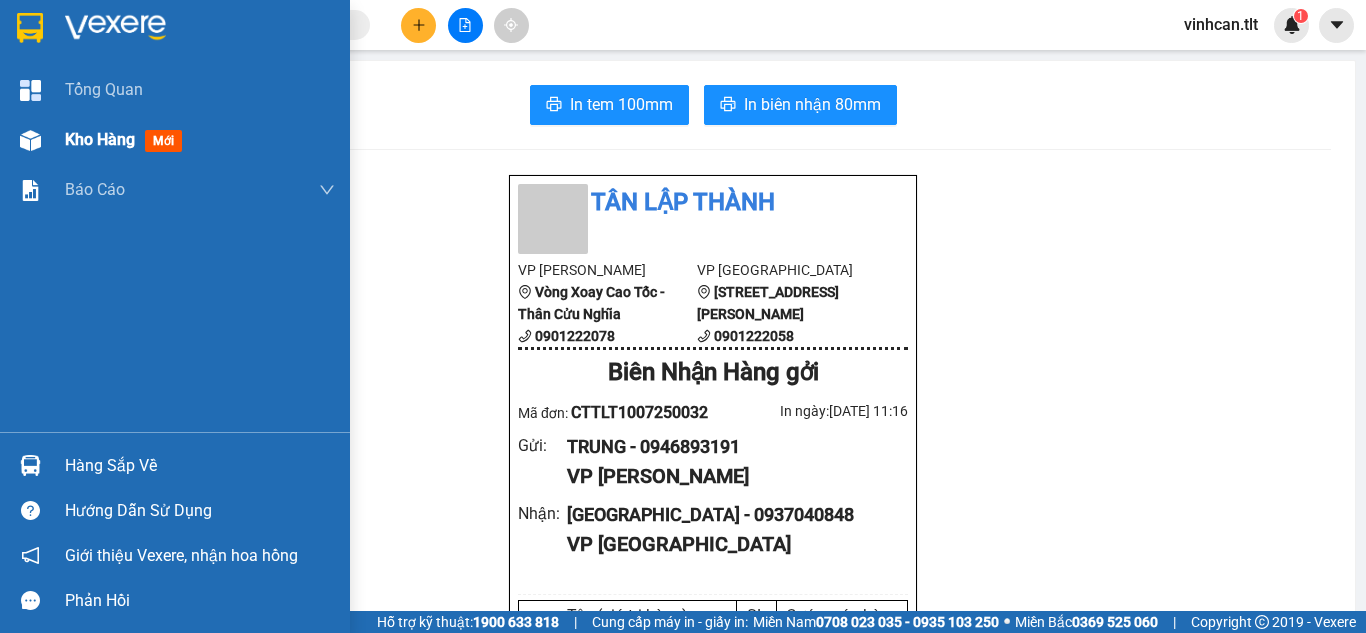 click on "Kho hàng mới" at bounding box center (175, 140) 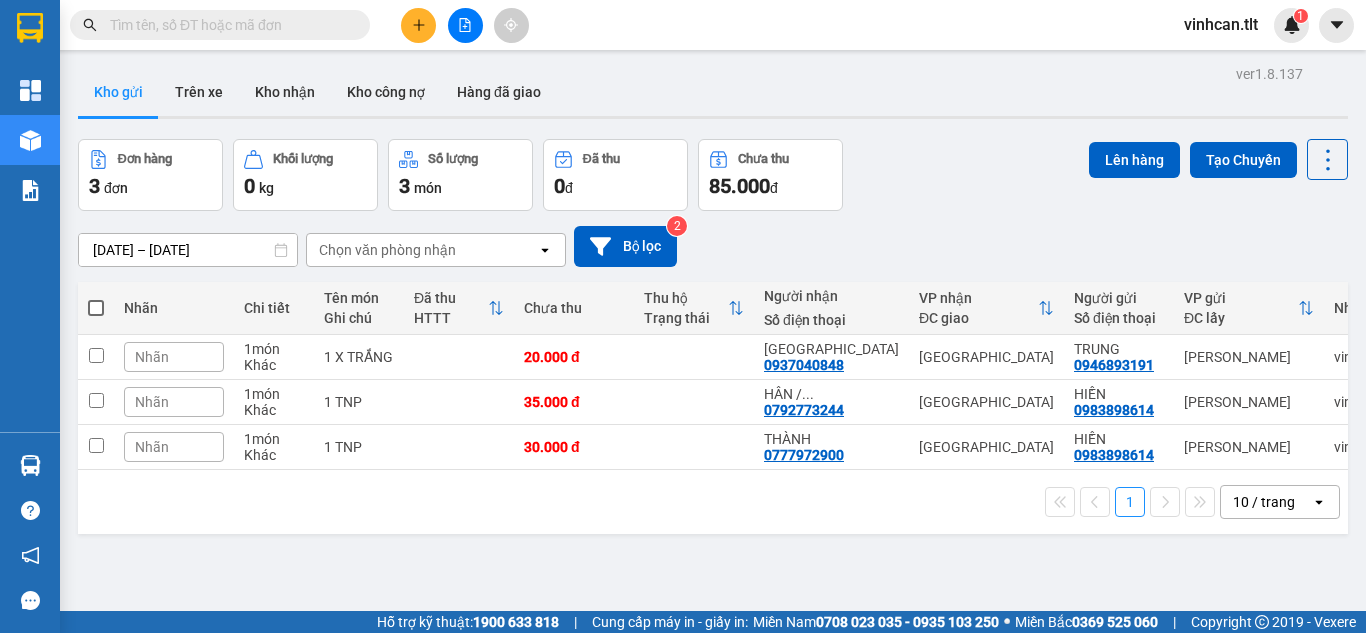 click at bounding box center (96, 308) 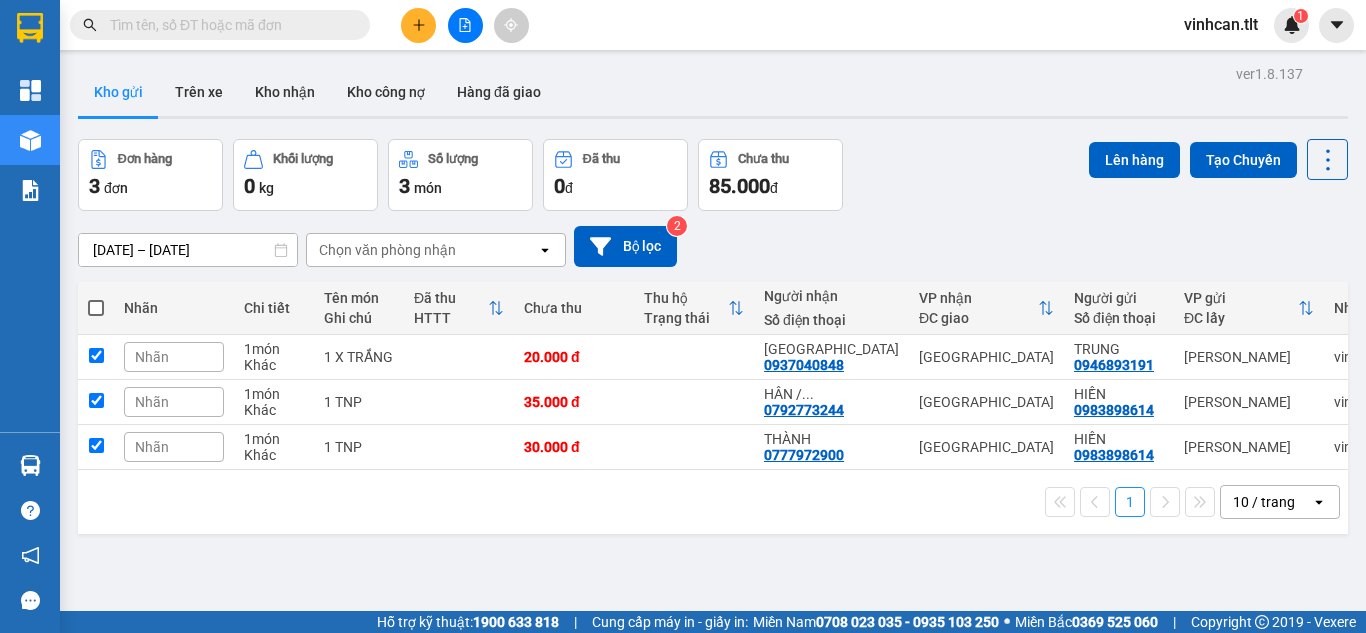 checkbox on "true" 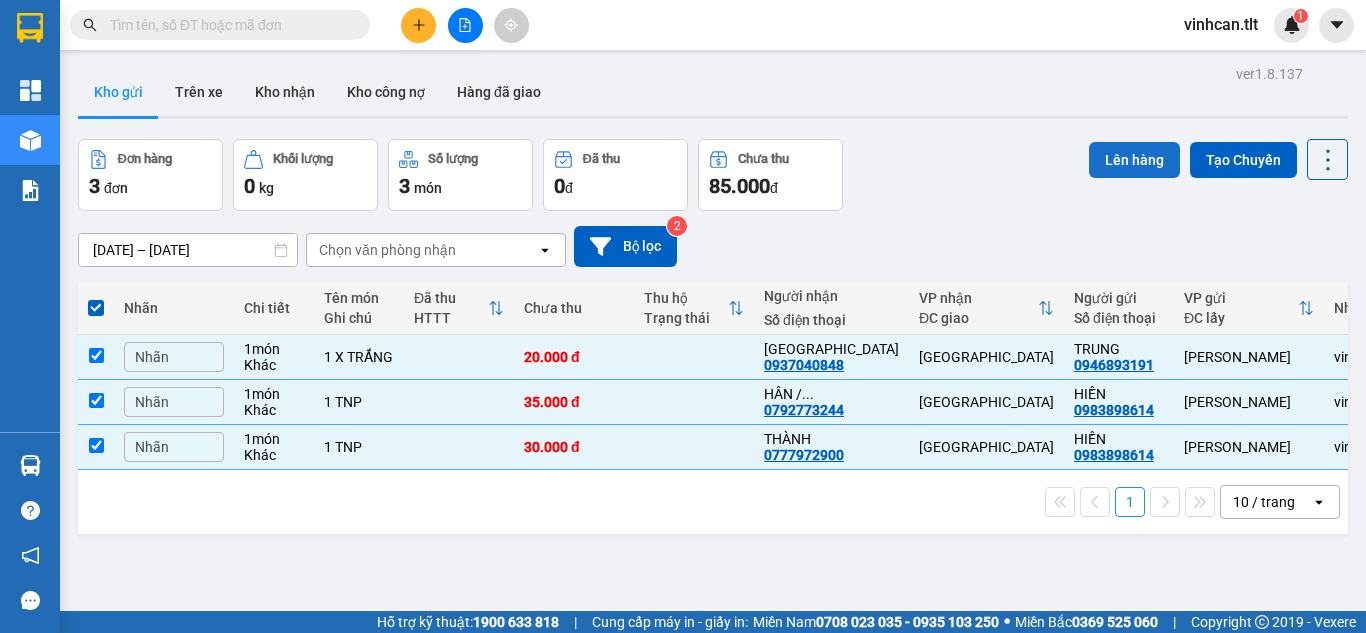 click on "Lên hàng" at bounding box center [1134, 160] 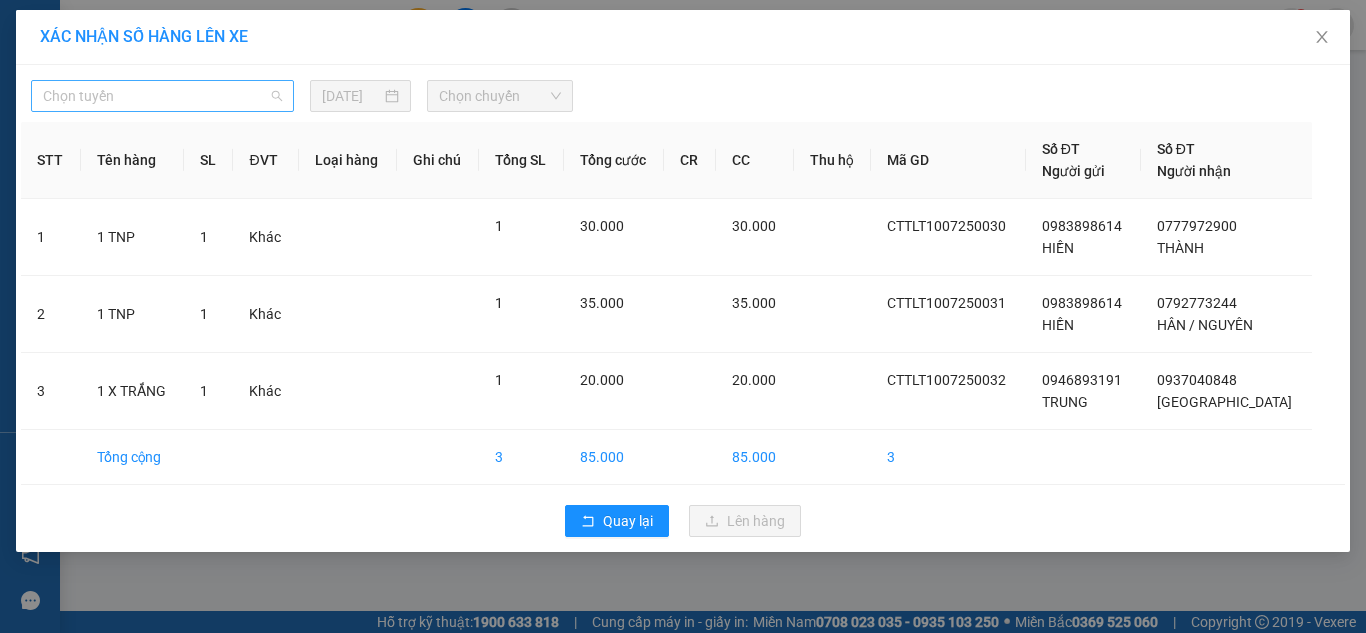 click on "Chọn tuyến" at bounding box center [162, 96] 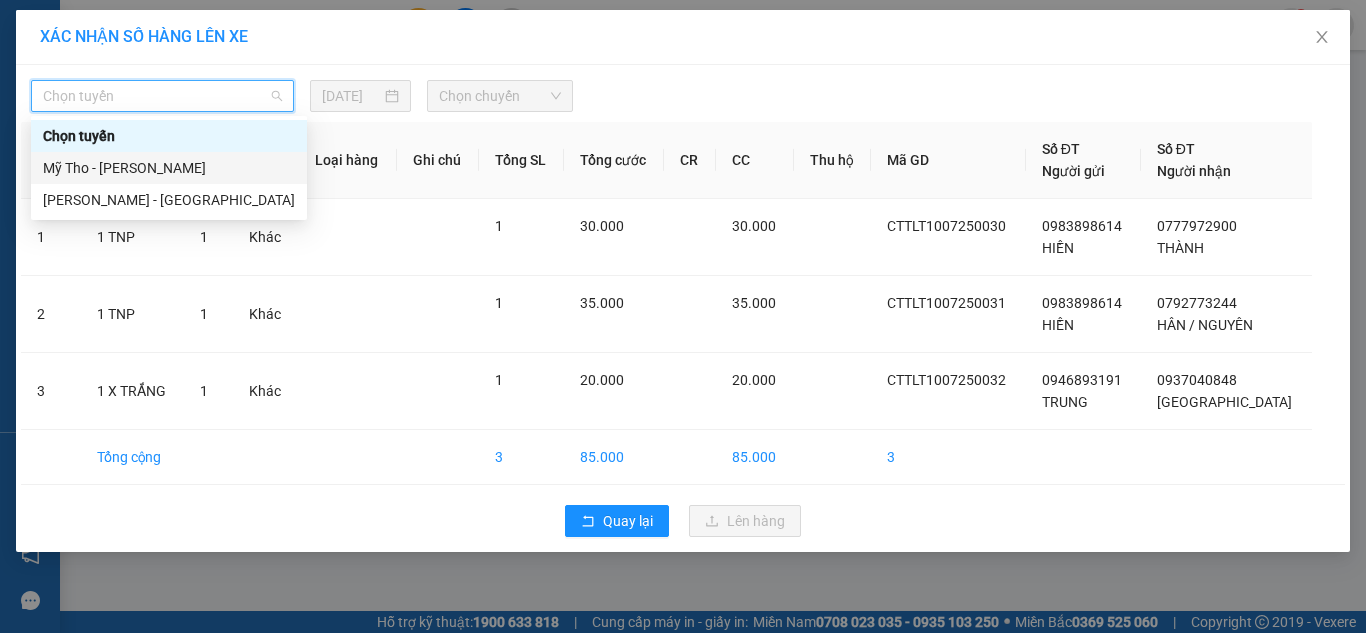 click on "Mỹ Tho - [PERSON_NAME]" at bounding box center [169, 168] 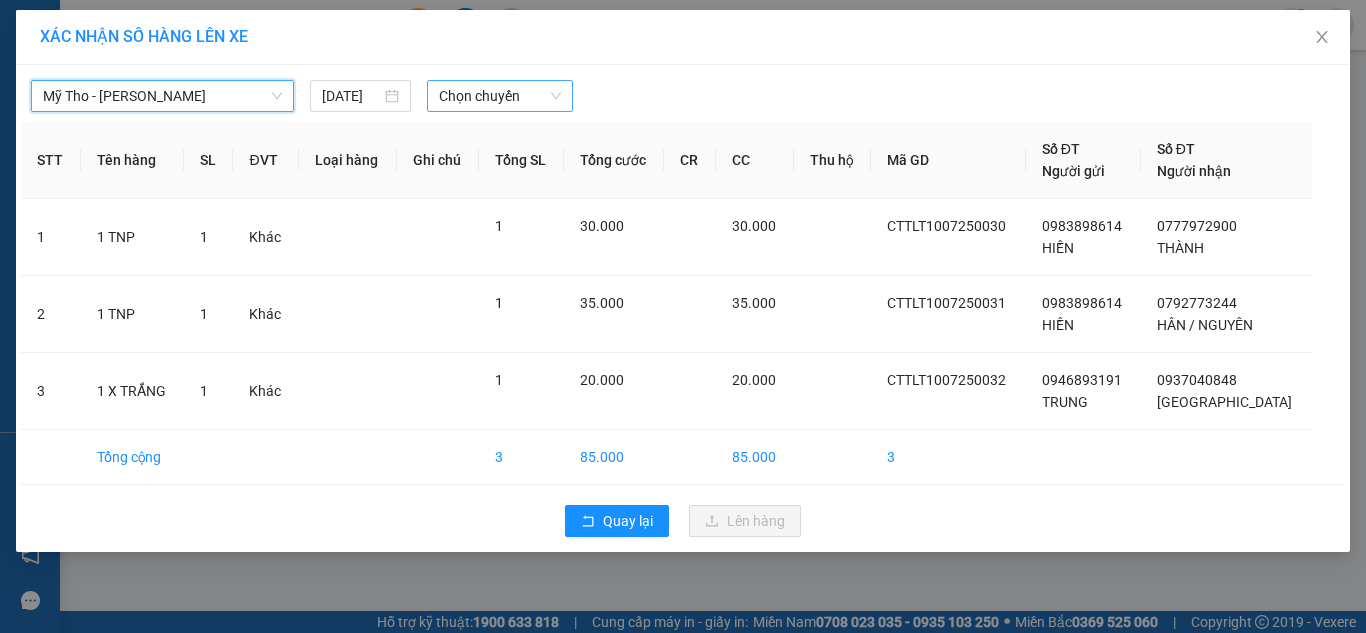 click on "Chọn chuyến" at bounding box center [500, 96] 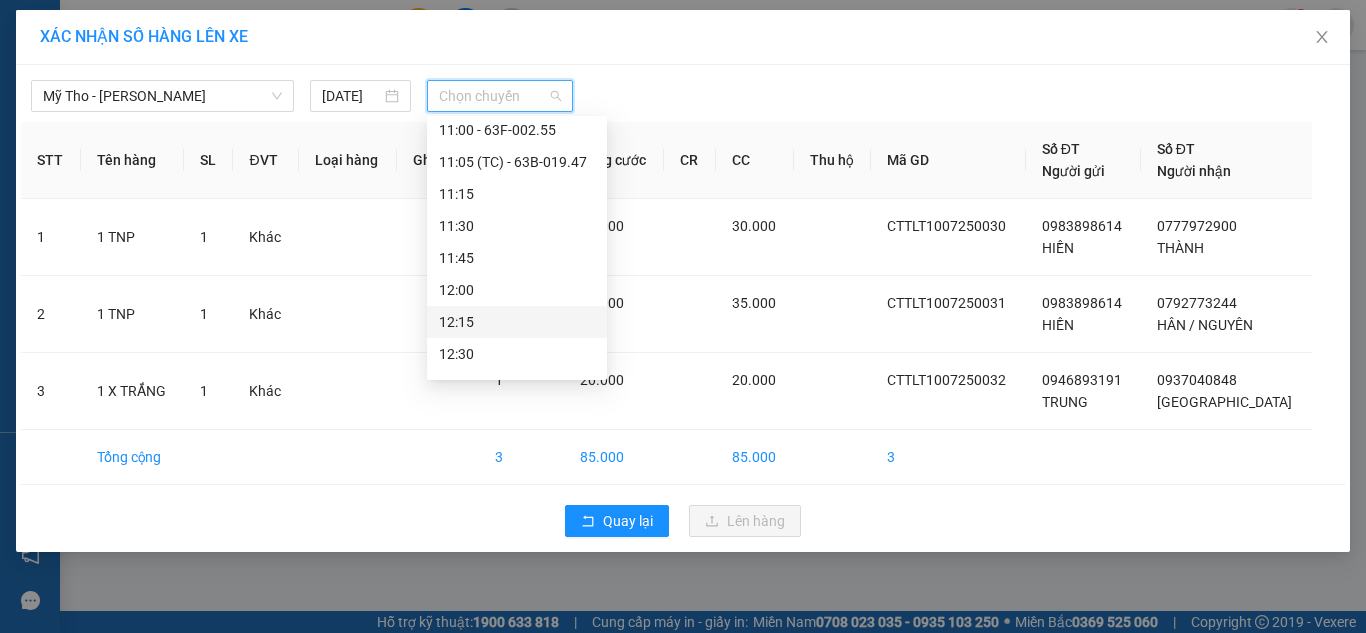 scroll, scrollTop: 1000, scrollLeft: 0, axis: vertical 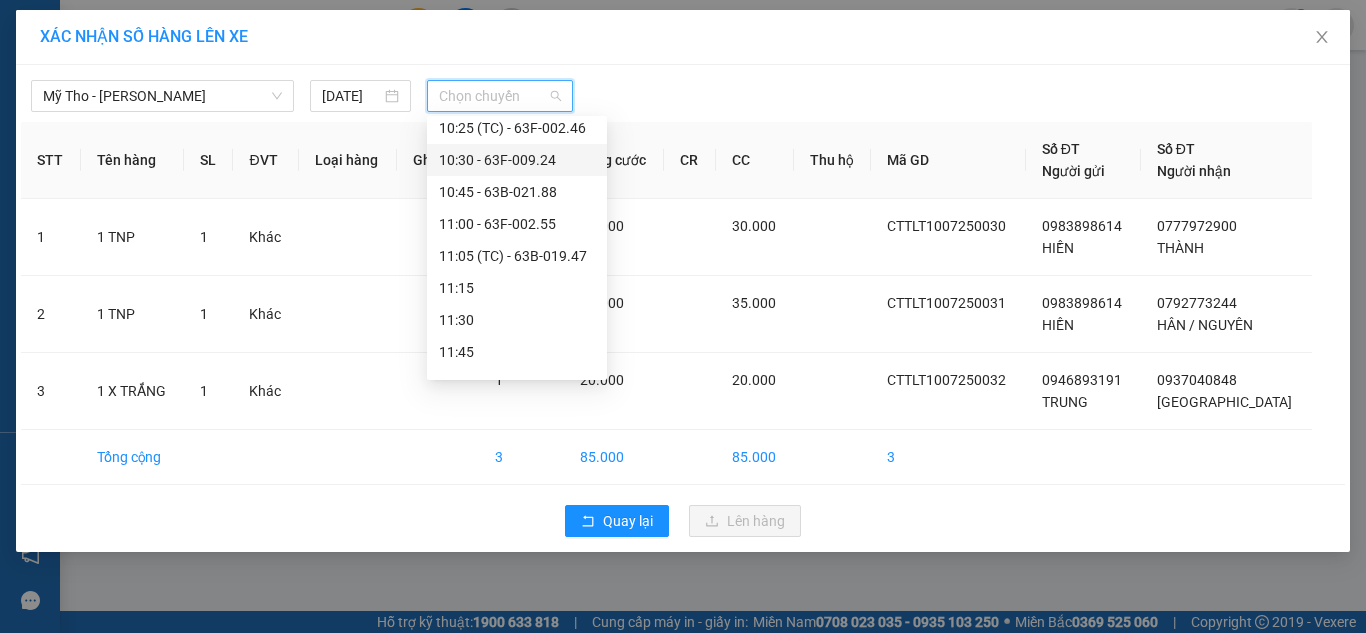 click on "10:30     - 63F-009.24" at bounding box center (517, 160) 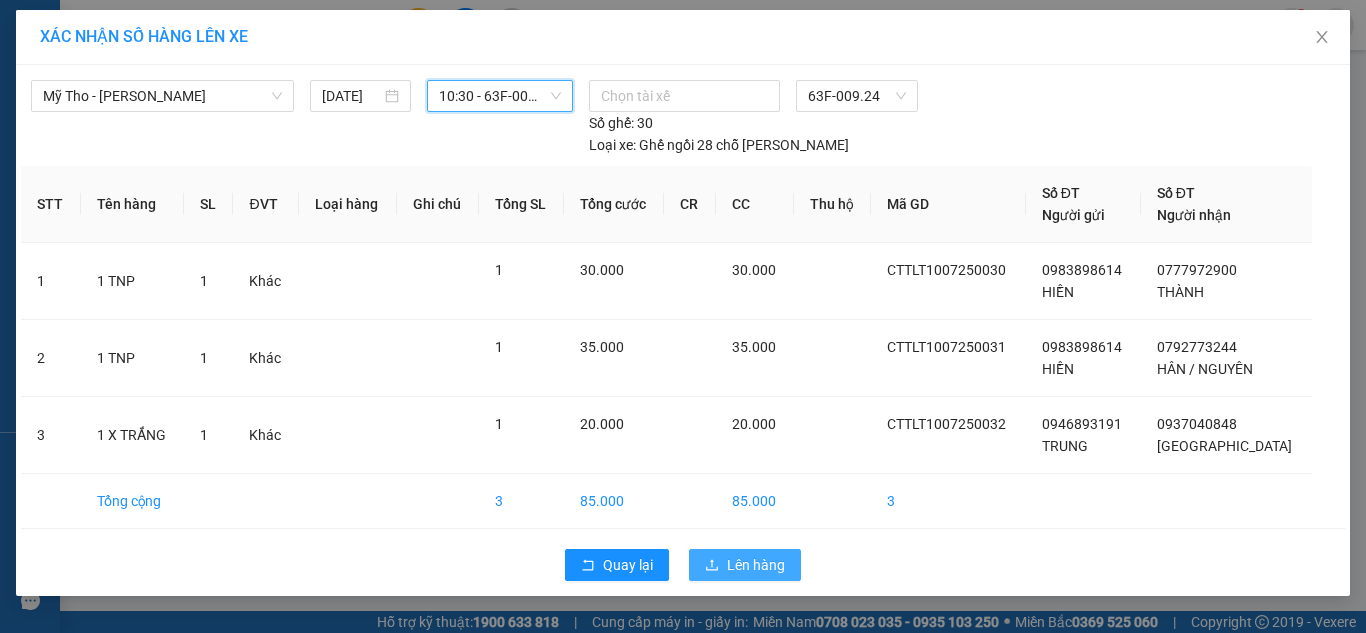 click on "Lên hàng" at bounding box center [745, 565] 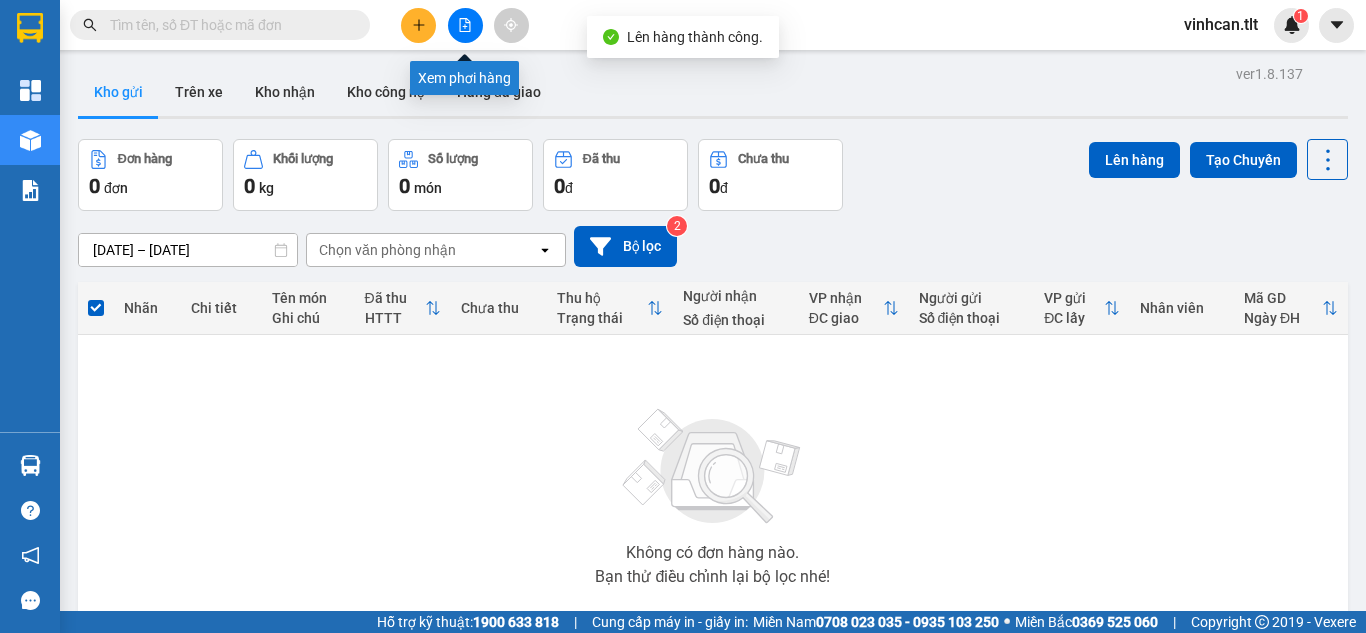 click 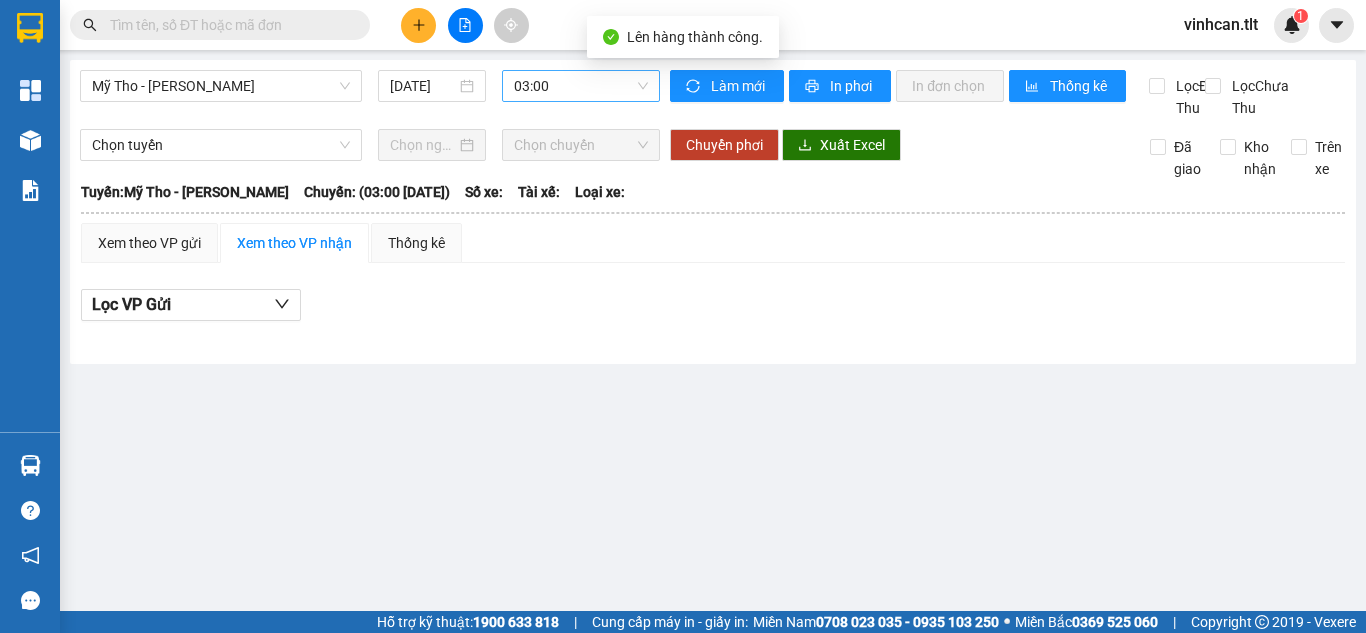 click on "03:00" at bounding box center (581, 86) 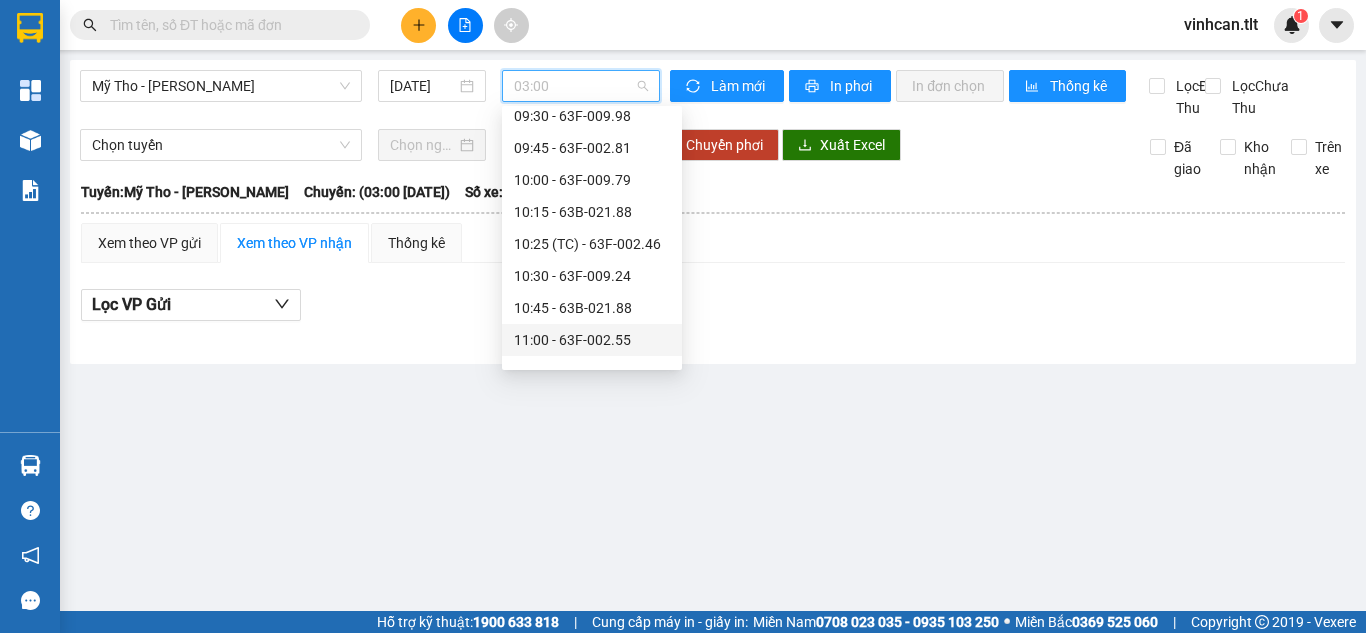 scroll, scrollTop: 1000, scrollLeft: 0, axis: vertical 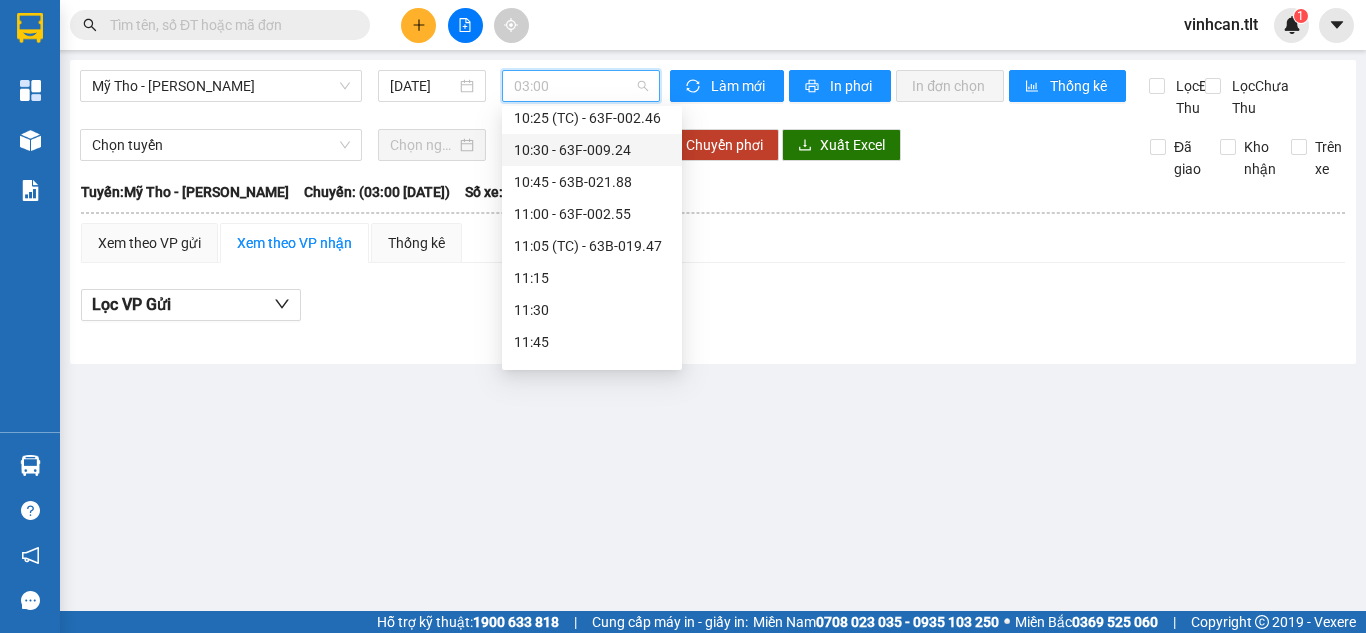 click on "10:30     - 63F-009.24" at bounding box center (592, 150) 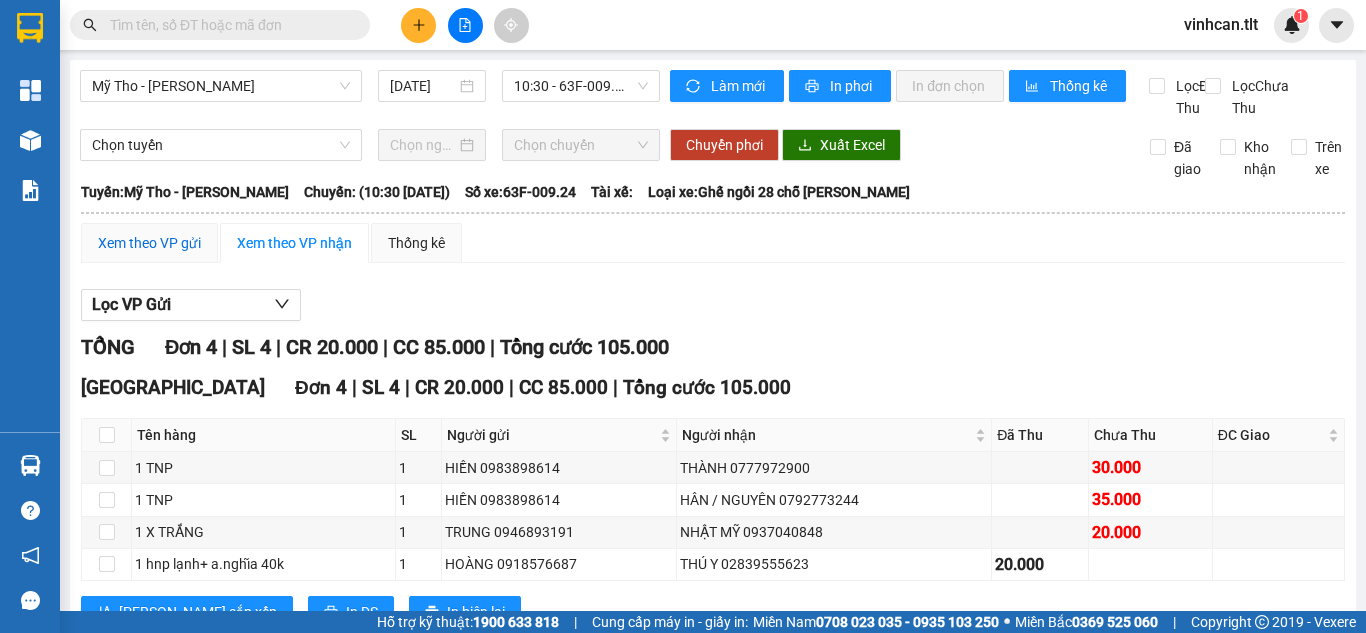 click on "Xem theo VP gửi" at bounding box center [149, 243] 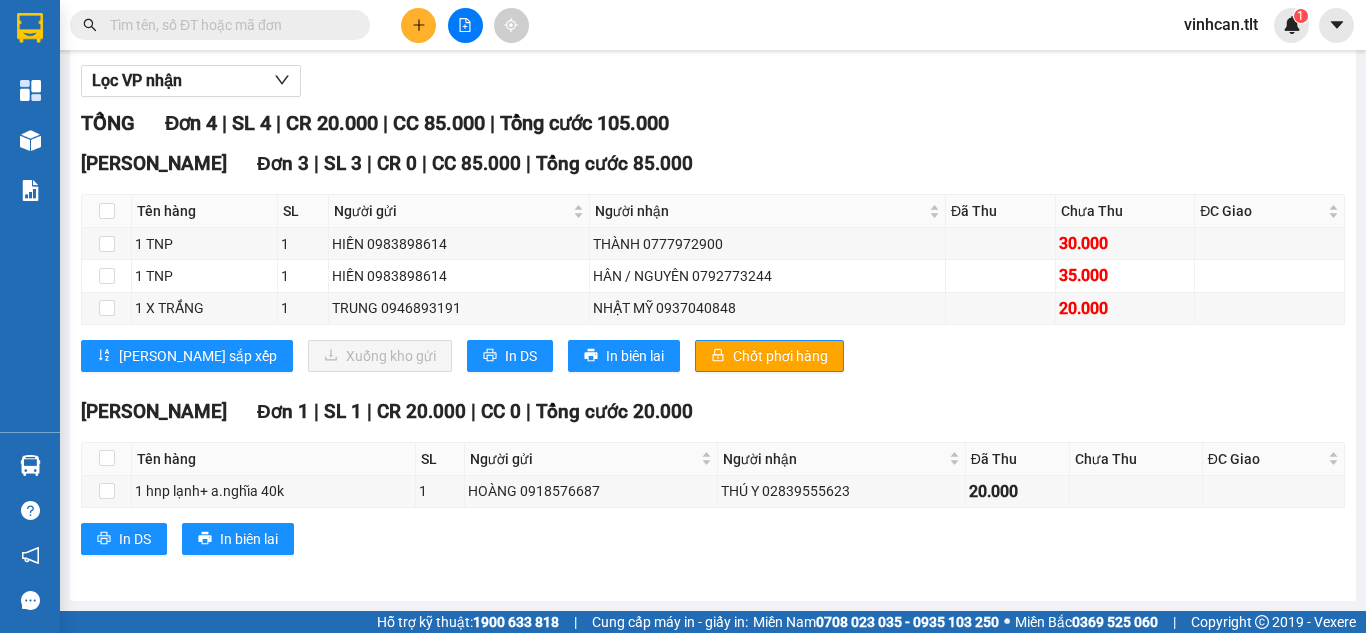 scroll, scrollTop: 246, scrollLeft: 0, axis: vertical 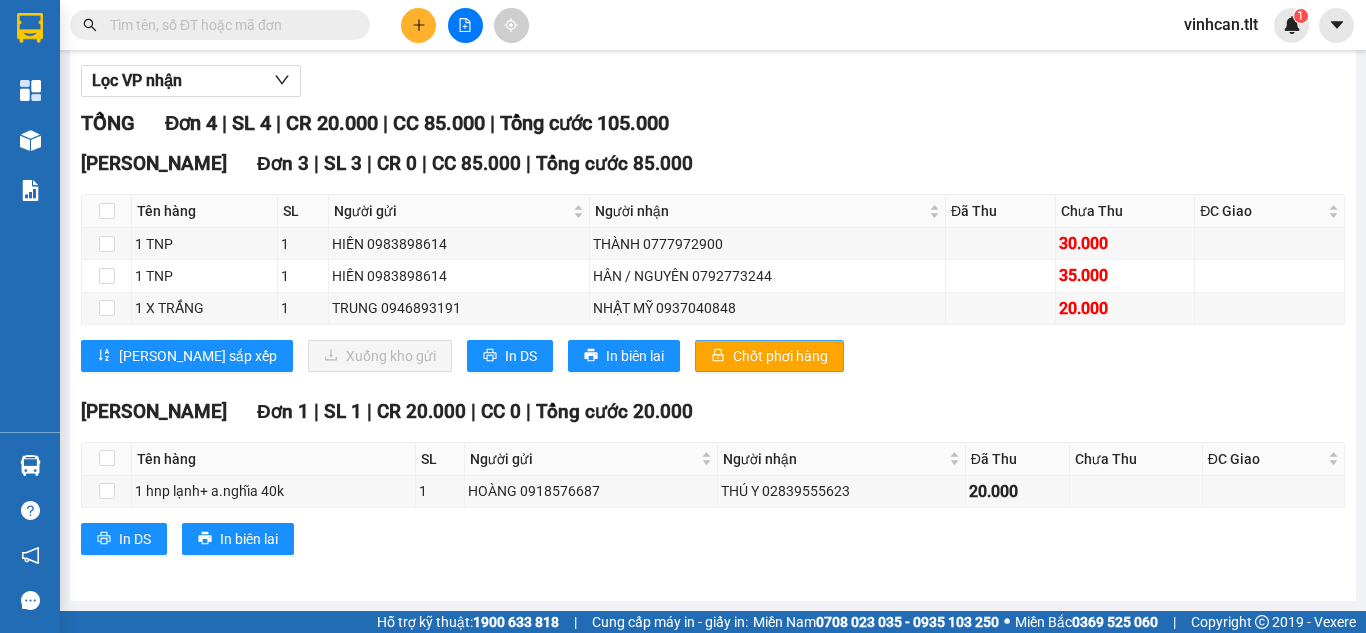 click on "Chốt phơi hàng" at bounding box center (780, 356) 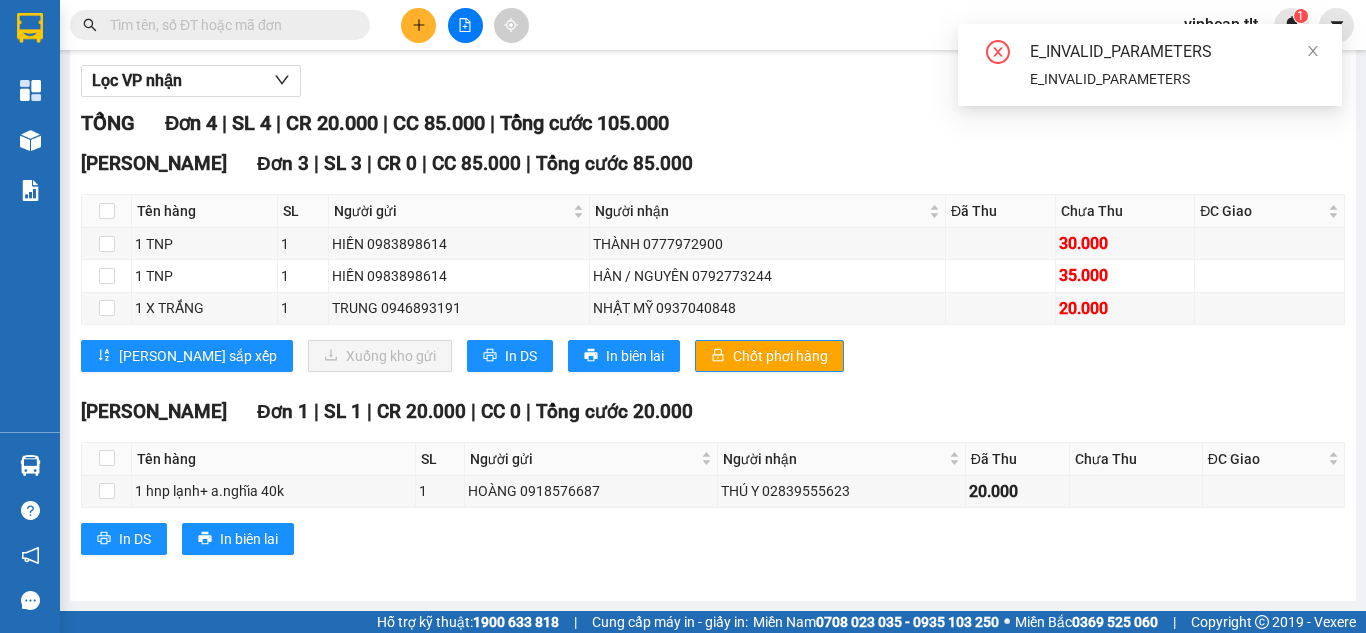 click on "Cao Tốc Đơn   3 | SL   3 | CR   0 | CC   85.000 | Tổng cước   85.000 Tên hàng SL Người gửi Người nhận Đã Thu Chưa Thu ĐC Giao Ký nhận                   1 TNP 1 HIỀN 0983898614 THÀNH 0777972900 30.000 1 TNP 1 HIỀN 0983898614 HÂN / NGUYÊN 0792773244 35.000 1 X TRẮNG 1 TRUNG 0946893191 [GEOGRAPHIC_DATA] 0937040848 20.000 Lưu sắp xếp Xuống kho gửi In DS In biên lai Chốt phơi hàng Tân Lập Thành Cao Tốc  -  11:18 [DATE] [GEOGRAPHIC_DATA]:  [GEOGRAPHIC_DATA] - [GEOGRAPHIC_DATA]:   (10:30 [DATE]) Số xe:  63F-009.24   Loại xe:  Ghế ngồi 28 chỗ THACO Tên hàng SL Người gửi Người nhận Đã Thu Chưa Thu ĐC Giao Ký nhận Cao Tốc Đơn   3 | SL   3 | CR   0 | CC   85.000 | Tổng cước   85.000 1 TNP 1 HIỀN 0983898614 THÀNH 0777972900 30.000 1 TNP 1 HIỀN 0983898614 HÂN / NGUYÊN 0792773244 35.000 1 X TRẮNG 1 TRUNG 0946893191 [GEOGRAPHIC_DATA] 0937040848 20.000 3 0 85.000 VP Gửi (Ký & ghi rõ họ tên) Tài xế VP Nhận" at bounding box center [713, 267] 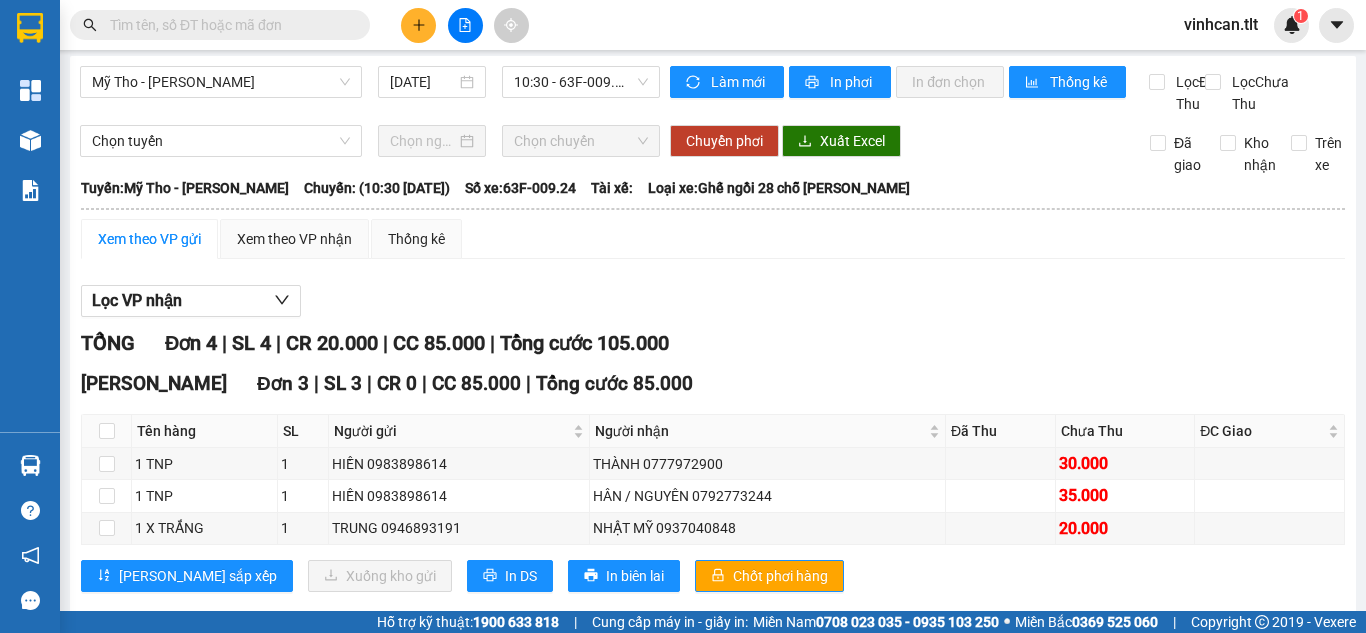 scroll, scrollTop: 0, scrollLeft: 0, axis: both 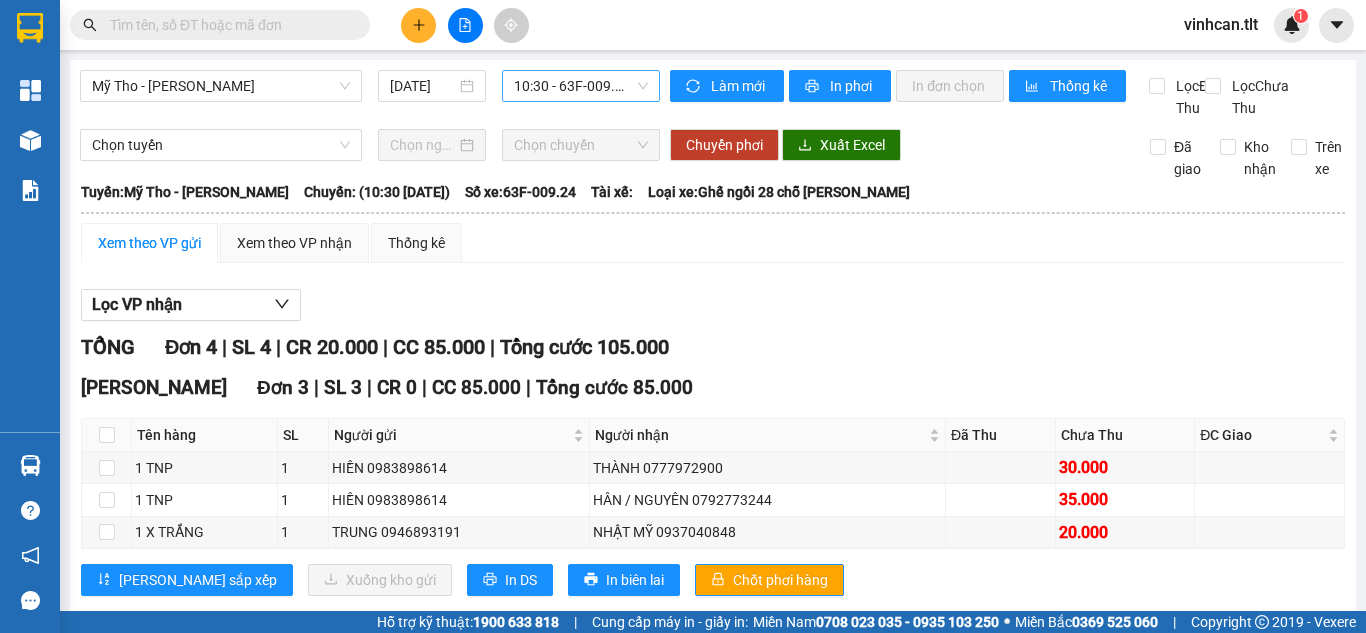 click on "10:30     - 63F-009.24" at bounding box center (581, 86) 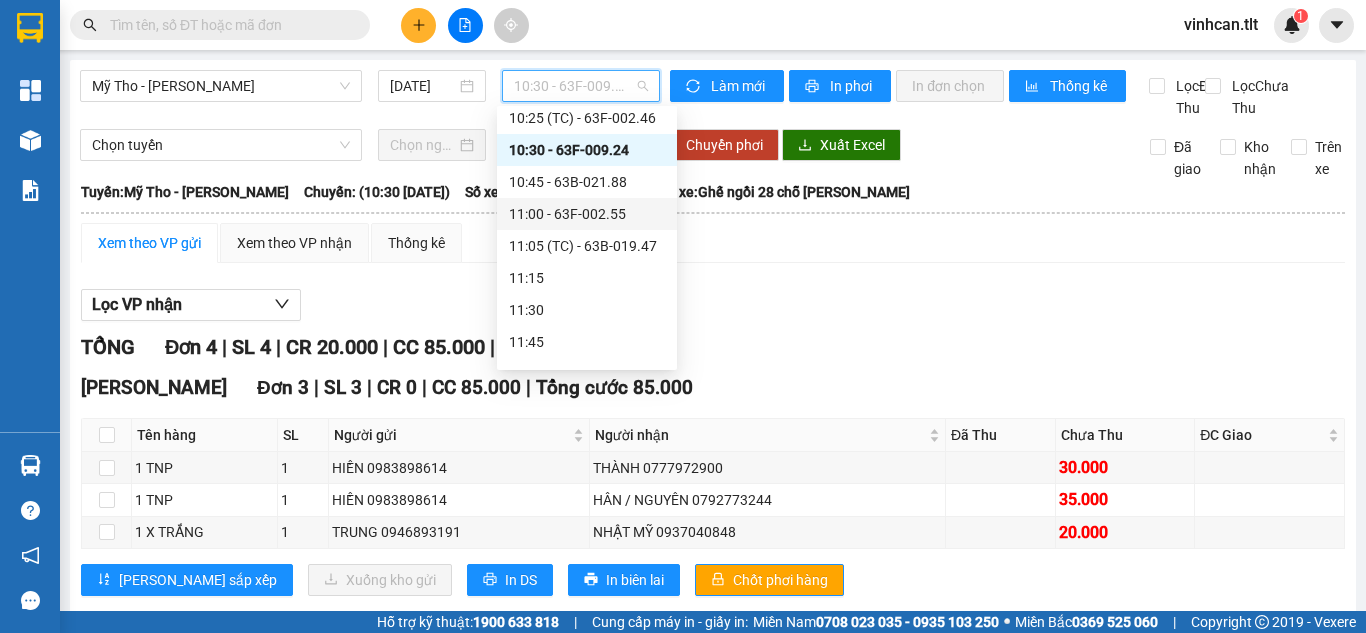 click on "11:00     - 63F-002.55" at bounding box center (587, 214) 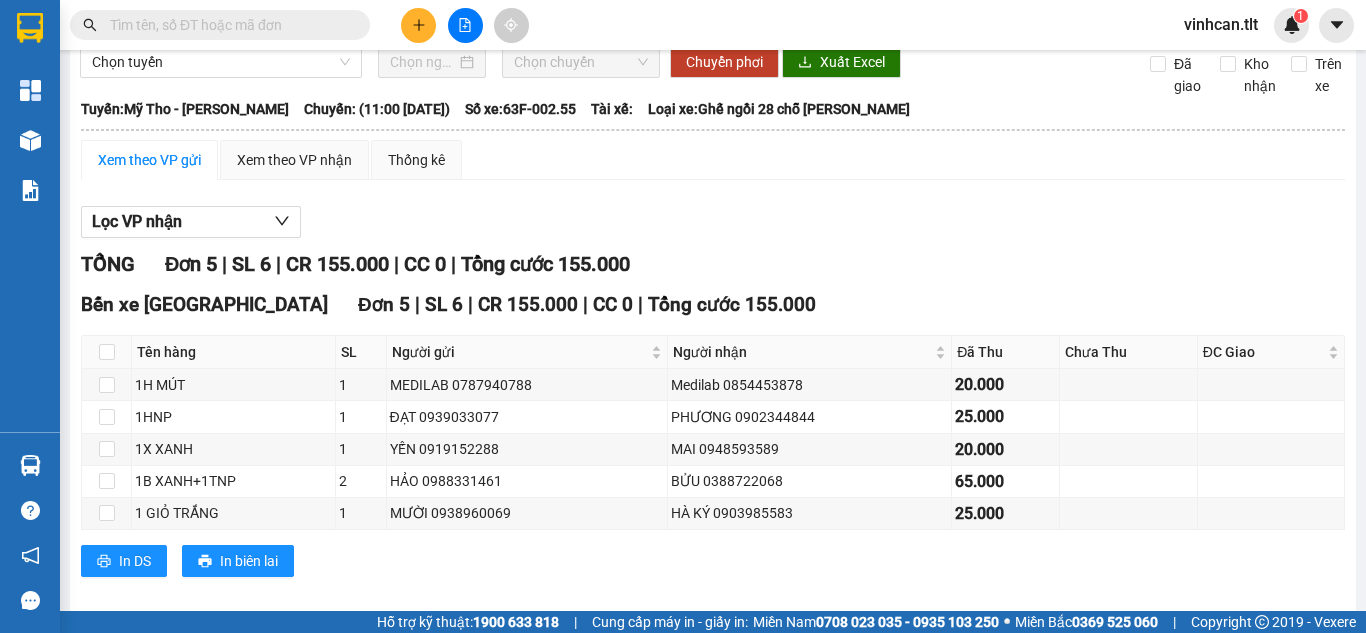 scroll, scrollTop: 127, scrollLeft: 0, axis: vertical 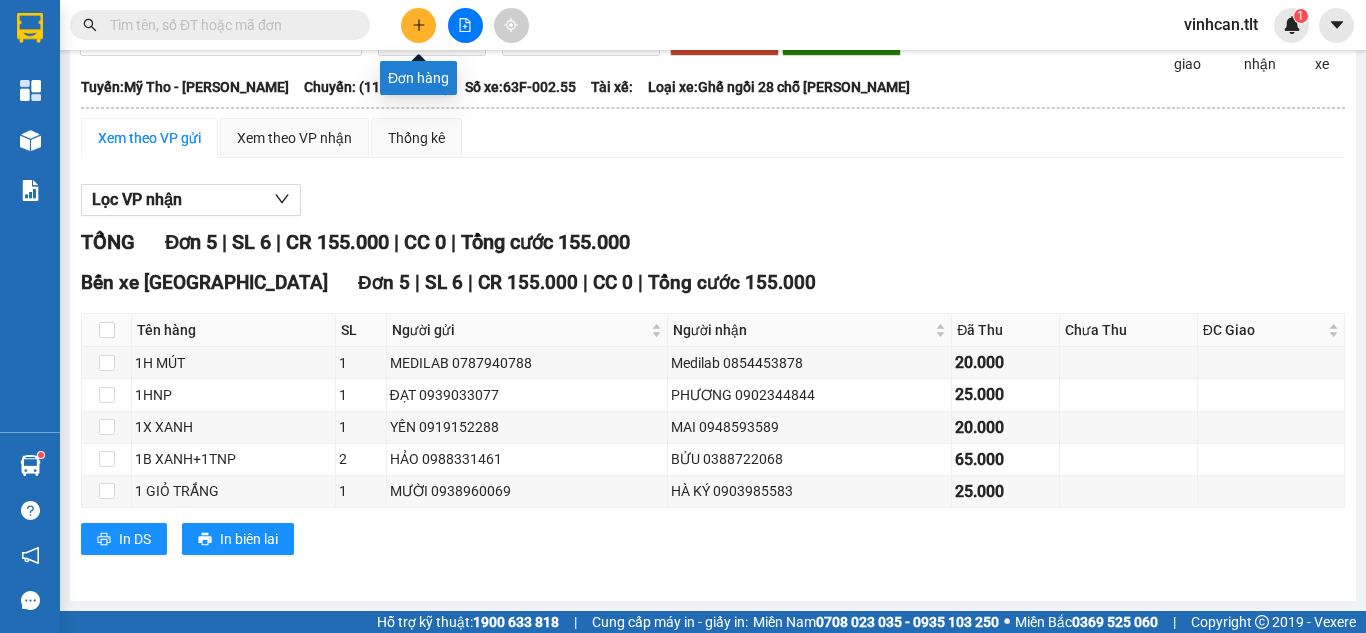 click 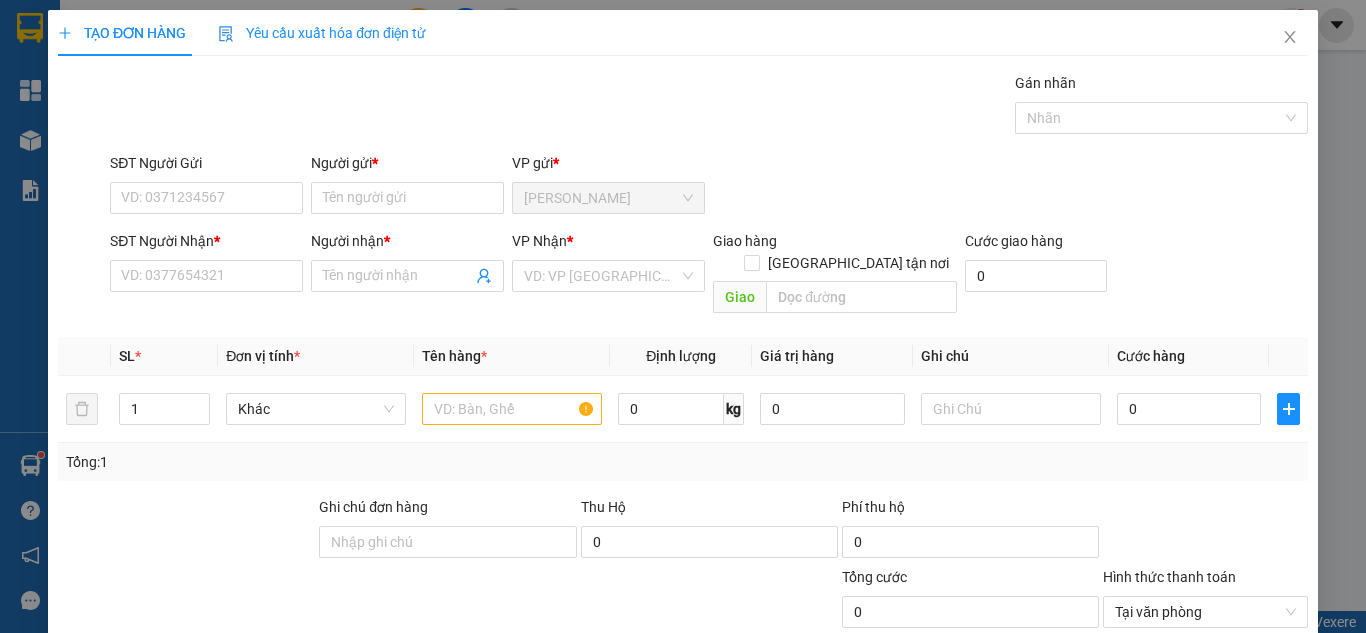 scroll, scrollTop: 0, scrollLeft: 0, axis: both 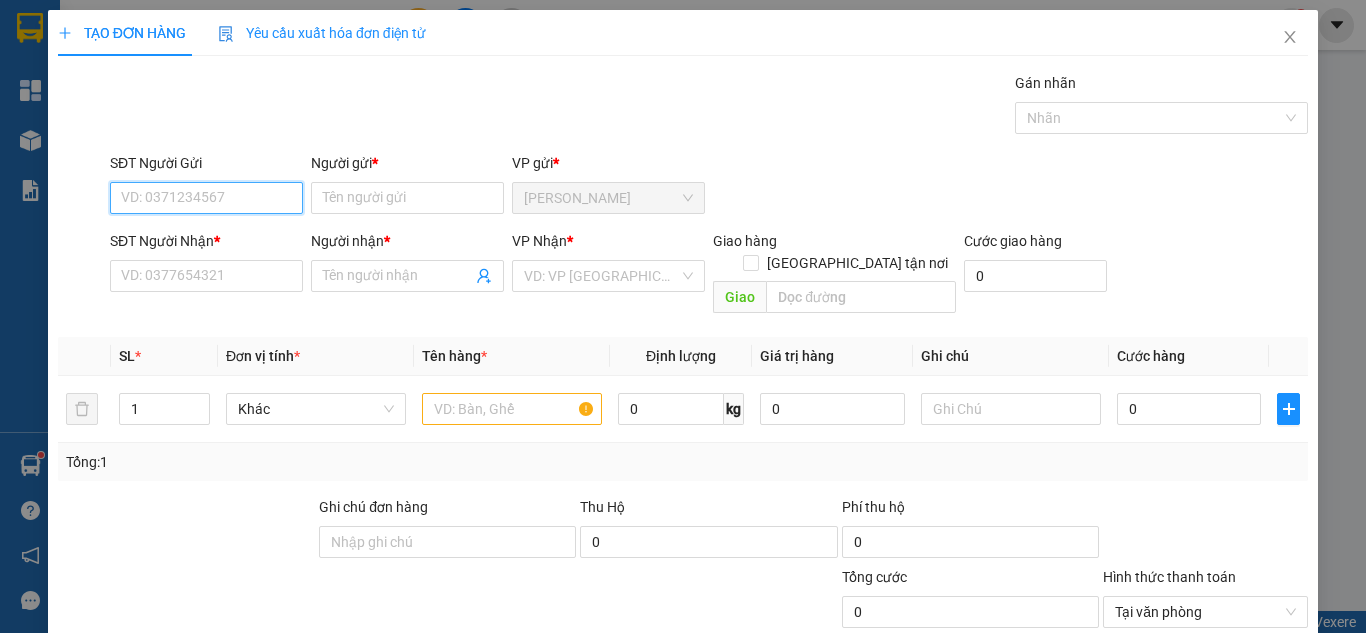 click on "SĐT Người Gửi" at bounding box center (206, 198) 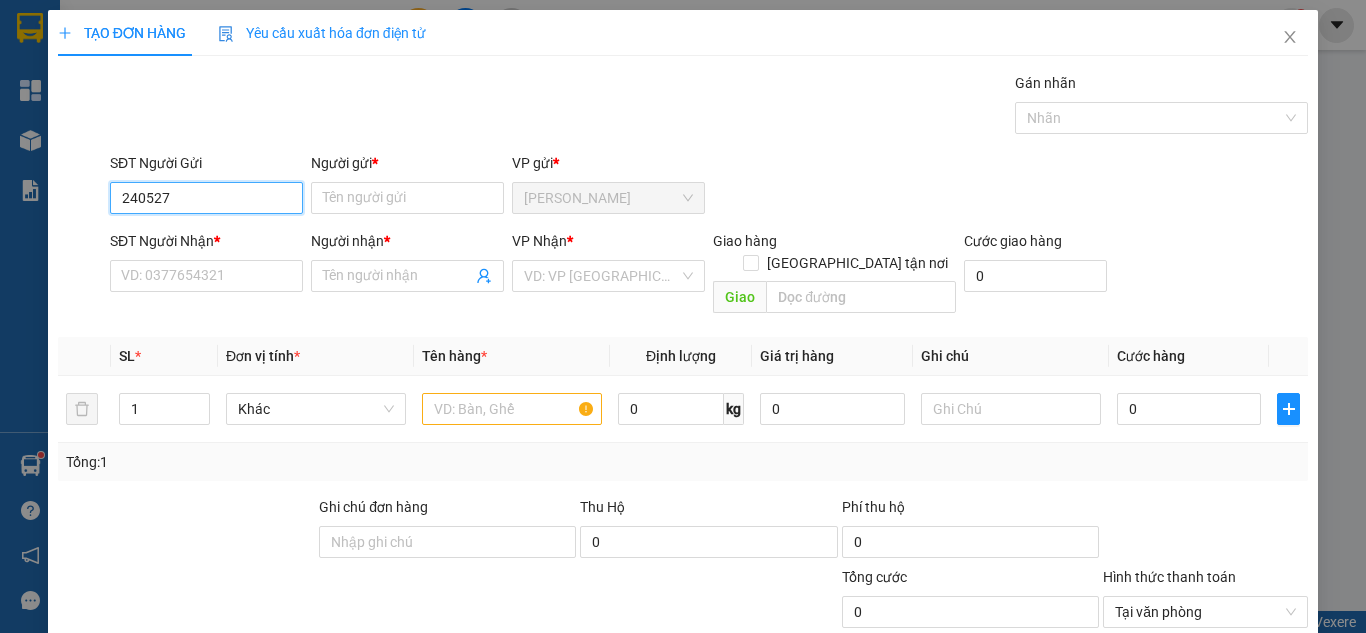 click on "240527" at bounding box center (206, 198) 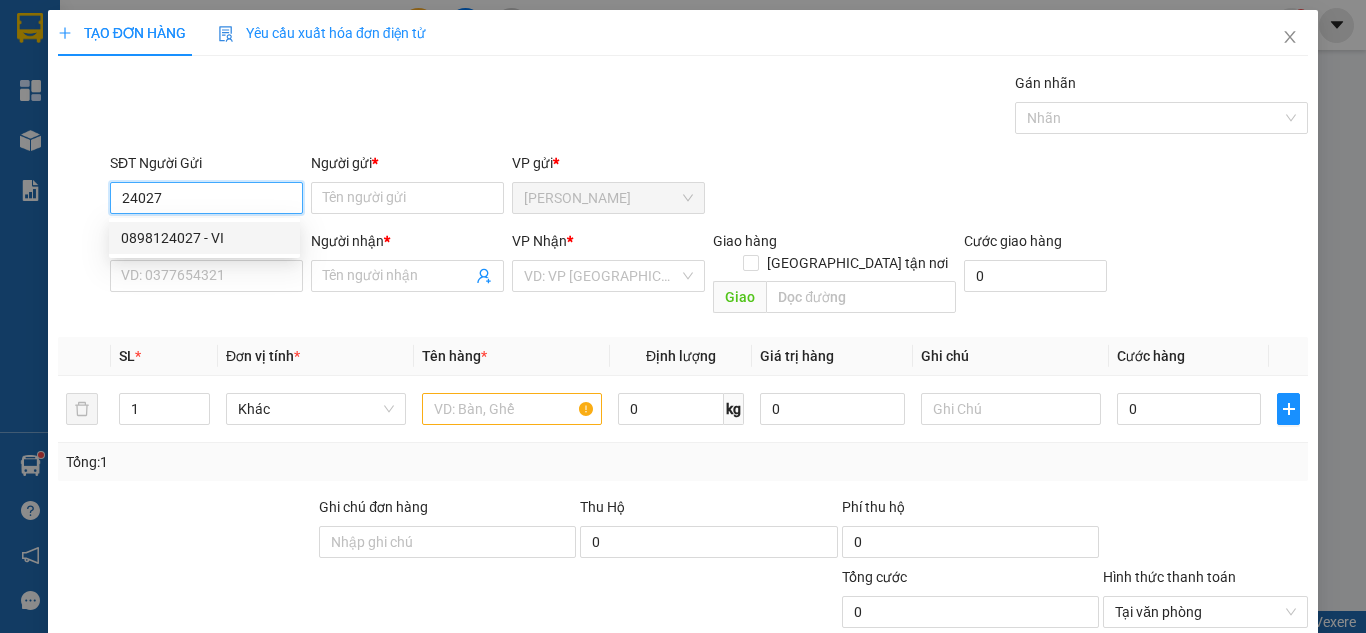click on "0898124027 - VI" at bounding box center (204, 238) 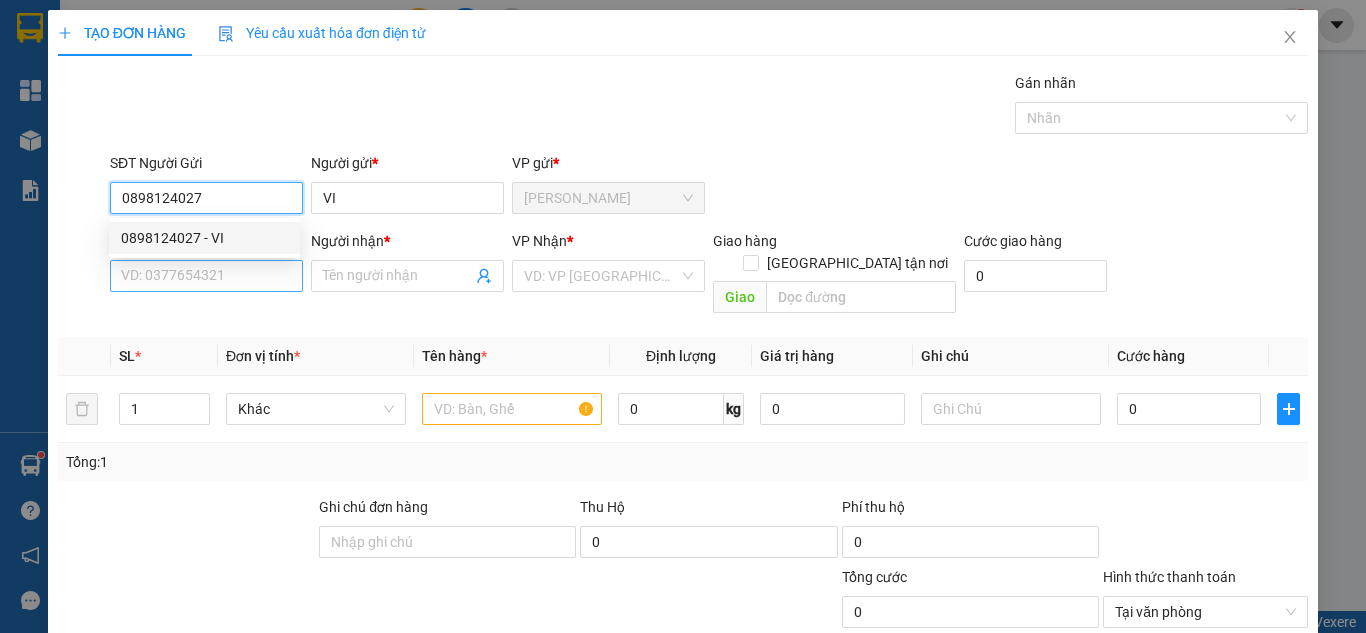 type on "0898124027" 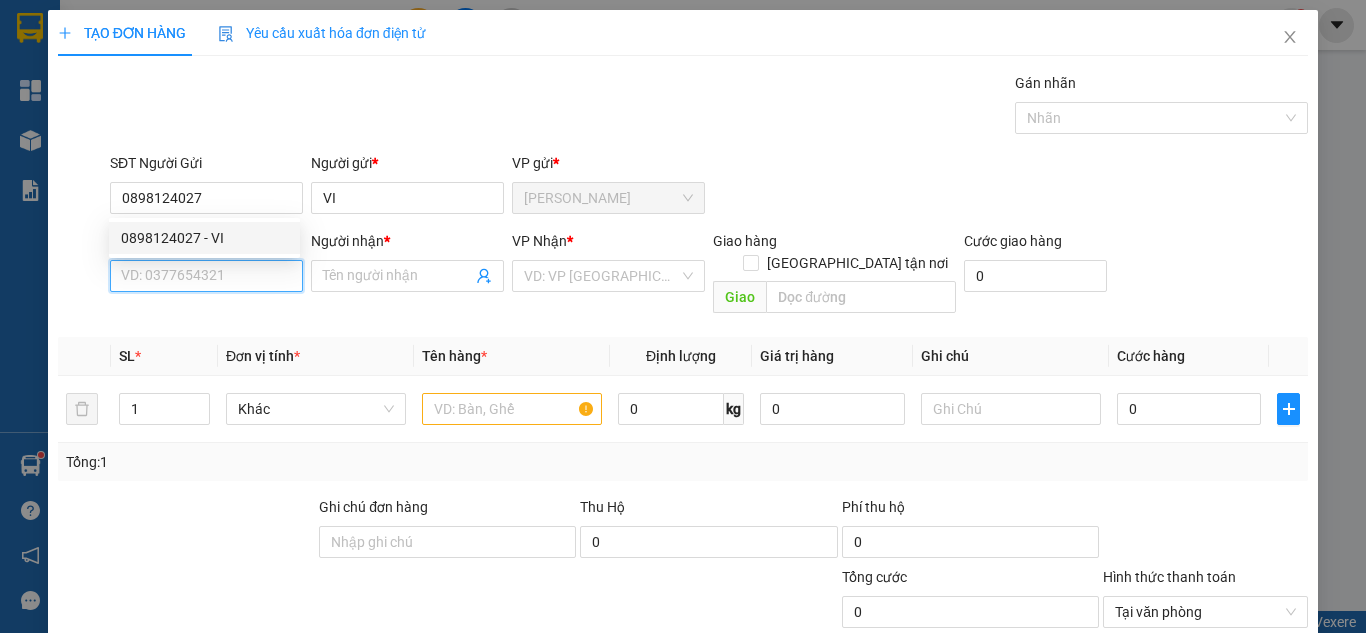 drag, startPoint x: 200, startPoint y: 265, endPoint x: 189, endPoint y: 278, distance: 17.029387 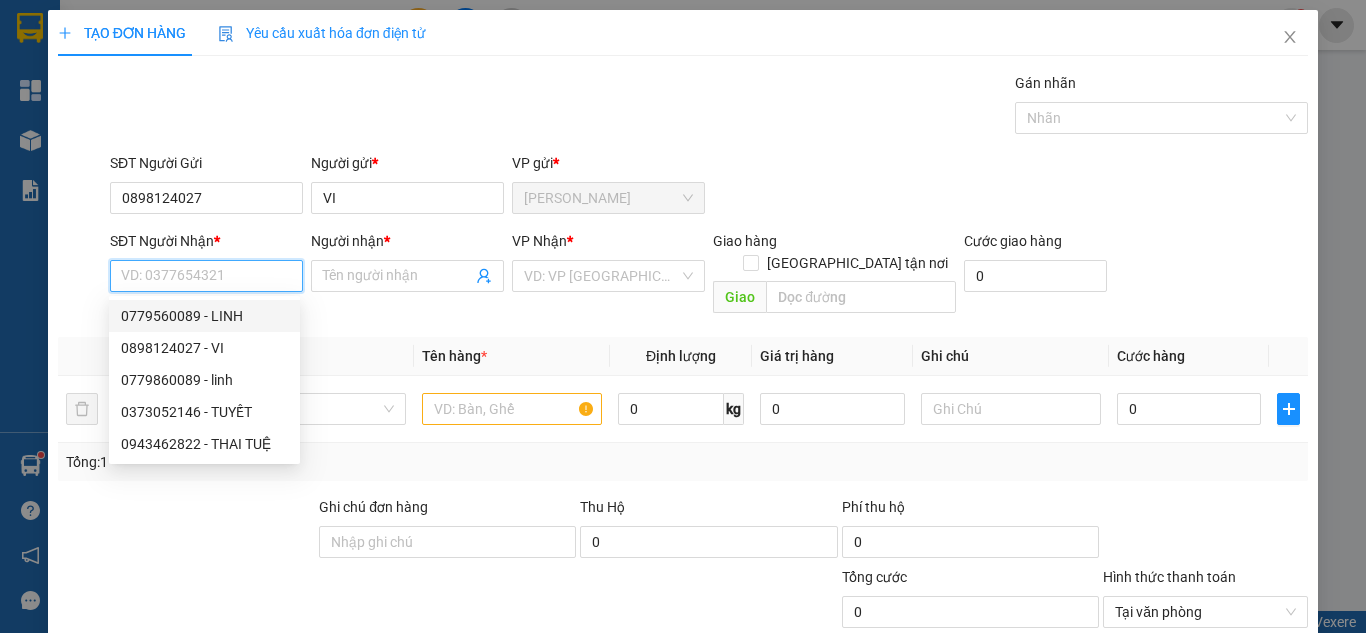 click on "0779560089 - LINH" at bounding box center (204, 316) 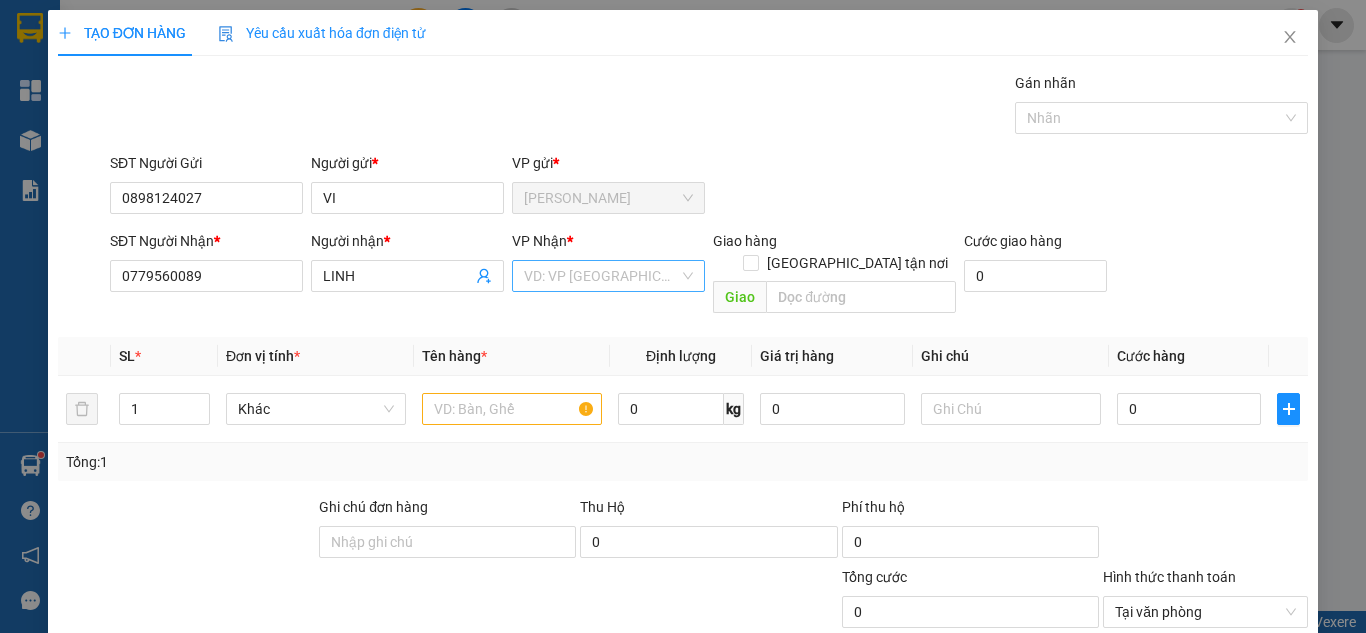 click at bounding box center (601, 276) 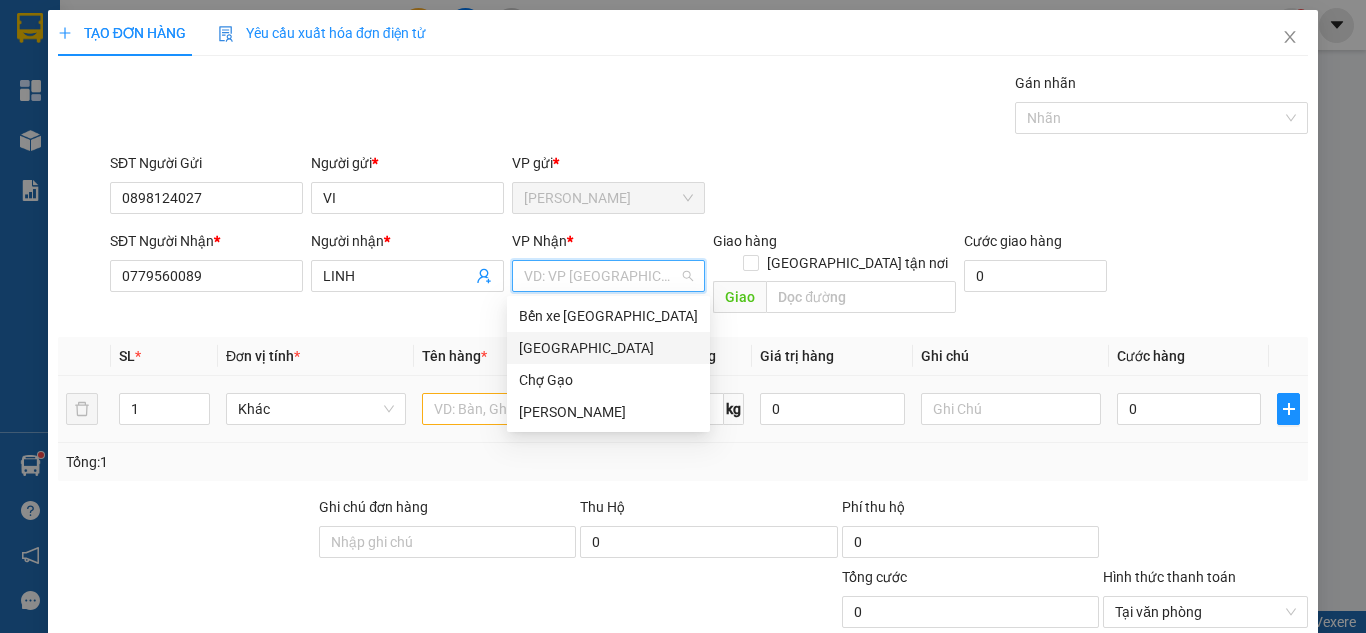 click on "[GEOGRAPHIC_DATA]" at bounding box center [608, 348] 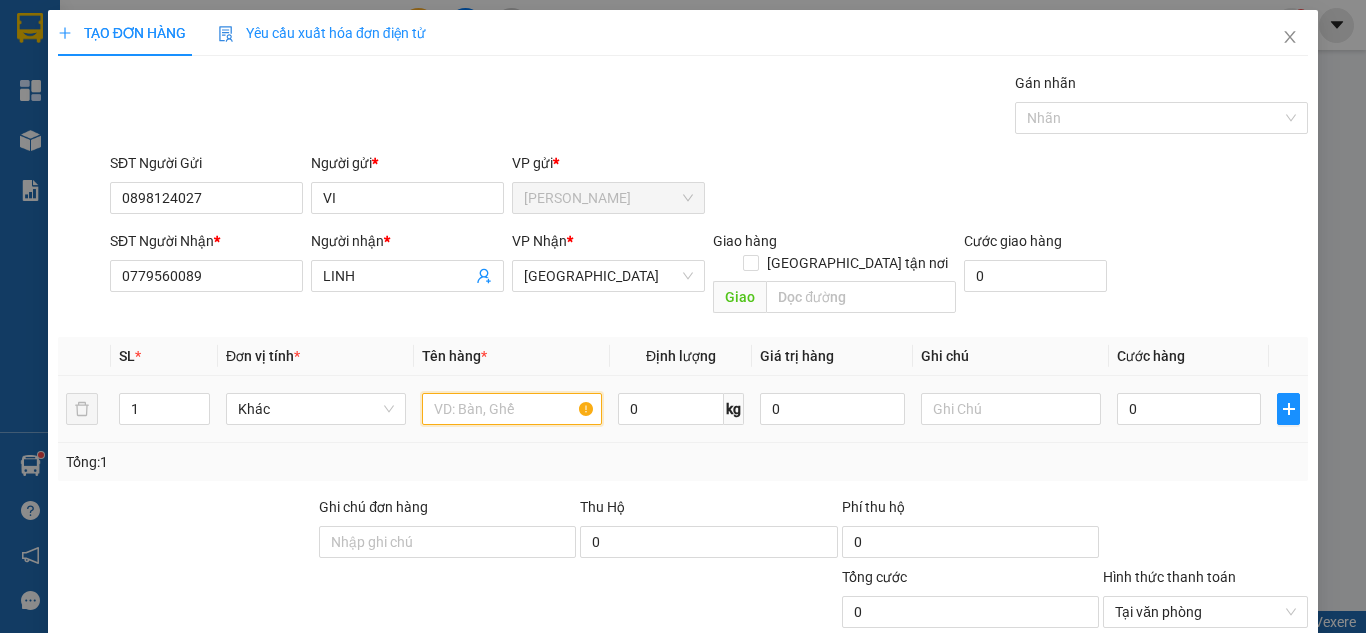 click at bounding box center [512, 409] 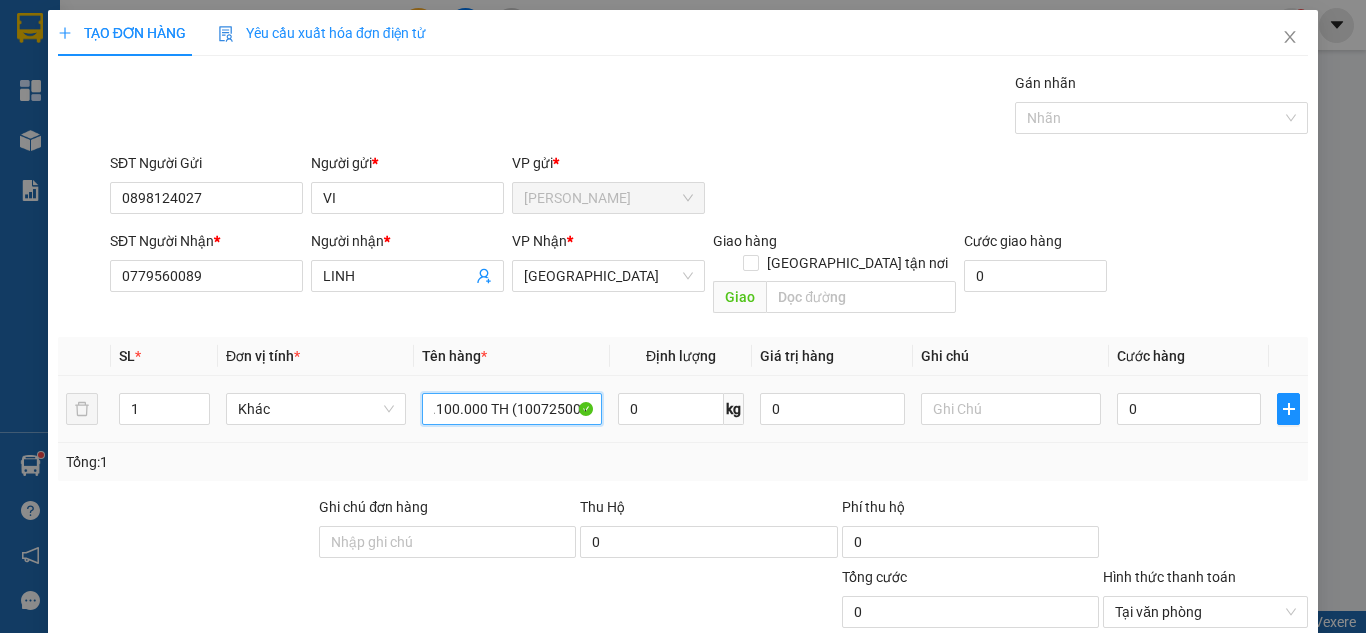 scroll, scrollTop: 0, scrollLeft: 14, axis: horizontal 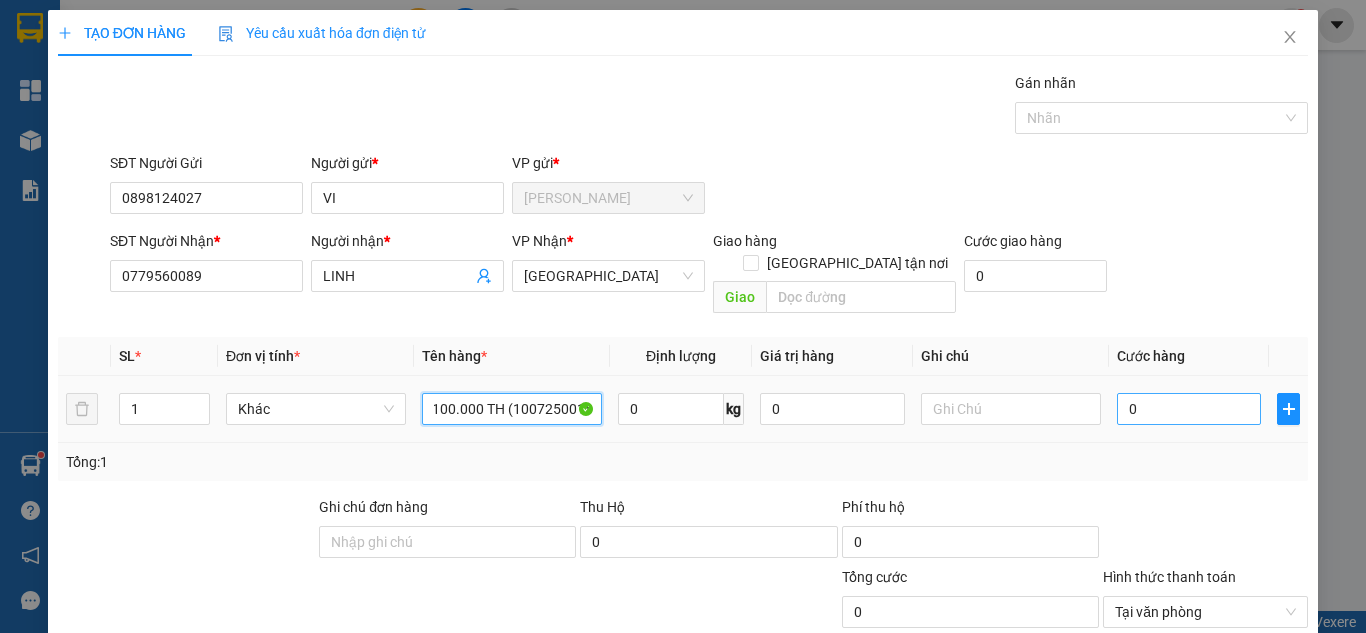 type on "2.100.000 TH (1007250015)" 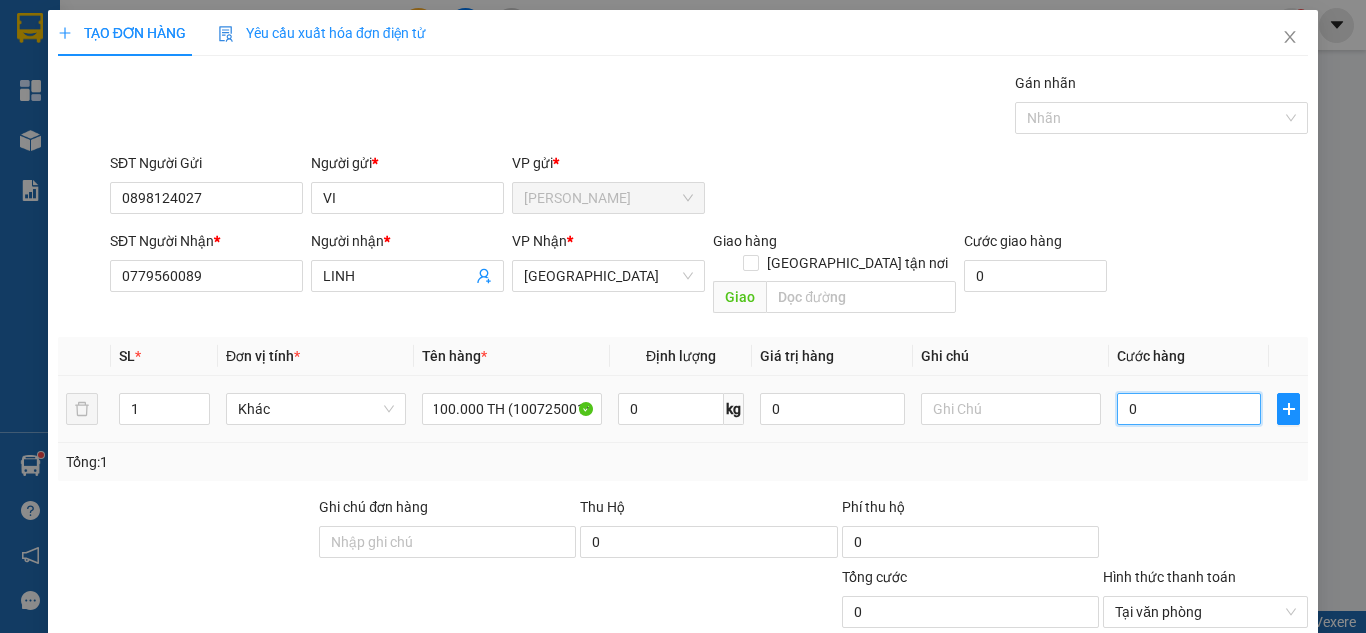 click on "0" at bounding box center (1189, 409) 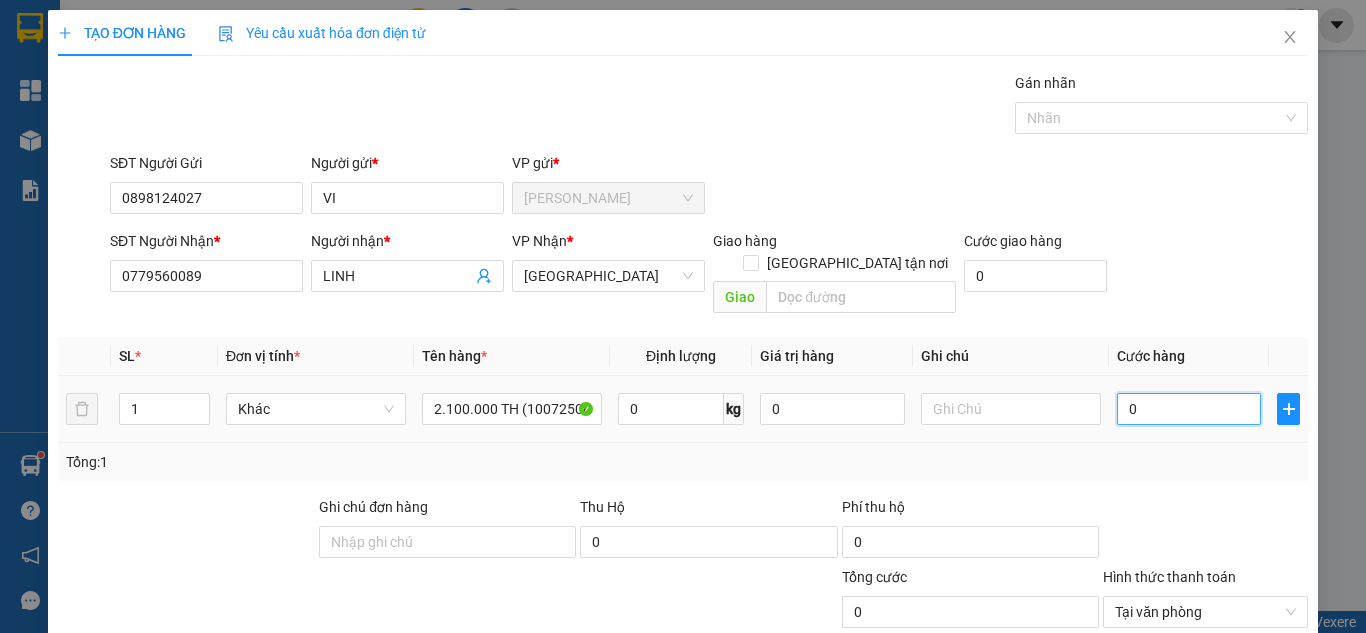 type on "02" 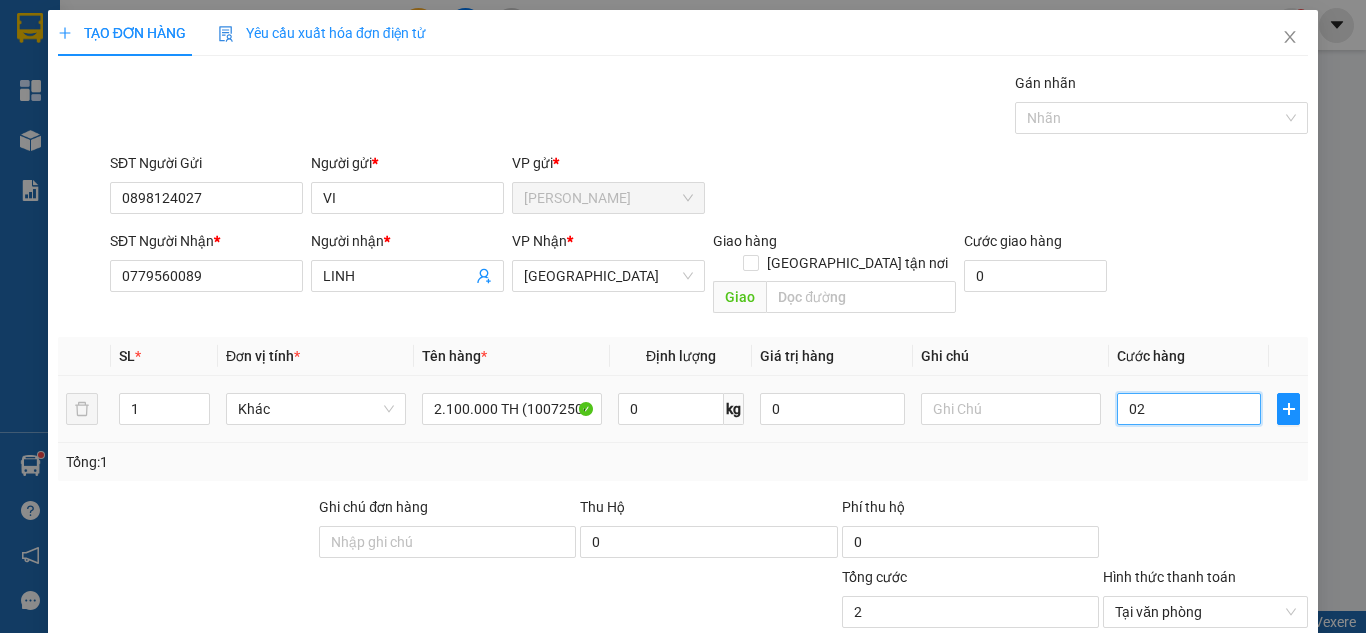 type on "020" 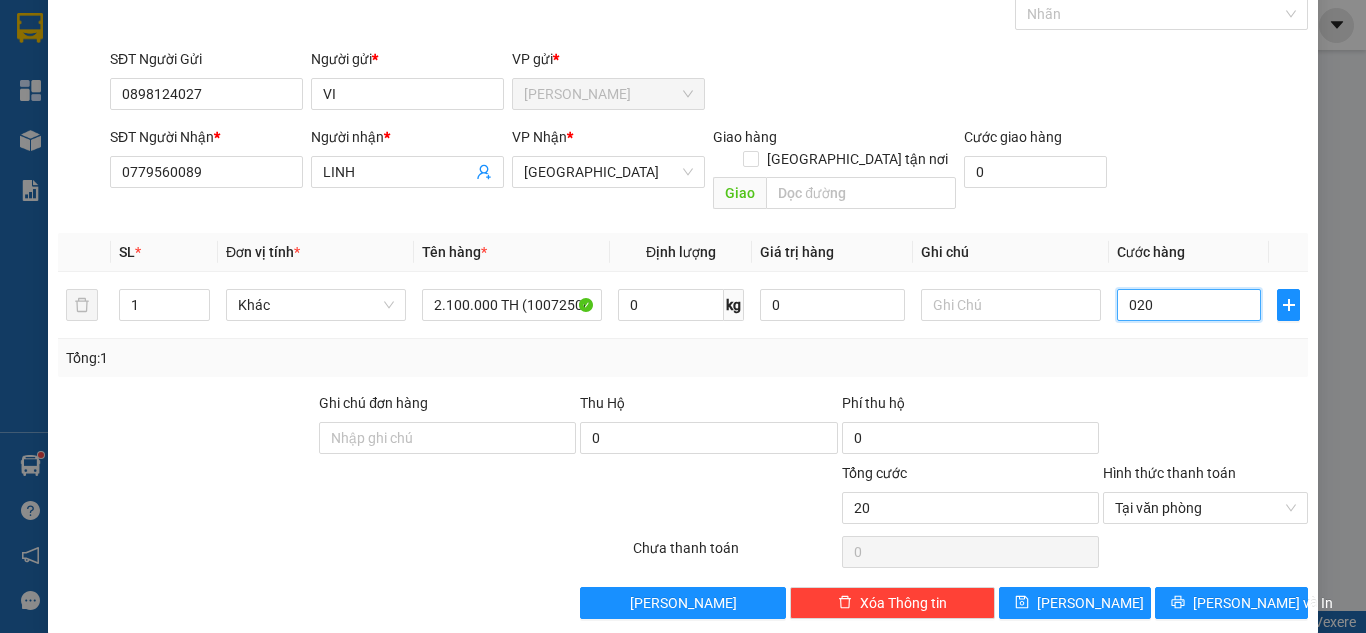 scroll, scrollTop: 107, scrollLeft: 0, axis: vertical 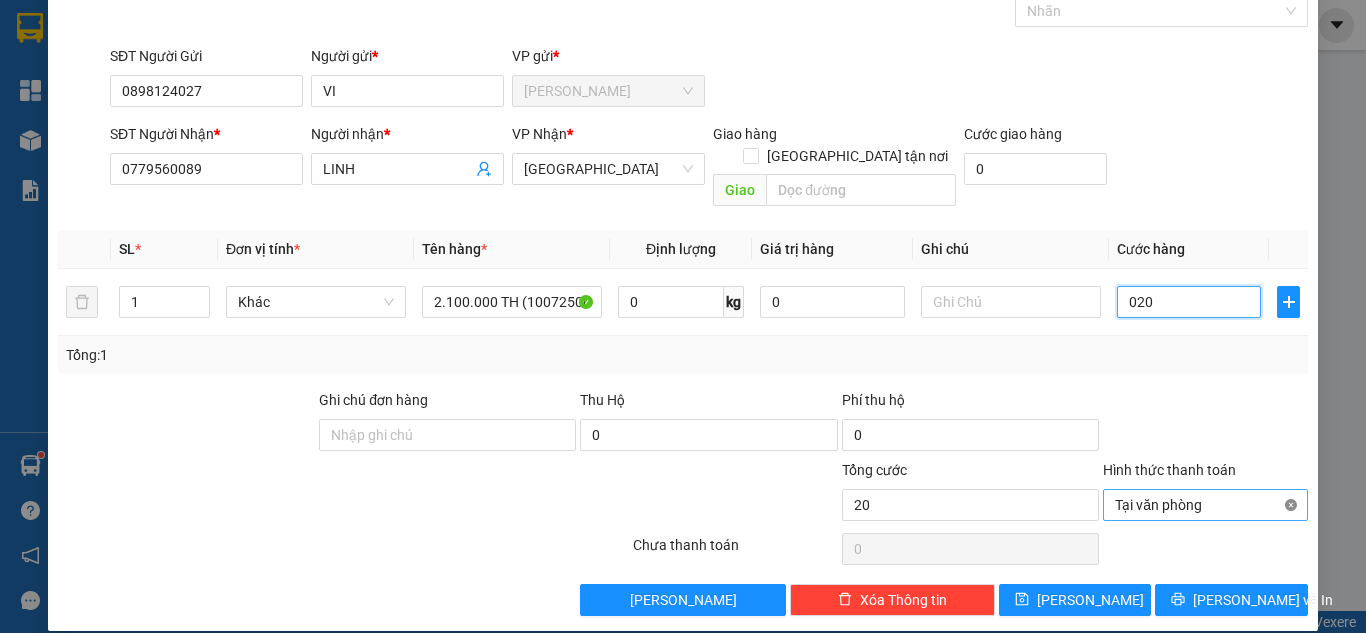 type on "20" 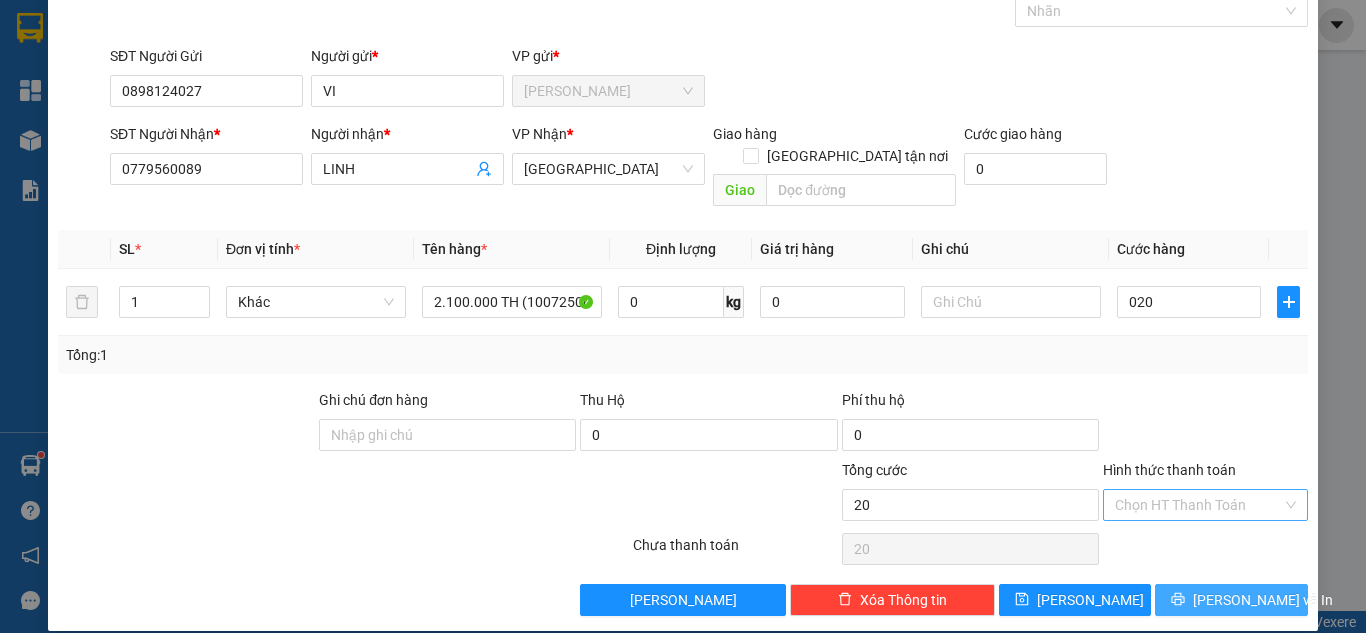 type on "20.000" 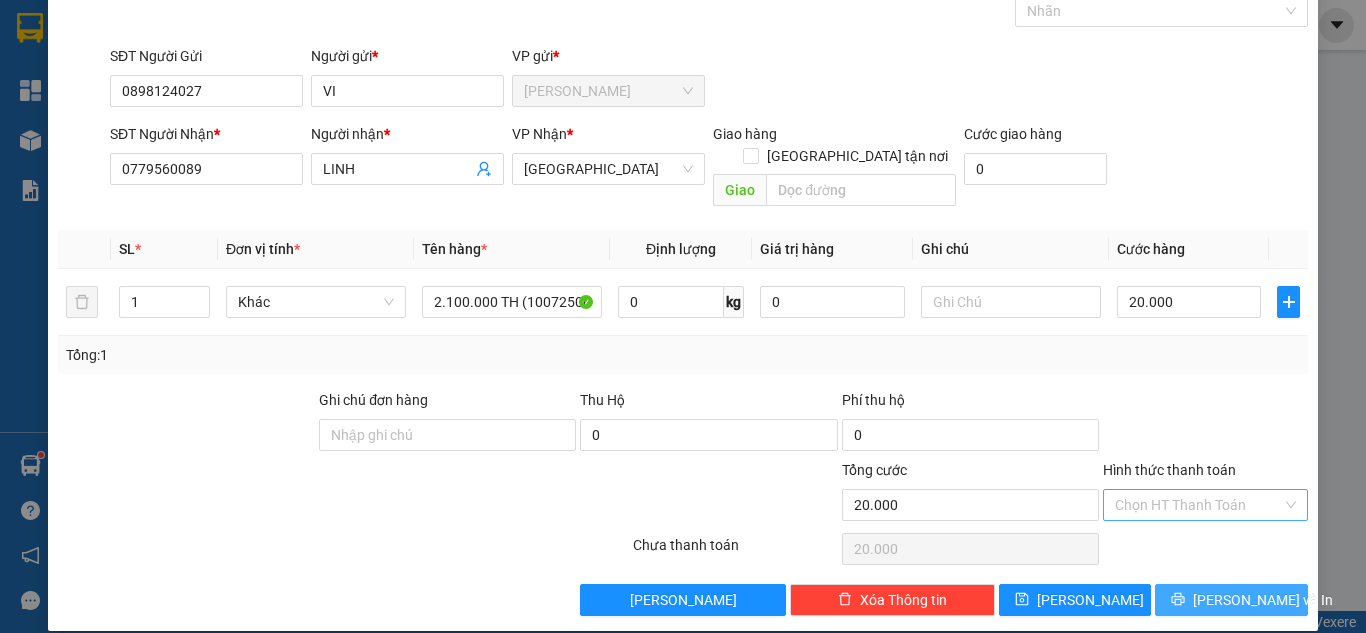 click on "[PERSON_NAME] và In" at bounding box center [1263, 600] 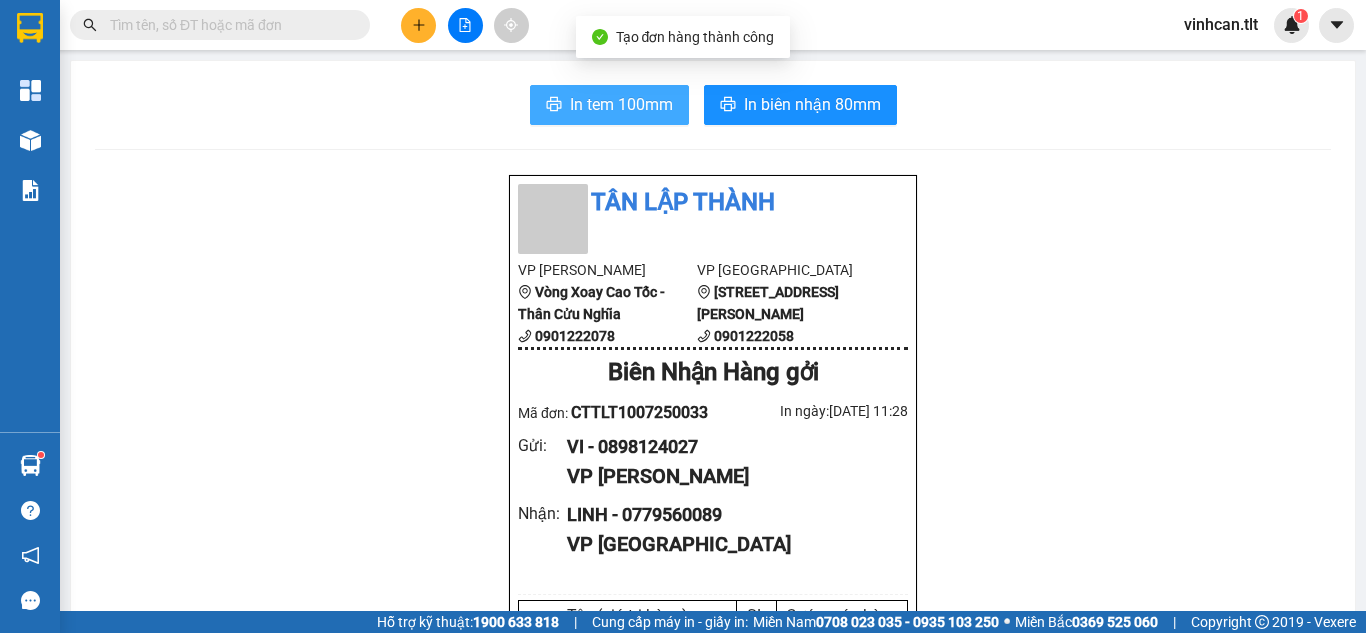 click on "In tem 100mm" at bounding box center (621, 104) 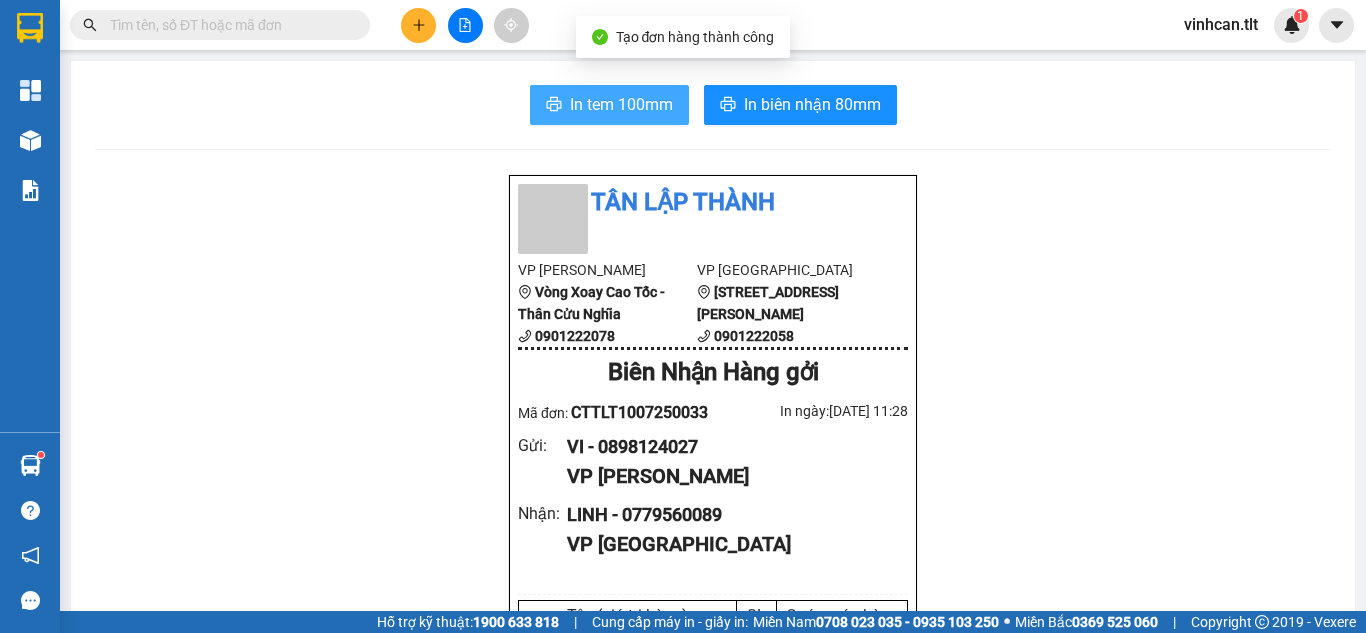 scroll, scrollTop: 0, scrollLeft: 0, axis: both 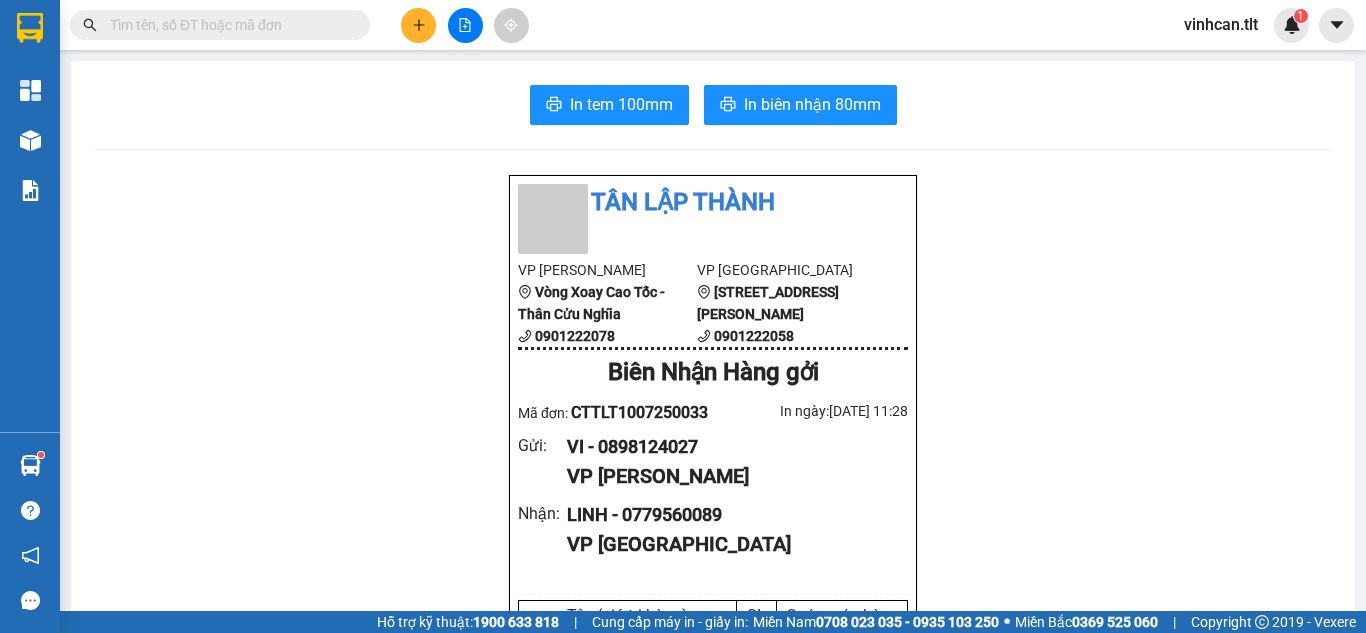 click at bounding box center [228, 25] 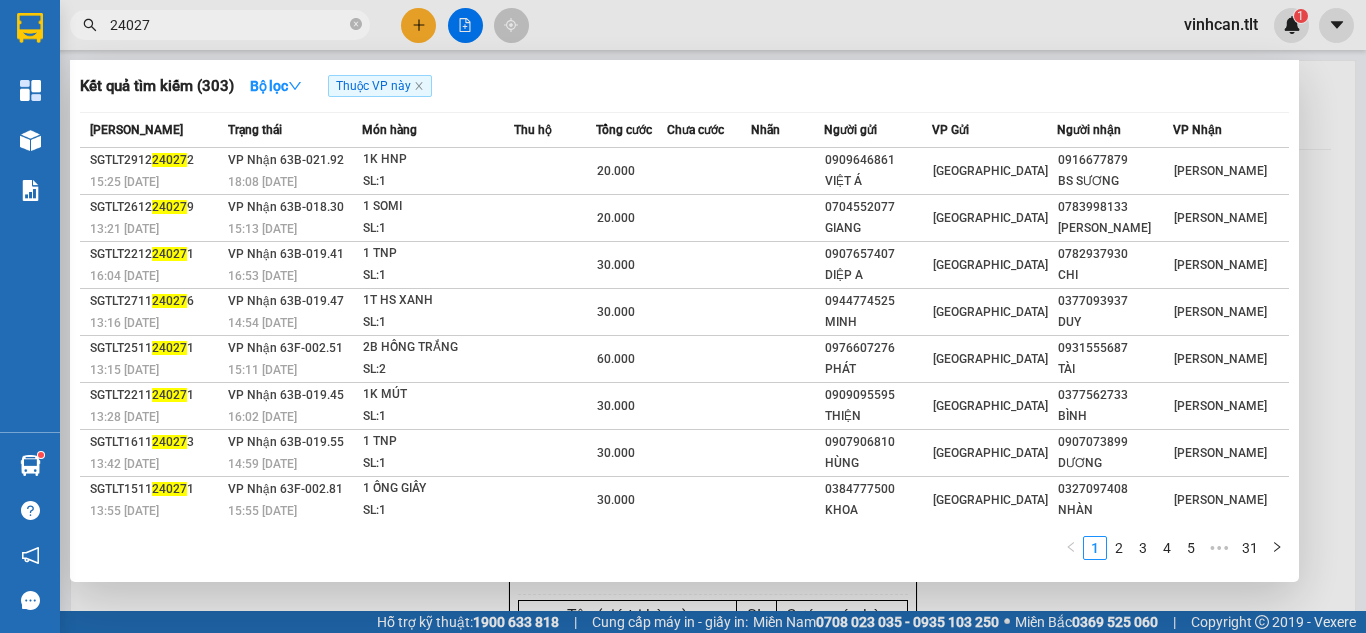 click on "24027" at bounding box center [228, 25] 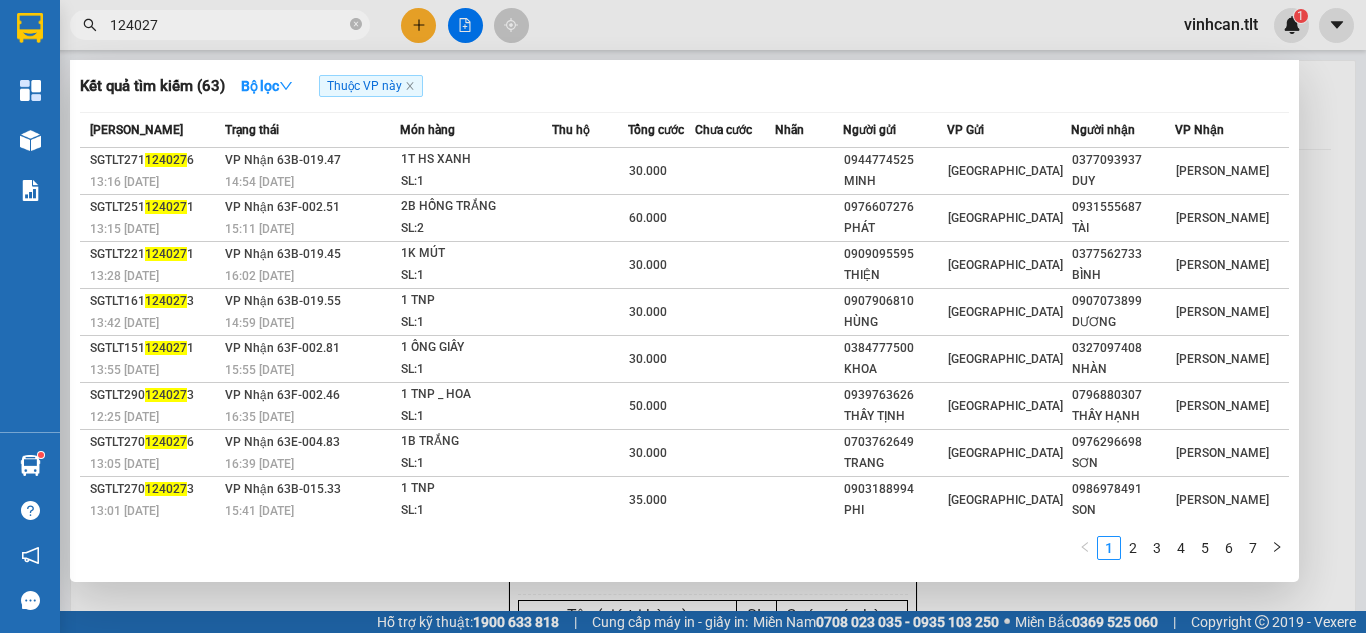 click on "124027" at bounding box center (228, 25) 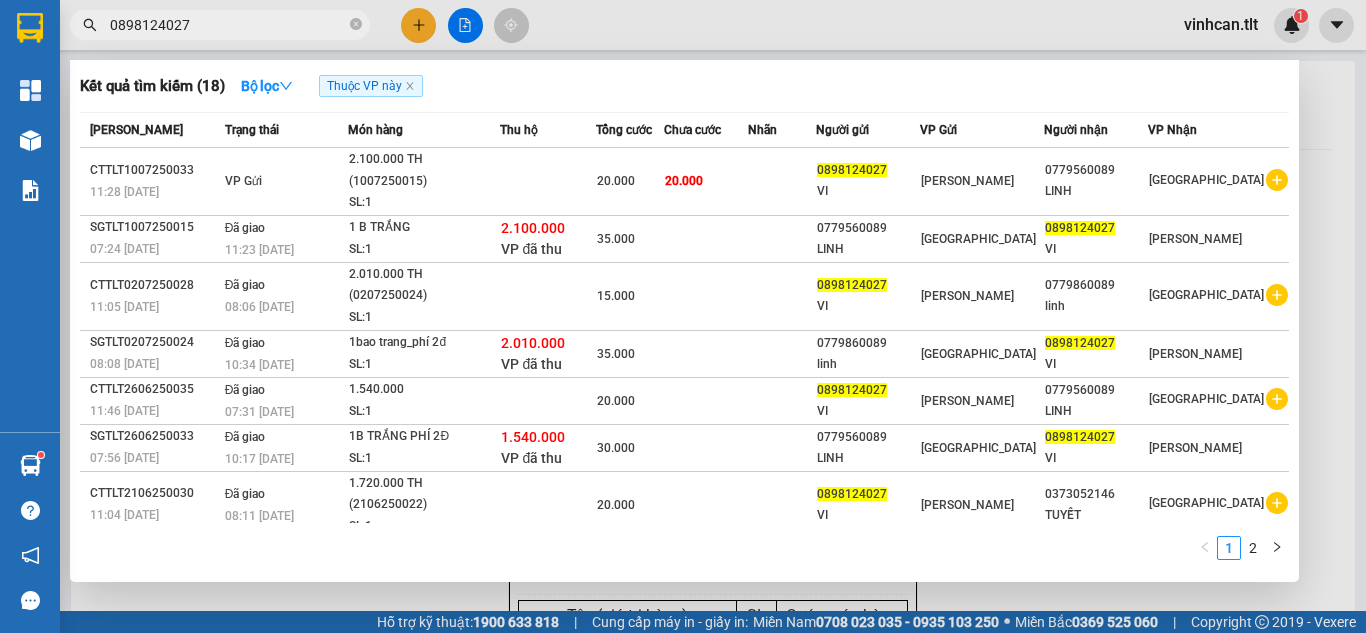 type on "0898124027" 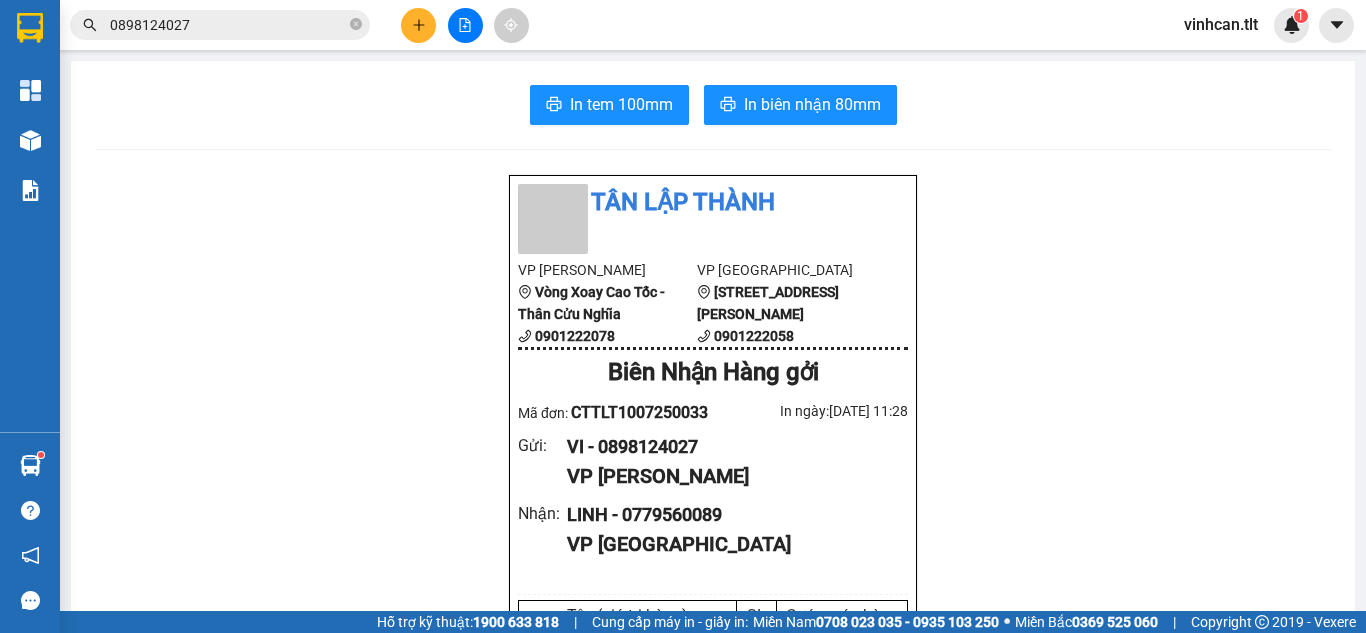 click at bounding box center (418, 25) 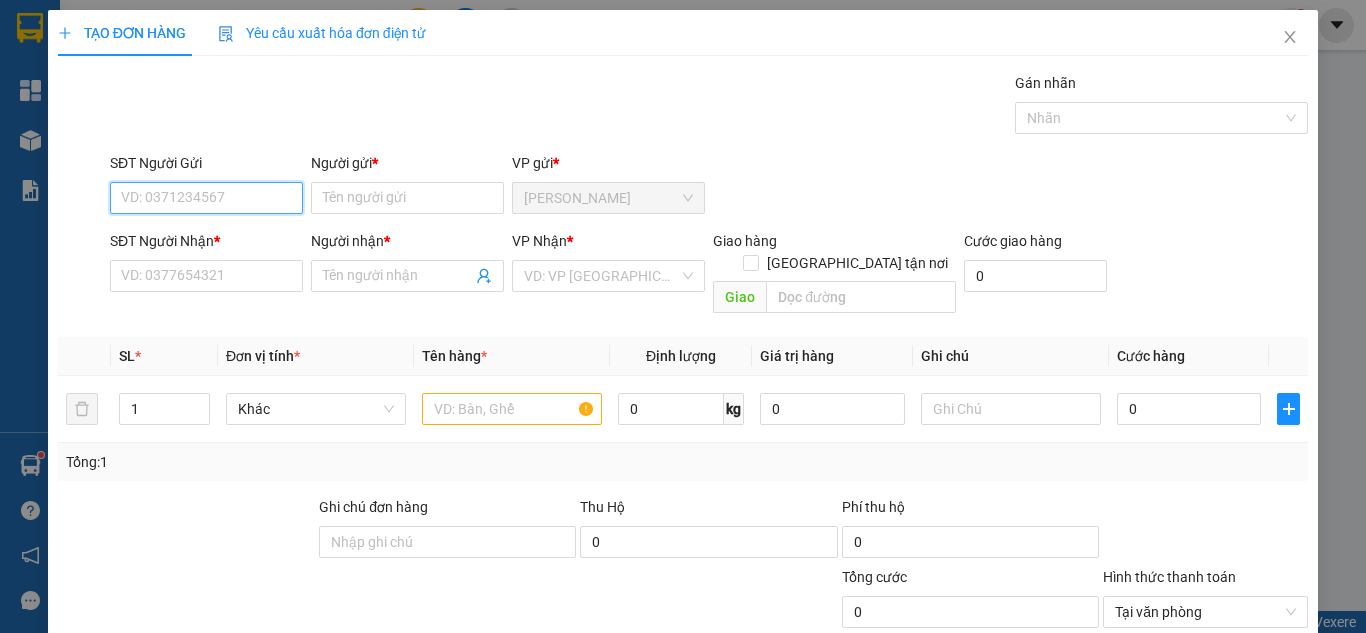 click on "SĐT Người Gửi" at bounding box center (206, 198) 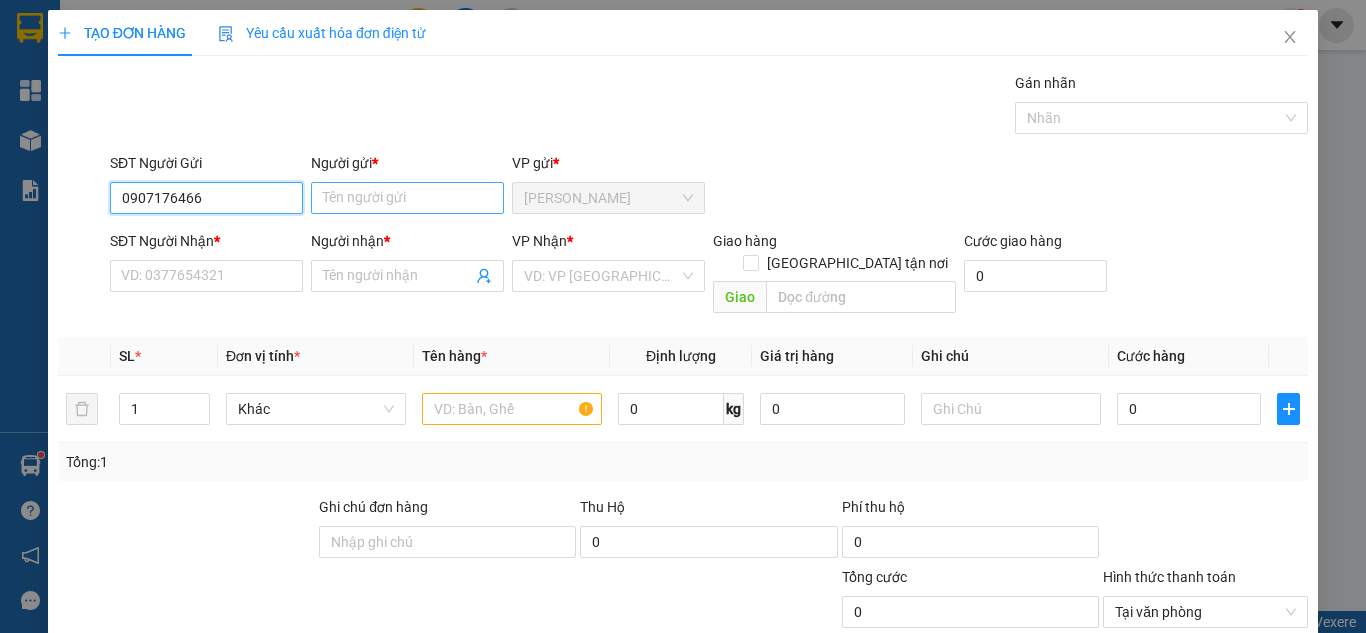 type on "0907176466" 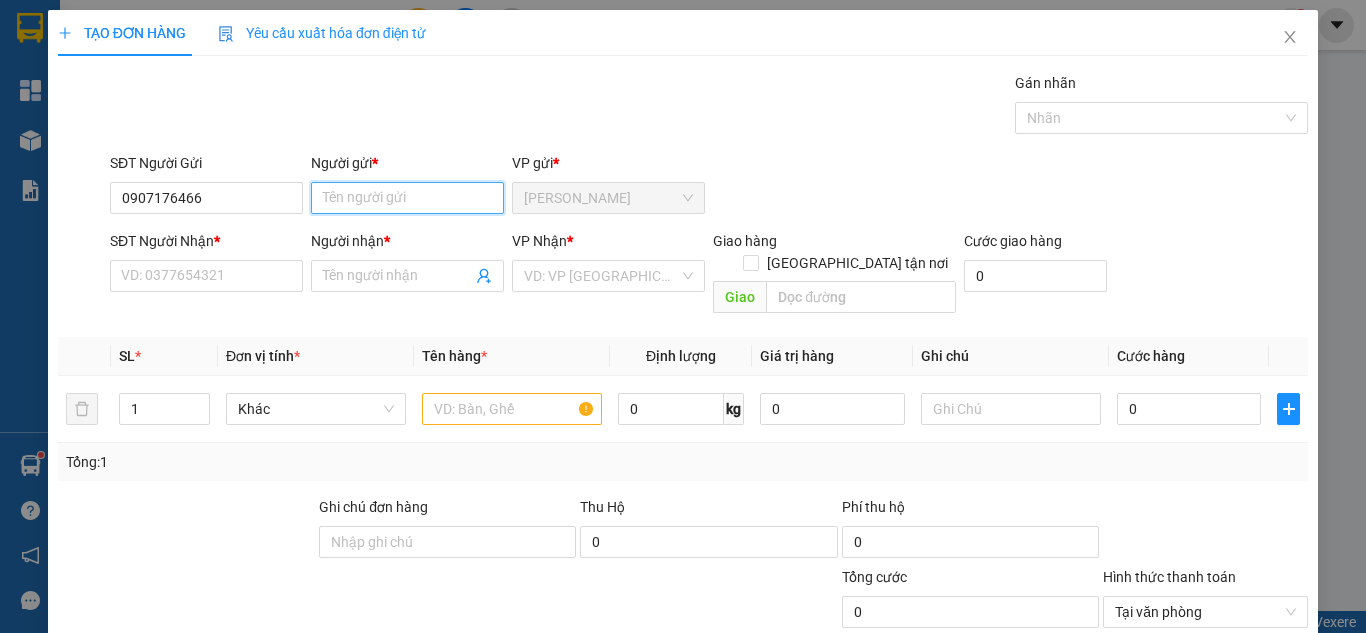click on "Người gửi  *" at bounding box center [407, 198] 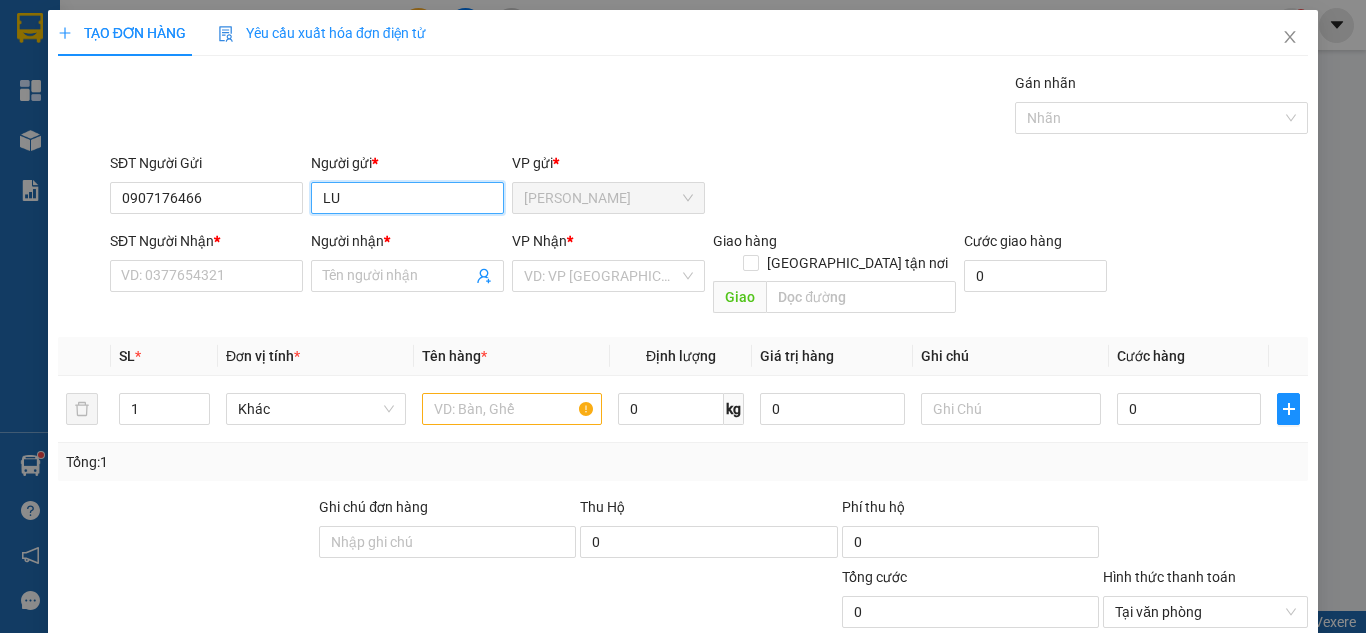 paste on "Â" 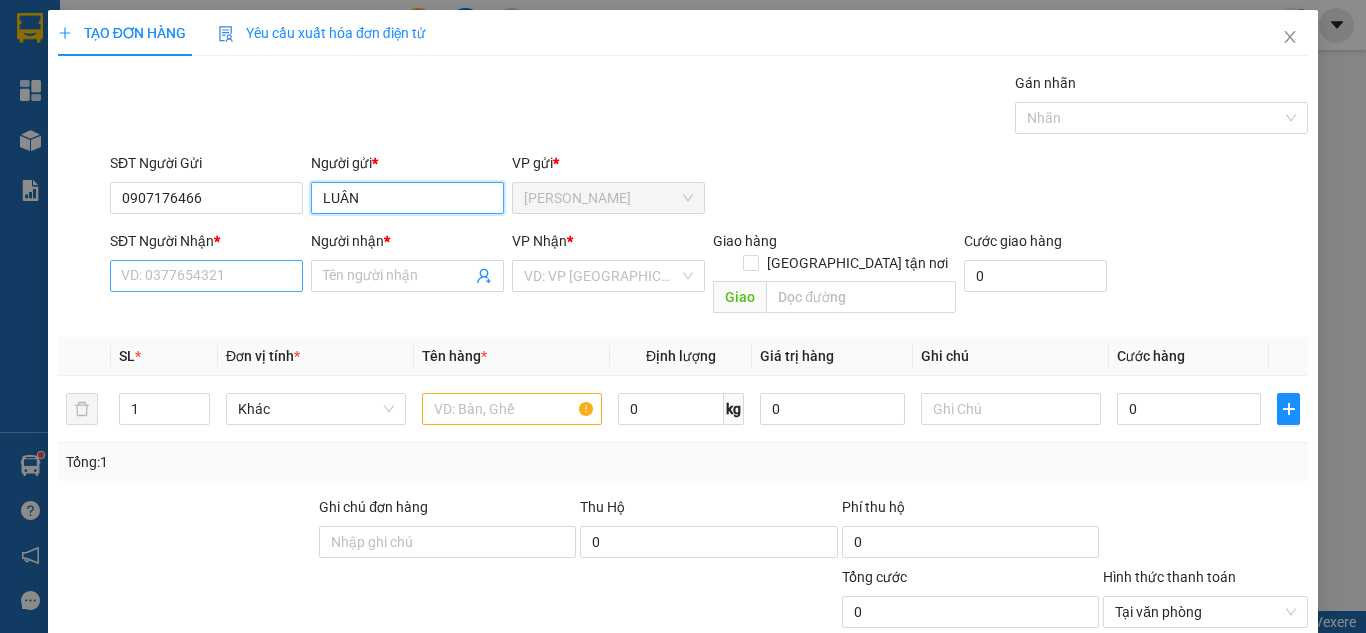type on "LUÂN" 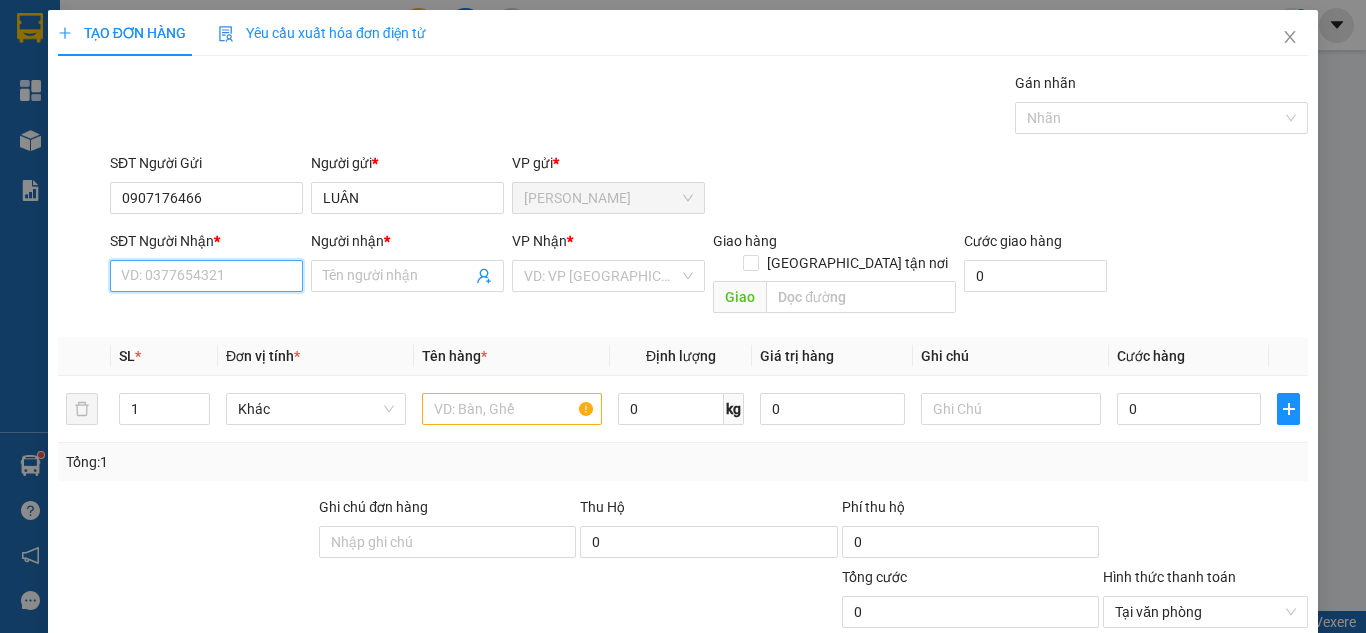 click on "SĐT Người Nhận  *" at bounding box center [206, 276] 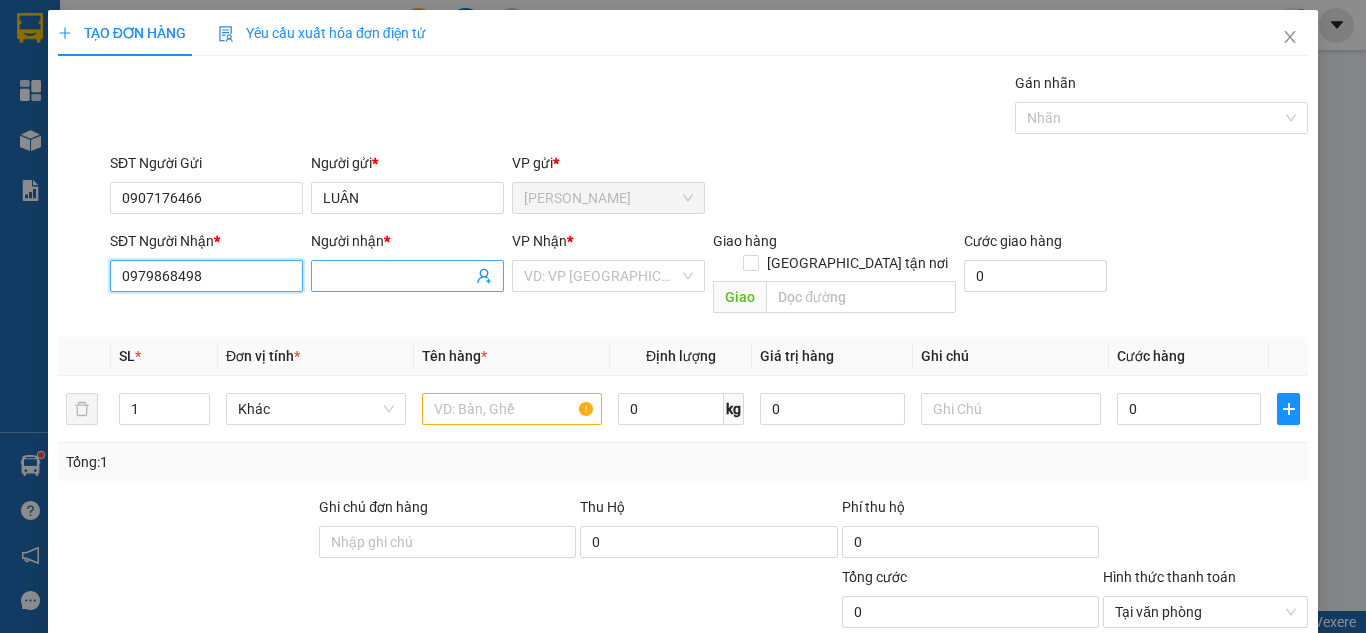 type on "0979868498" 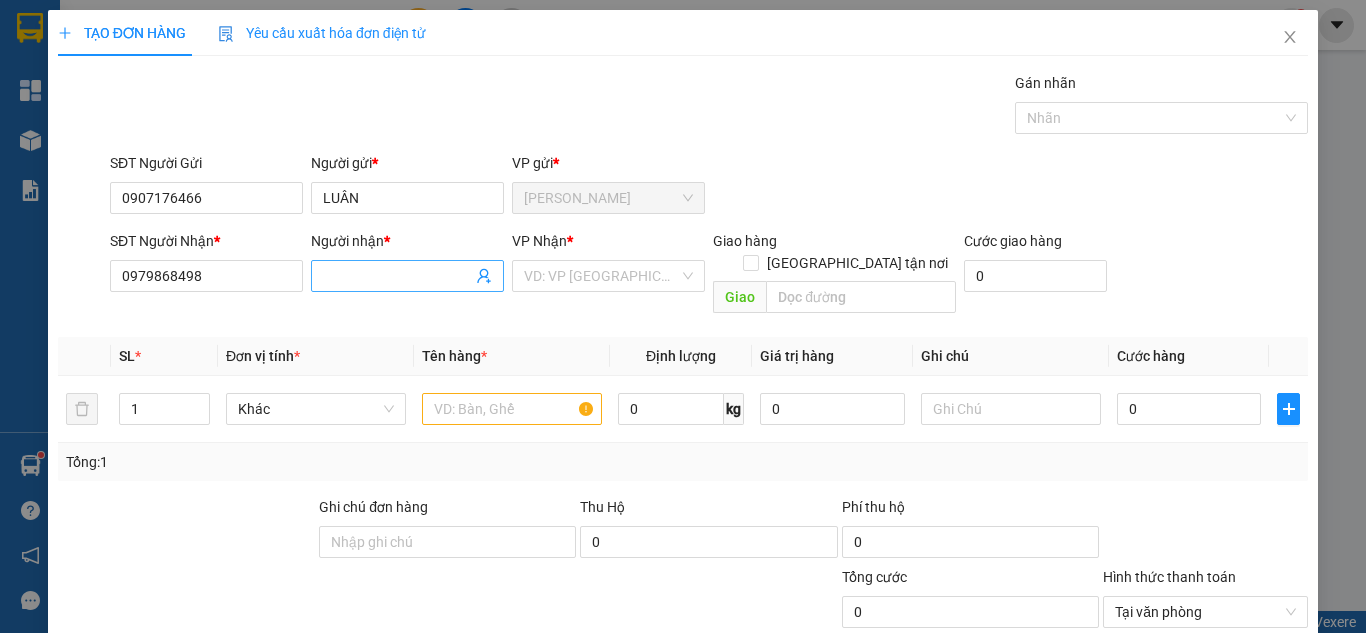 click on "Người nhận  *" at bounding box center (397, 276) 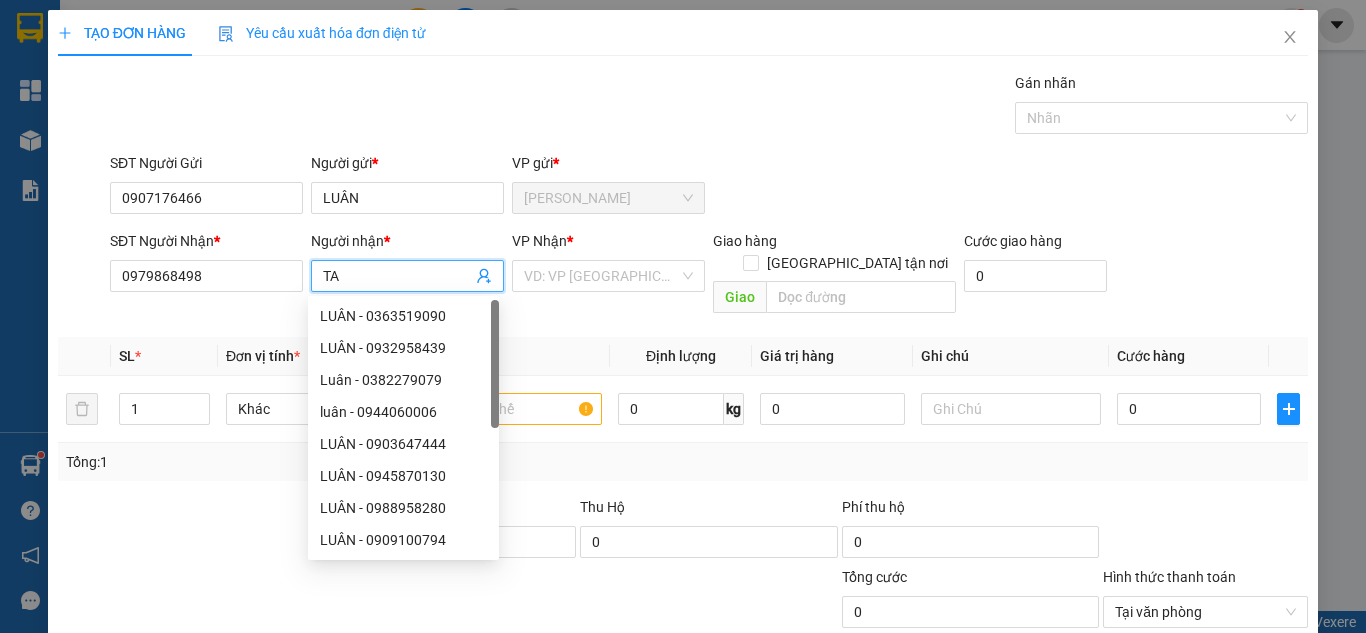 paste on "Â" 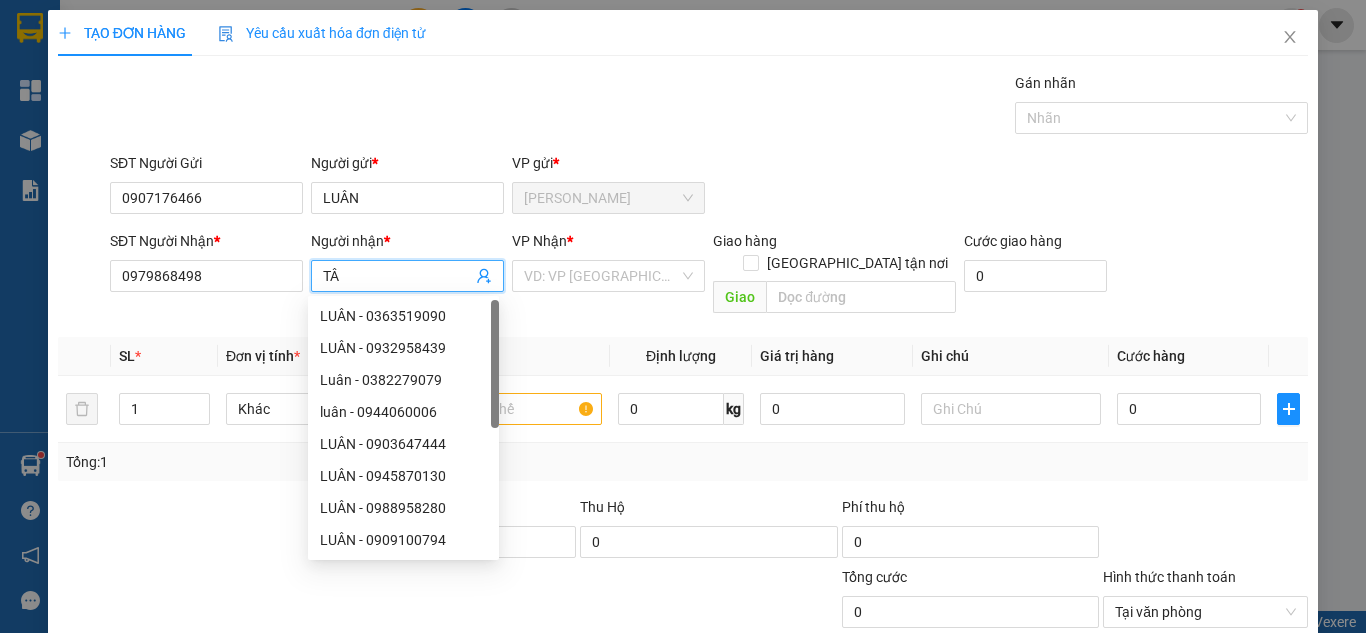 paste on "Ấ" 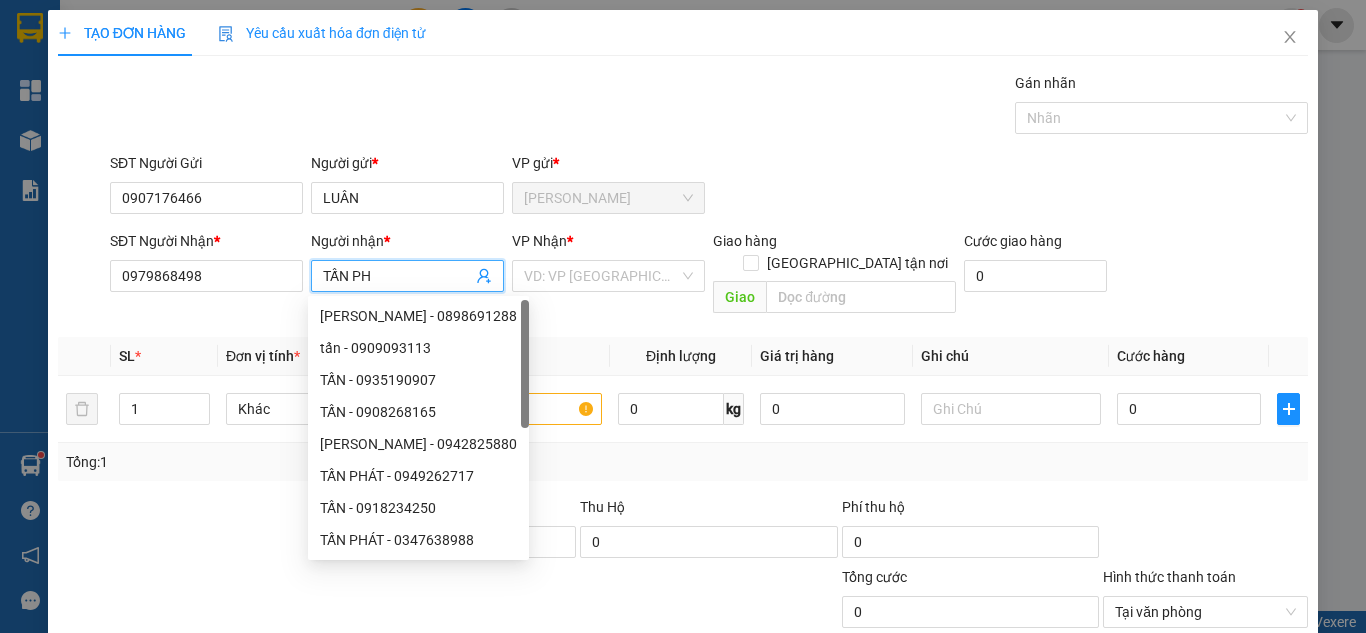 paste on "ÁT" 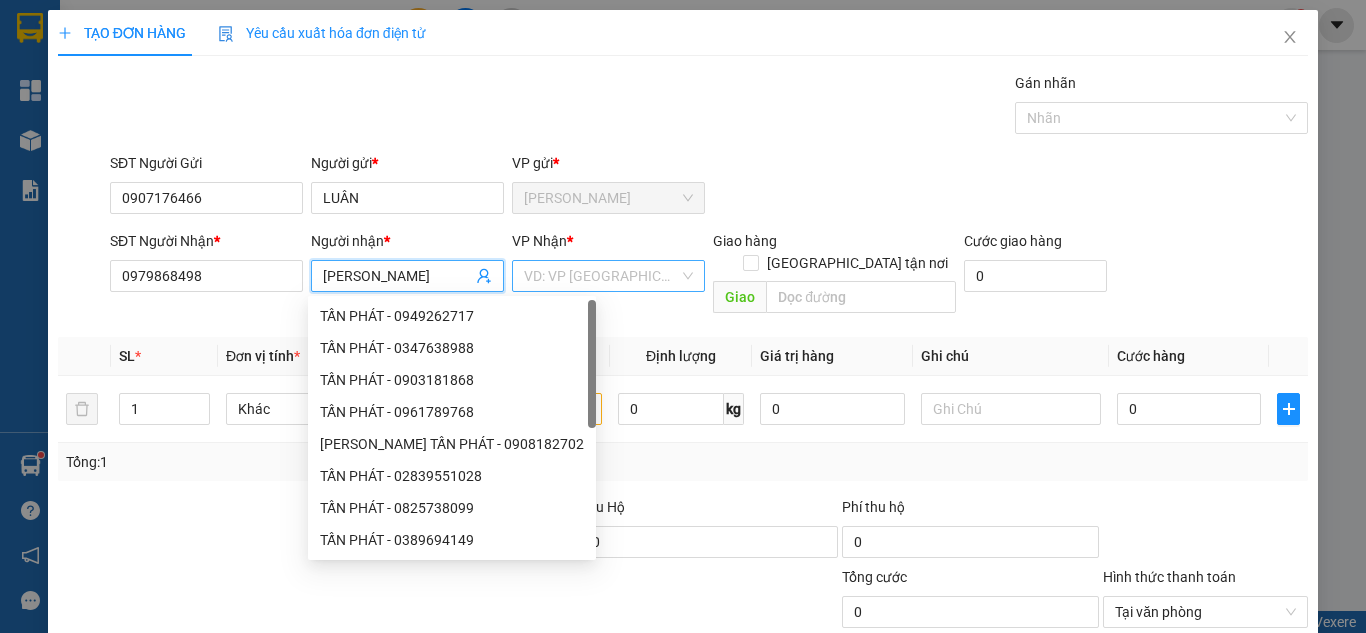 type on "[PERSON_NAME]" 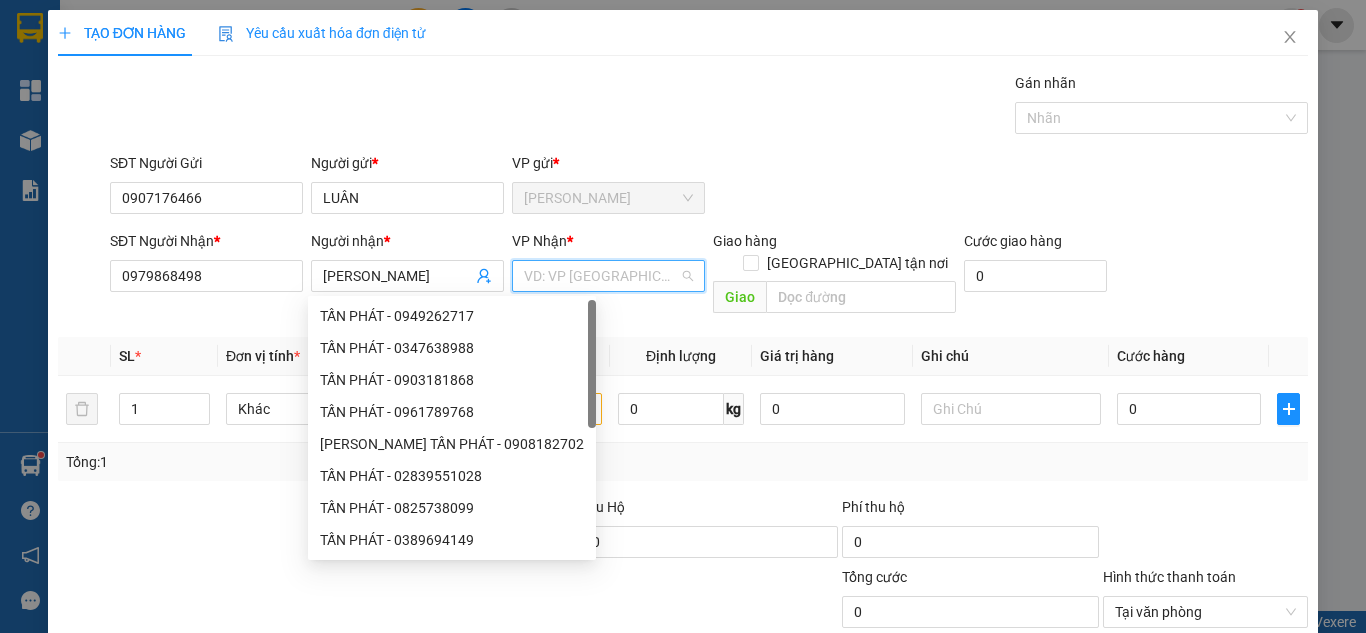 click at bounding box center [601, 276] 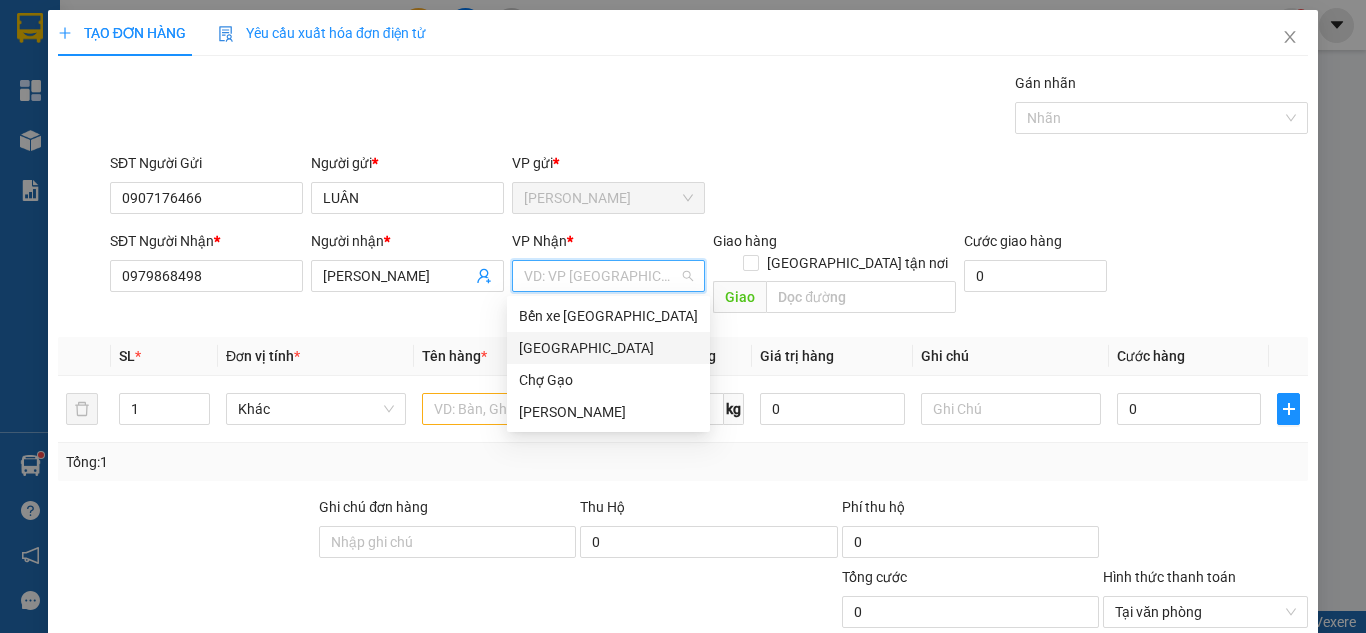 click on "[GEOGRAPHIC_DATA]" at bounding box center [608, 348] 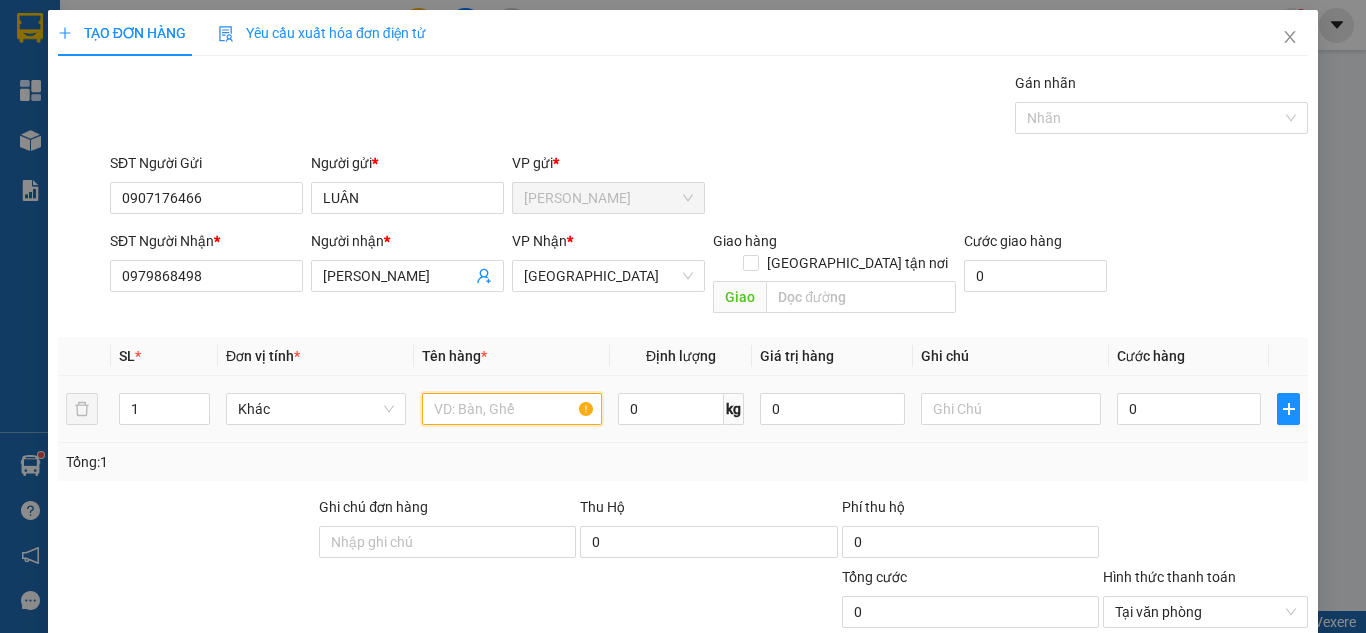 click at bounding box center [512, 409] 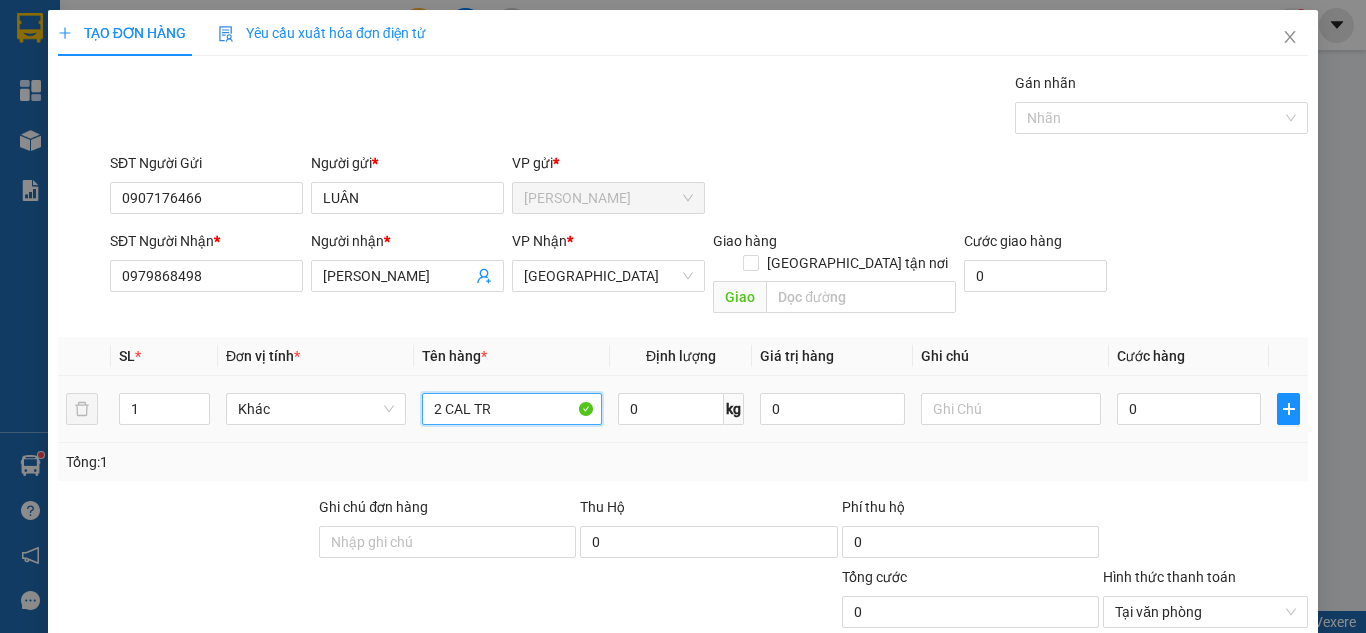 paste on "Ă" 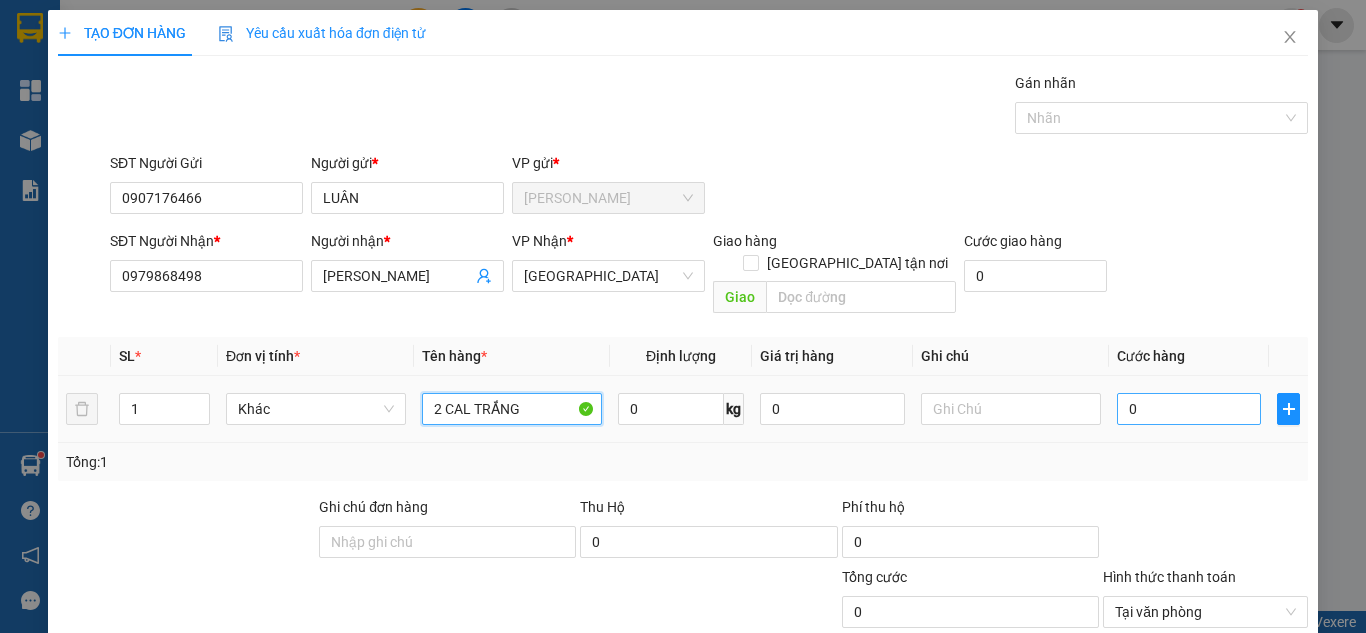 type on "2 CAL TRẮNG" 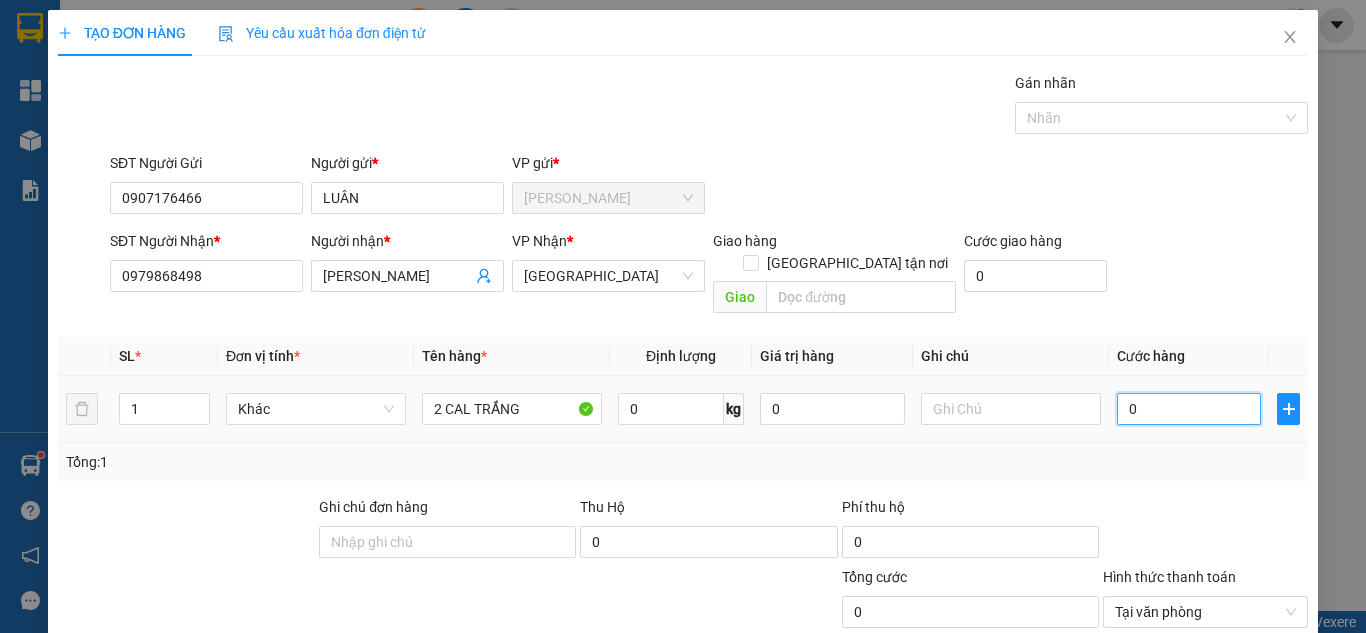 click on "0" at bounding box center (1189, 409) 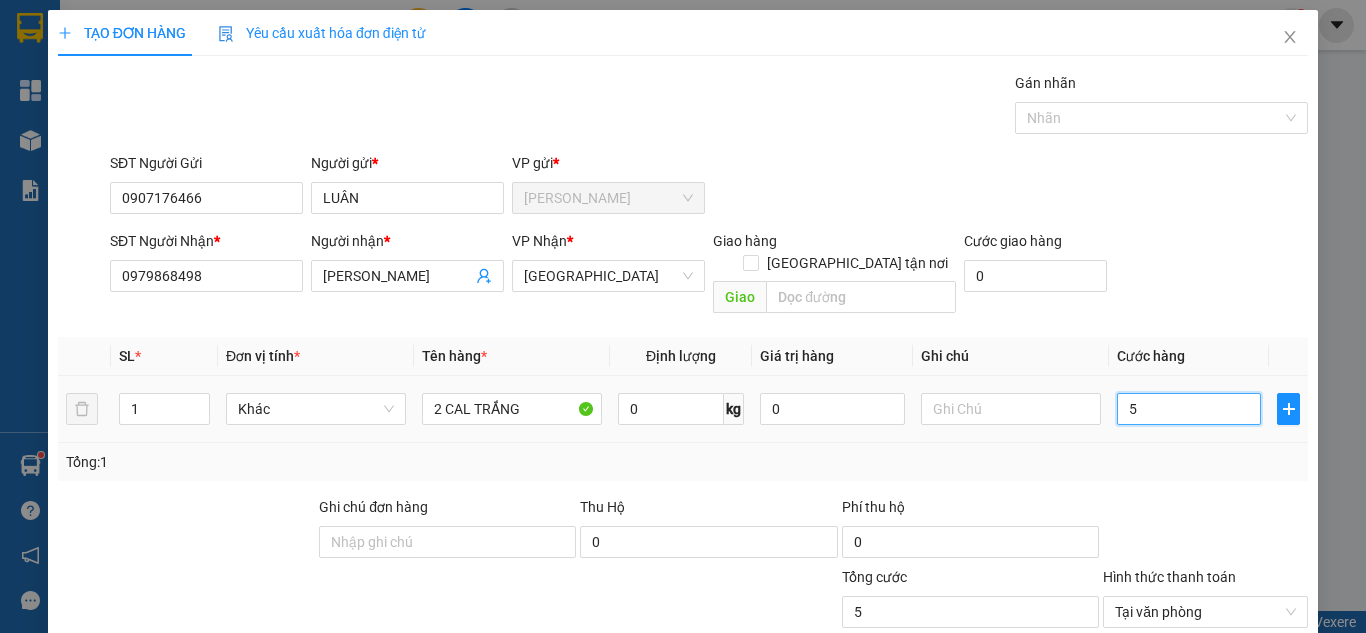 type on "50" 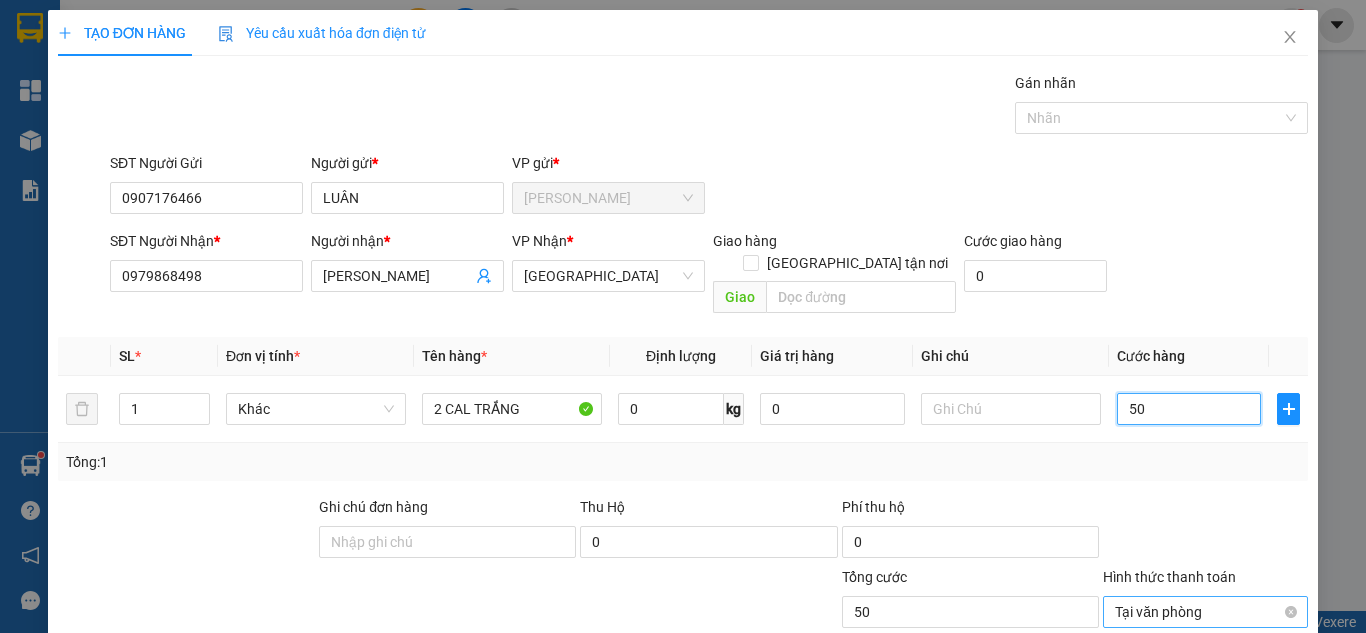 scroll, scrollTop: 107, scrollLeft: 0, axis: vertical 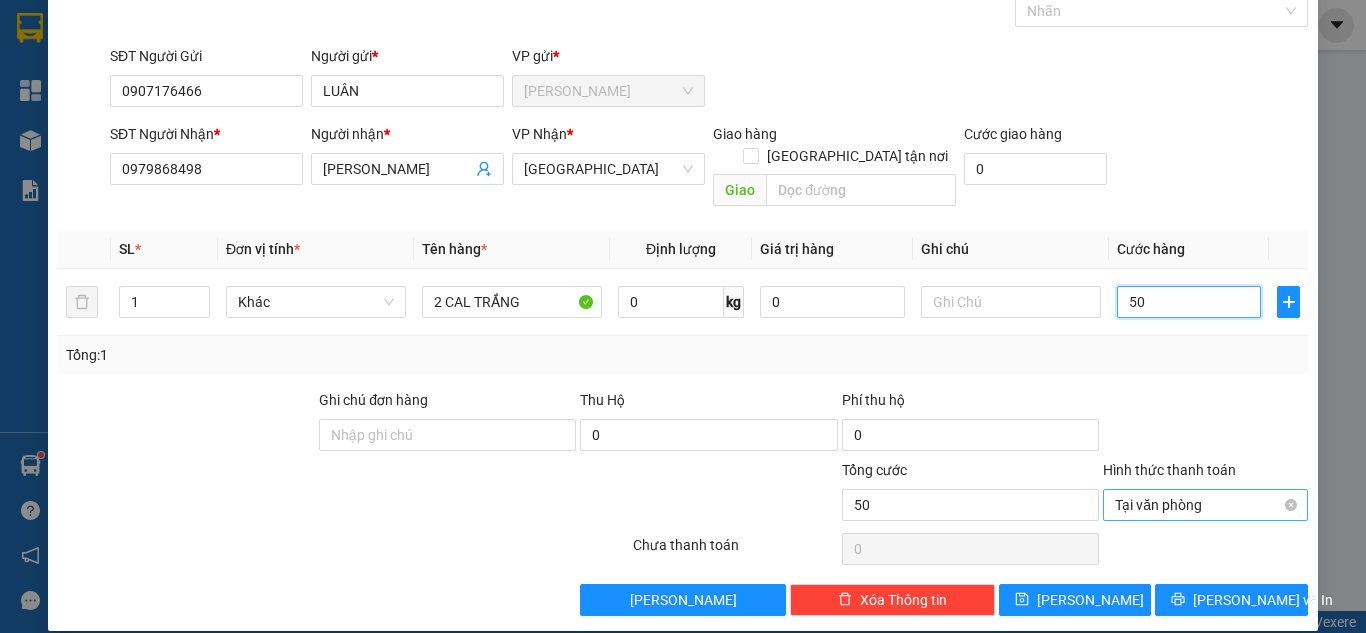 click on "Tại văn phòng" at bounding box center (1205, 505) 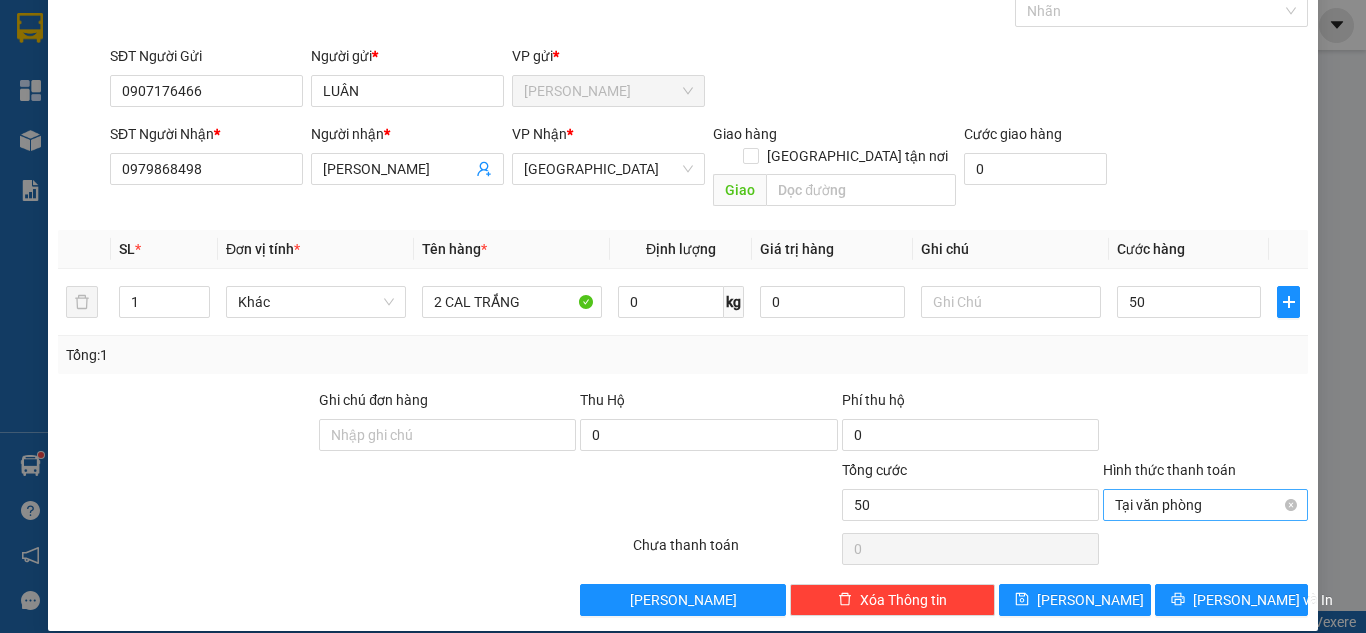 type on "50.000" 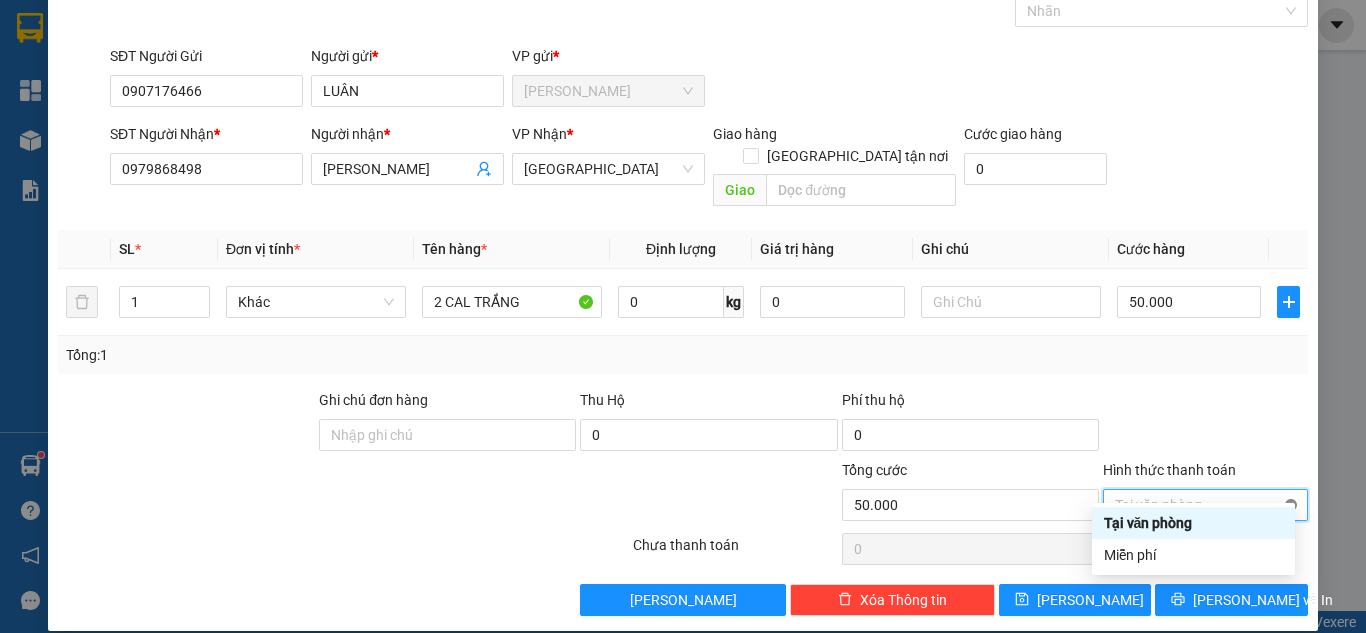 type on "50.000" 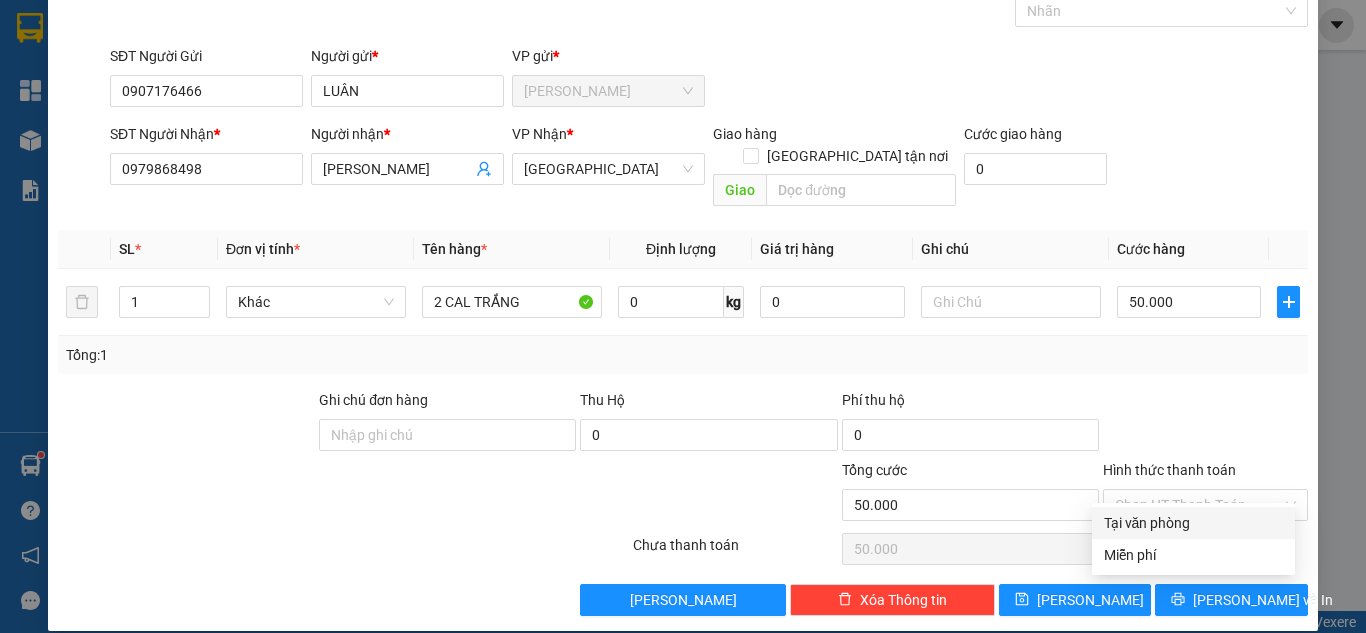 click at bounding box center (1205, 424) 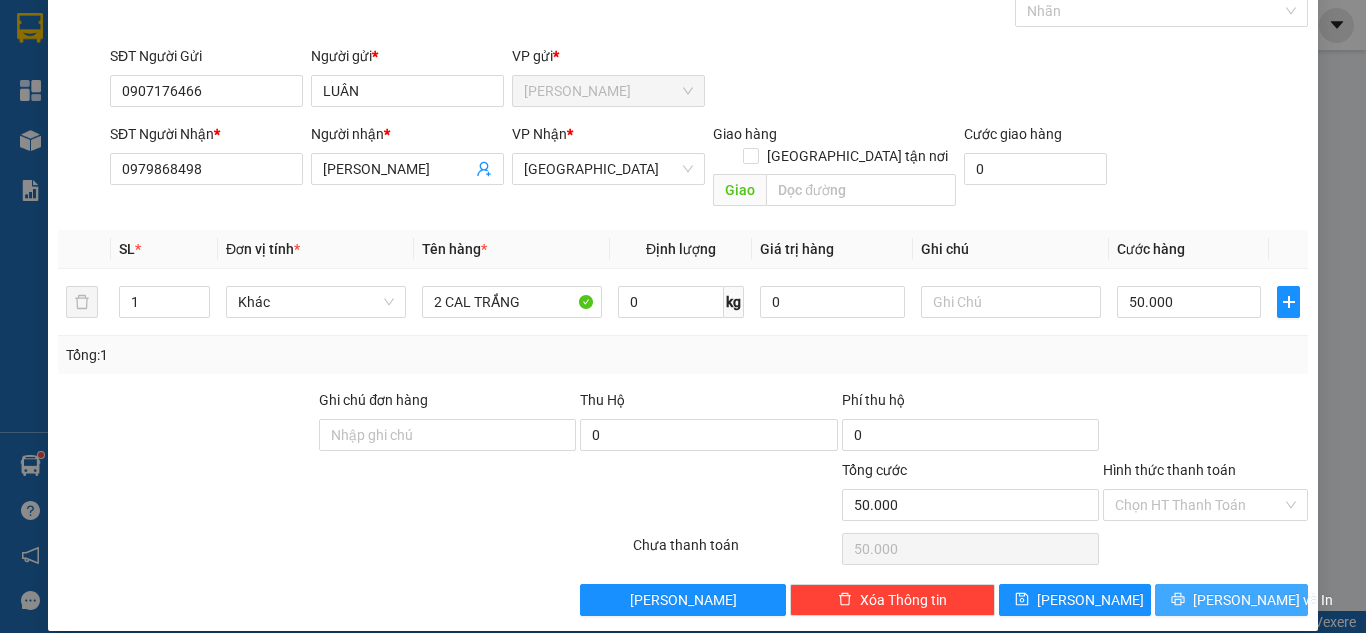 click on "[PERSON_NAME] và In" at bounding box center (1263, 600) 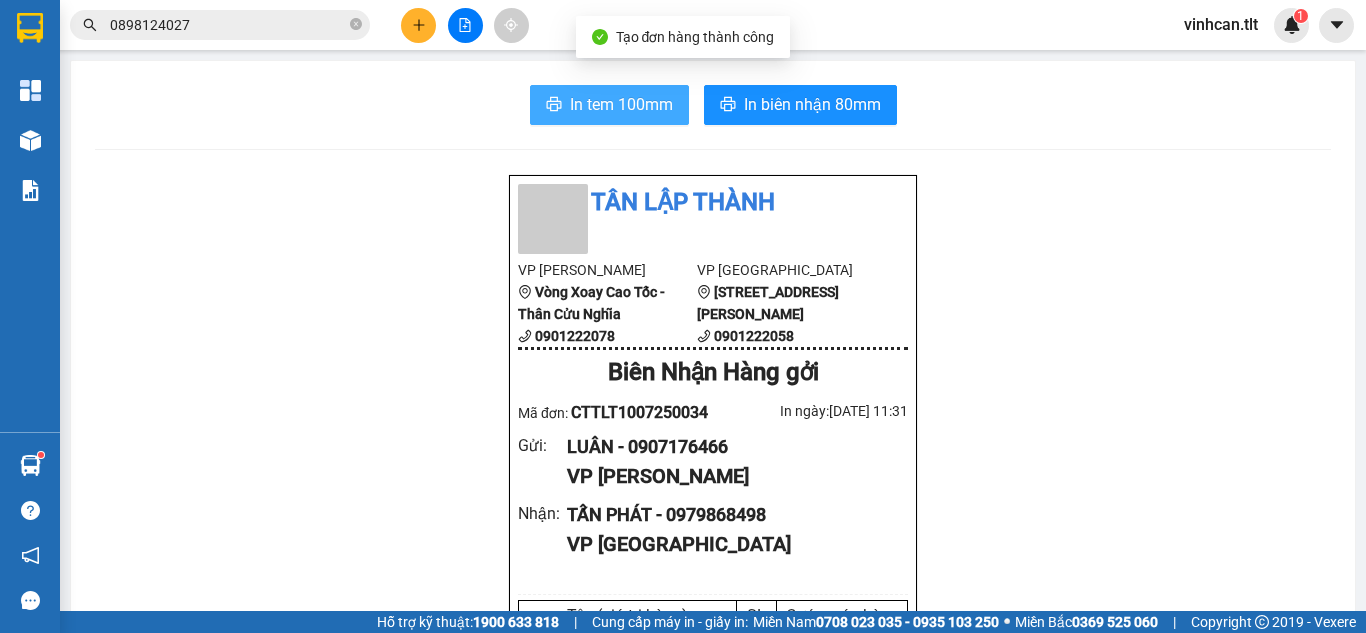 click on "In tem 100mm" at bounding box center [621, 104] 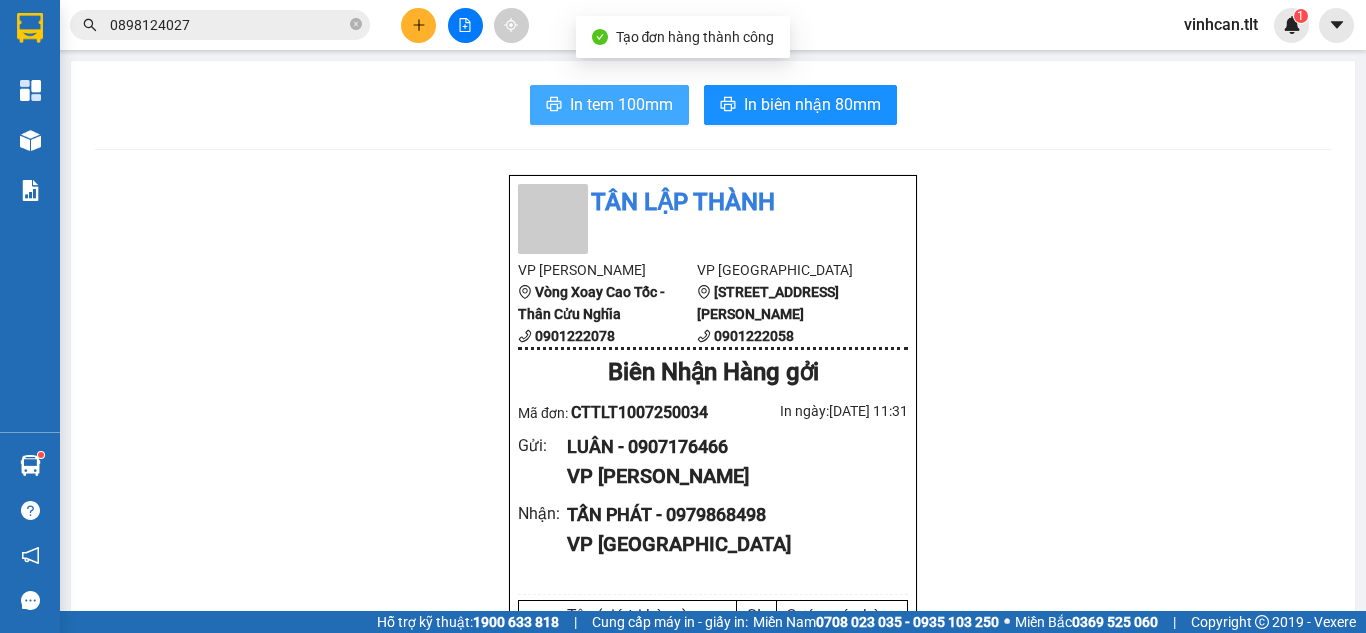 scroll, scrollTop: 0, scrollLeft: 0, axis: both 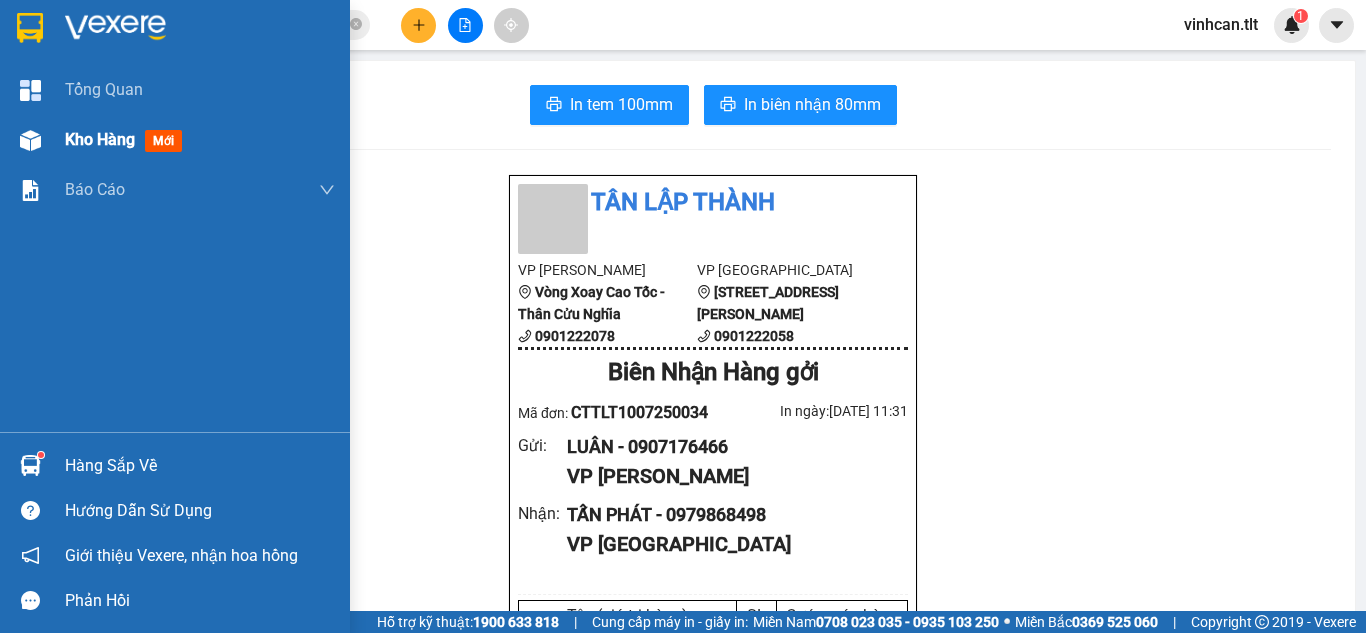 click on "Kho hàng mới" at bounding box center [175, 140] 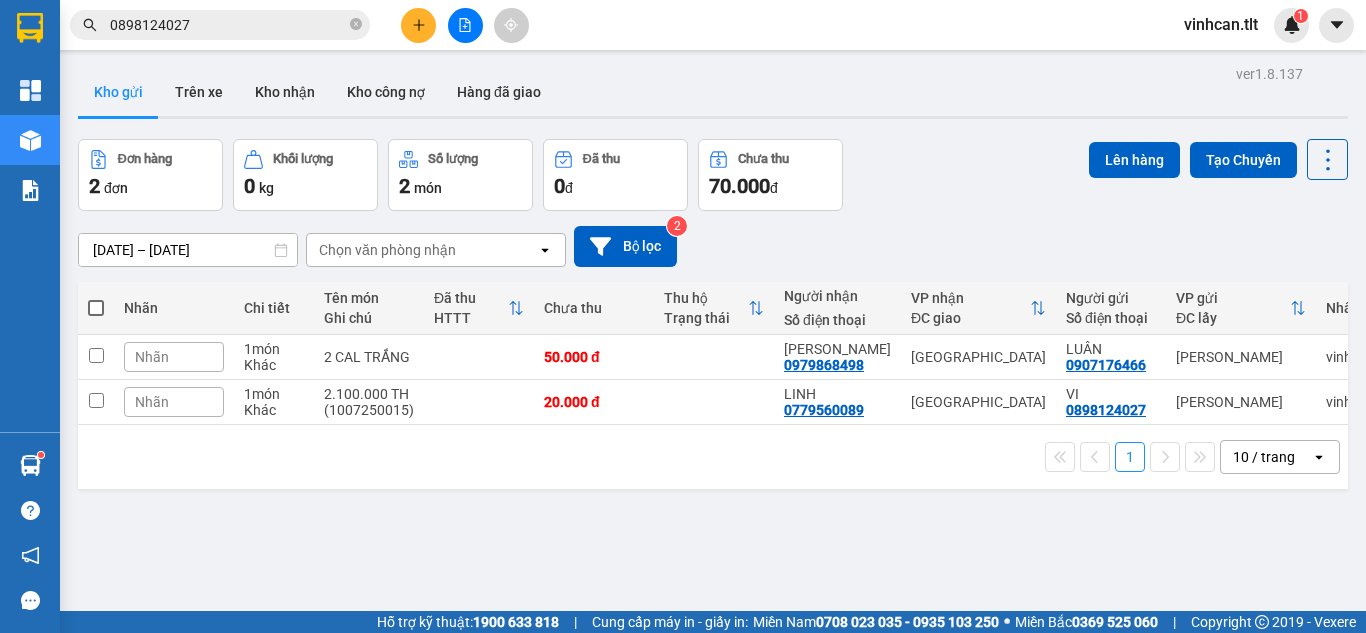 click on "ver  1.8.137 Kho gửi Trên xe Kho nhận Kho công nợ Hàng đã giao Đơn hàng 2 đơn Khối lượng 0 kg Số lượng 2 món Đã thu 0  đ Chưa thu 70.000  đ Lên hàng Tạo Chuyến [DATE] – [DATE] Press the down arrow key to interact with the calendar and select a date. Press the escape button to close the calendar. Selected date range is from [DATE] to [DATE]. Chọn văn phòng nhận open Bộ lọc 2 Nhãn Chi tiết Tên món Ghi chú Đã thu HTTT Chưa thu Thu hộ Trạng thái Người nhận Số điện thoại VP nhận ĐC giao Người gửi Số điện thoại VP gửi ĐC lấy Nhân viên Mã GD Ngày ĐH Nhãn 1  món Khác 2 CAL TRẮNG 50.000 đ TẤN PHÁT 0979868498 [GEOGRAPHIC_DATA] LUÂN 0907176466 Cao Tốc vinhcan.tlt CTTLT1007250034 11:31 [DATE] Nhãn 1  món Khác 2.100.000 TH (1007250015) 20.000 đ LINH 0779560089 [GEOGRAPHIC_DATA] VI  0898124027 Cao Tốc vinhcan.tlt CTTLT1007250033 11:28 [DATE] 1 10 / trang open Đang tải dữ liệu" at bounding box center (713, 376) 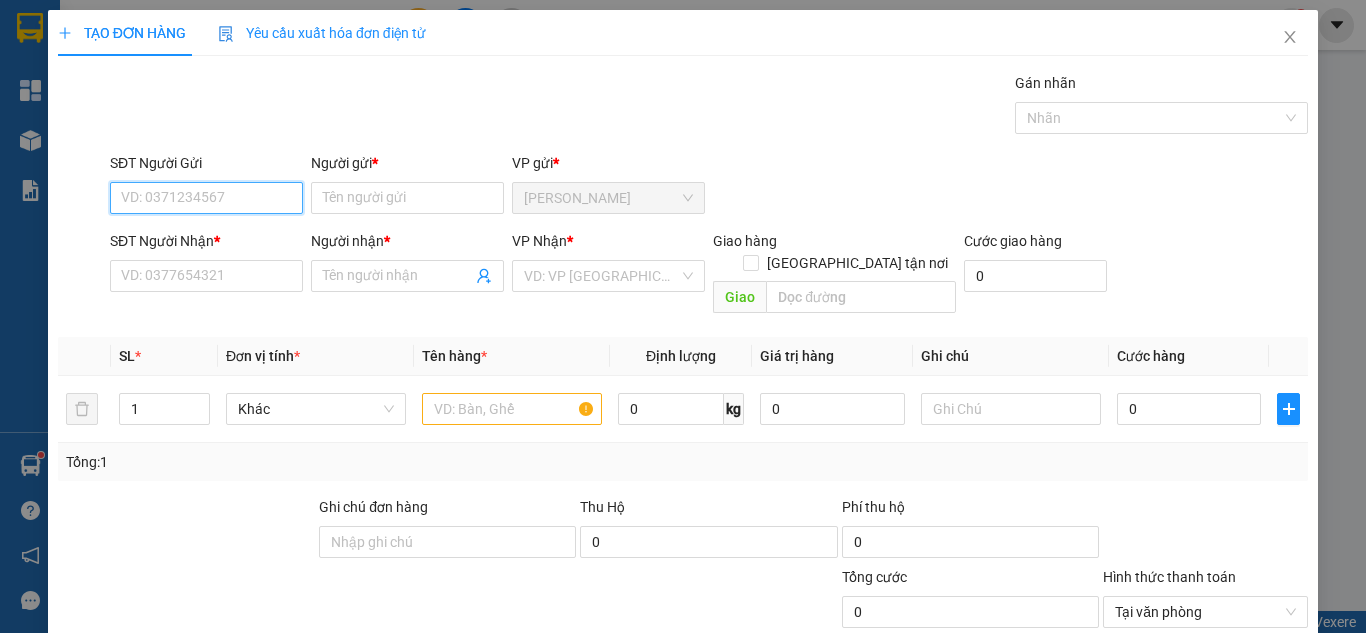 click on "SĐT Người Gửi" at bounding box center (206, 198) 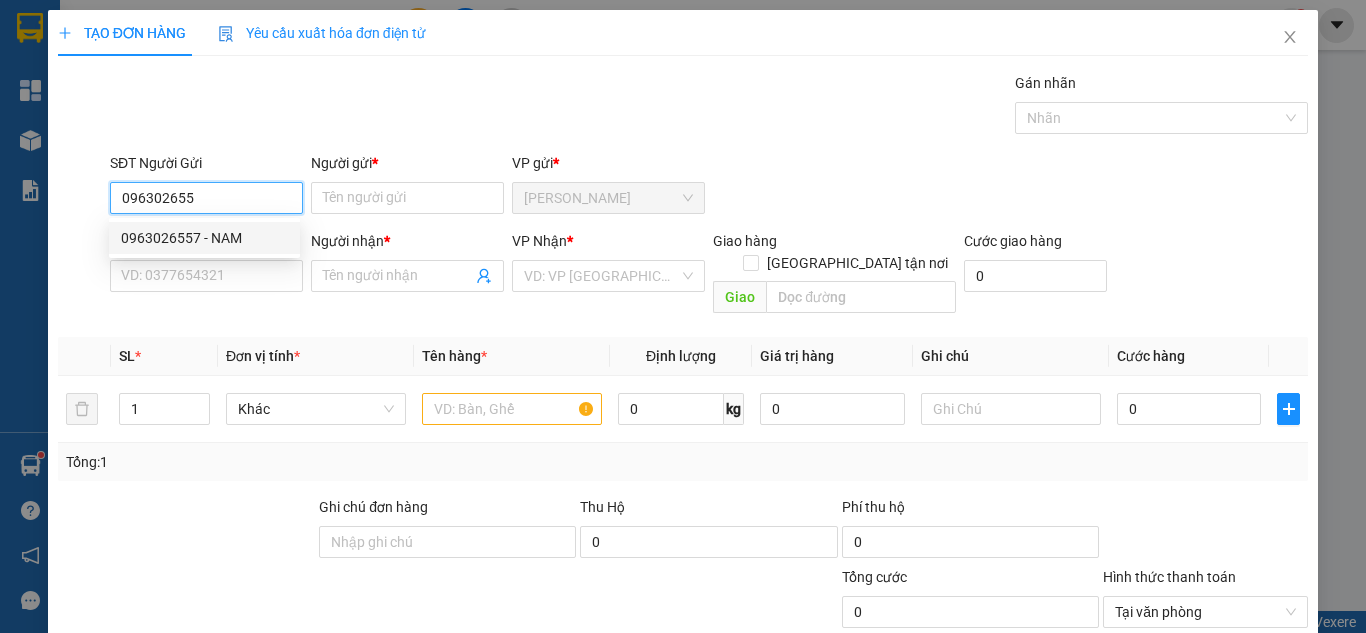 click on "0963026557 - NAM" at bounding box center (204, 238) 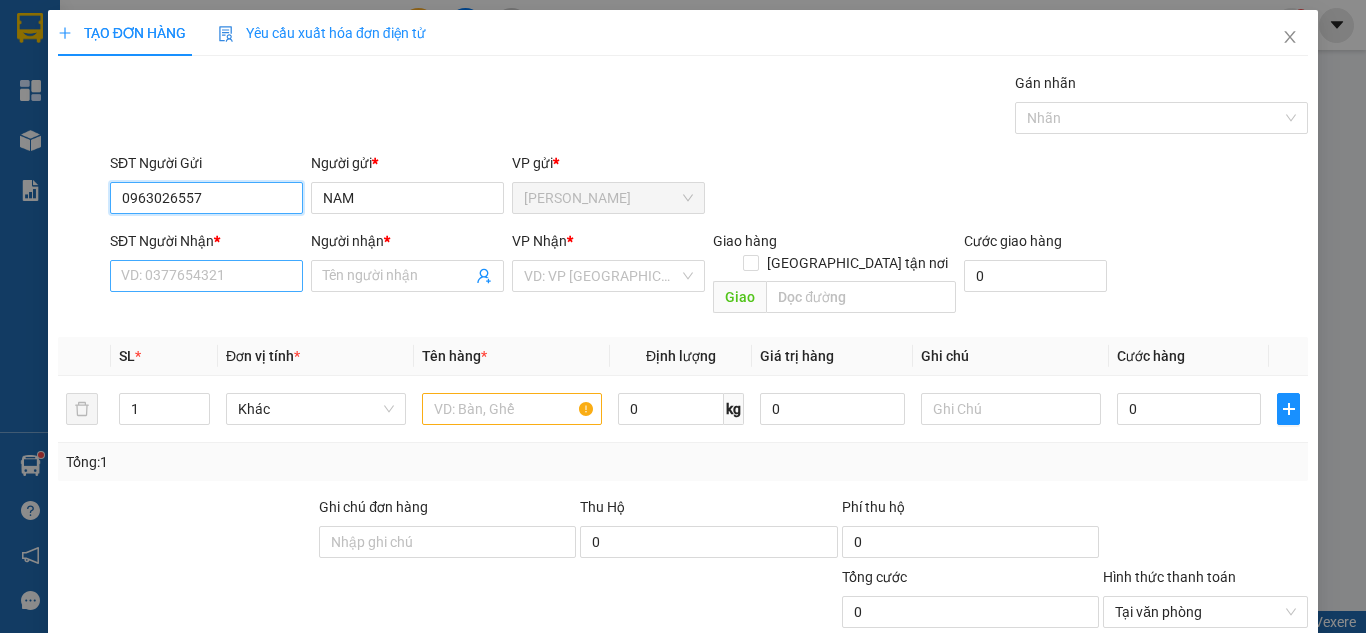 type on "0963026557" 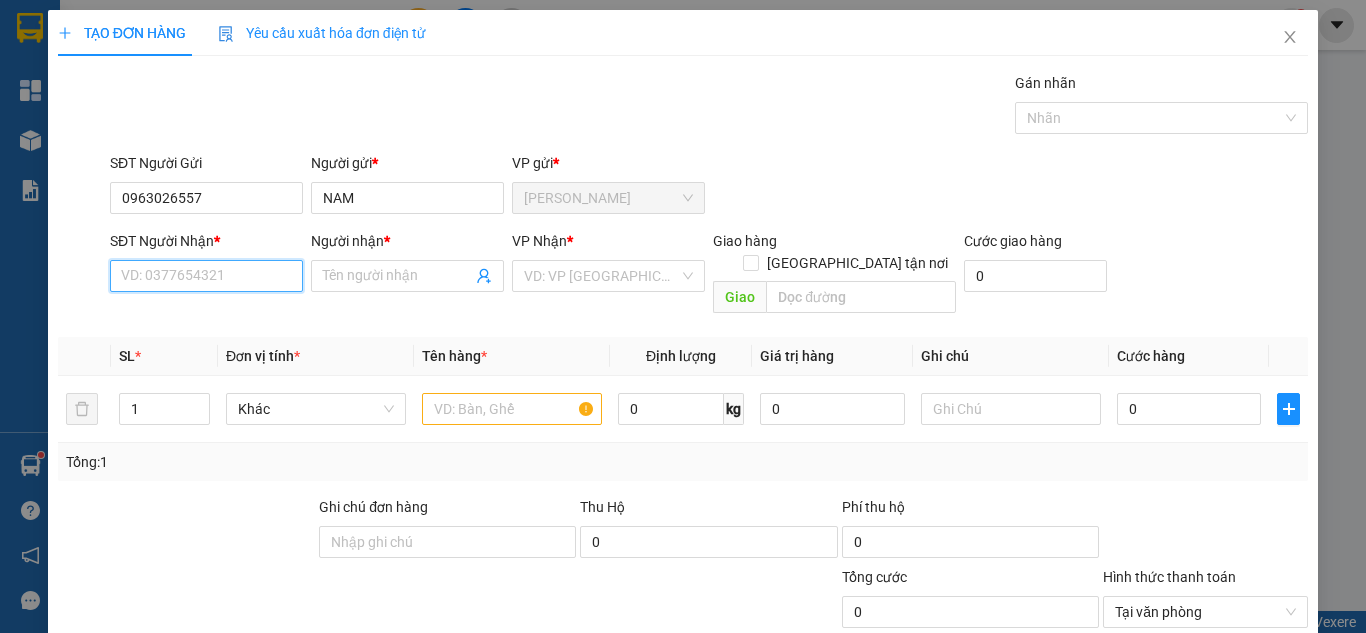 click on "SĐT Người Nhận  *" at bounding box center [206, 276] 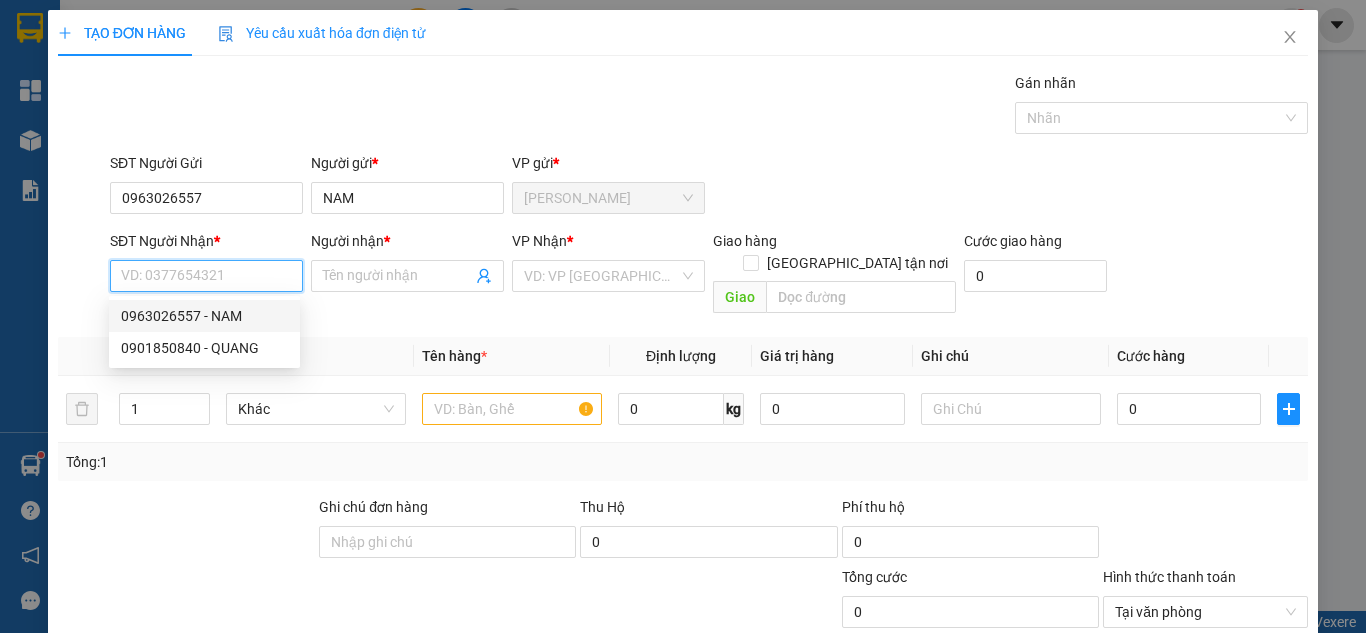 click on "SĐT Người Nhận  *" at bounding box center [206, 276] 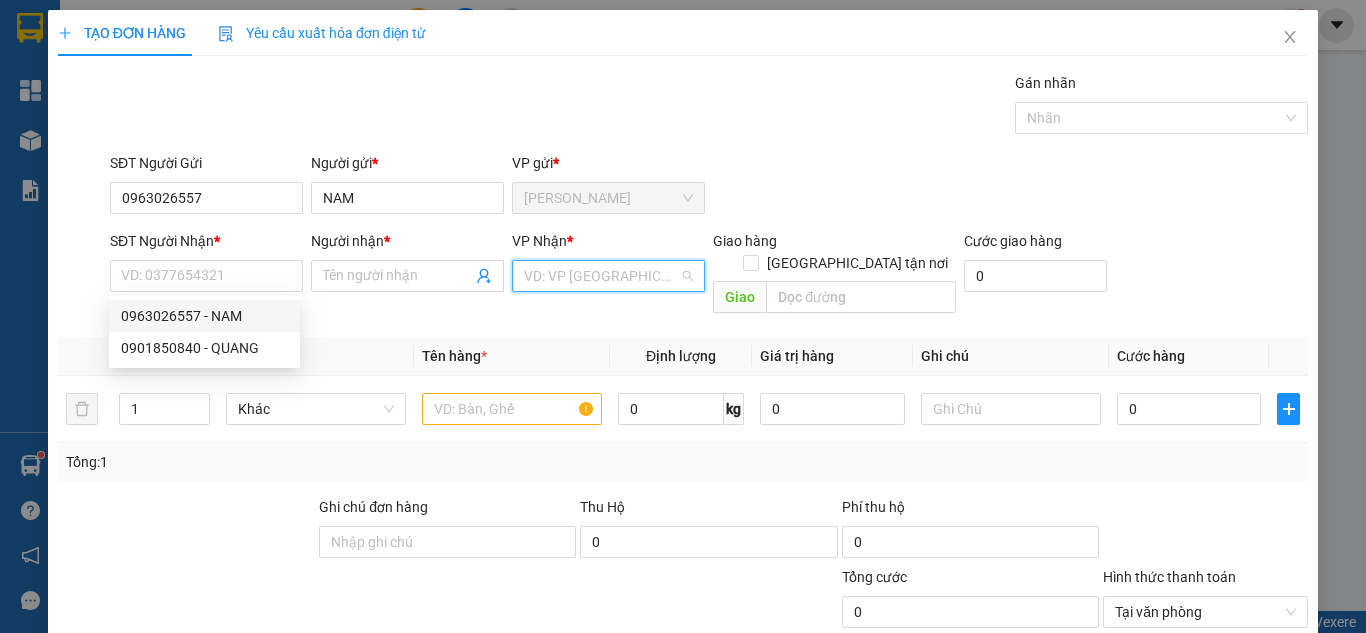 click at bounding box center [601, 276] 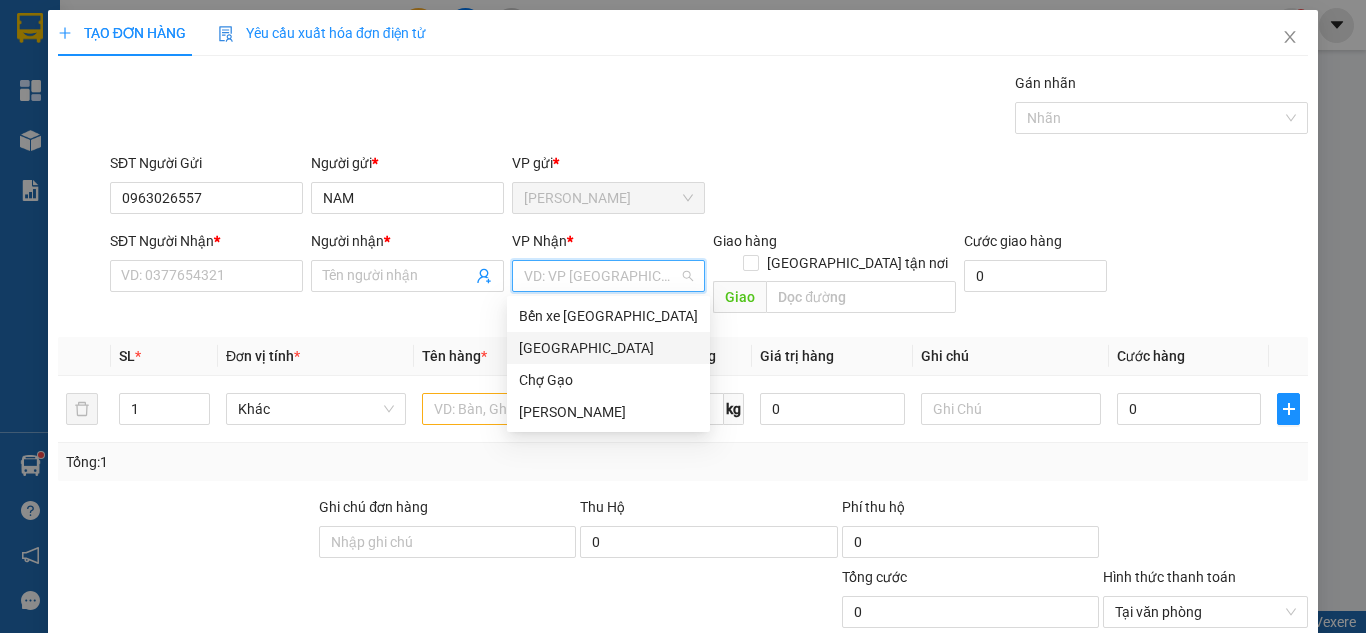 click on "[GEOGRAPHIC_DATA]" at bounding box center (608, 348) 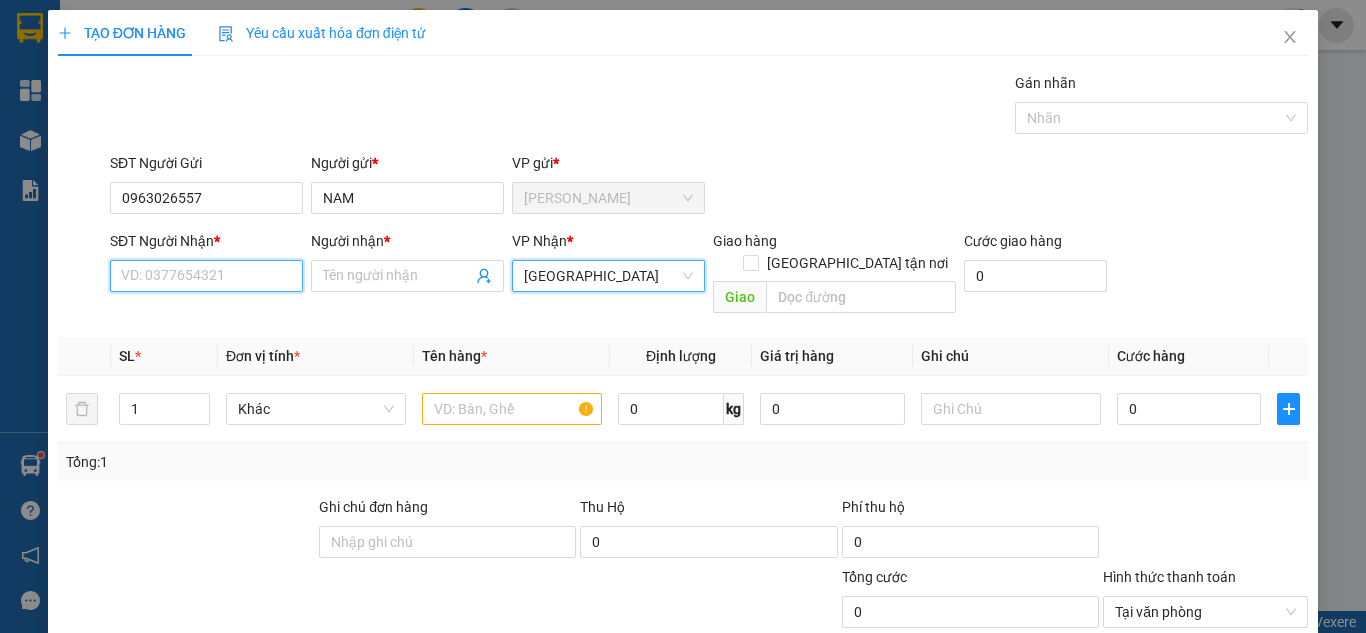 click on "SĐT Người Nhận  *" at bounding box center (206, 276) 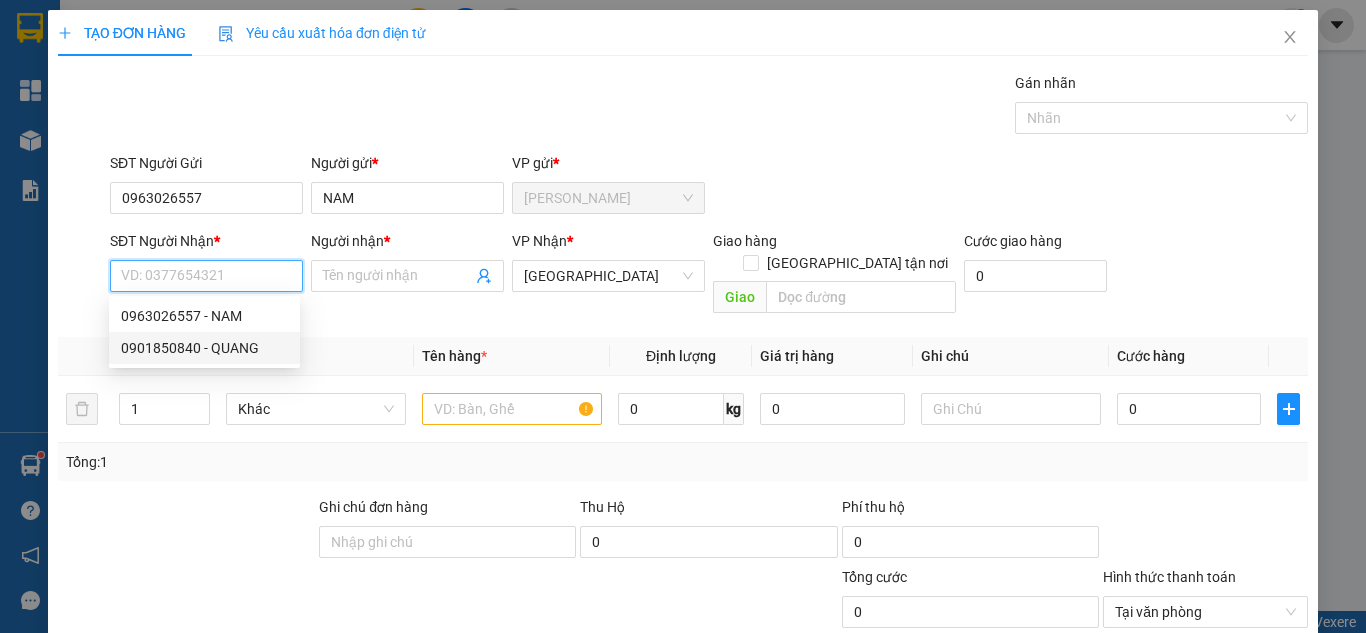 click on "0901850840 - QUANG" at bounding box center [204, 348] 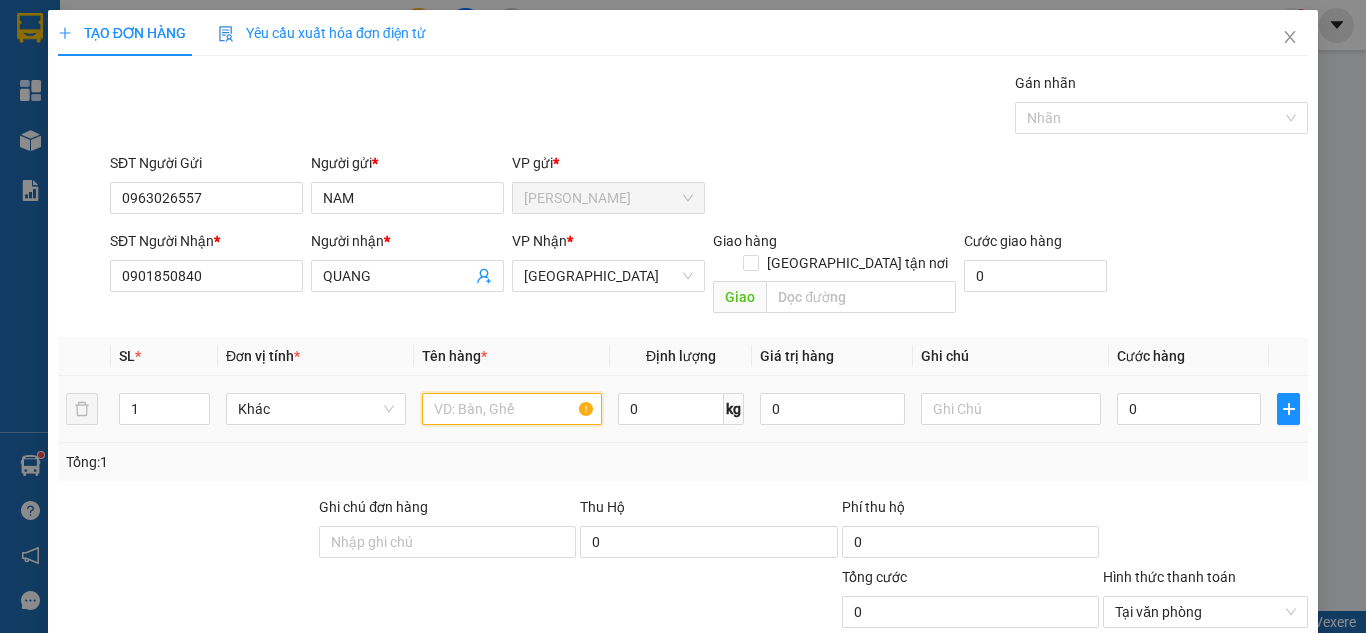 click at bounding box center [512, 409] 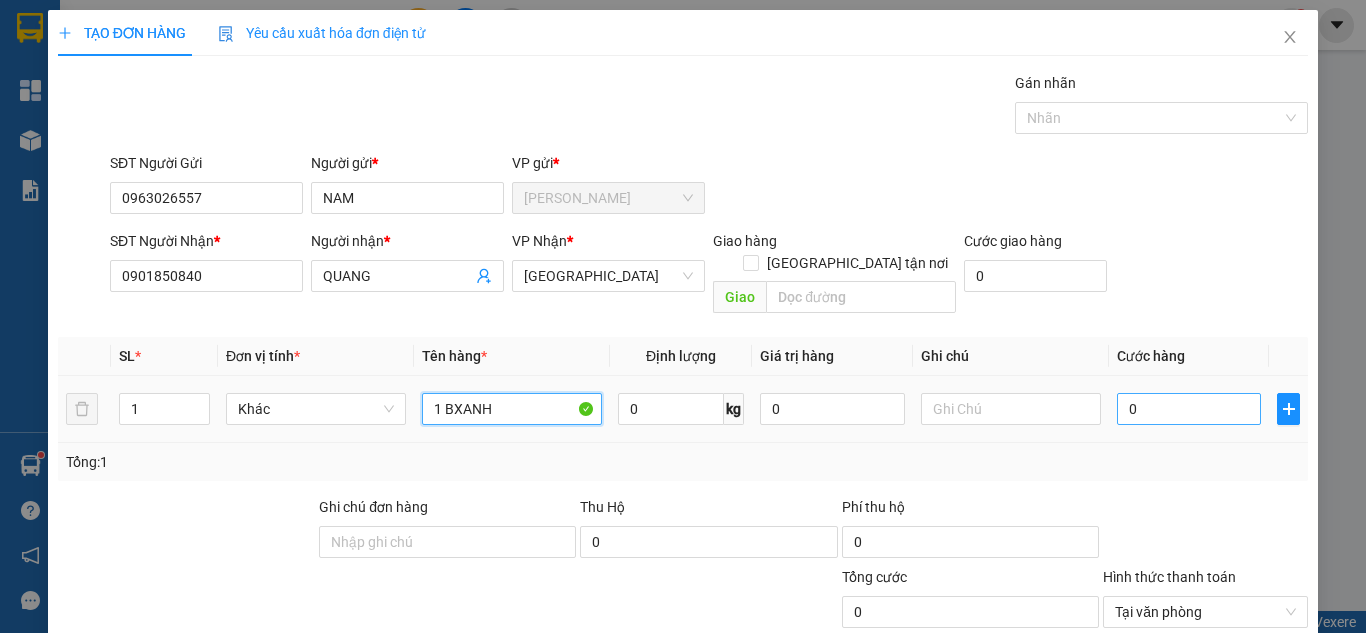 type on "1 BXANH" 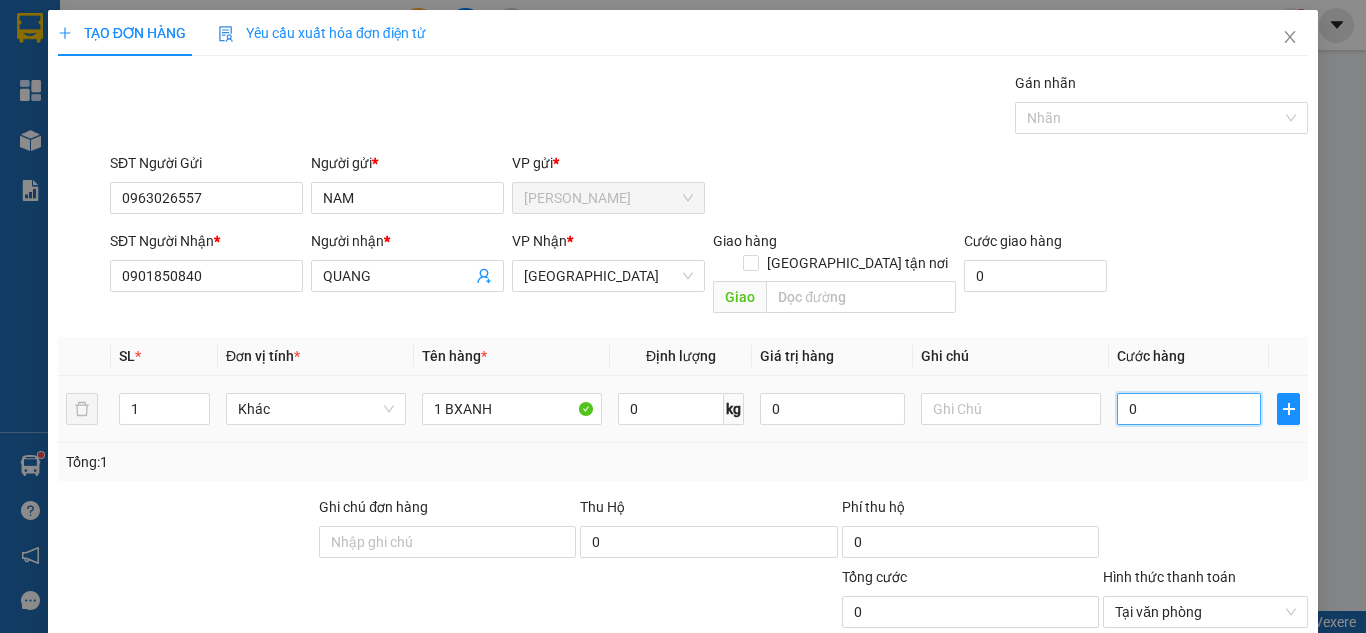 click on "0" at bounding box center (1189, 409) 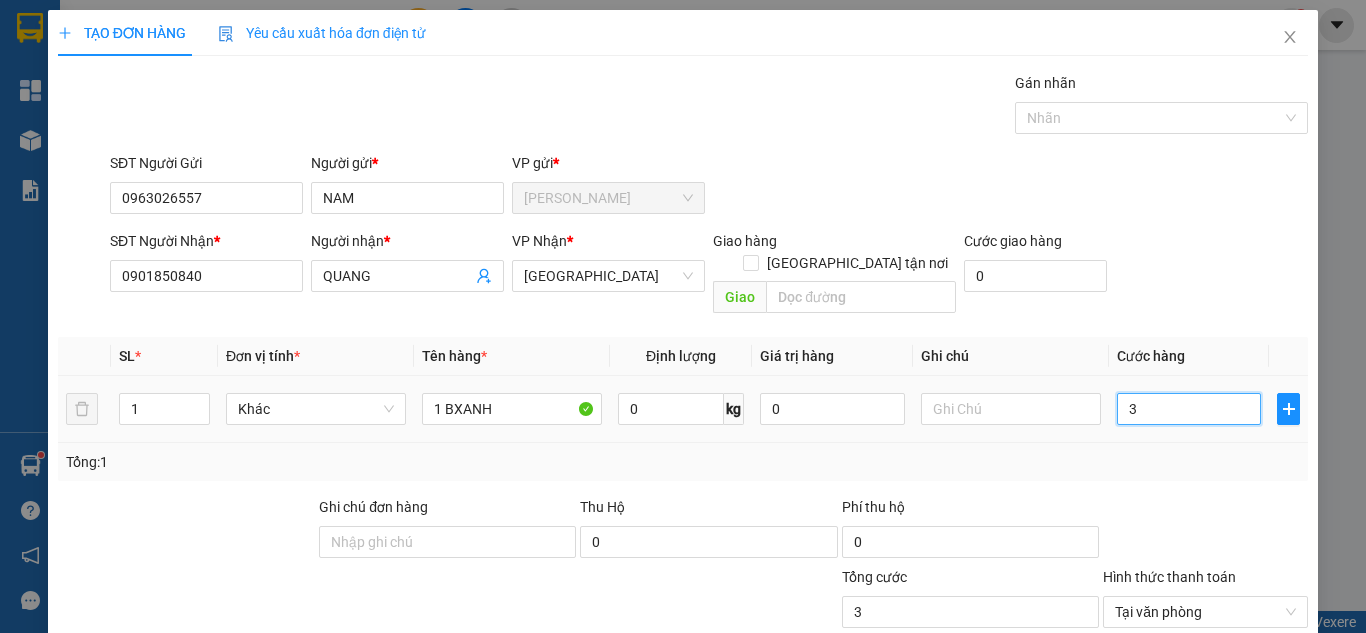 type on "30" 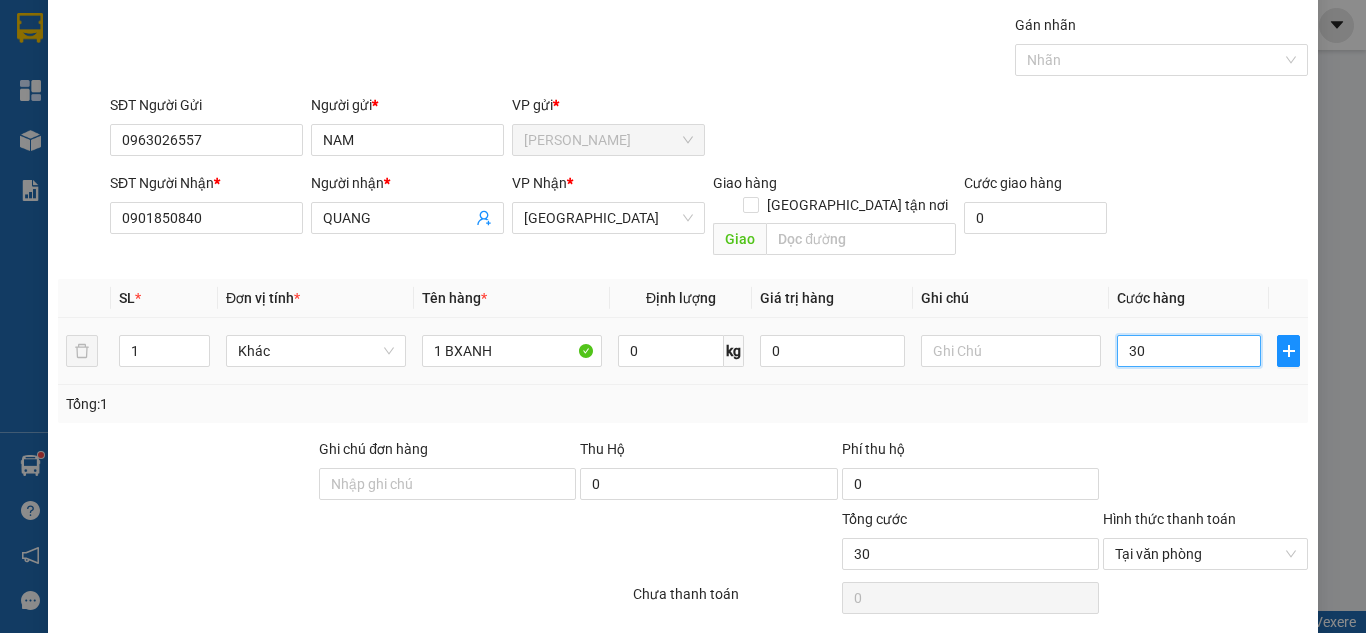 scroll, scrollTop: 107, scrollLeft: 0, axis: vertical 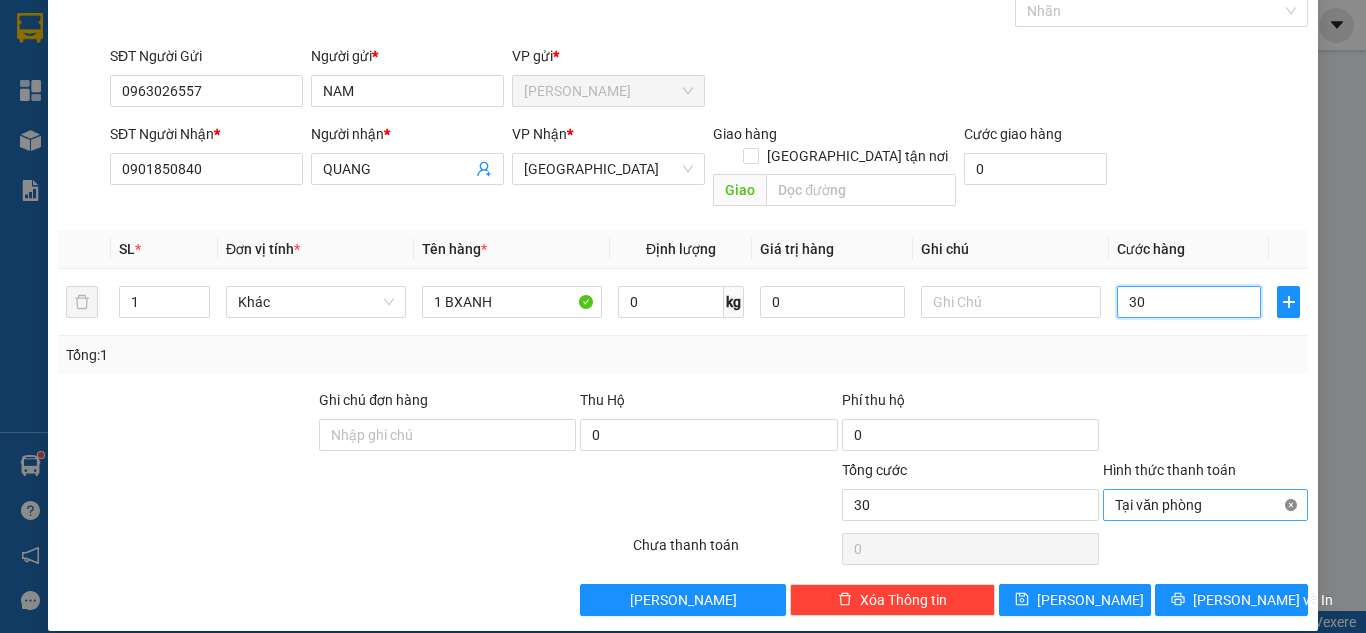 type on "30" 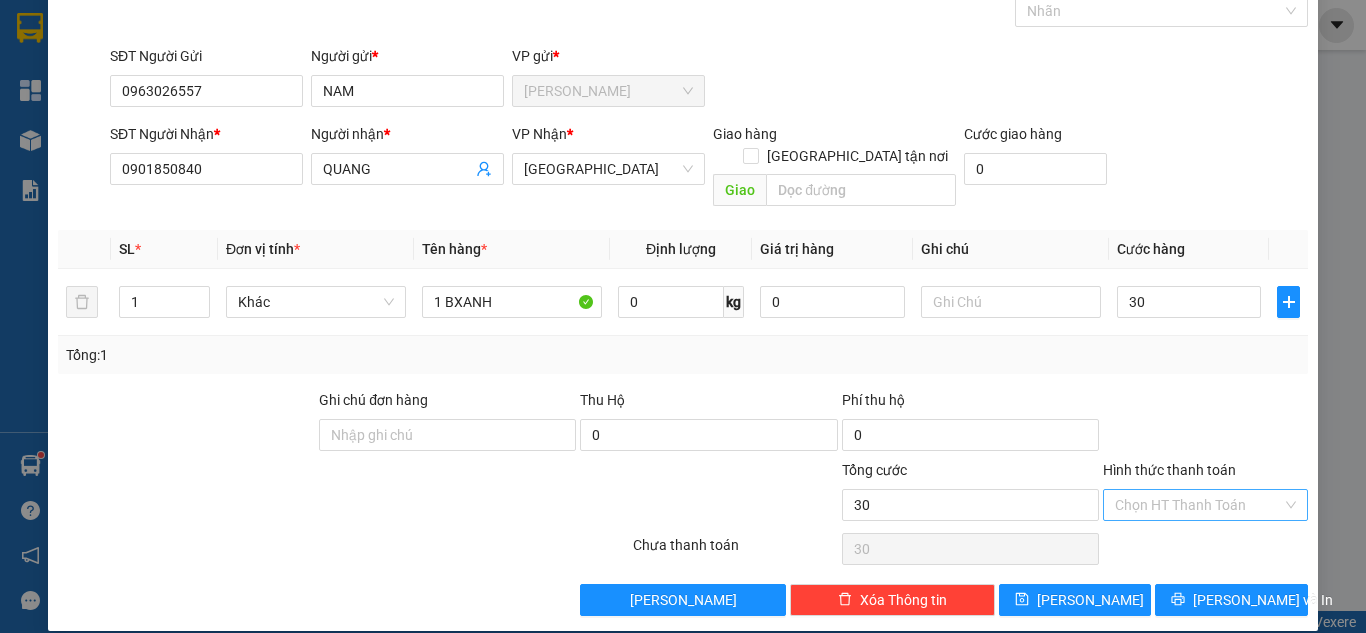 type on "30.000" 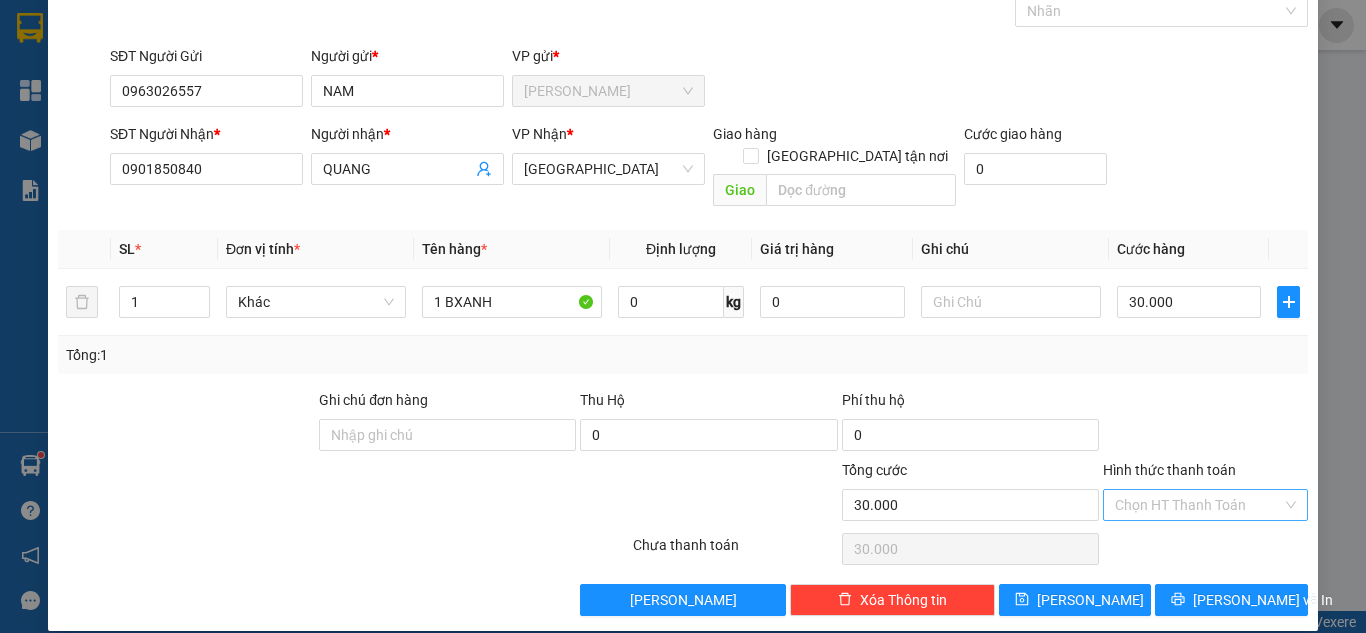 click on "TẠO ĐƠN HÀNG Yêu cầu xuất hóa đơn điện tử Transit Pickup Surcharge Ids Transit Deliver Surcharge Ids Transit Deliver Surcharge Transit Deliver Surcharge Gán nhãn   Nhãn SĐT Người Gửi 0963026557 Người gửi  * NAM VP gửi  * Cao Tốc SĐT Người Nhận  * 0901850840 Người nhận  * QUANG VP Nhận  * [GEOGRAPHIC_DATA] Giao hàng [GEOGRAPHIC_DATA] tận nơi Giao Cước giao hàng 0 SL  * Đơn vị tính  * Tên hàng  * Định lượng Giá trị hàng Ghi chú Cước hàng                   1 Khác 1 BXANH 0 kg 0 30.000 Tổng:  1 Ghi chú đơn hàng Thu Hộ 0 Phí thu hộ 0 Tổng cước 30.000 Hình thức thanh toán Chọn HT Thanh Toán Số tiền thu trước 0 Chưa thanh toán 30.000 Lưu nháp Xóa Thông tin [PERSON_NAME] và In" at bounding box center [683, 267] 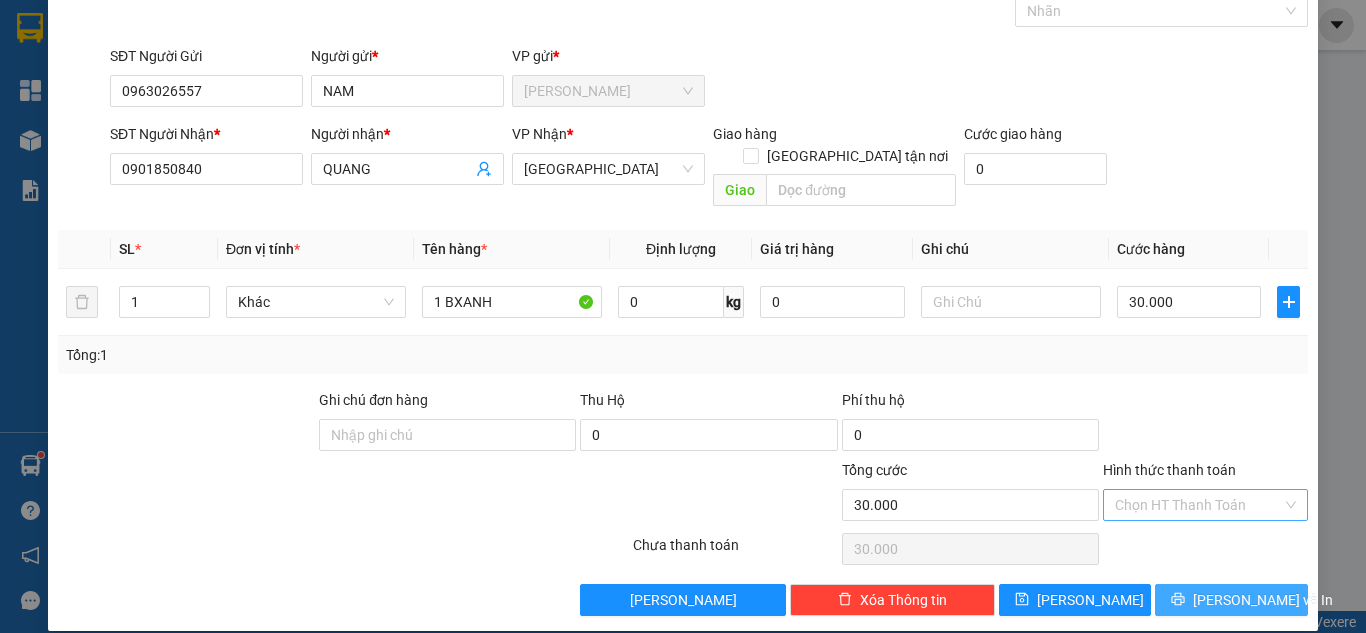 click on "[PERSON_NAME] và In" at bounding box center (1263, 600) 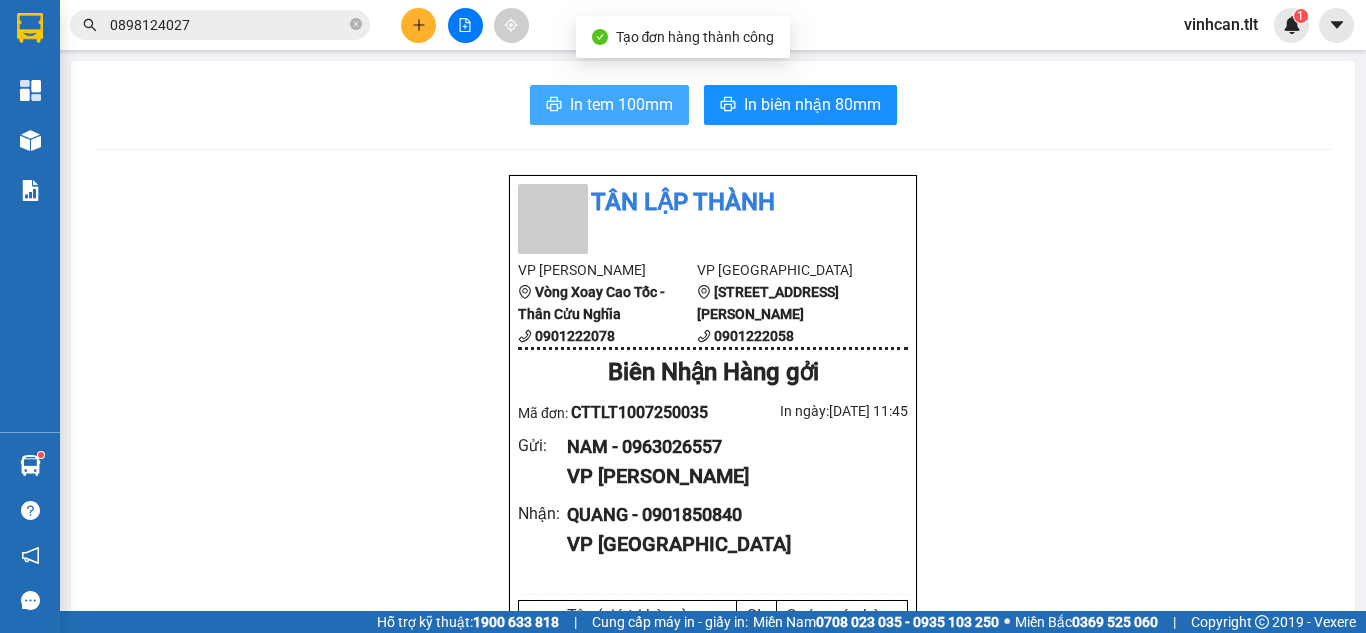 click on "In tem 100mm" at bounding box center [621, 104] 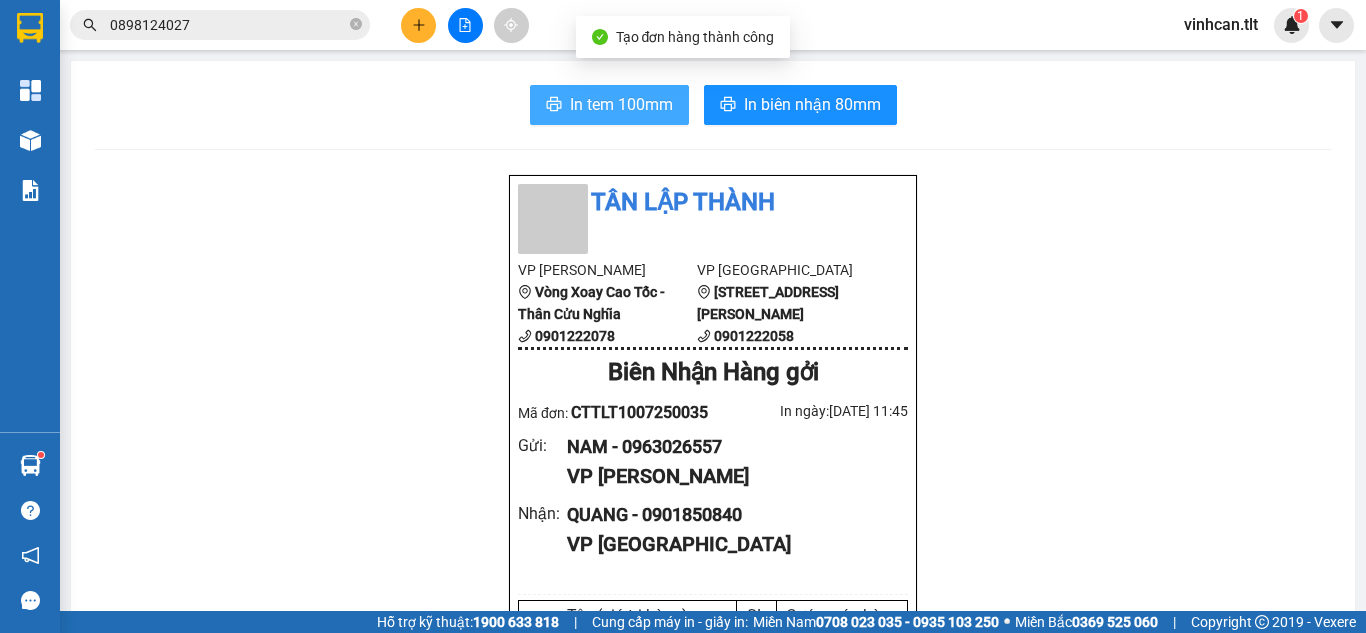 scroll, scrollTop: 0, scrollLeft: 0, axis: both 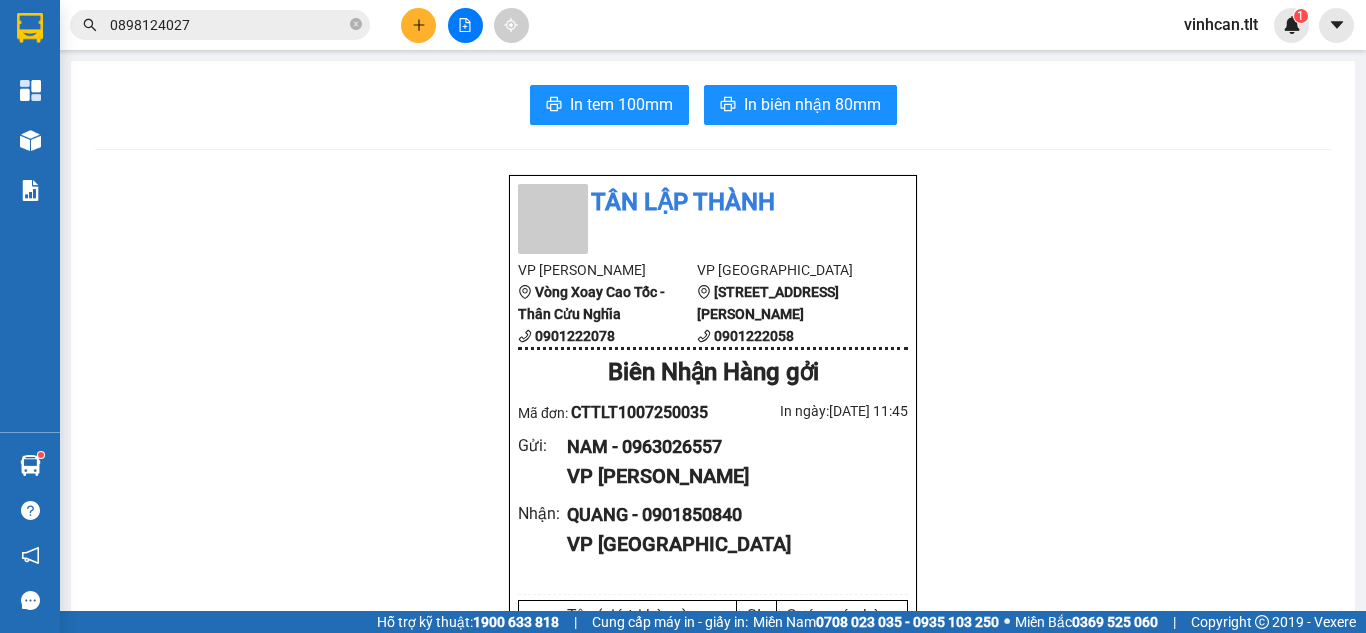 click at bounding box center (418, 25) 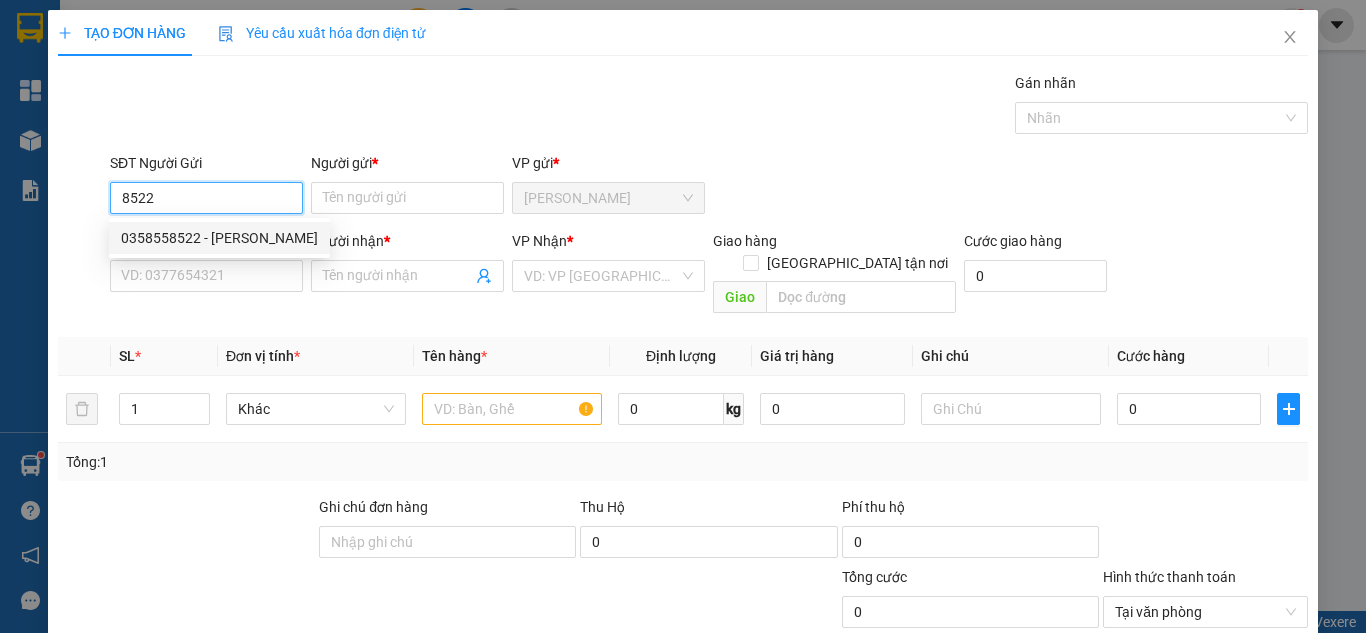 click on "0358558522 - [PERSON_NAME]" at bounding box center [219, 238] 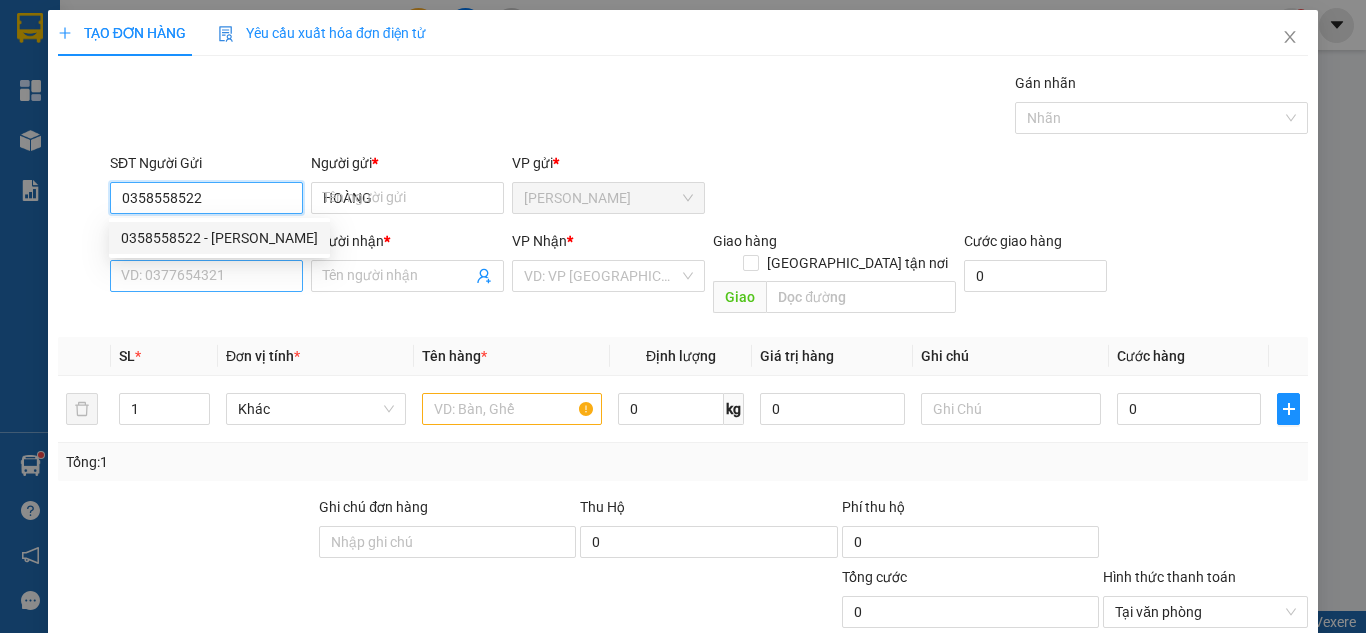 type on "0358558522" 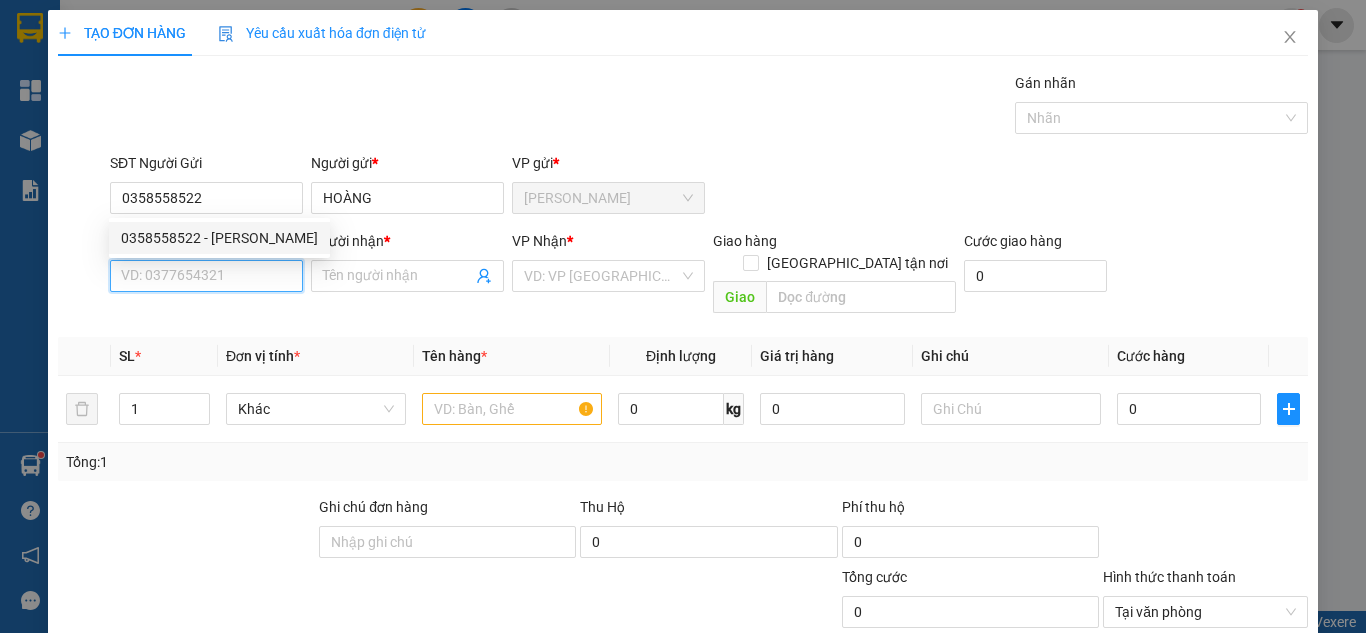 click on "SĐT Người Nhận  *" at bounding box center (206, 276) 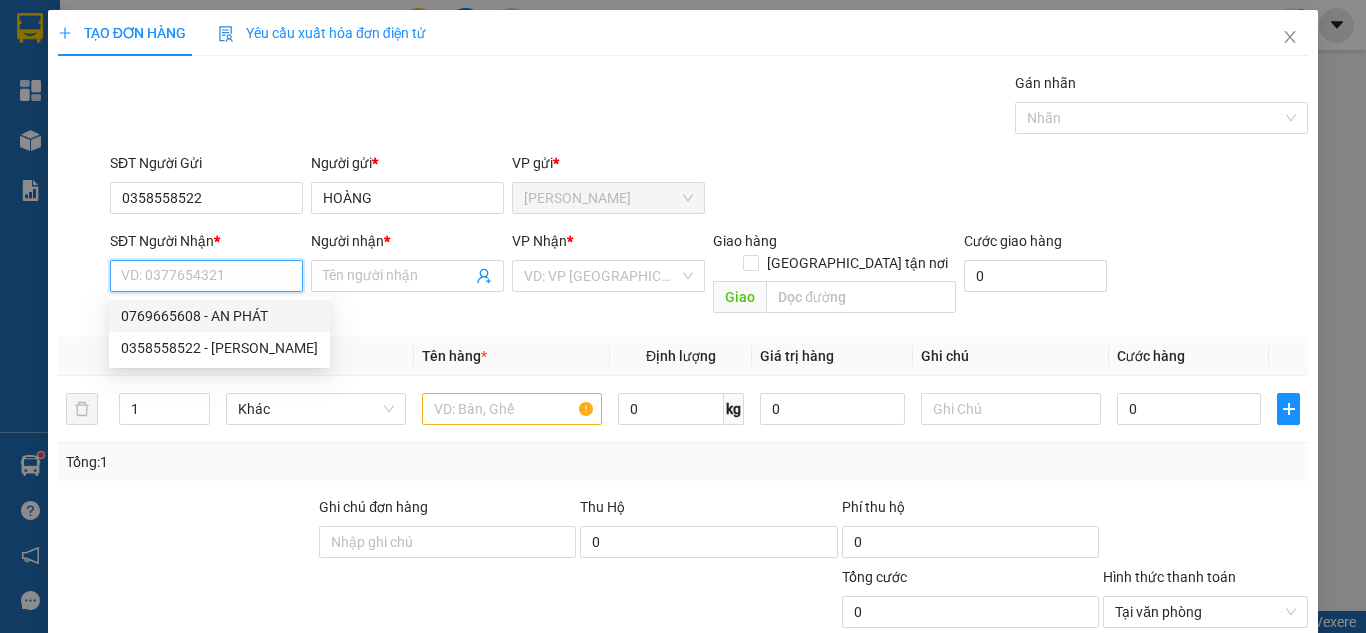 click on "0769665608 - AN PHÁT" at bounding box center (219, 316) 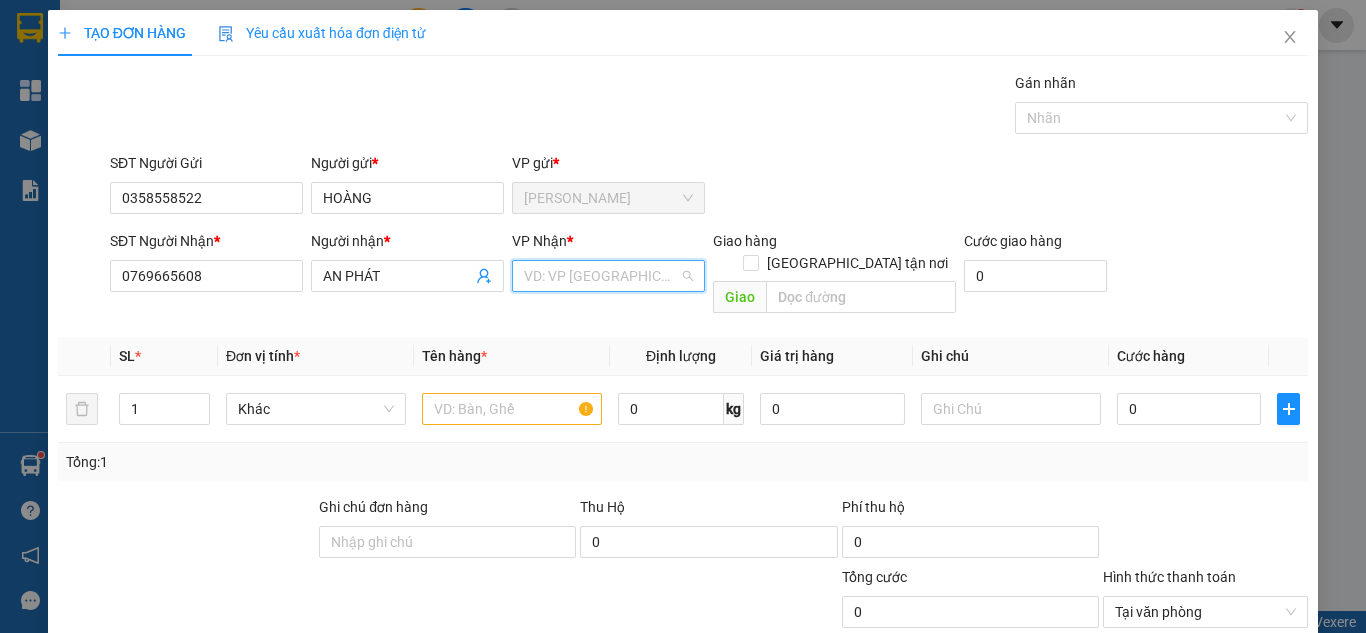 click at bounding box center (601, 276) 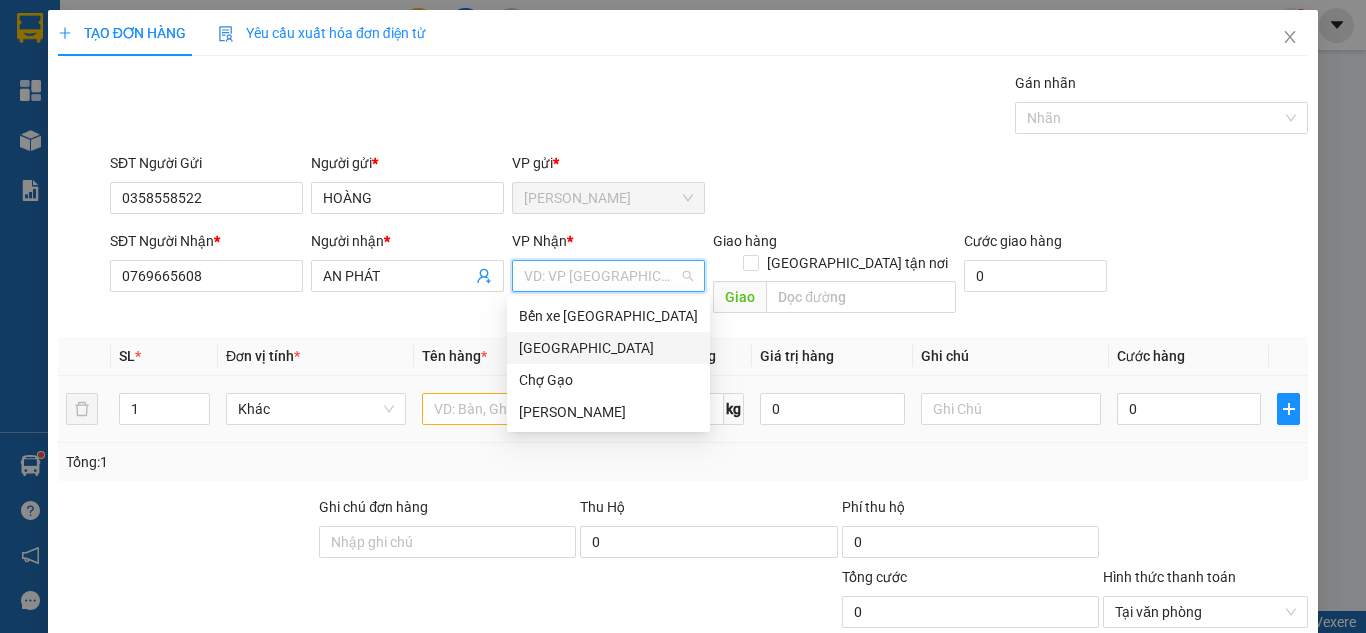 drag, startPoint x: 527, startPoint y: 351, endPoint x: 521, endPoint y: 360, distance: 10.816654 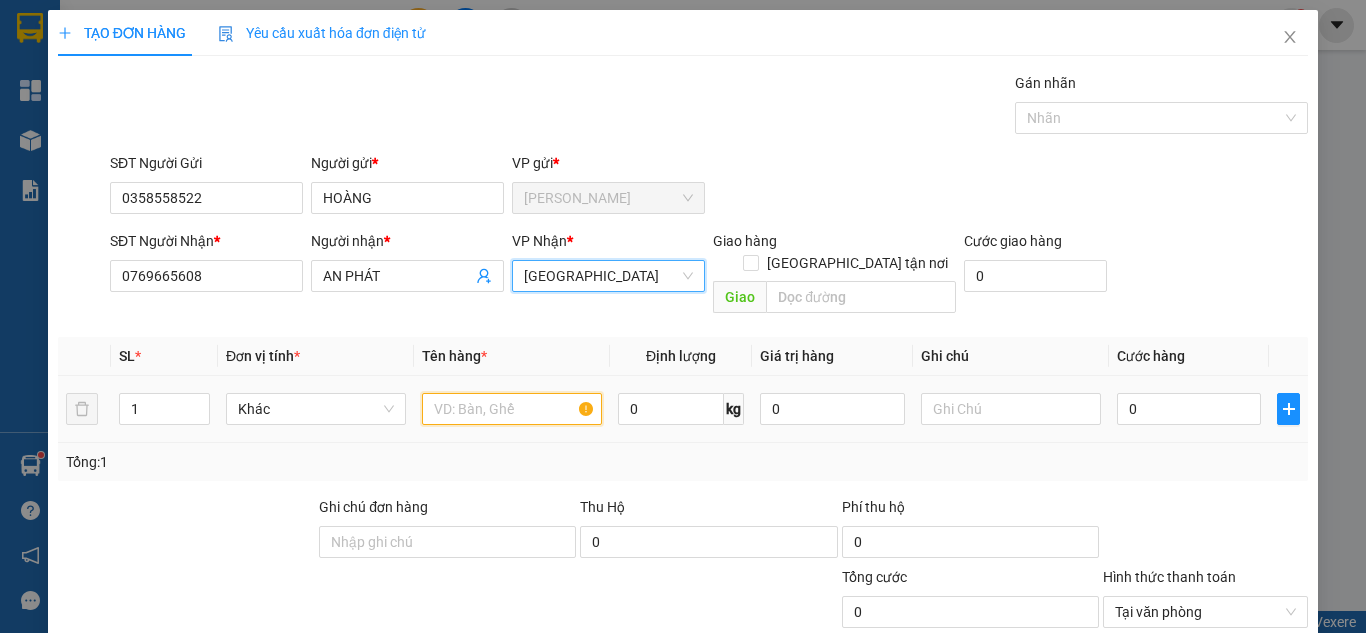 click at bounding box center (512, 409) 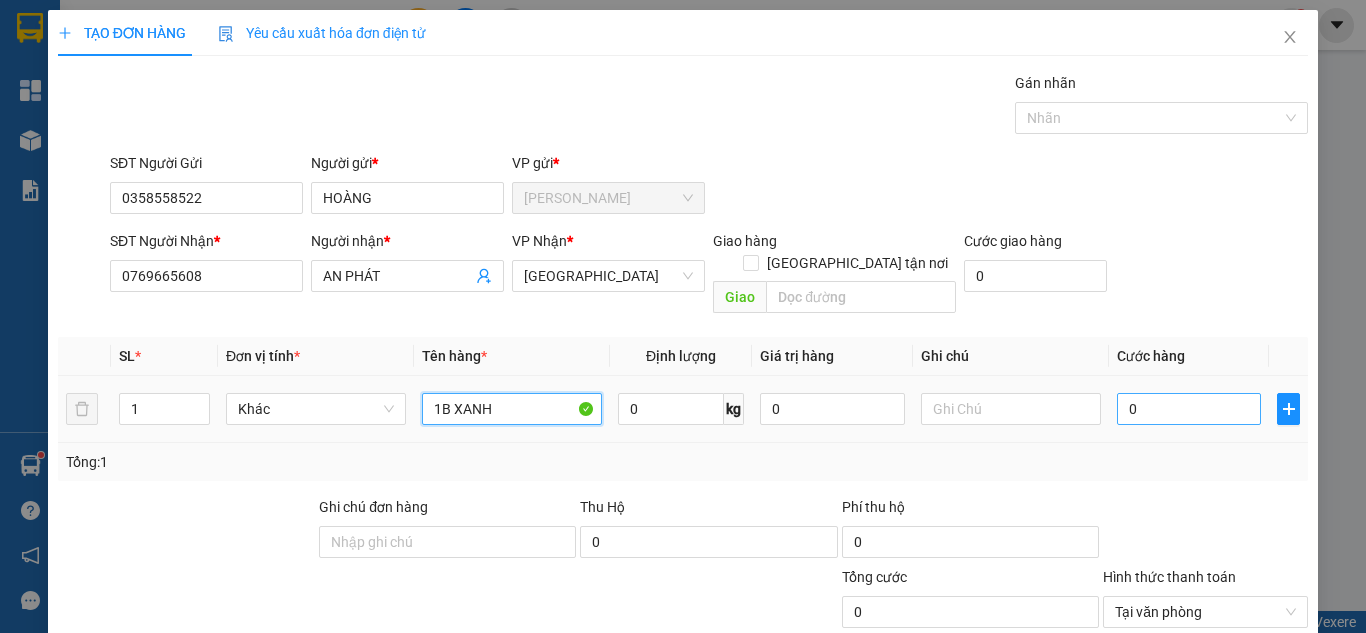 type on "1B XANH" 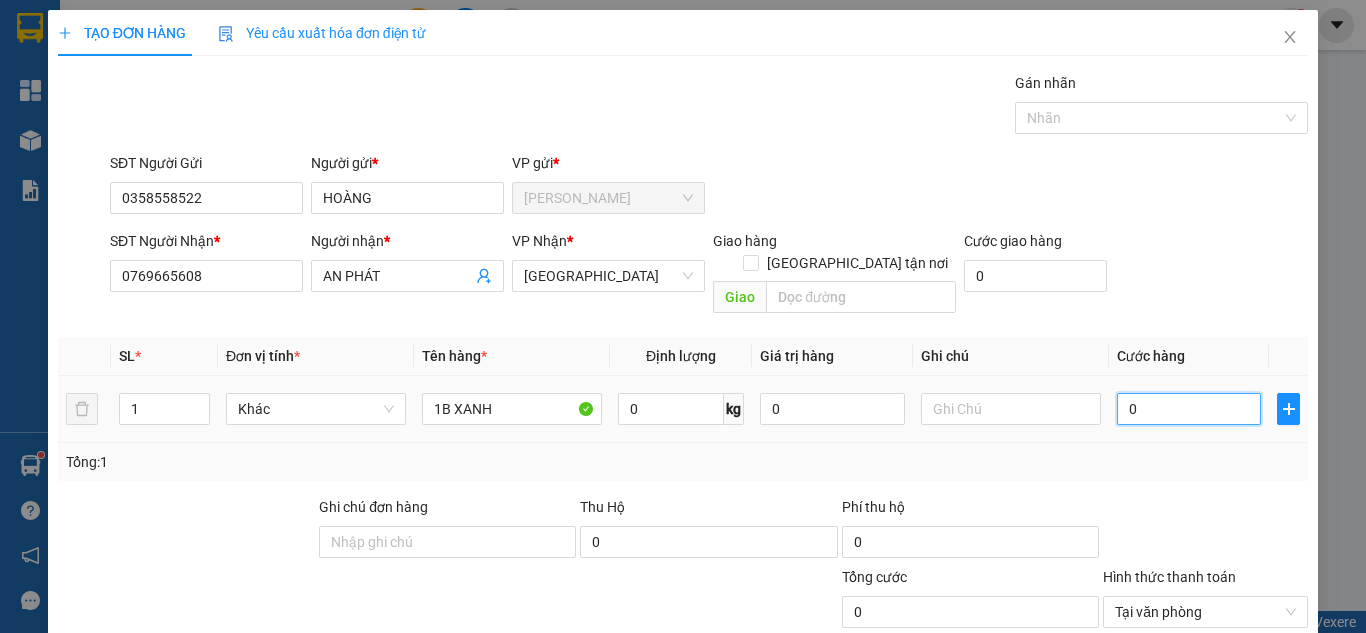 type on "6" 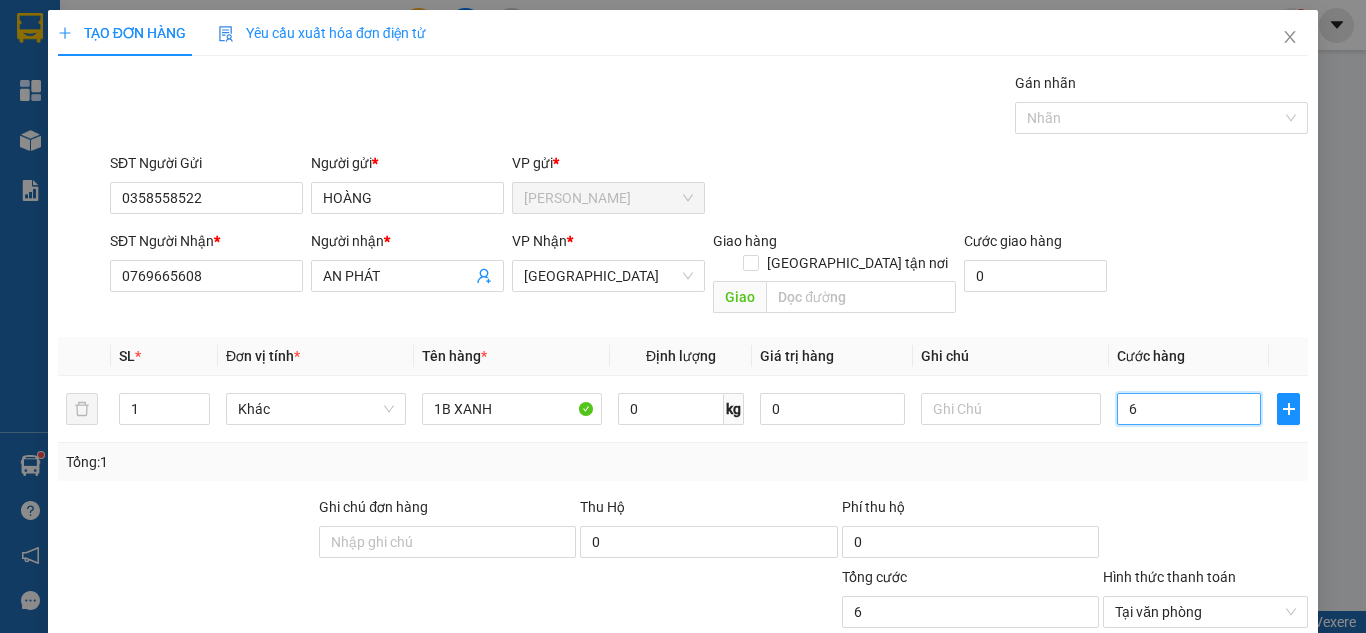 type on "60" 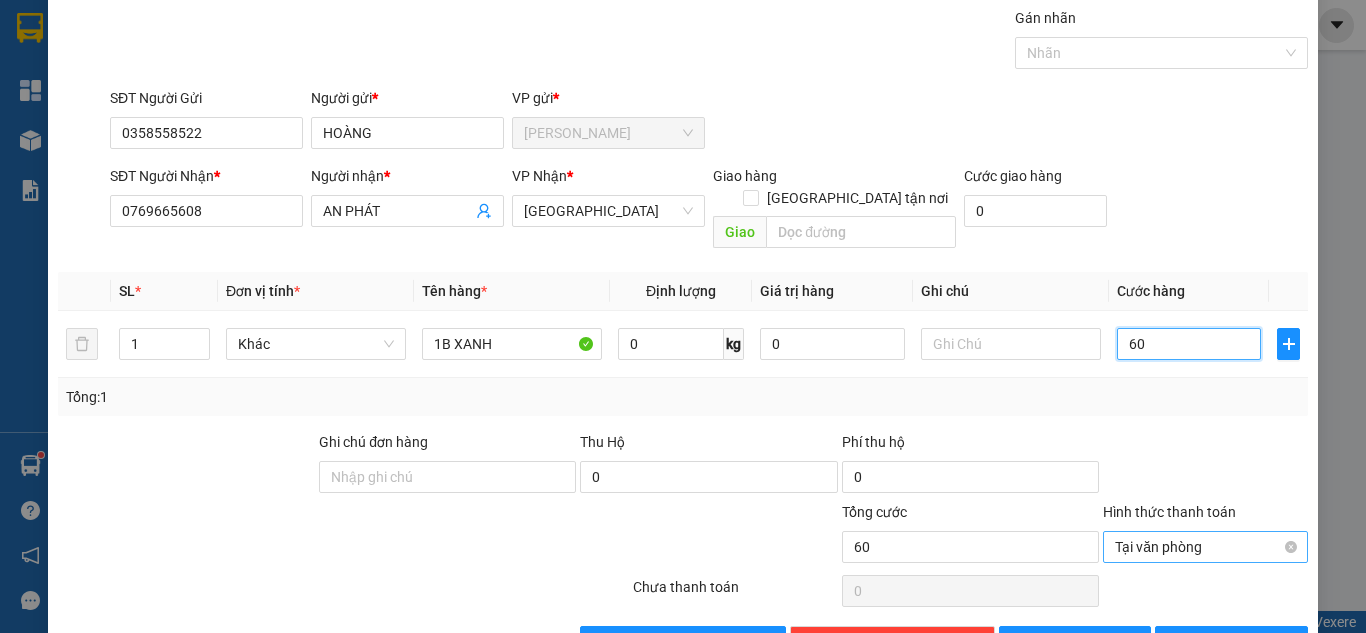 scroll, scrollTop: 100, scrollLeft: 0, axis: vertical 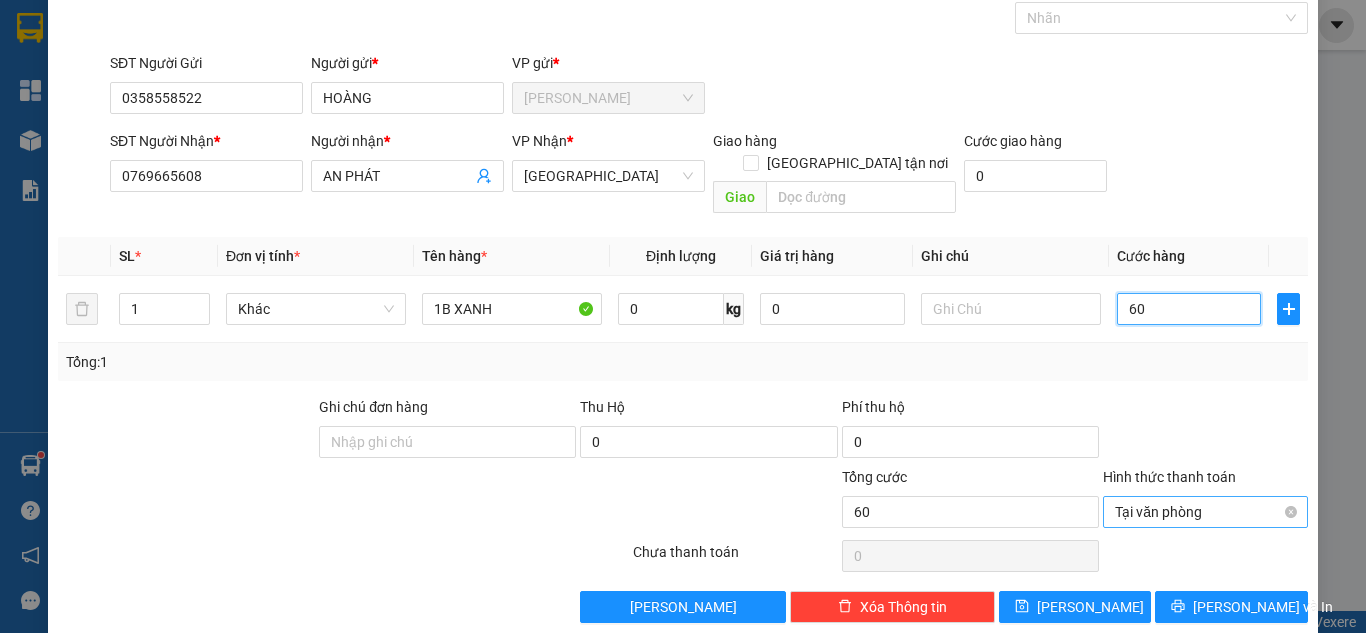 click on "Tại văn phòng" at bounding box center (1205, 512) 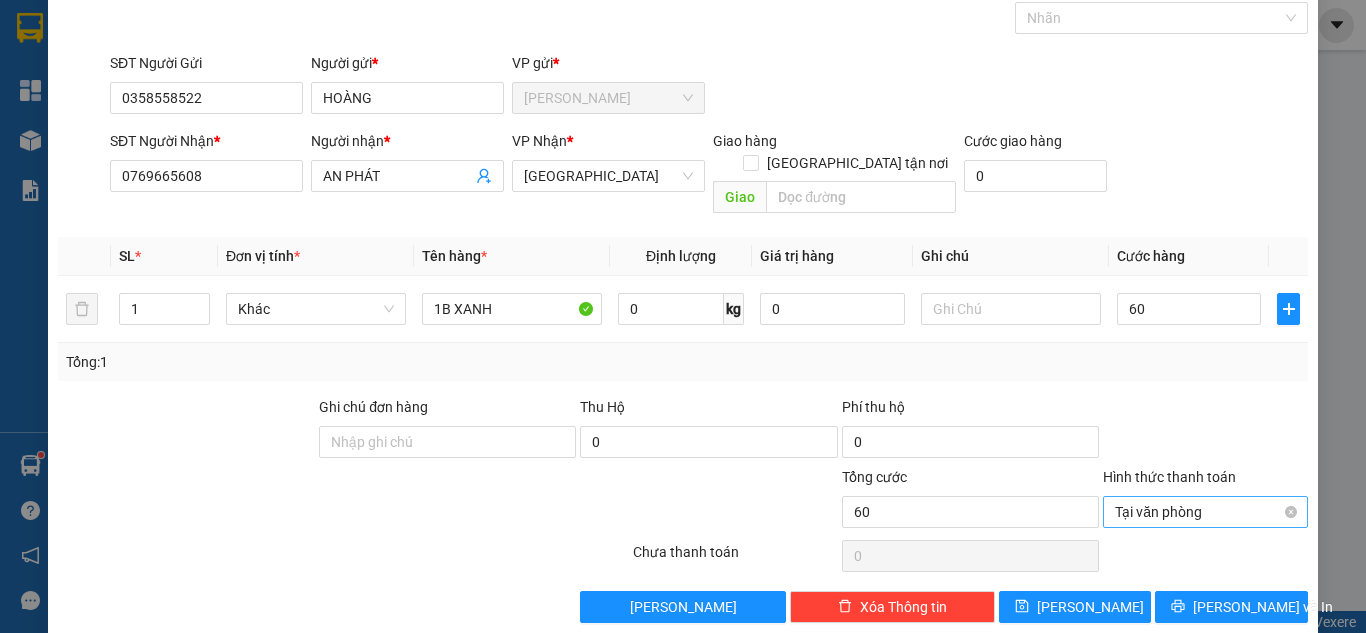 type on "60.000" 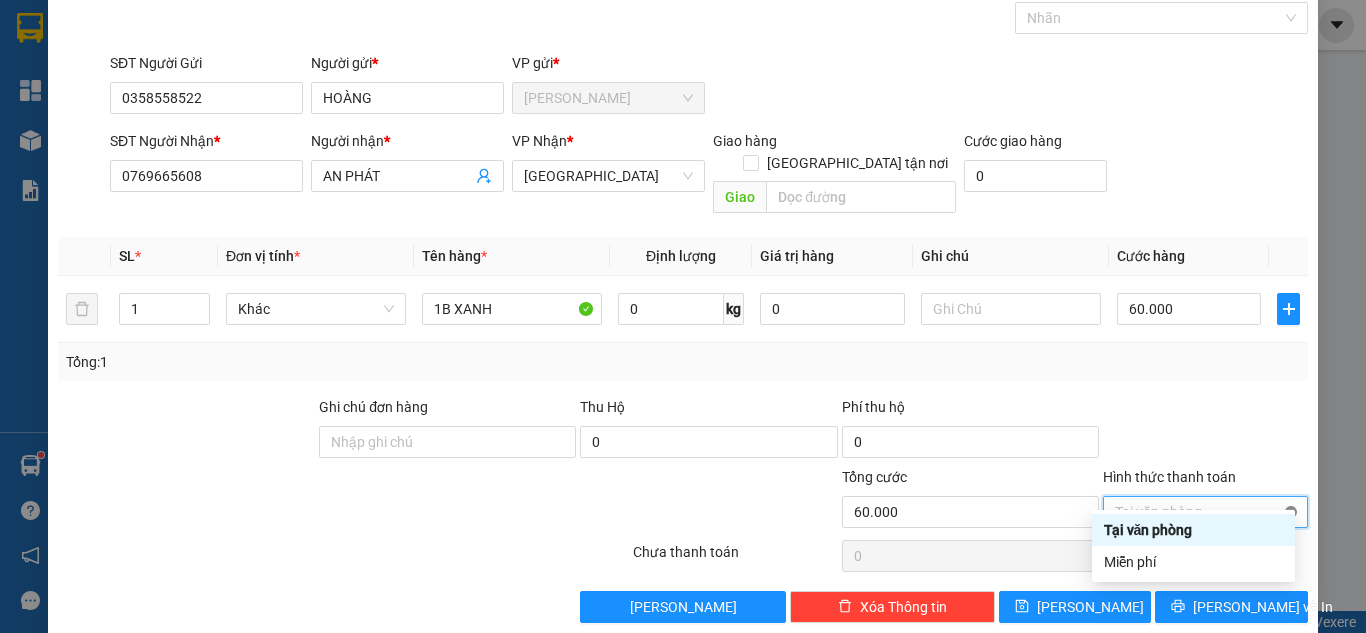 type on "60.000" 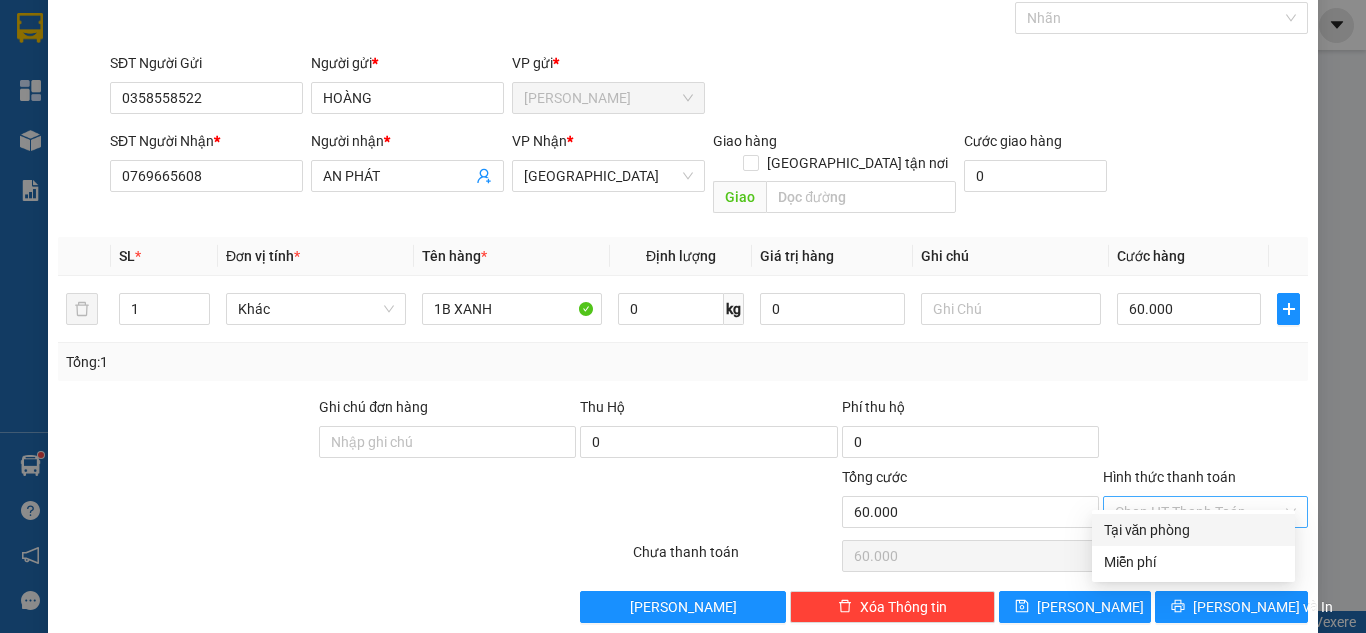 click at bounding box center [1205, 431] 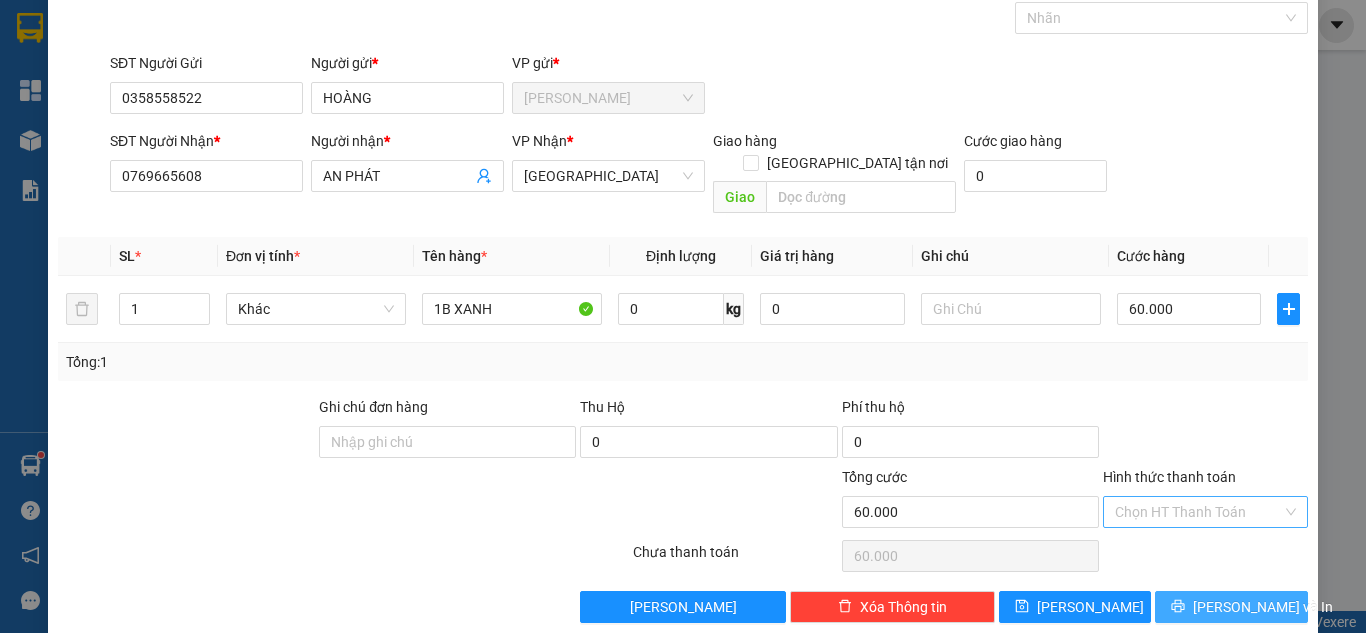 click on "[PERSON_NAME] và In" at bounding box center [1263, 607] 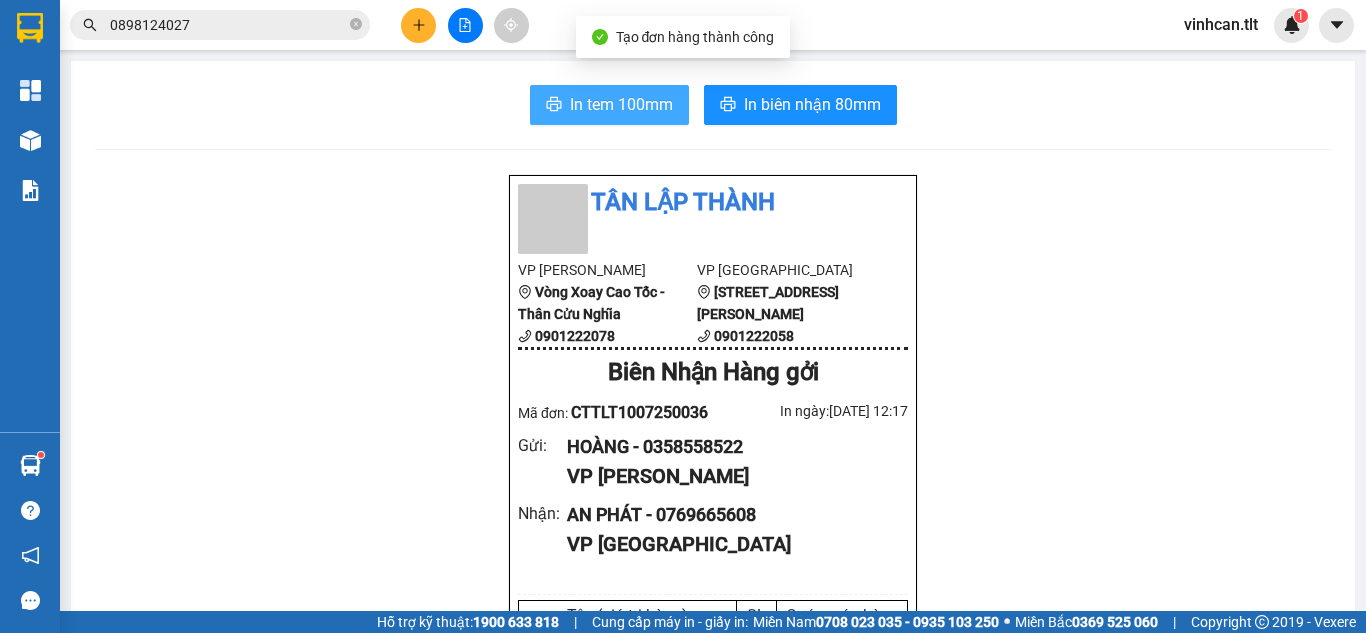 click on "In tem 100mm" at bounding box center [621, 104] 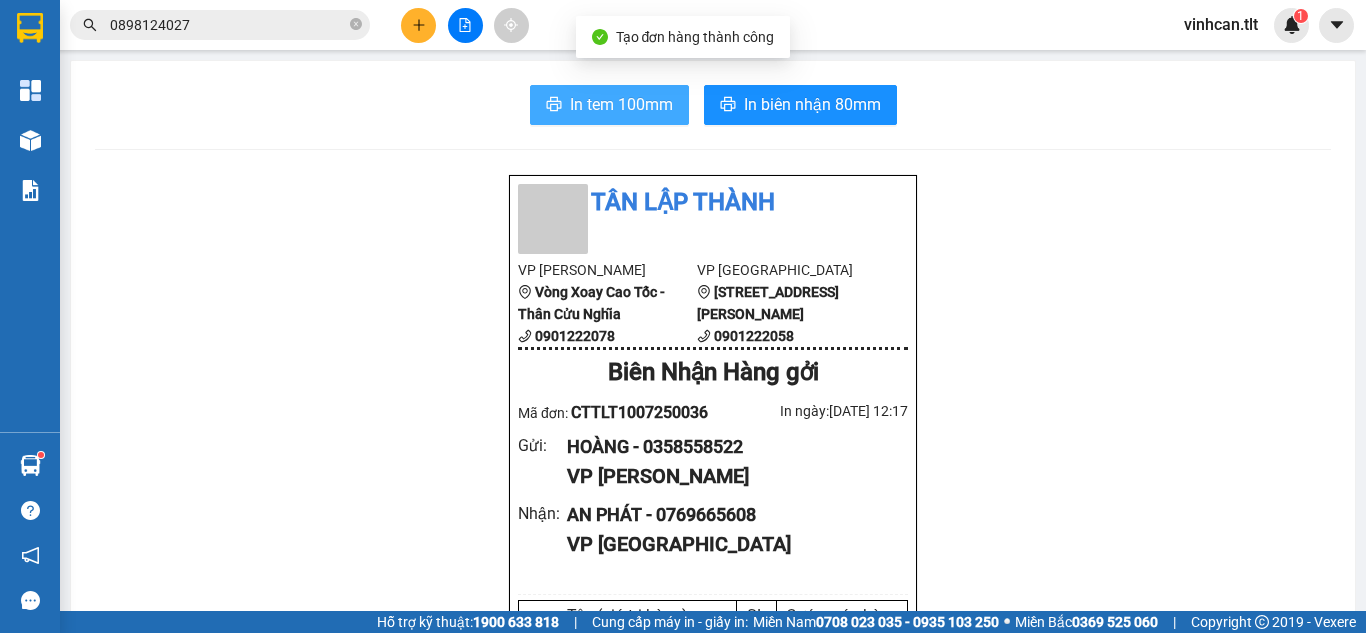 scroll, scrollTop: 0, scrollLeft: 0, axis: both 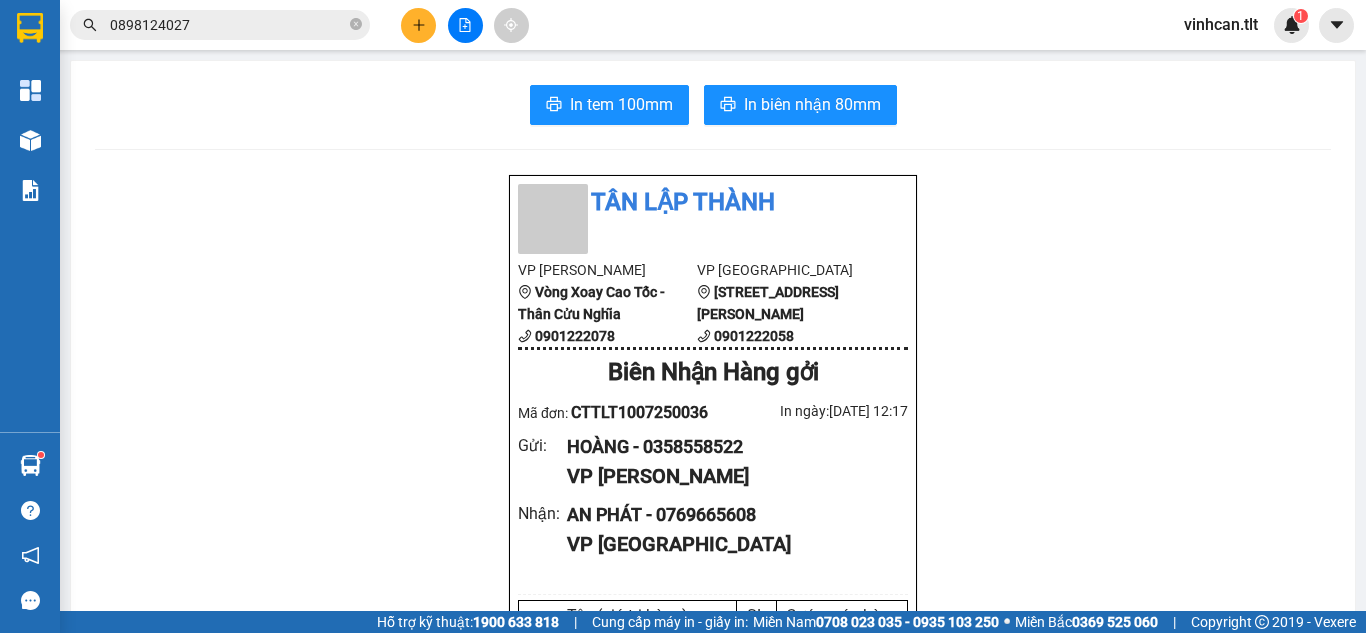 click at bounding box center [418, 25] 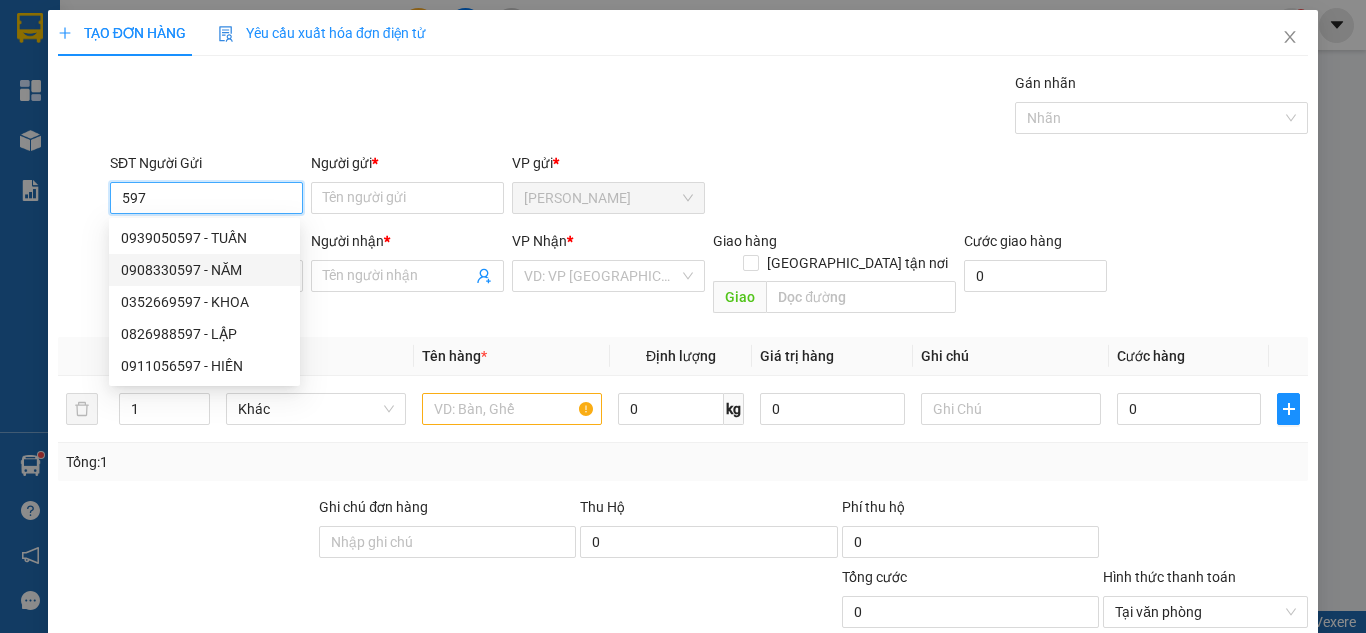 click on "0908330597 - NĂM" at bounding box center (204, 270) 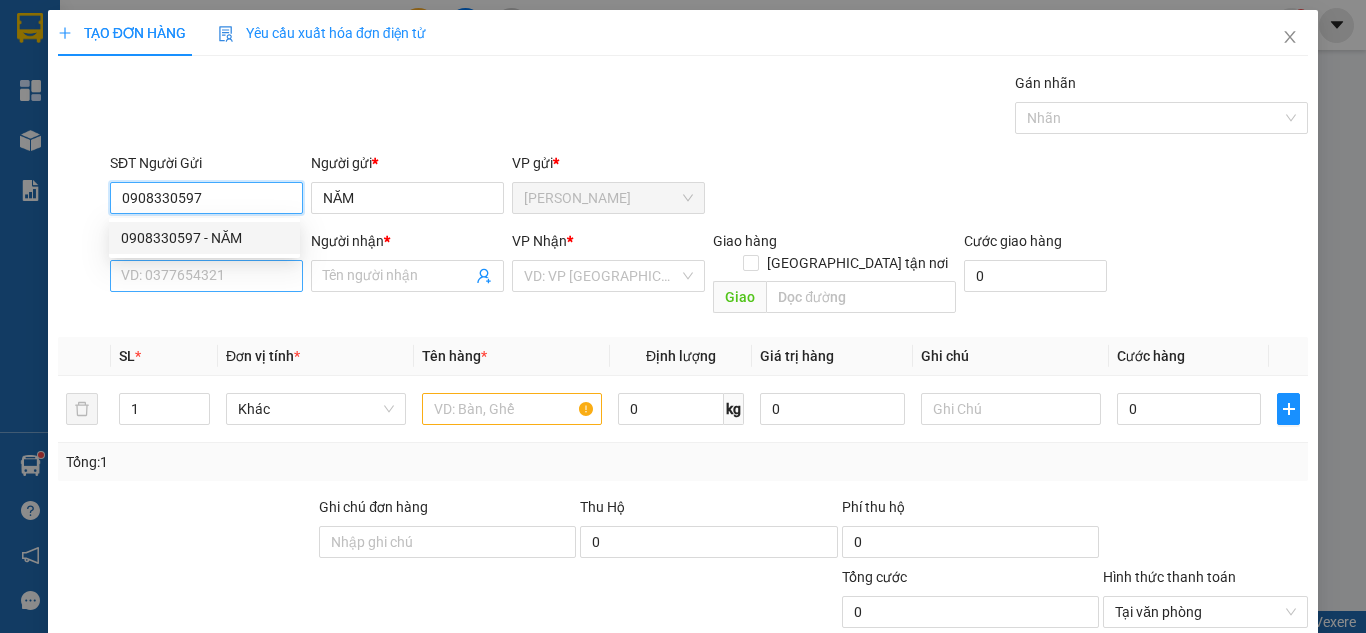 type on "0908330597" 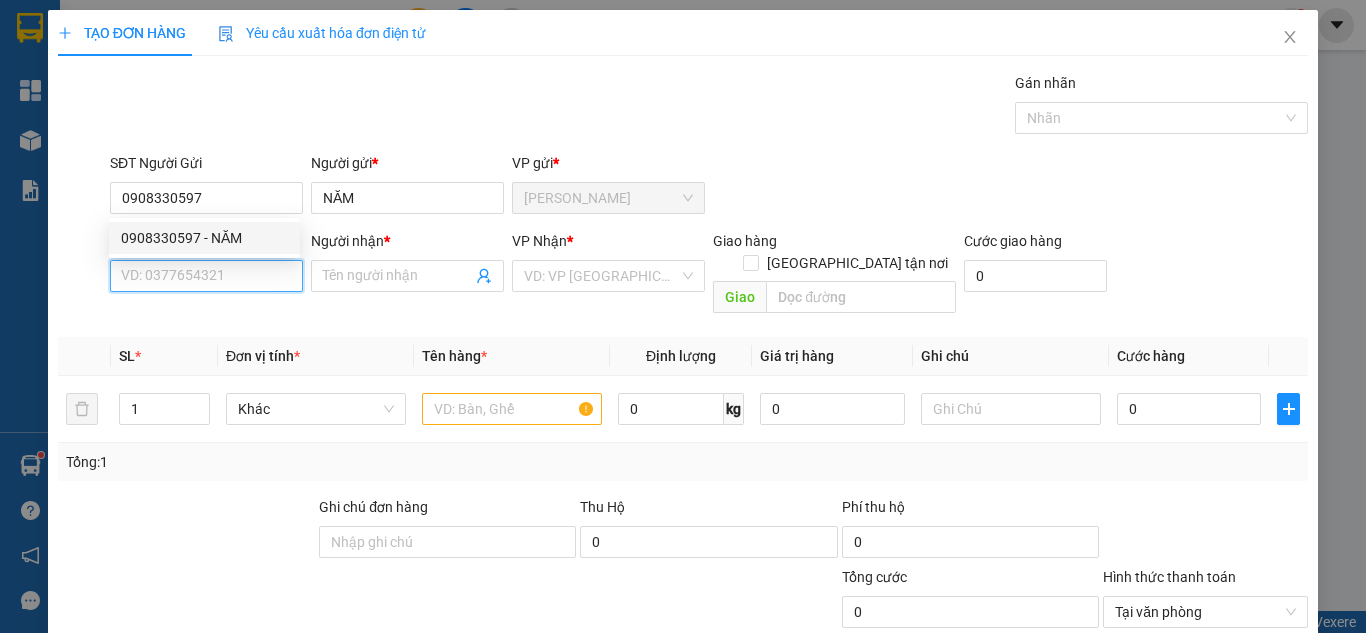 click on "SĐT Người Nhận  *" at bounding box center (206, 276) 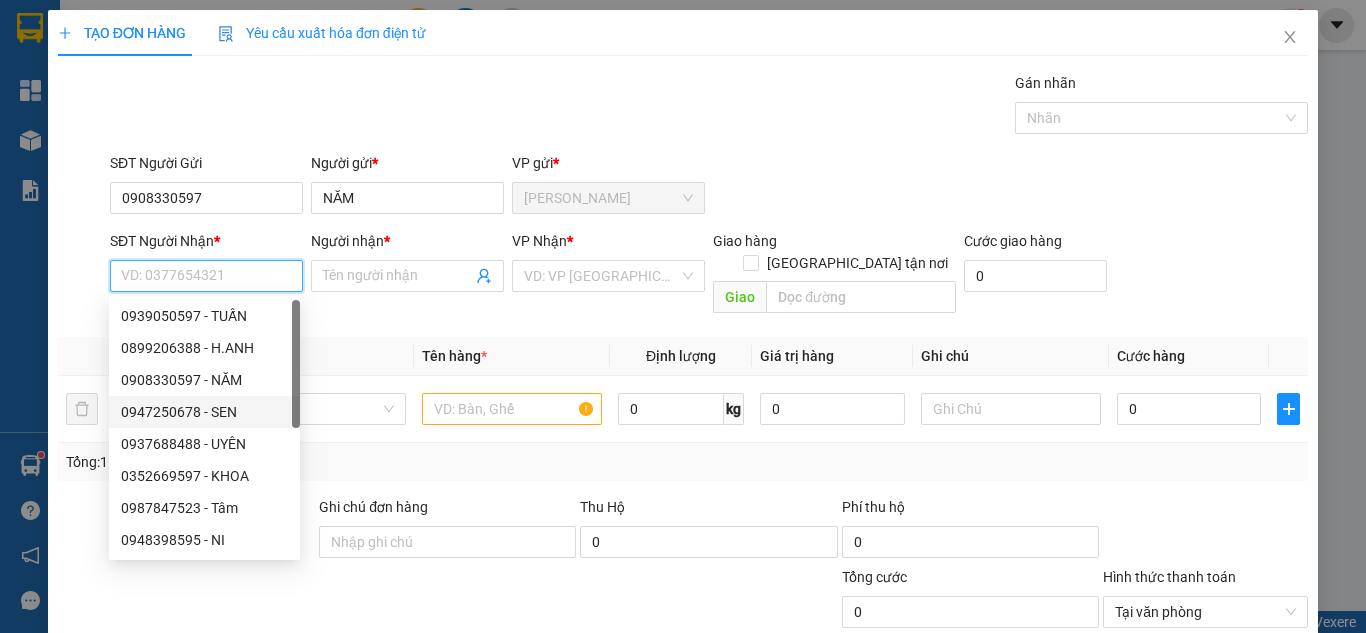 click on "0947250678 - SEN" at bounding box center (204, 412) 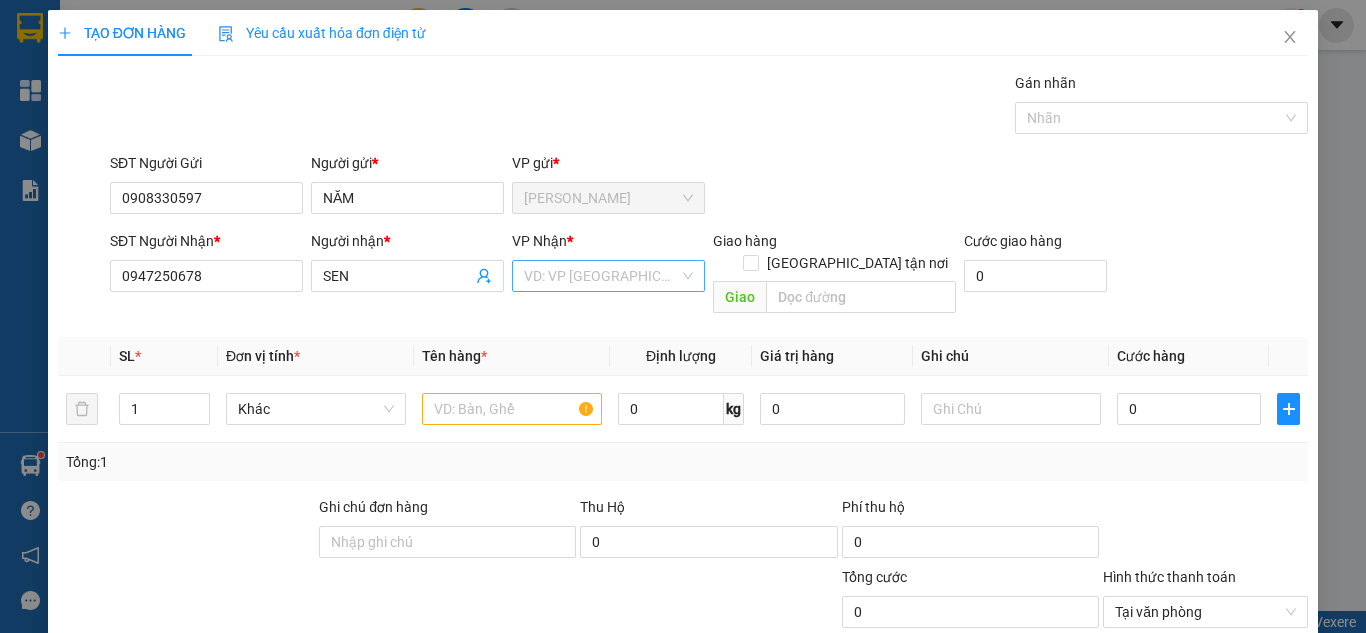click at bounding box center (601, 276) 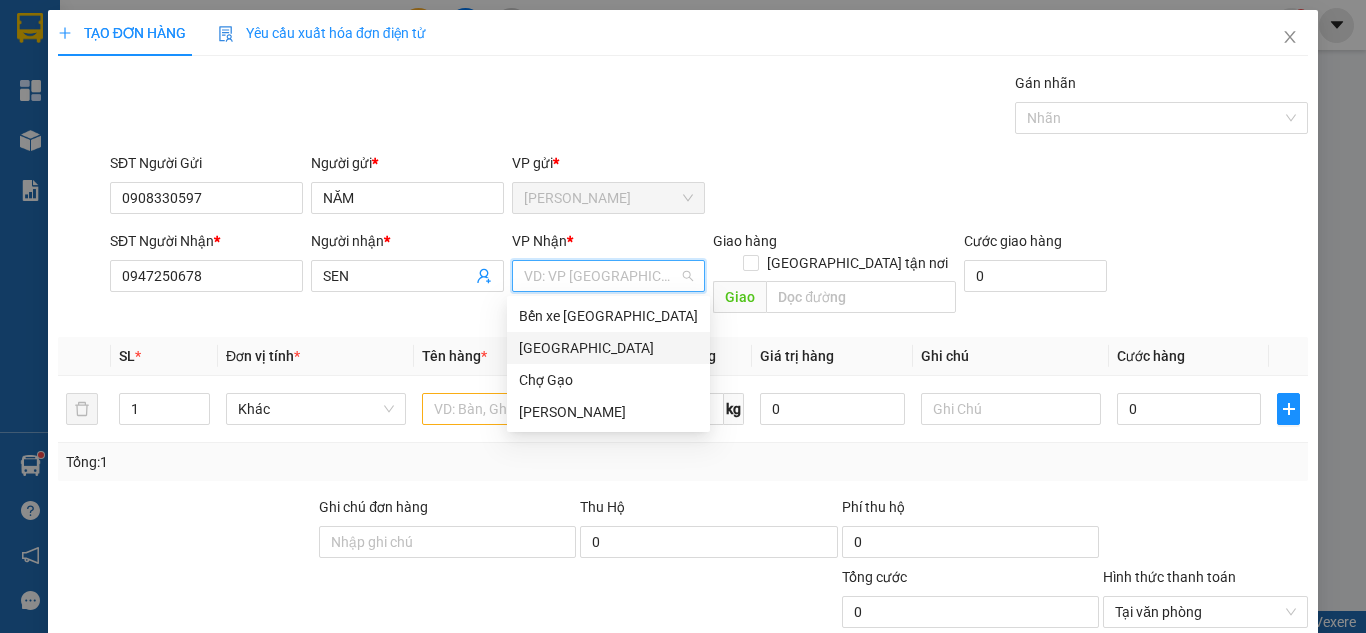 click on "[GEOGRAPHIC_DATA]" at bounding box center [608, 348] 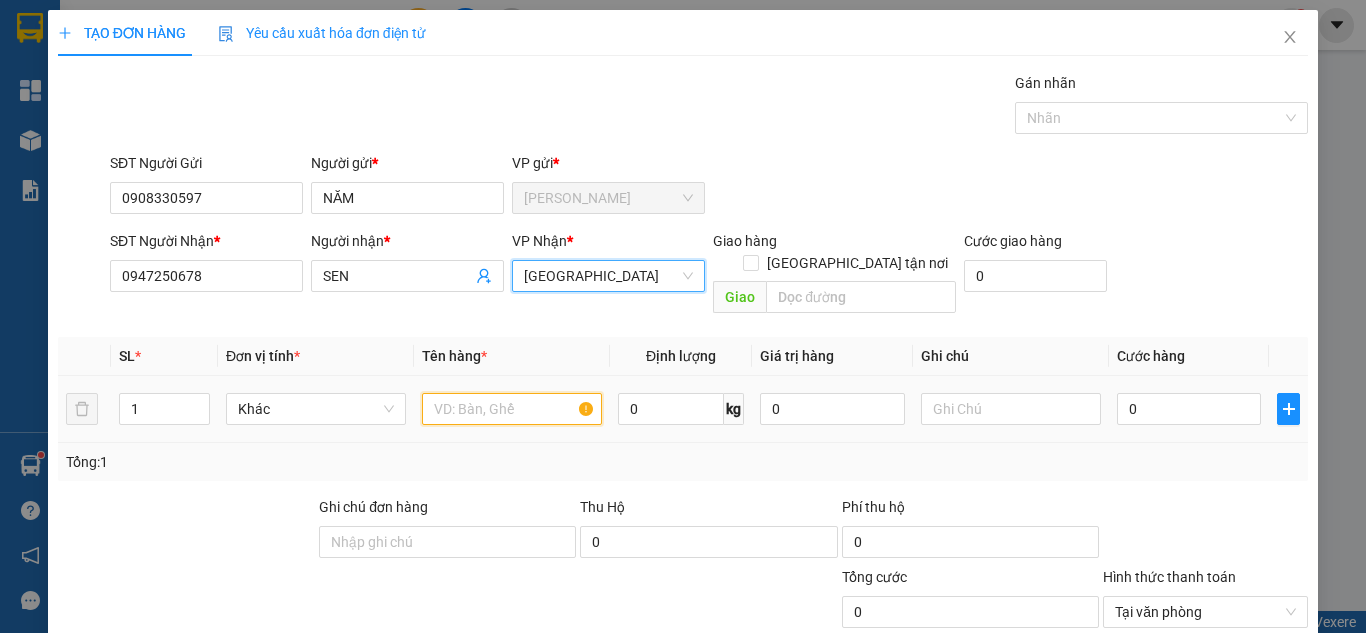 click at bounding box center (512, 409) 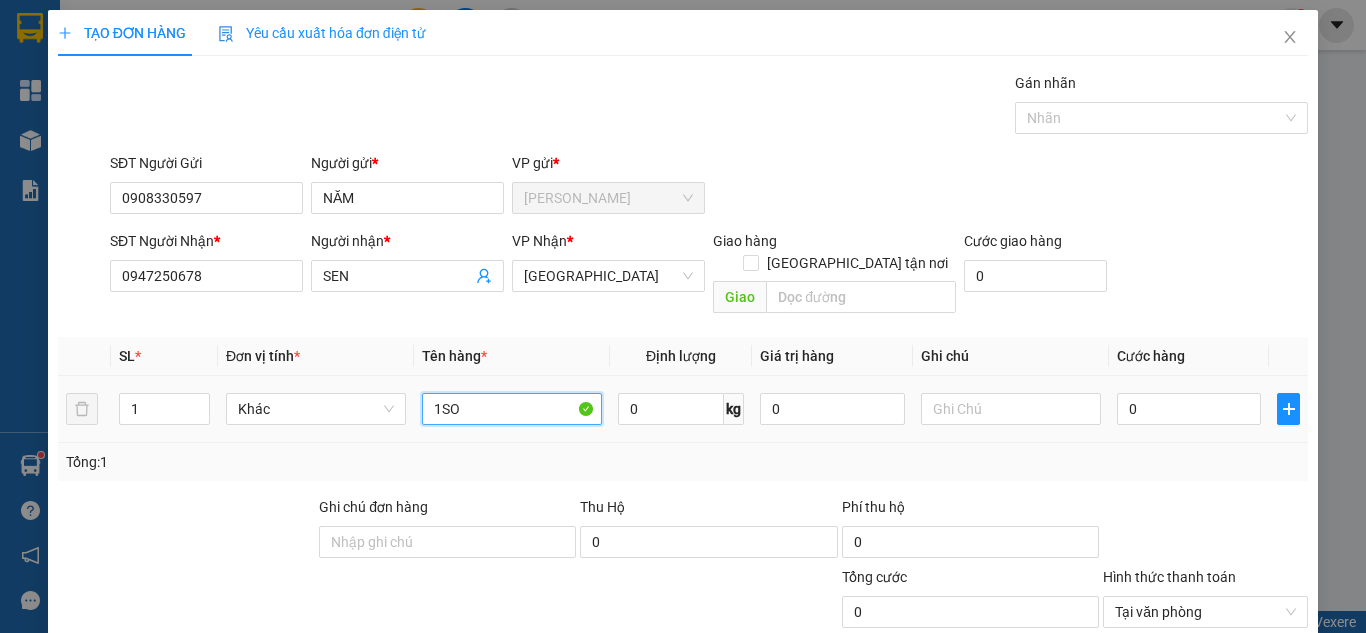 type on "1SOM" 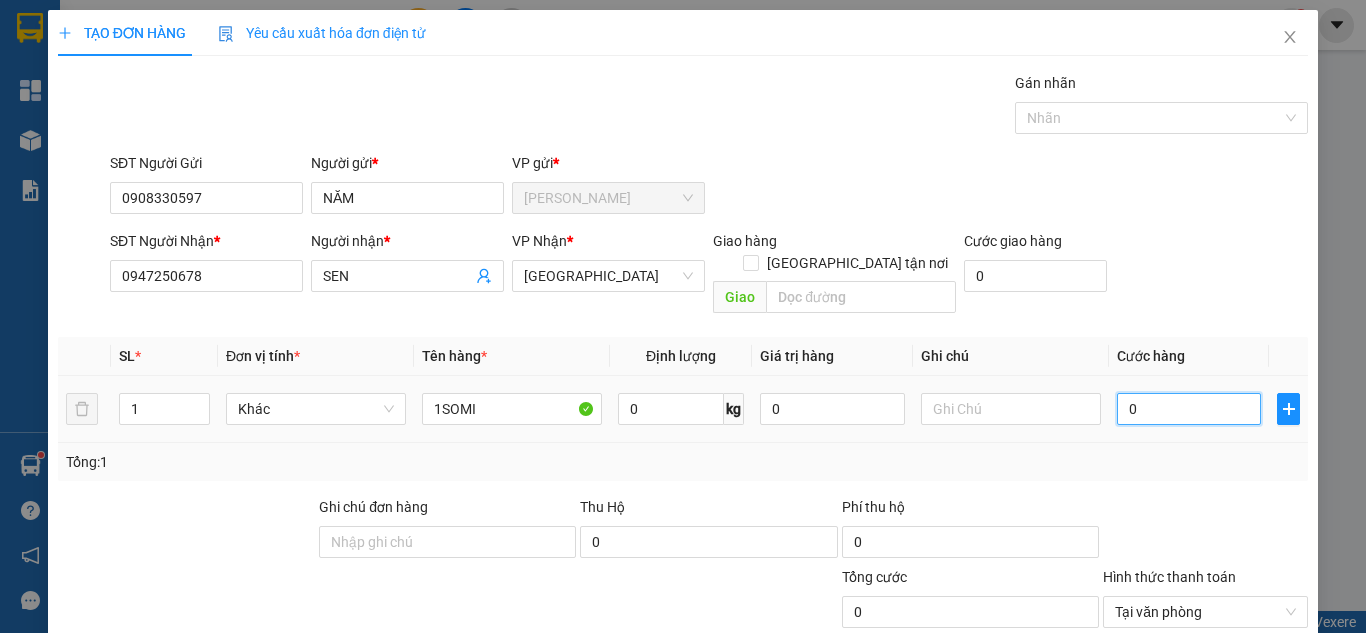 click on "0" at bounding box center [1189, 409] 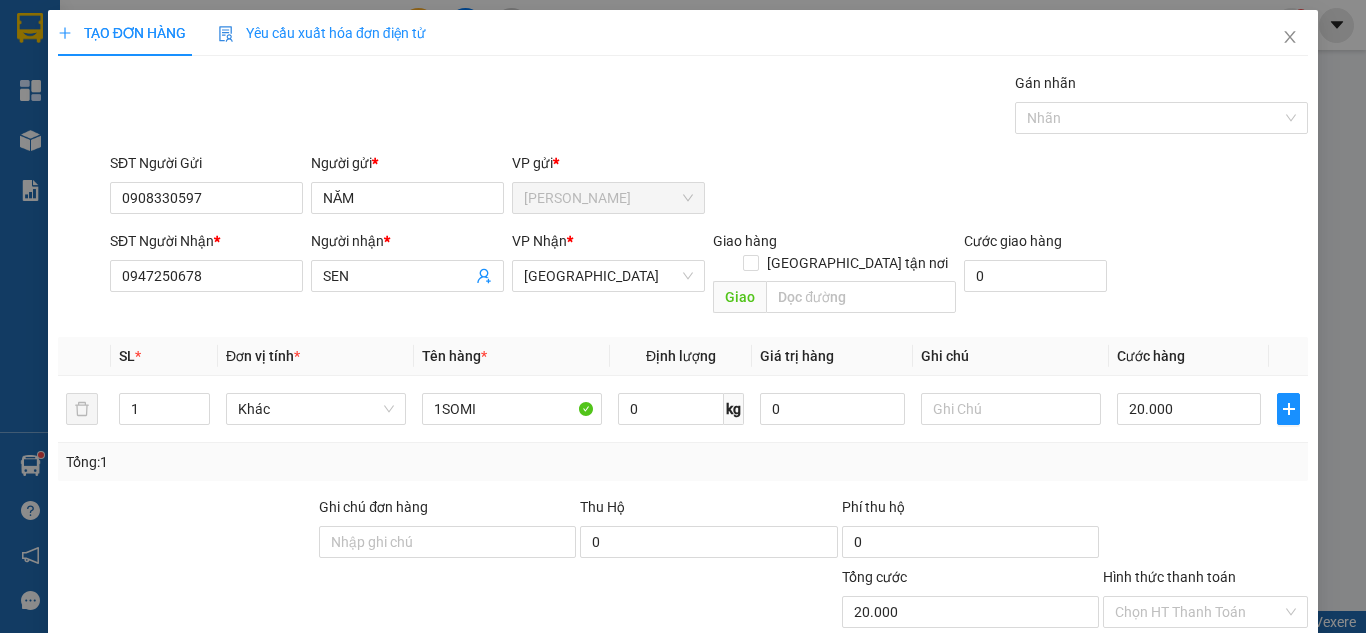 click on "[PERSON_NAME] và In" at bounding box center [1231, 707] 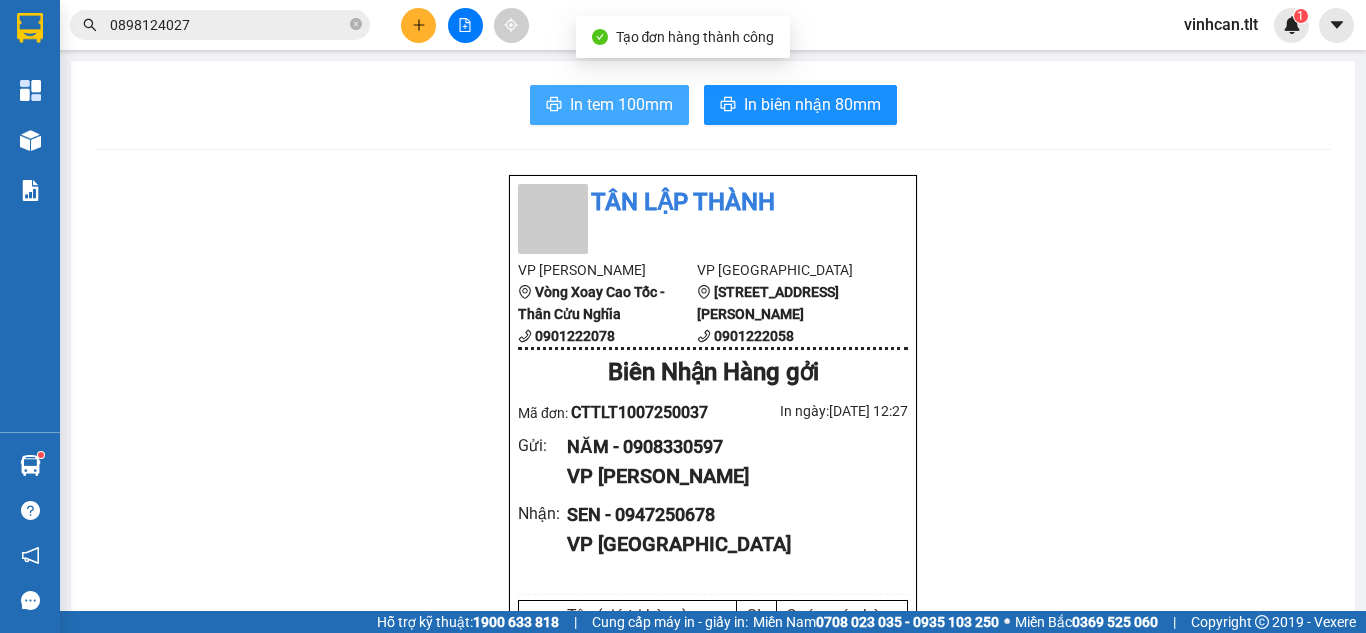 click on "In tem 100mm" at bounding box center (621, 104) 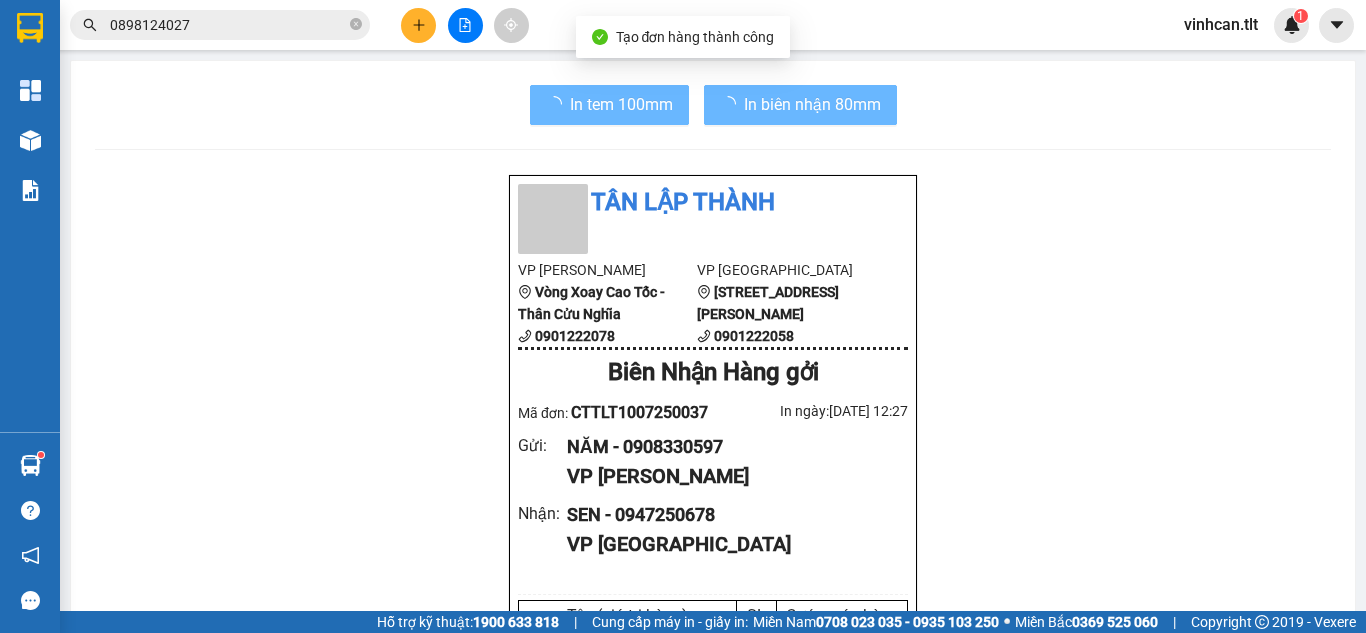 click at bounding box center [30, 140] 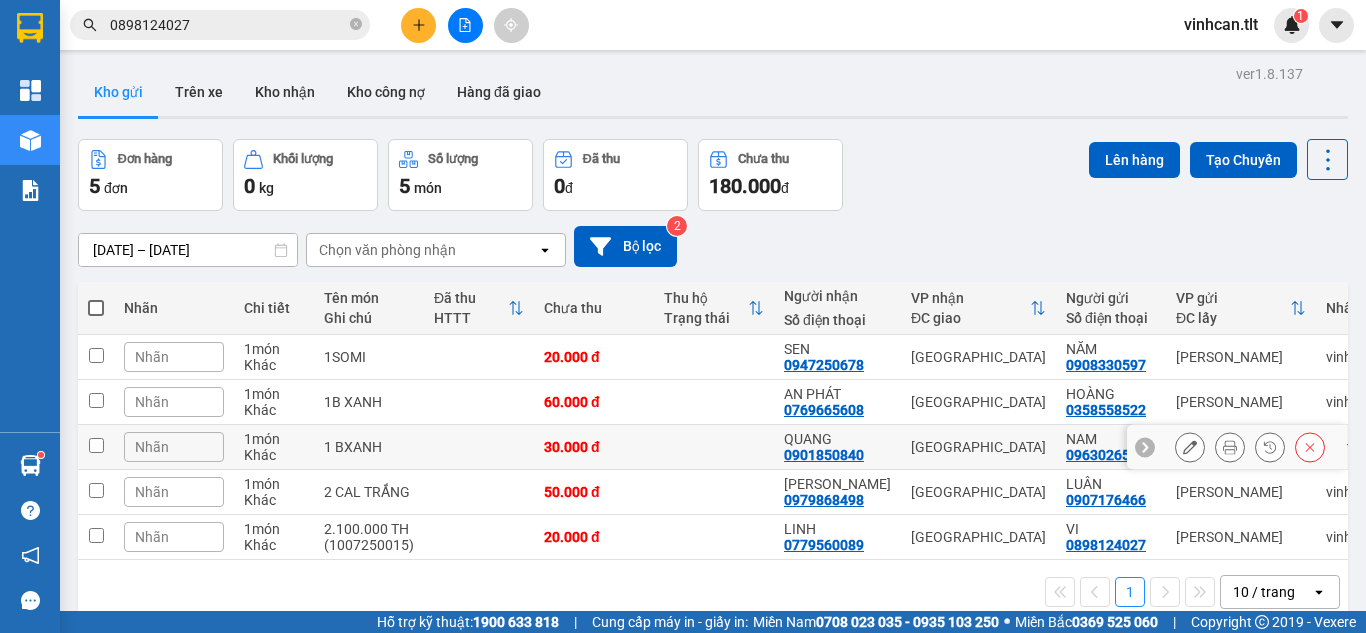 click at bounding box center (96, 445) 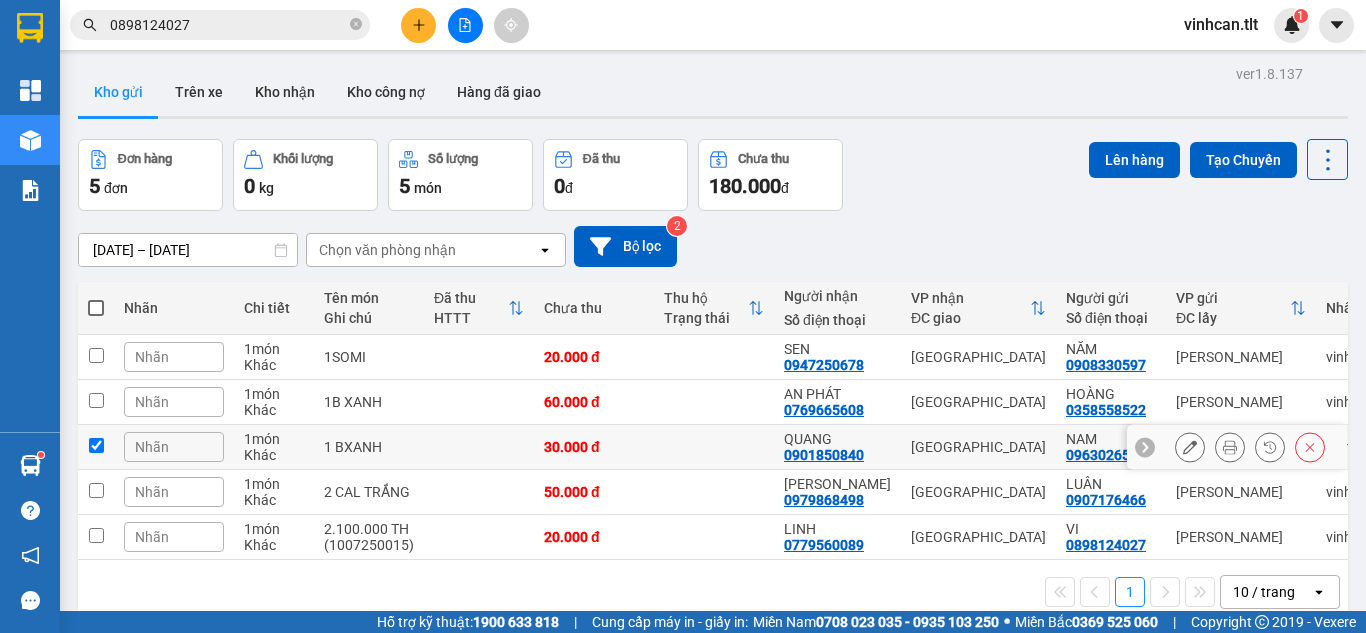 checkbox on "true" 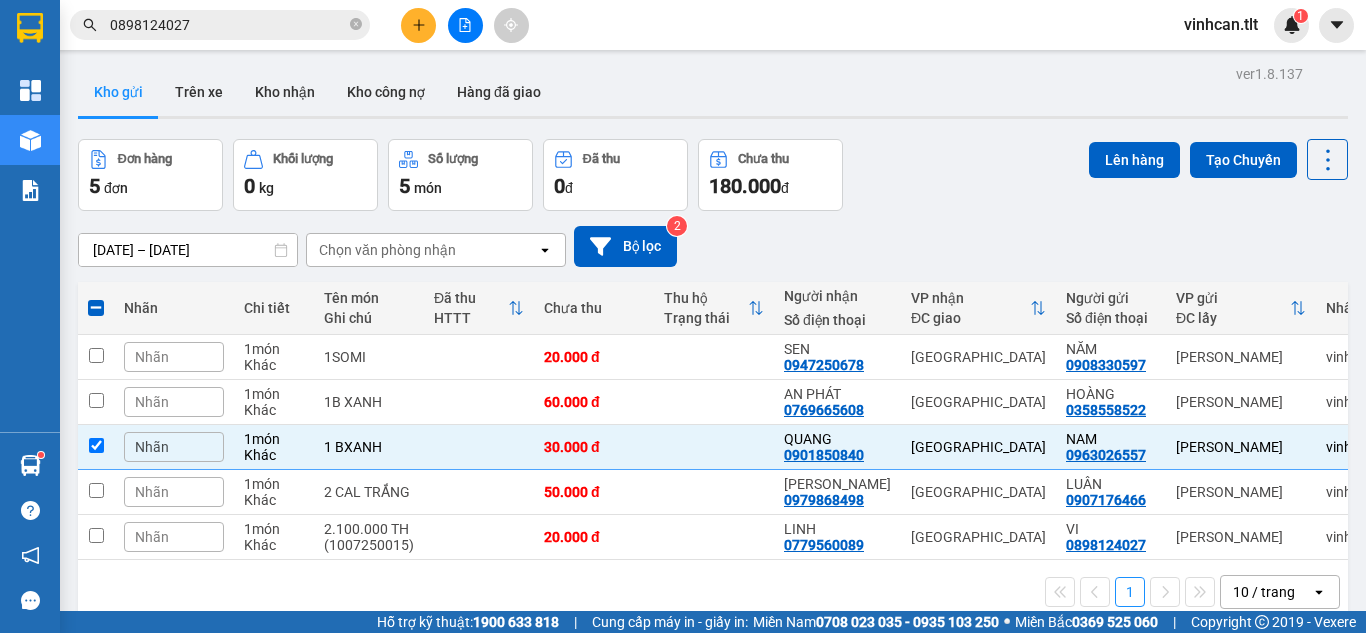 click on "Lên hàng Tạo Chuyến" at bounding box center [1218, 159] 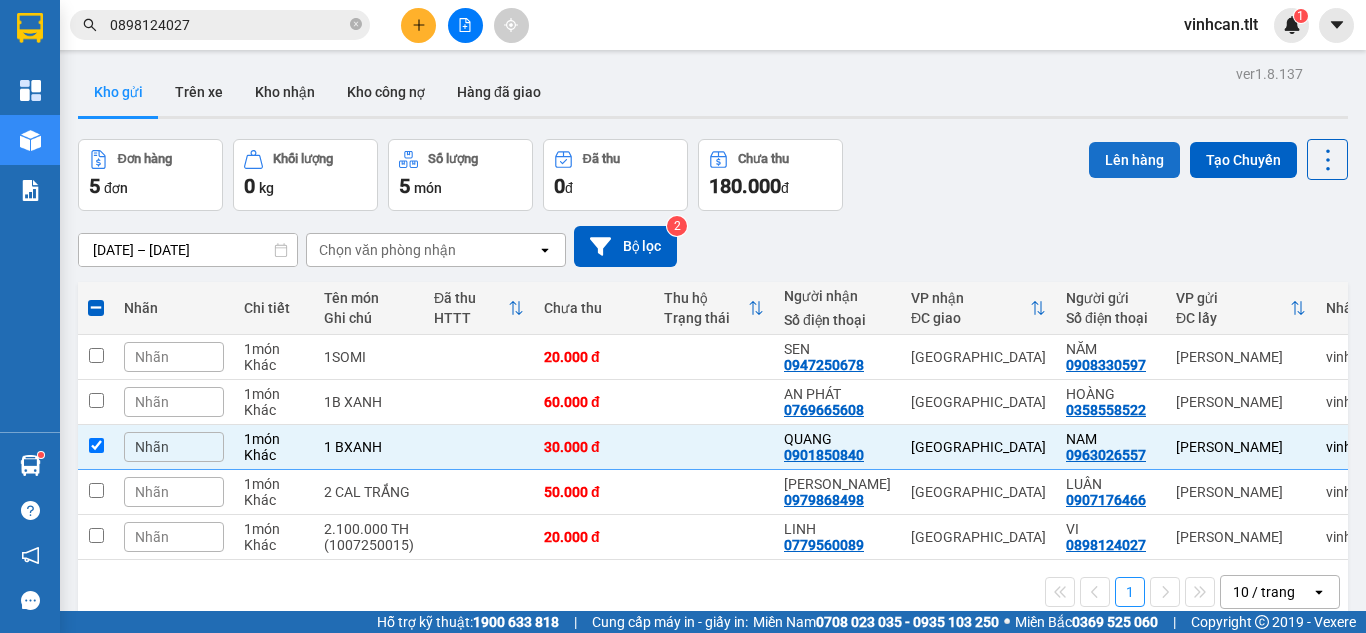 click on "Lên hàng" at bounding box center (1134, 160) 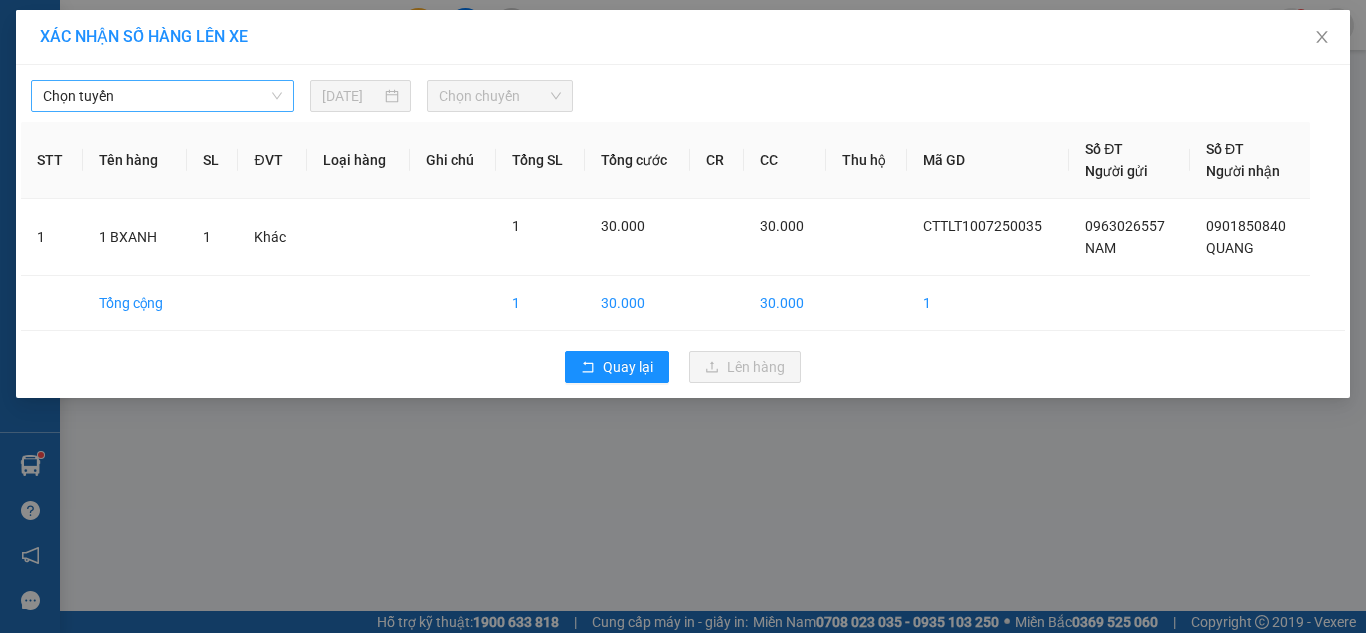 click on "Chọn tuyến" at bounding box center (162, 96) 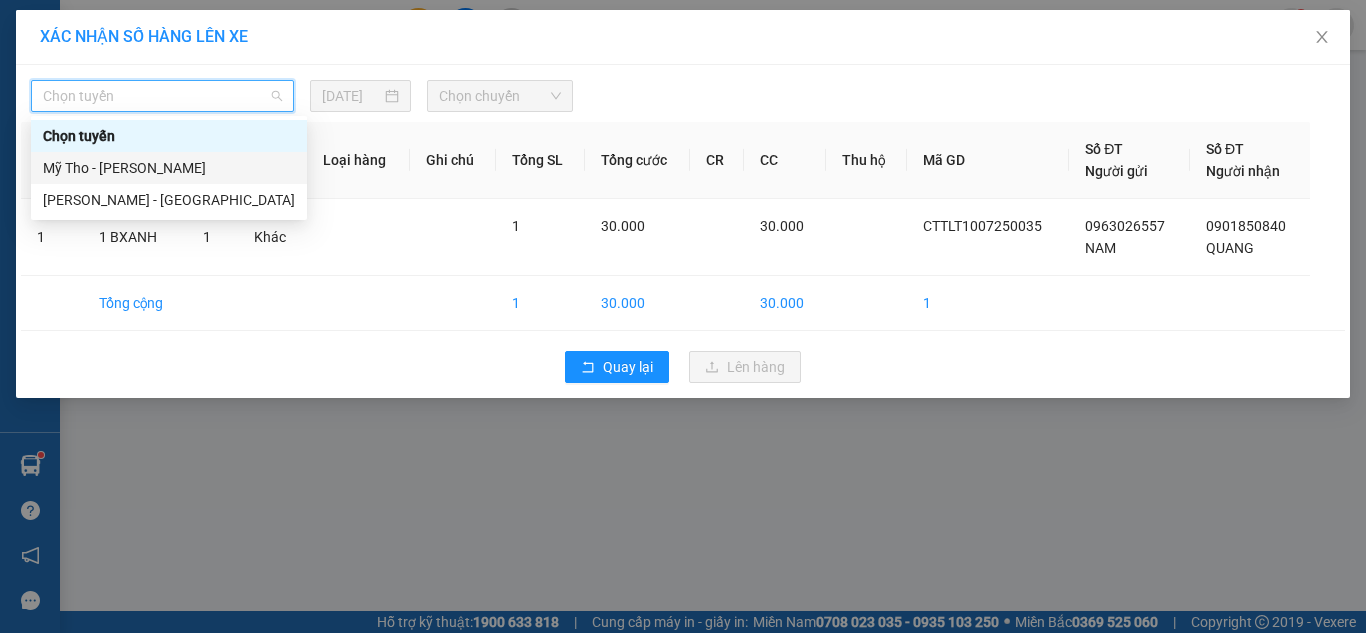 click on "Mỹ Tho - [PERSON_NAME]" at bounding box center (169, 168) 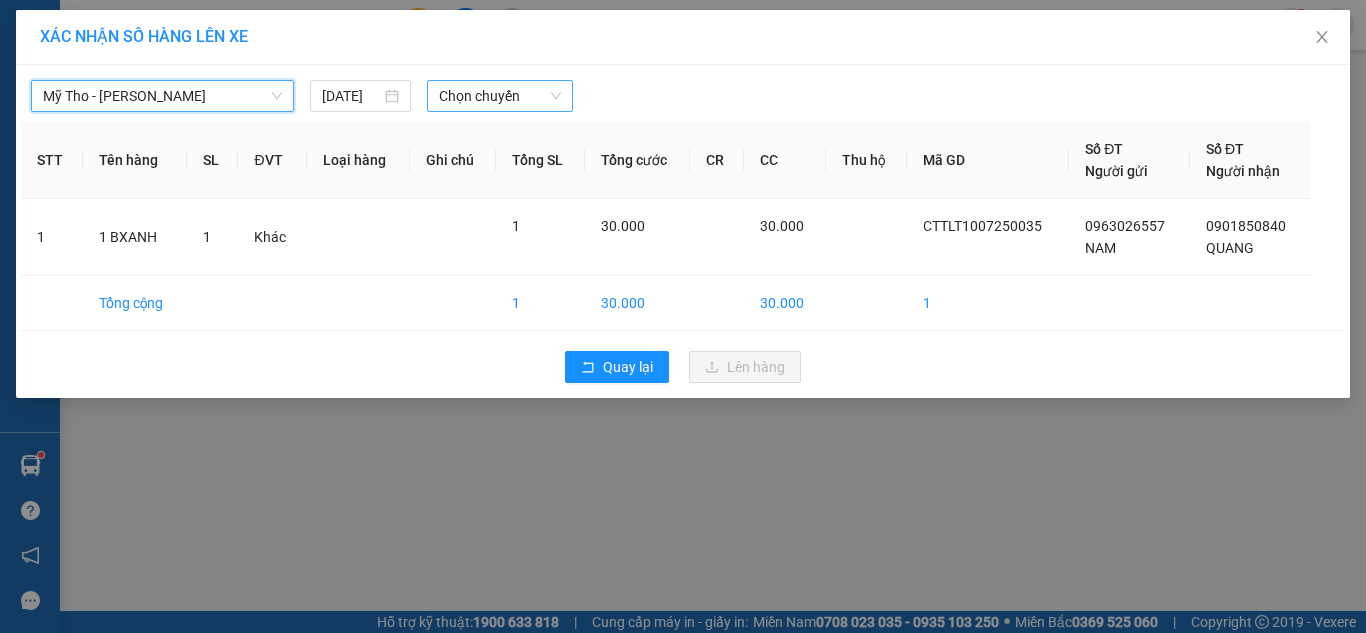 click on "Chọn chuyến" at bounding box center [500, 96] 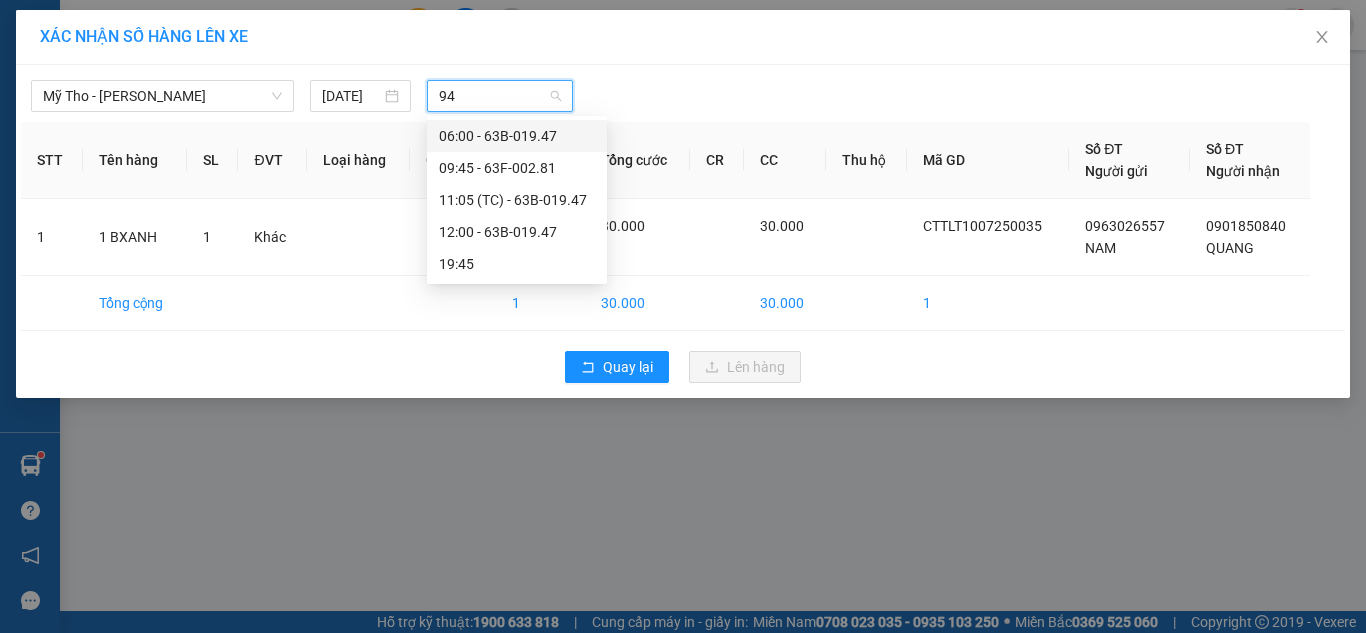 type on "947" 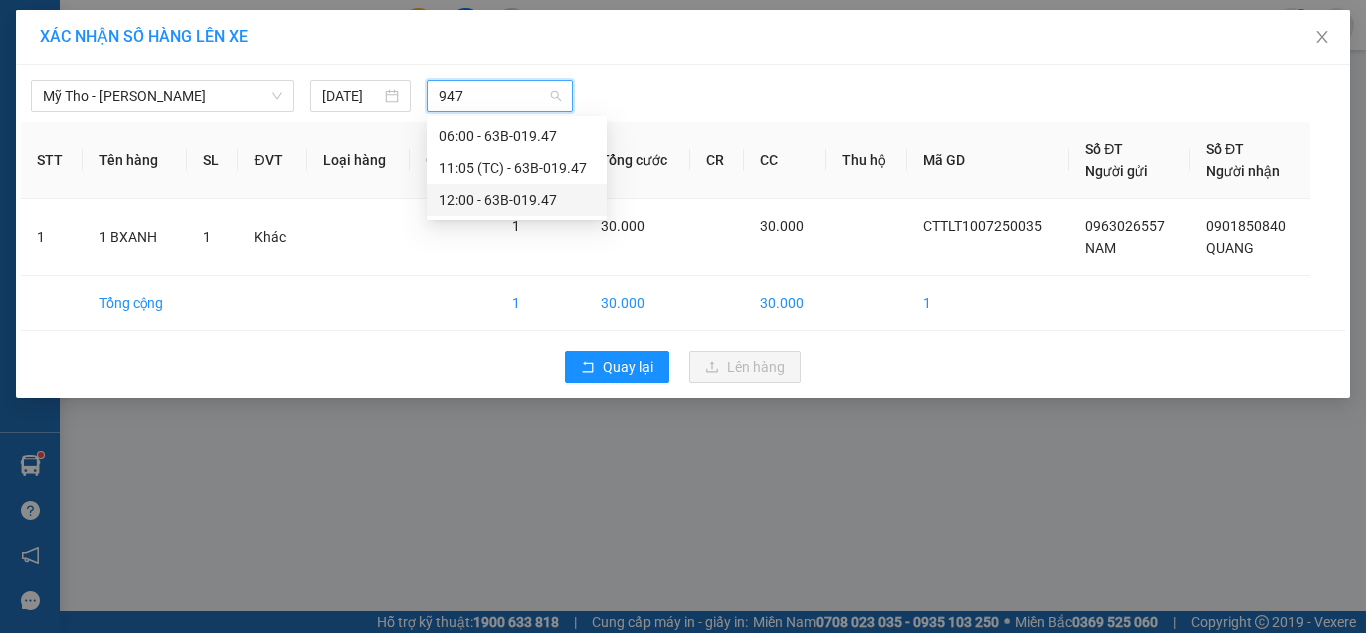 click on "12:00     - 63B-019.47" at bounding box center (517, 200) 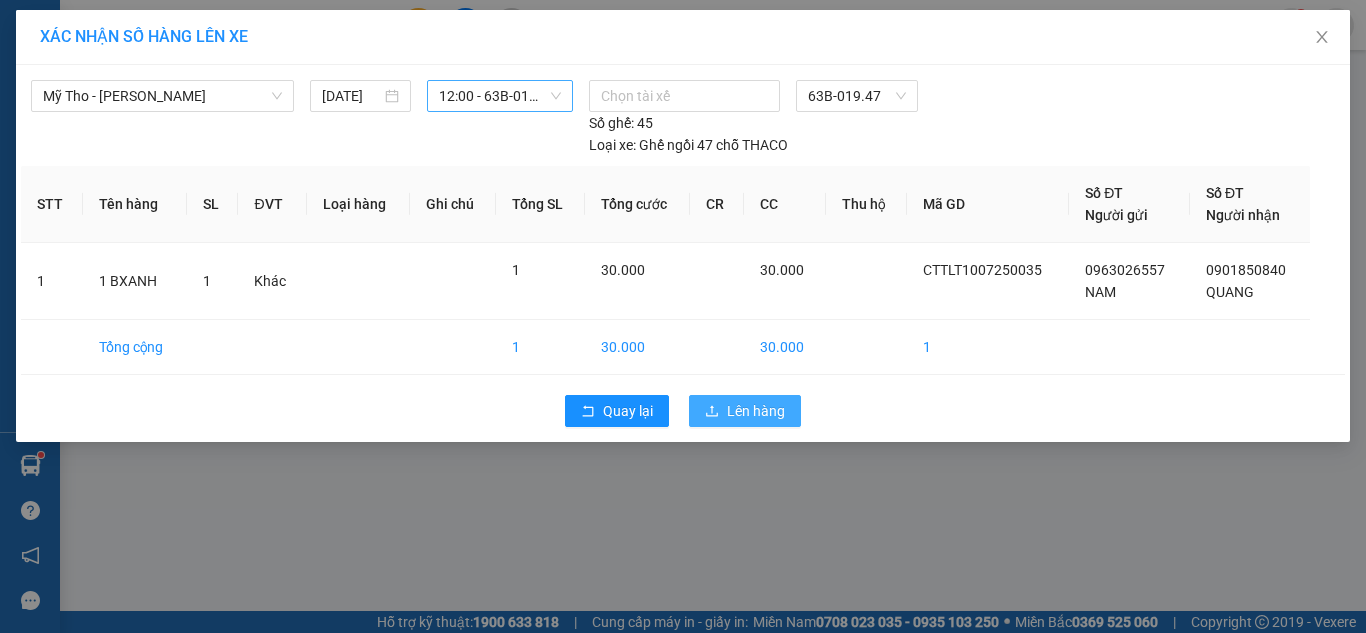click on "Lên hàng" at bounding box center [745, 411] 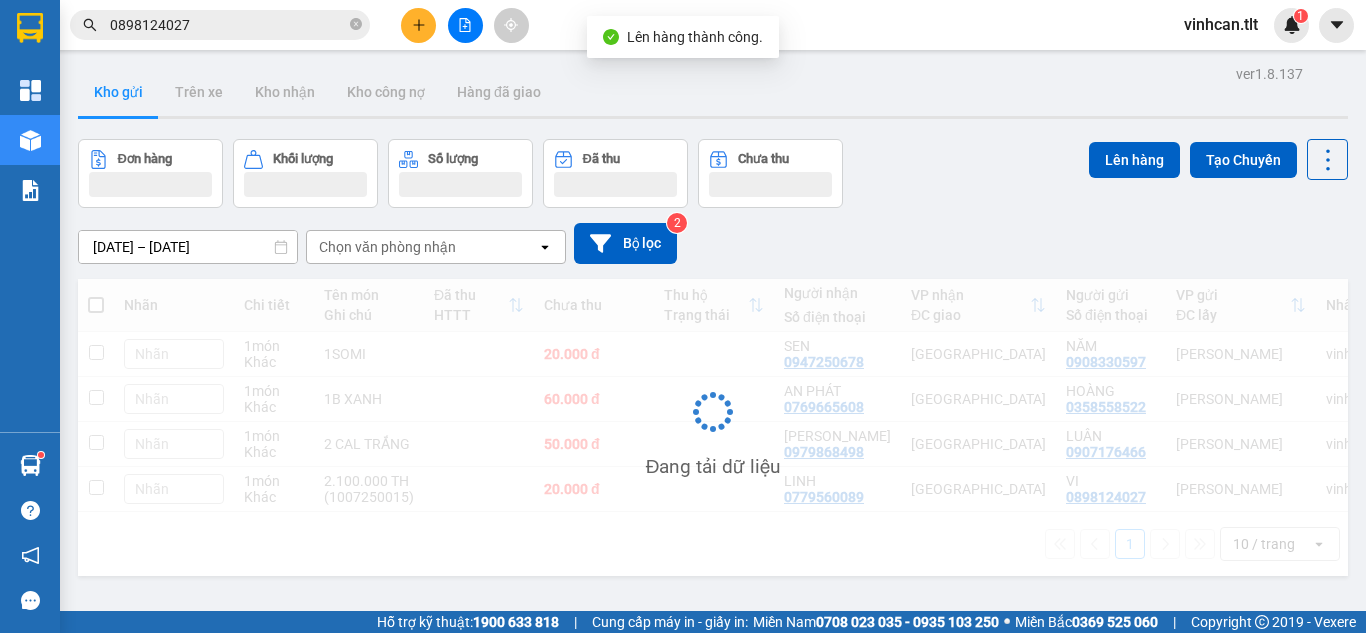 click on "Kết quả tìm kiếm ( 18 )  Bộ lọc  Thuộc VP này Mã ĐH Trạng thái Món hàng Thu hộ Tổng cước Chưa cước Nhãn Người gửi VP Gửi Người nhận VP Nhận CTTLT1007250033 11:28 [DATE] VP Gửi   2.100.000 TH (1007250015) SL:  1 20.000 20.000 0898124027 VI  Cao Tốc 0779560089 LINH [GEOGRAPHIC_DATA] SGTLT1007250015 07:24 [DATE] Đã giao   11:23 [DATE] 1 B TRẮNG SL:  1 2.100.000 VP đã thu 35.000 0779560089 LINH [GEOGRAPHIC_DATA] 0898124027 VI  Cao Tốc CTTLT0207250028 11:05 [DATE] Đã giao   08:06 [DATE] 2.010.000 TH (0207250024) SL:  1 15.000 0898124027 VI  Cao Tốc 0779860089 linh [GEOGRAPHIC_DATA] SGTLT0207250024 08:08 [DATE] Đã giao   10:34 [DATE] 1bao trang_phí 2đ SL:  1 2.010.000 VP đã thu 35.000 0779860089 linh [GEOGRAPHIC_DATA] 0898124027 [GEOGRAPHIC_DATA] CTTLT2606250035 11:46 [DATE] Đã giao   07:31 [DATE] 1.540.000 SL:  1 20.000 0898124027 VI  Cao Tốc 0779560089 LINH [GEOGRAPHIC_DATA] SGTLT2606250033 07:56 [DATE] Đã giao   10:17 [DATE] 1B TRẮNG PHÍ 2Đ SL:  1 1.540.000 30.000" at bounding box center (683, 25) 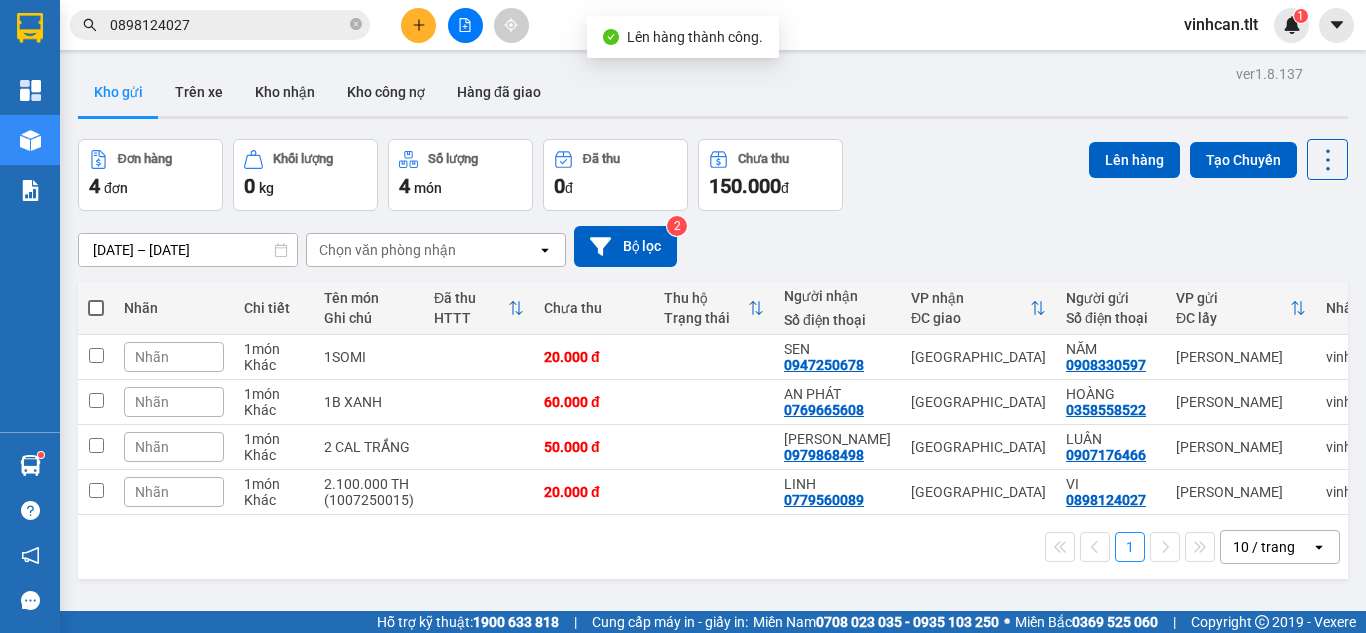 click at bounding box center [465, 25] 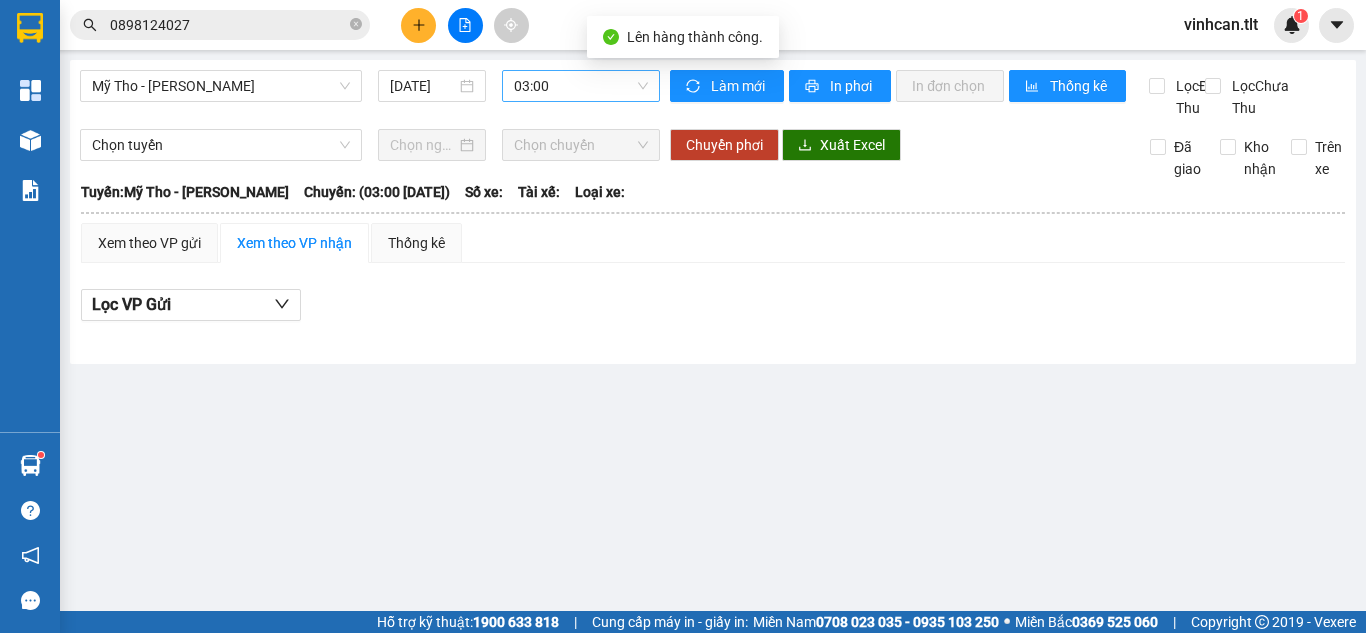 click on "03:00" at bounding box center (581, 86) 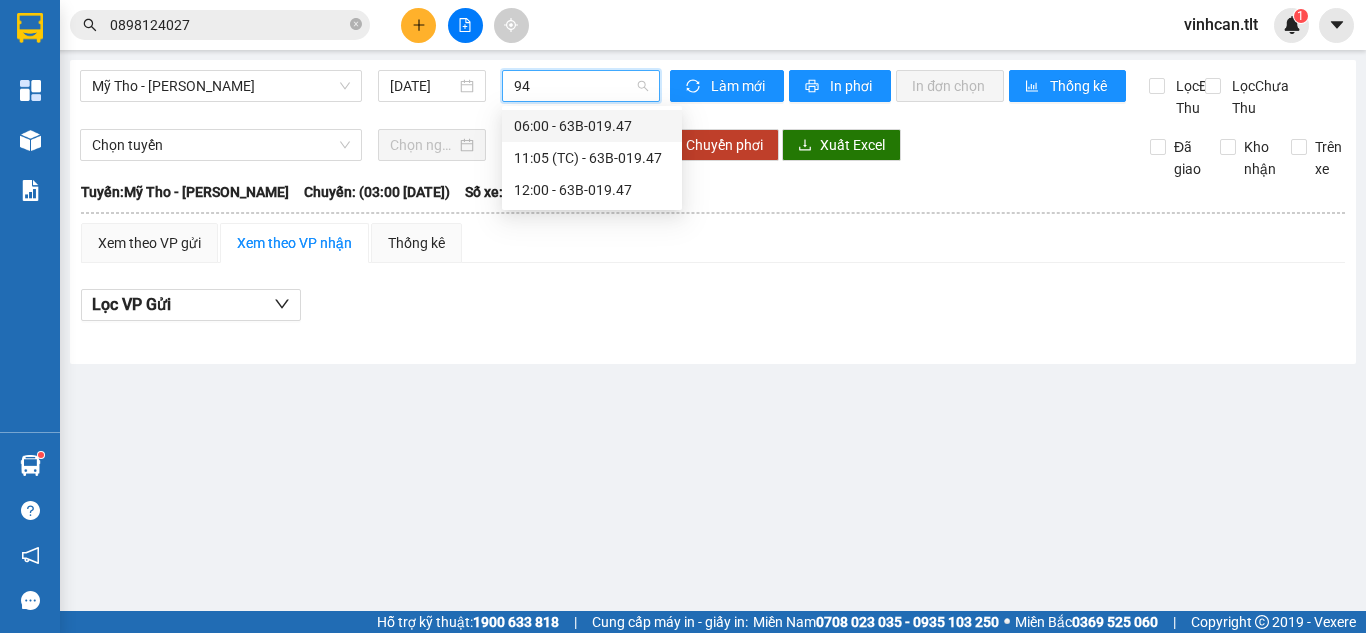 type on "947" 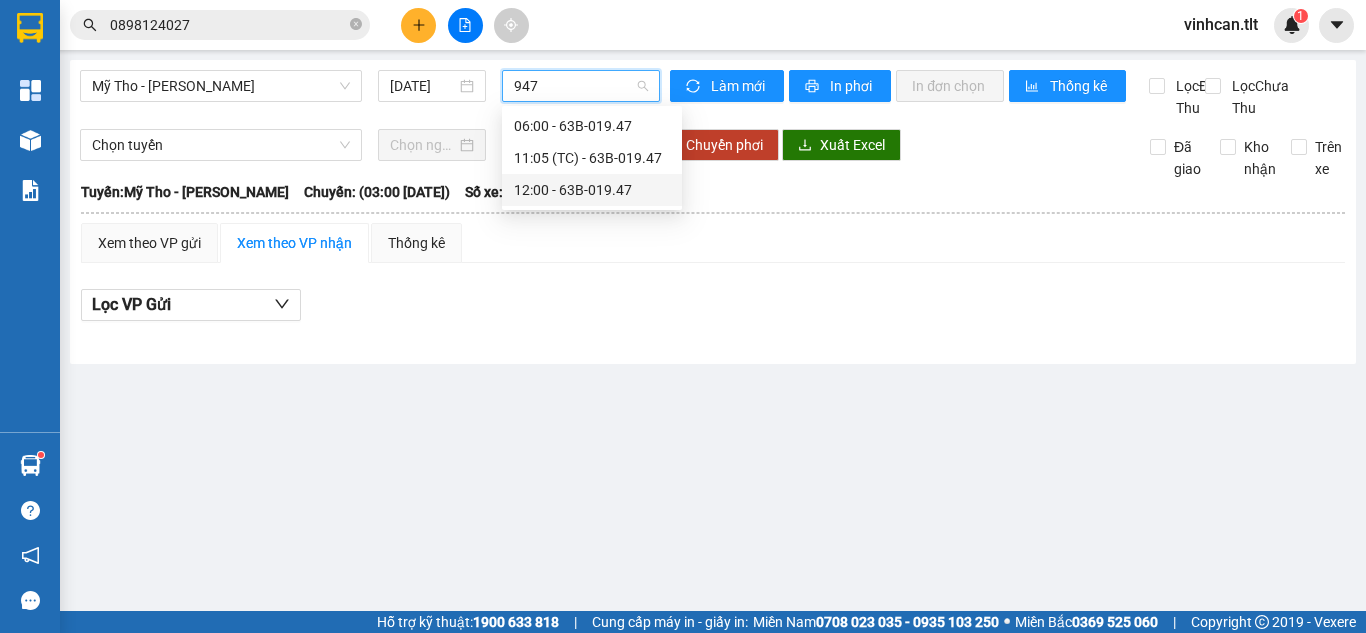 click on "12:00     - 63B-019.47" at bounding box center (592, 190) 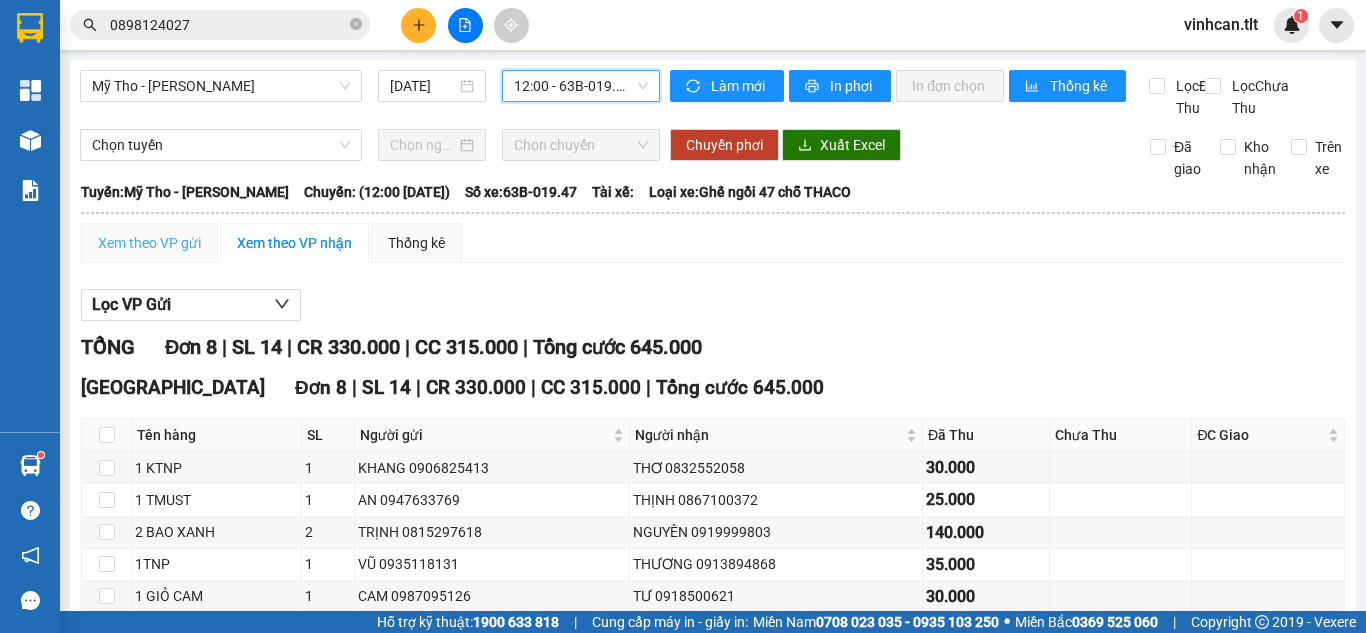 click on "Xem theo VP gửi" at bounding box center [149, 243] 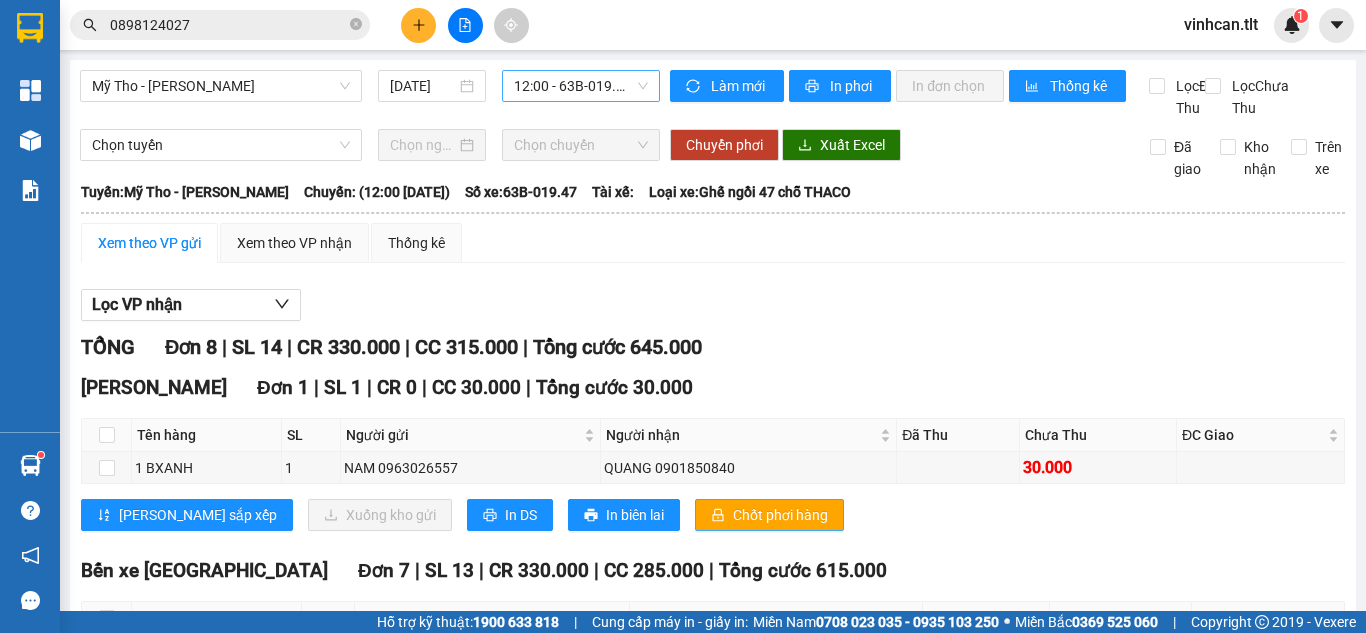 click on "Chốt phơi hàng" at bounding box center (780, 515) 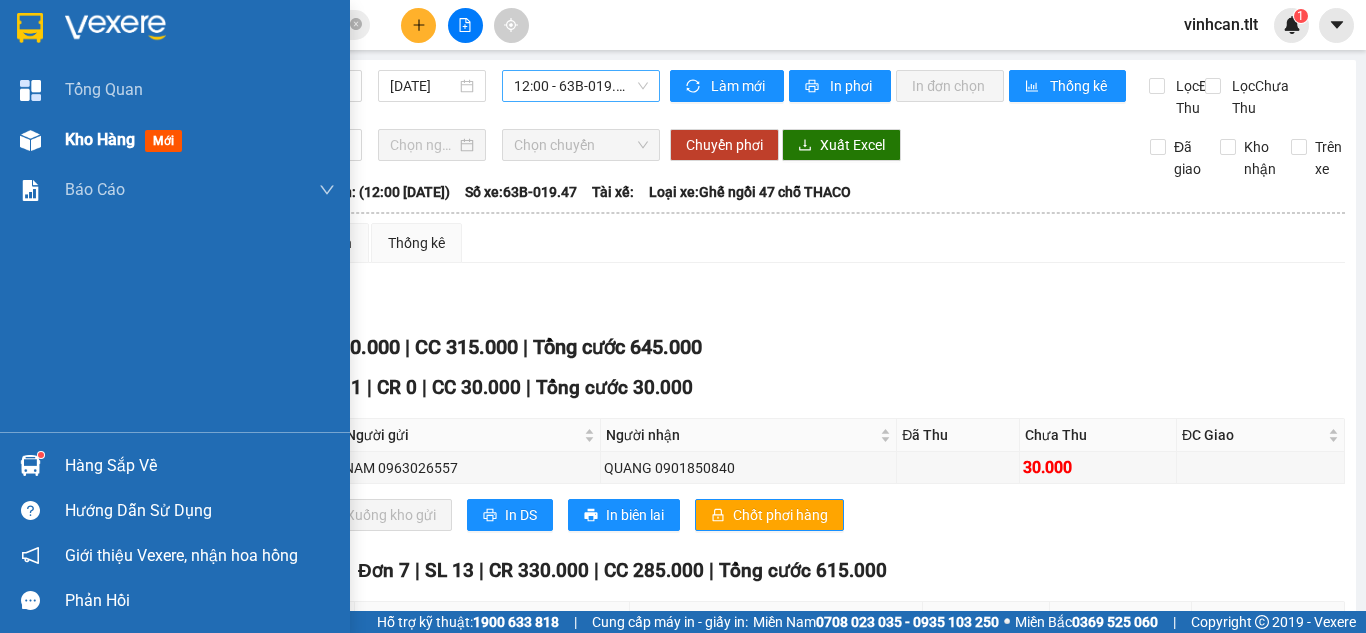 click at bounding box center [30, 140] 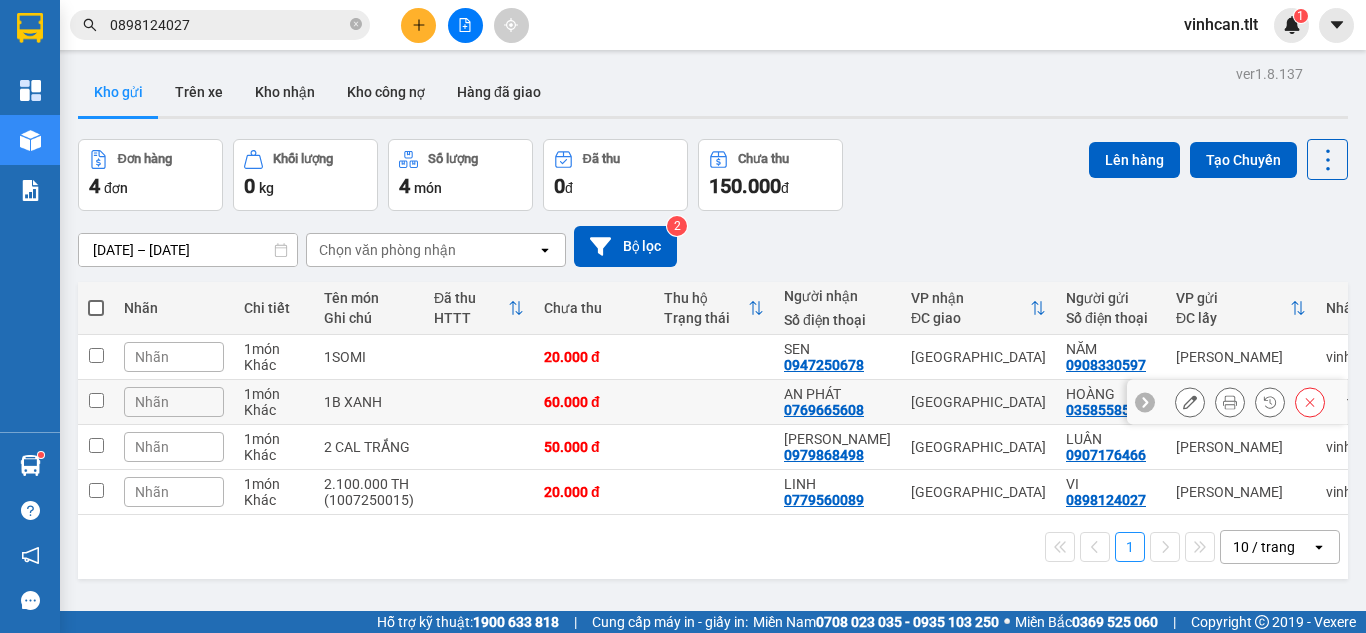 click at bounding box center (96, 400) 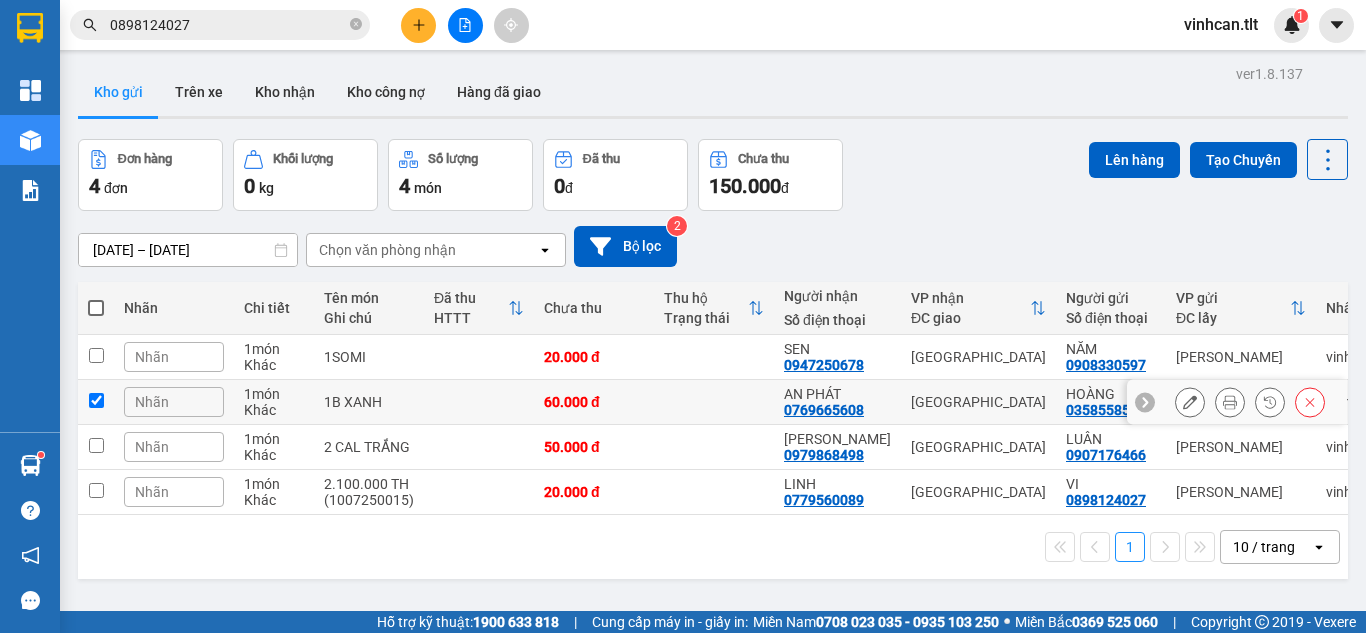 checkbox on "true" 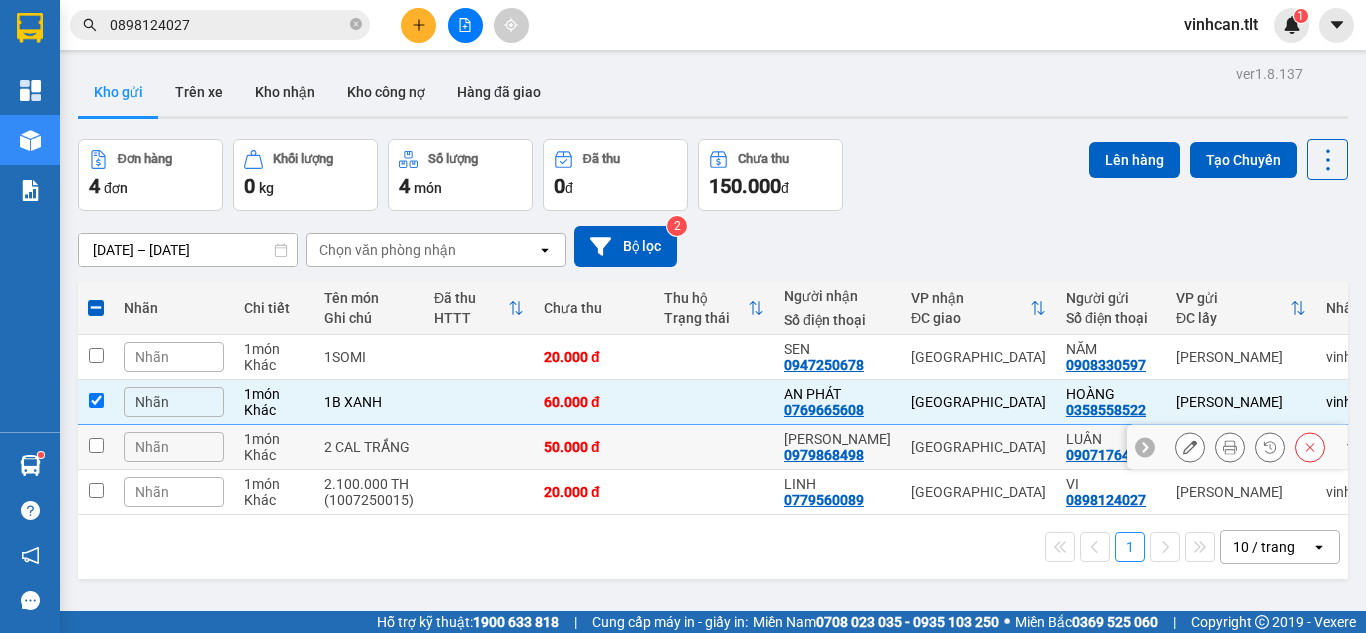 drag, startPoint x: 106, startPoint y: 442, endPoint x: 105, endPoint y: 460, distance: 18.027756 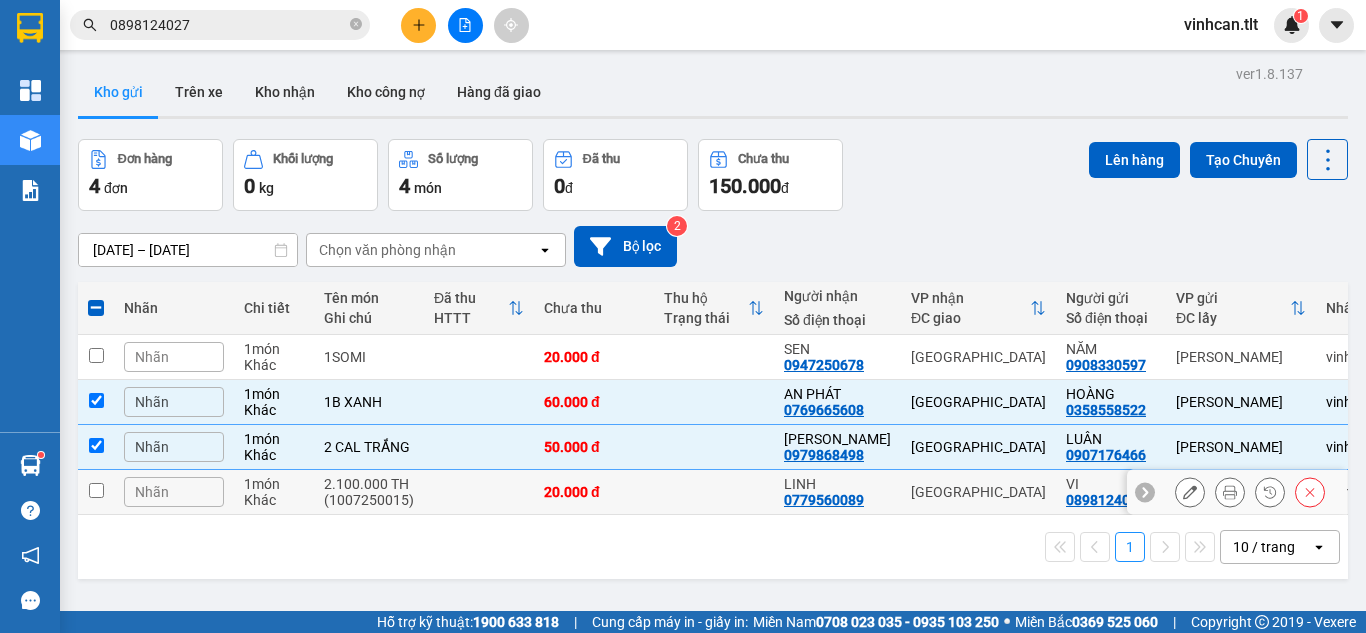 click at bounding box center (96, 492) 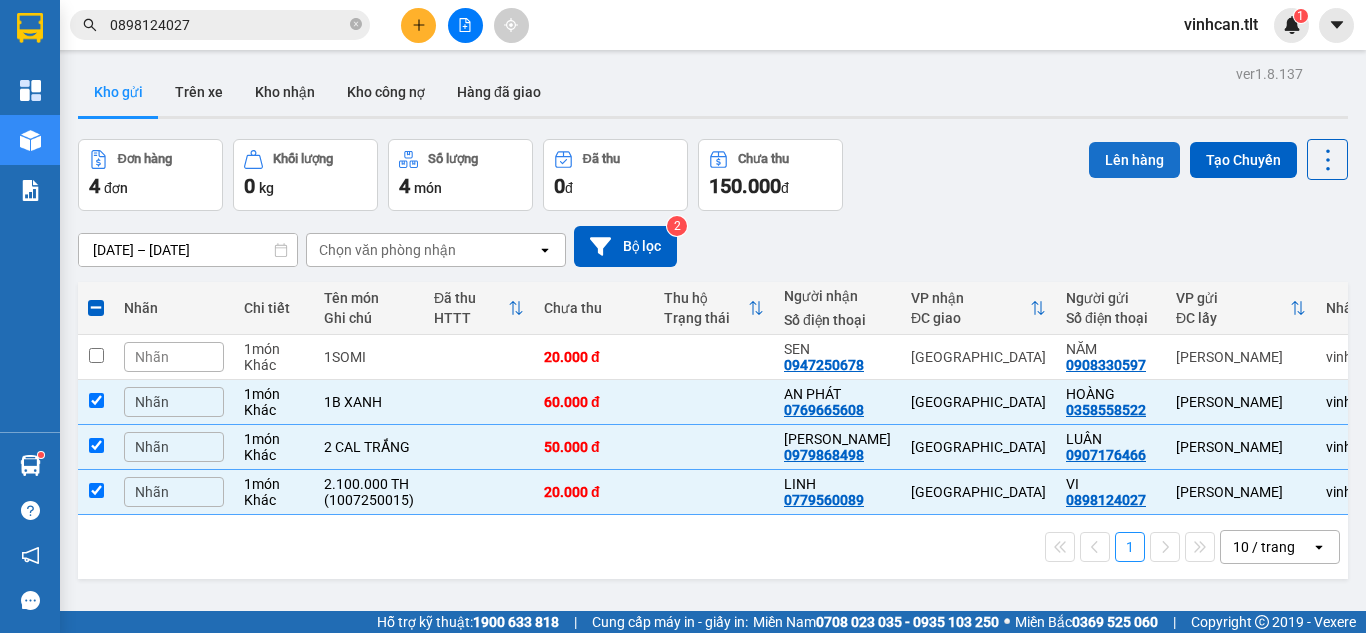 click on "Lên hàng" at bounding box center (1134, 160) 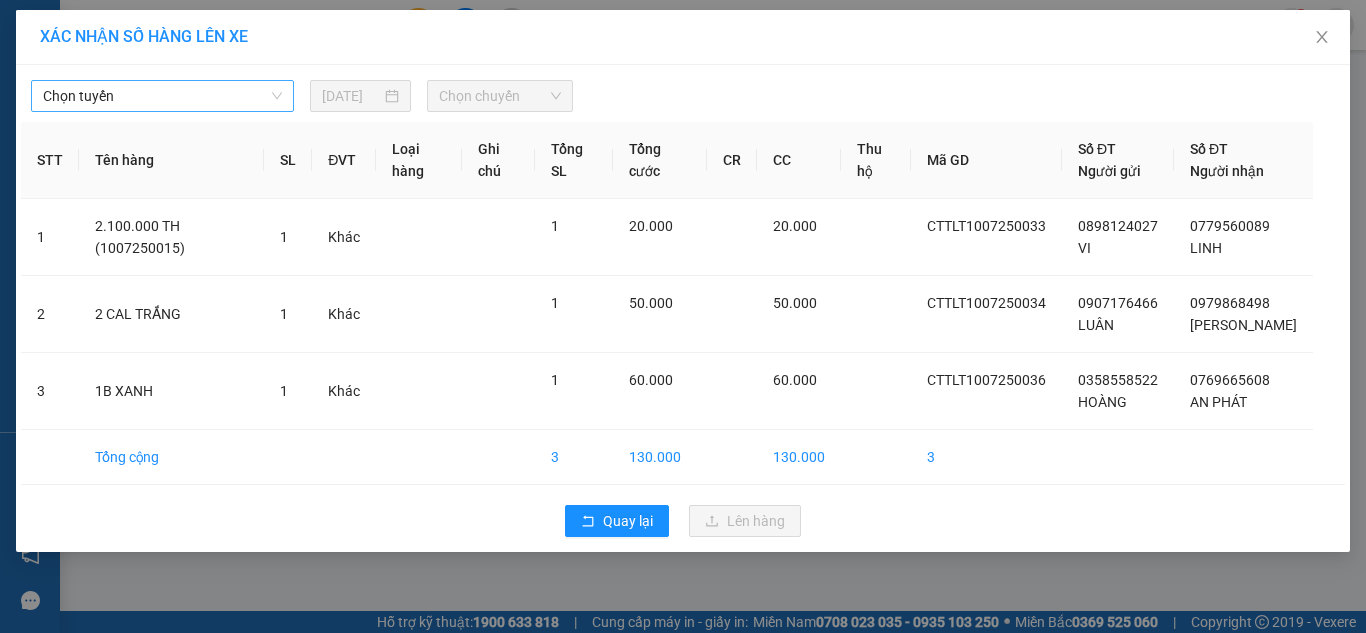 click on "Chọn tuyến" at bounding box center [162, 96] 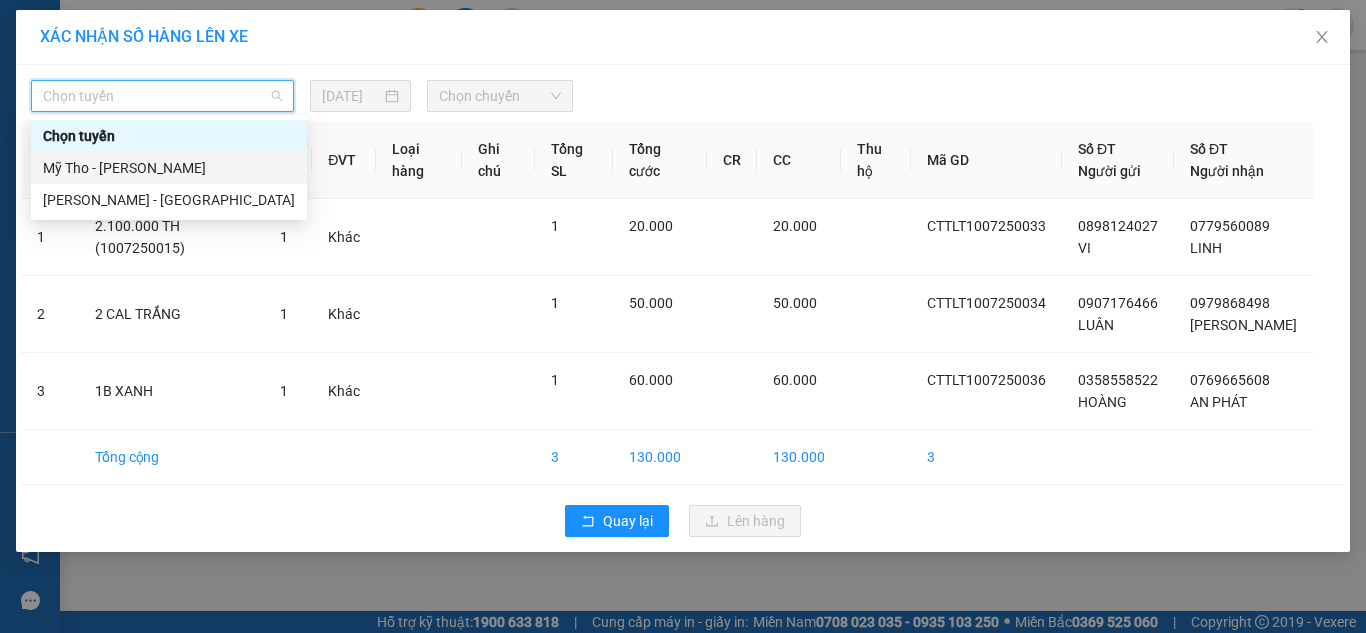 click on "Mỹ Tho - [PERSON_NAME]" at bounding box center [169, 168] 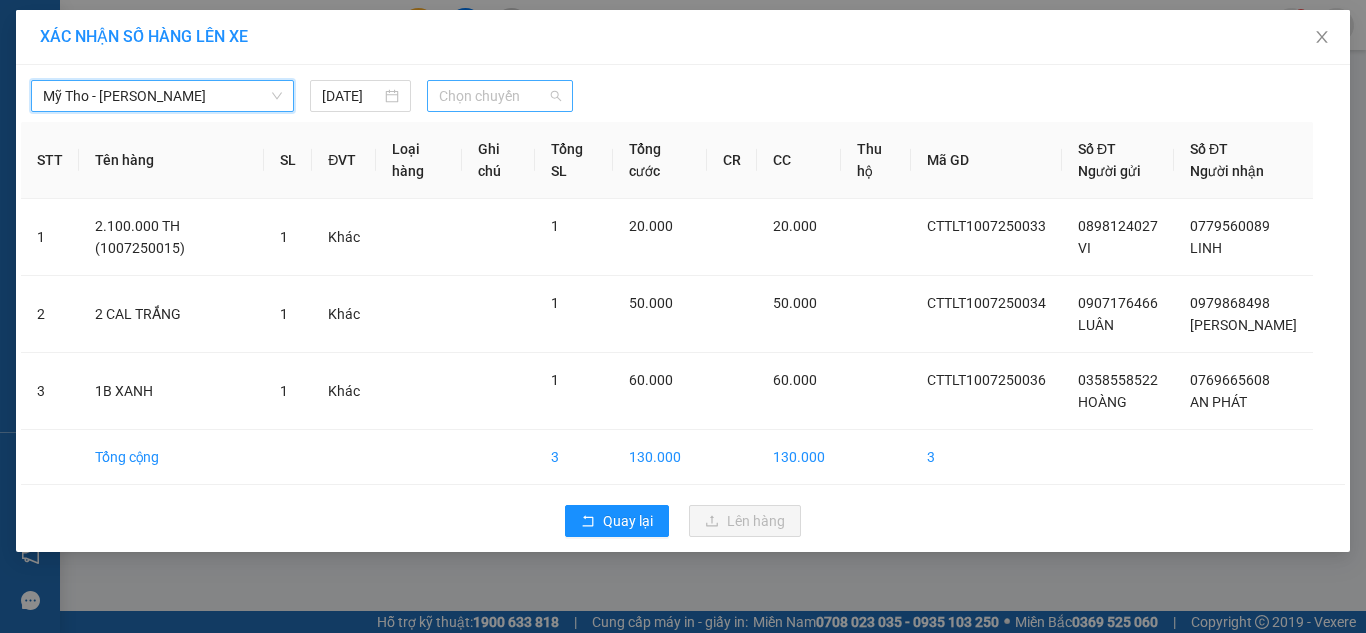 click on "Chọn chuyến" at bounding box center (500, 96) 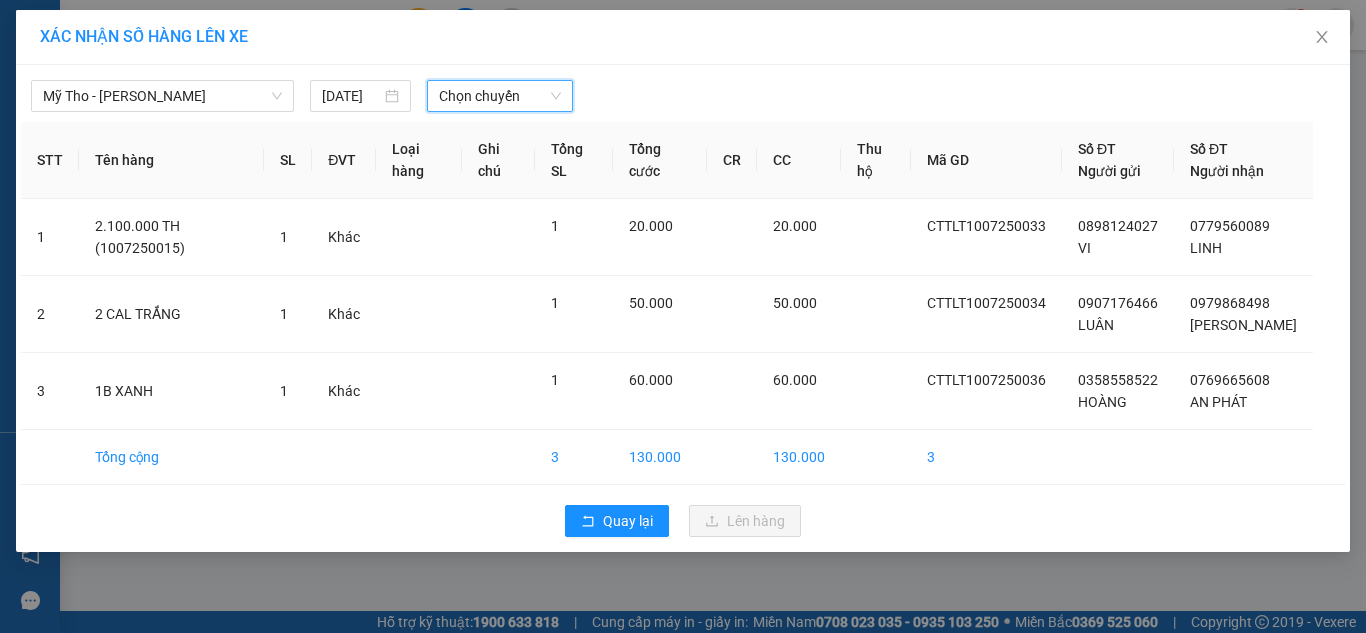 click on "Chọn chuyến" at bounding box center [500, 96] 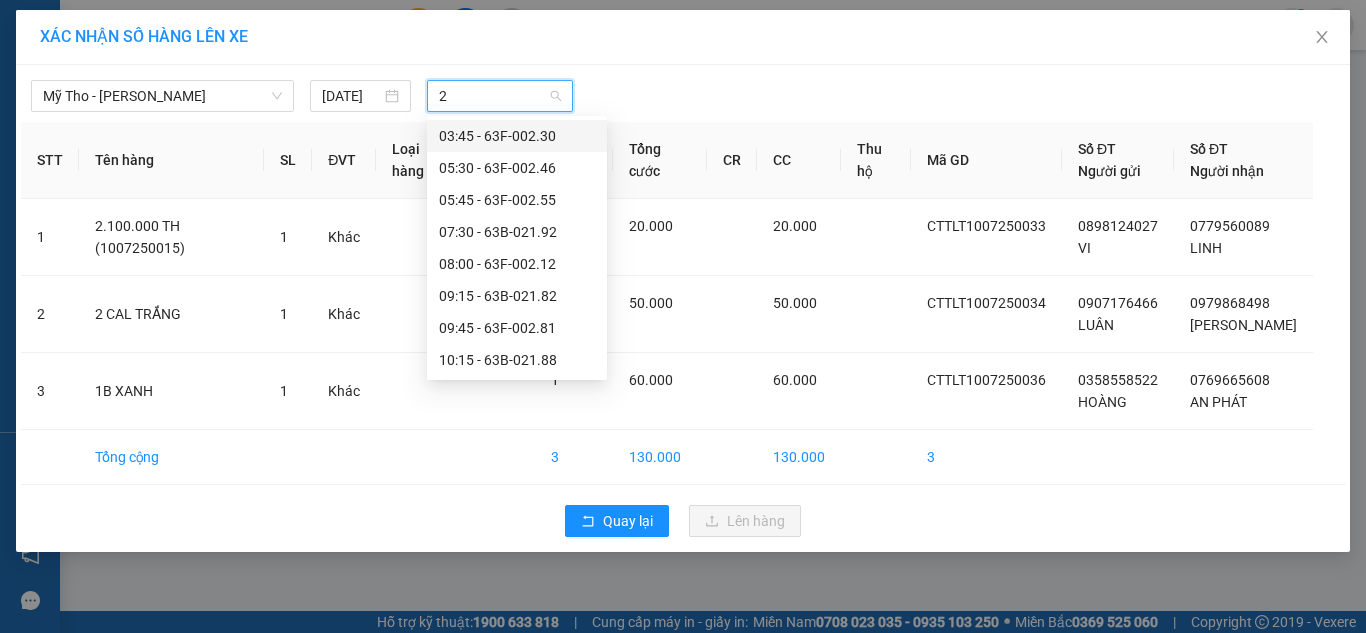 type on "24" 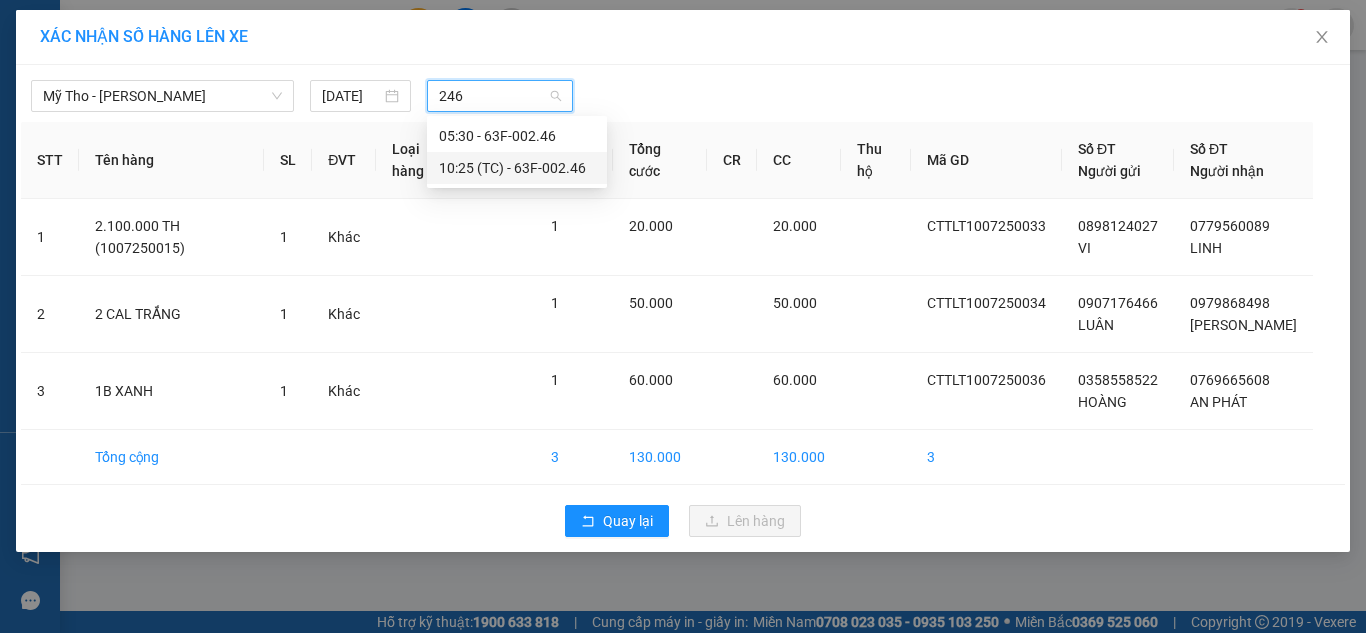 click on "10:25   (TC)   - 63F-002.46" at bounding box center [517, 168] 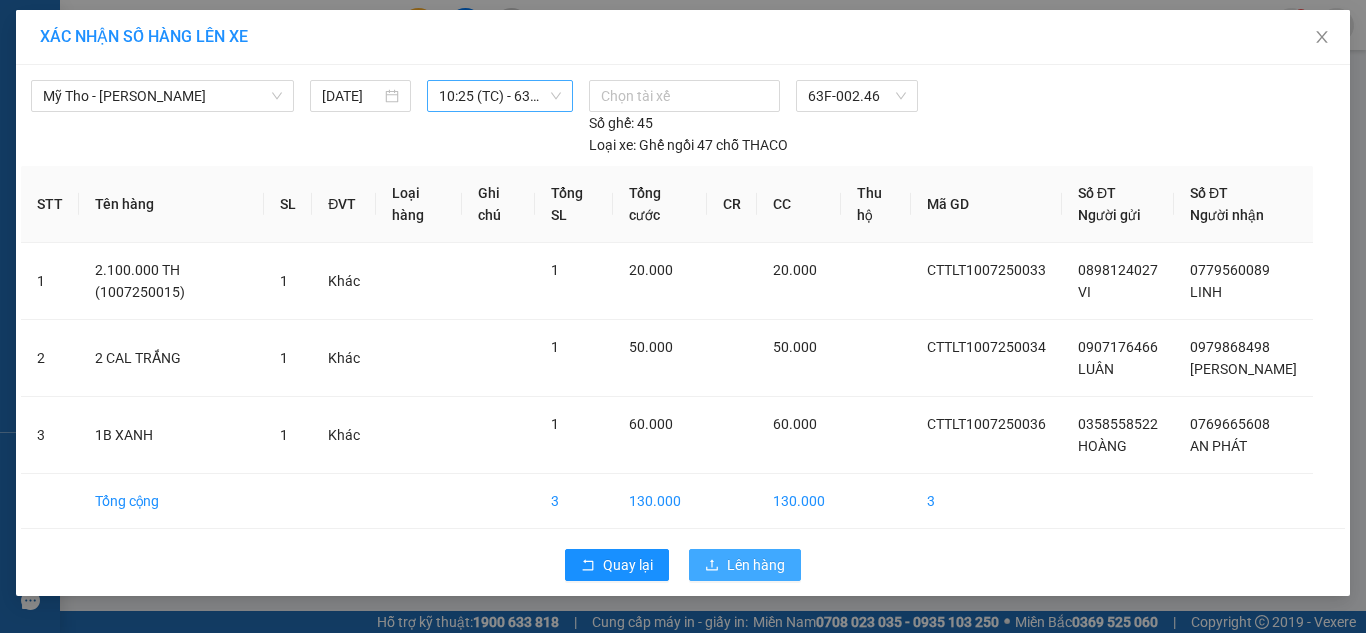 click on "Lên hàng" at bounding box center [745, 565] 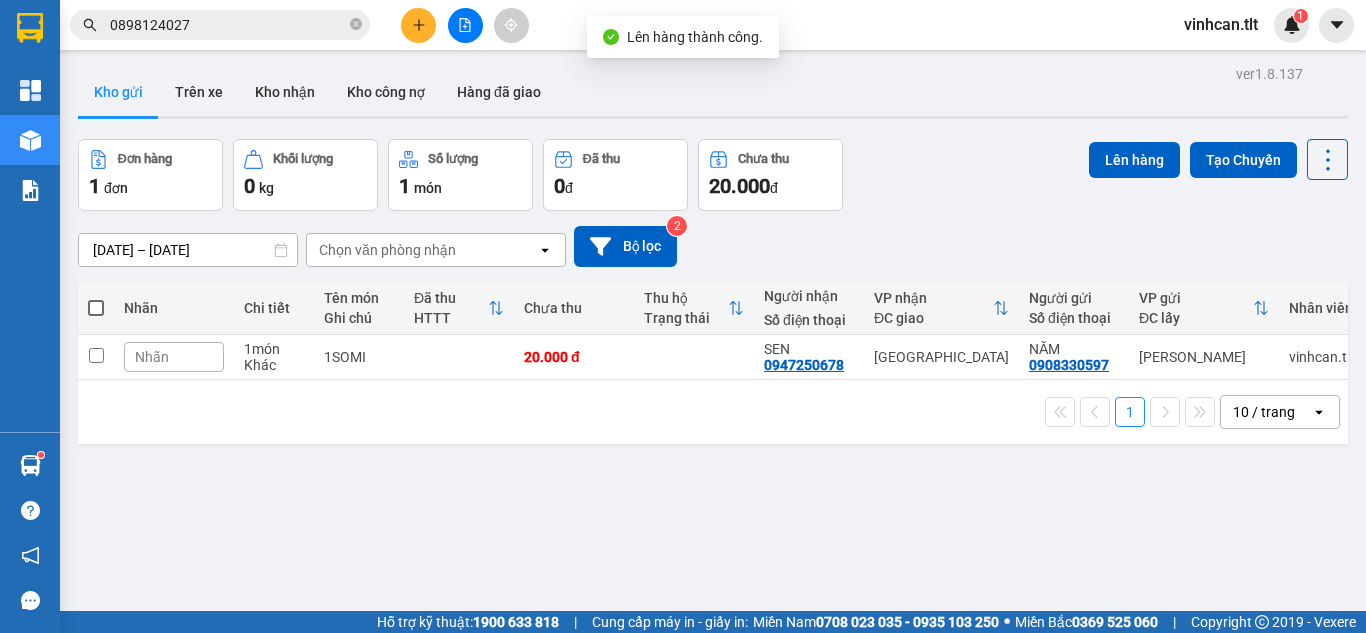 click at bounding box center (465, 25) 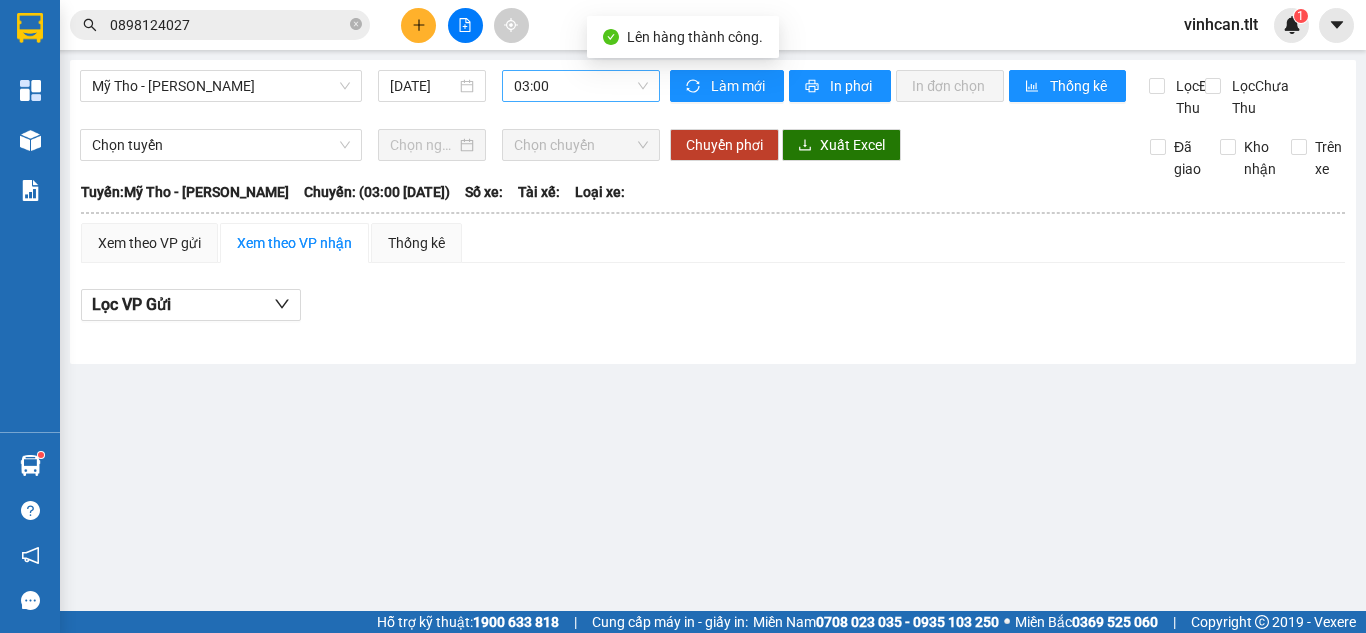 click on "Mỹ Tho - [GEOGRAPHIC_DATA] [DATE] 03:00     Làm mới In phơi In đơn chọn Thống kê Lọc  Đã Thu Lọc  Chưa Thu Chọn tuyến Chọn chuyến Chuyển phơi Xuất Excel Đã giao Kho nhận Trên xe [GEOGRAPHIC_DATA] 12:29 [DATE] Tuyến:  [GEOGRAPHIC_DATA] - [GEOGRAPHIC_DATA]:   (03:00 [DATE]) [GEOGRAPHIC_DATA]:  [GEOGRAPHIC_DATA] - [GEOGRAPHIC_DATA]:   (03:00 [DATE]) Số xe:  Tài xế:  Loại xe:  Xem theo VP gửi Xem theo VP nhận Thống kê Lọc VP Gửi Tân Lập Thành Cao Tốc  -  12:29 [DATE] Tuyến:  Mỹ Tho - [PERSON_NAME]:   (03:00 [DATE]) Tên hàng SL Người gửi Người nhận Đã Thu Chưa Thu ĐC Giao Ký nhận VP Gửi ([PERSON_NAME] & ghi rõ họ tên) Tài xế (Ký & ghi rõ họ tên) VP Nhận ([PERSON_NAME] & ghi rõ họ tên) Tân Lập Thành Cao Tốc  -  12:29 [DATE] Tuyến:  Mỹ Tho - [PERSON_NAME]:   (03:00 [DATE]) Tên hàng SL Người gửi Người nhận Đã Thu Chưa Thu ĐC Giao Ký nhận VP Gửi Tài xế" at bounding box center (713, 212) 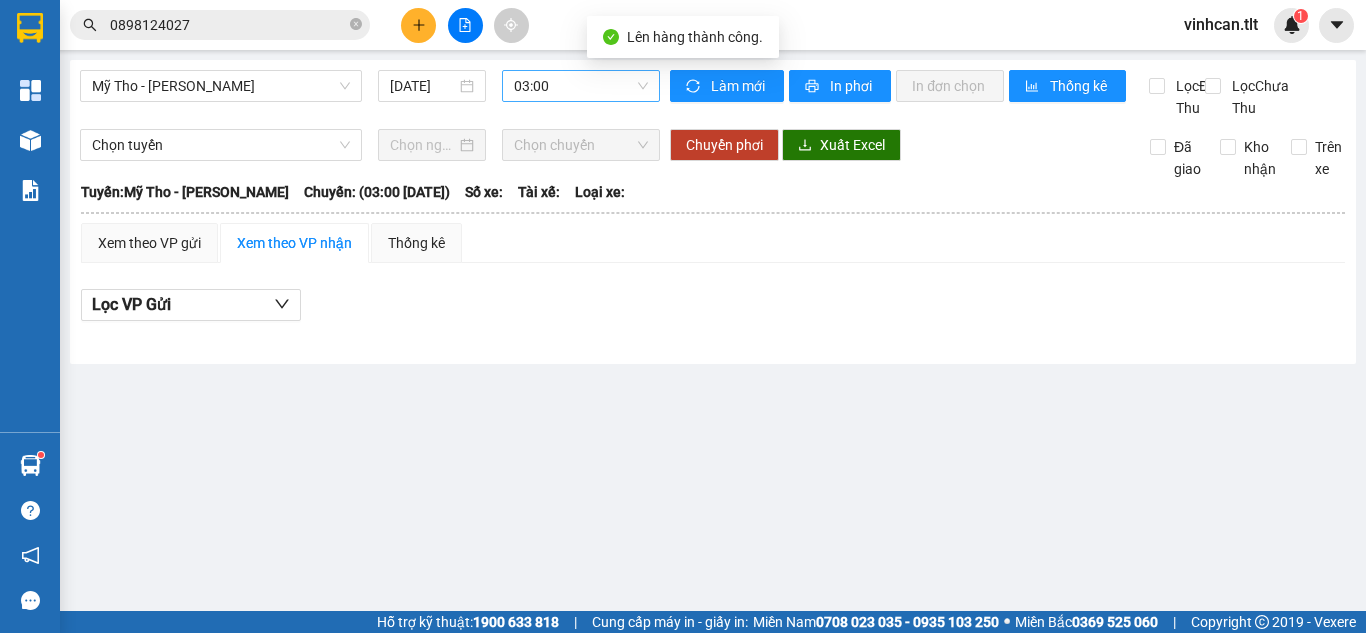 click on "03:00" at bounding box center (581, 86) 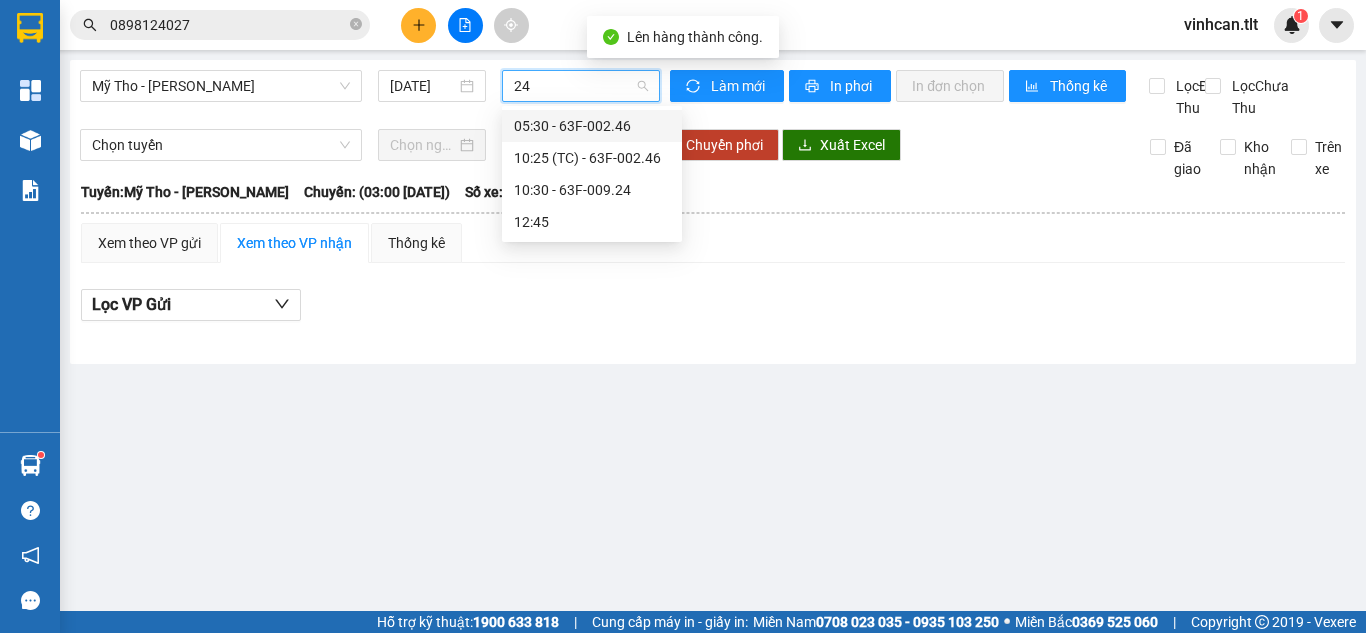 type on "246" 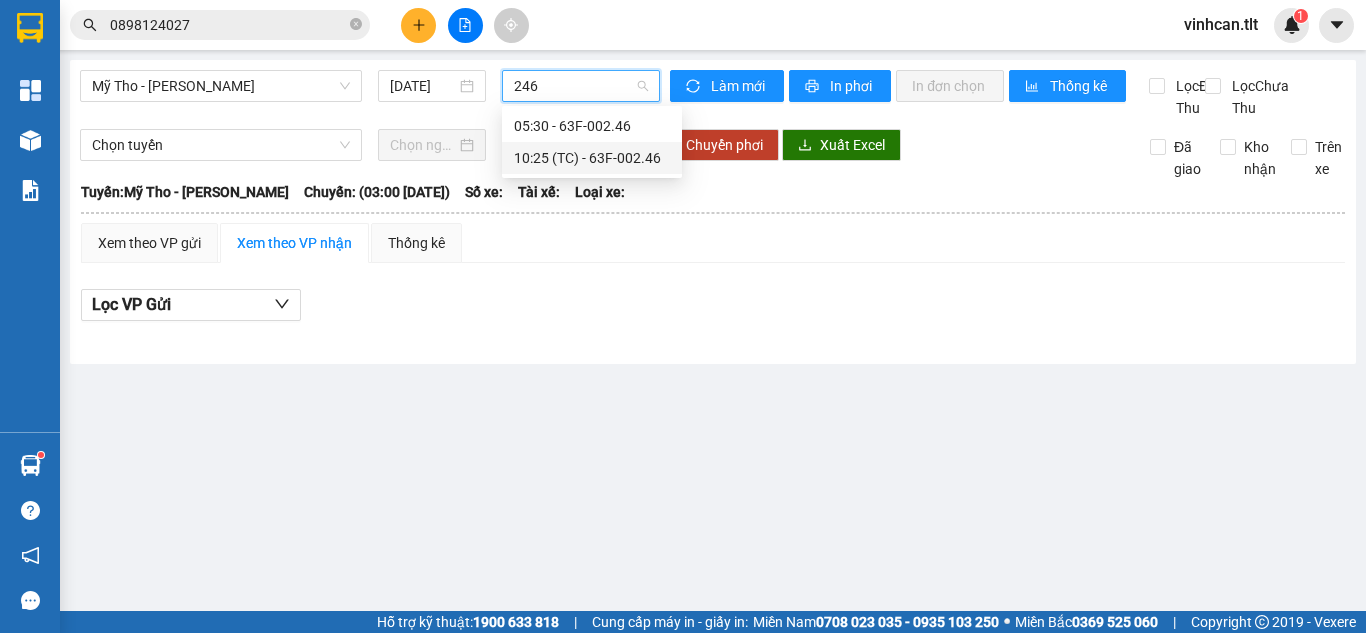 drag, startPoint x: 576, startPoint y: 172, endPoint x: 572, endPoint y: 159, distance: 13.601471 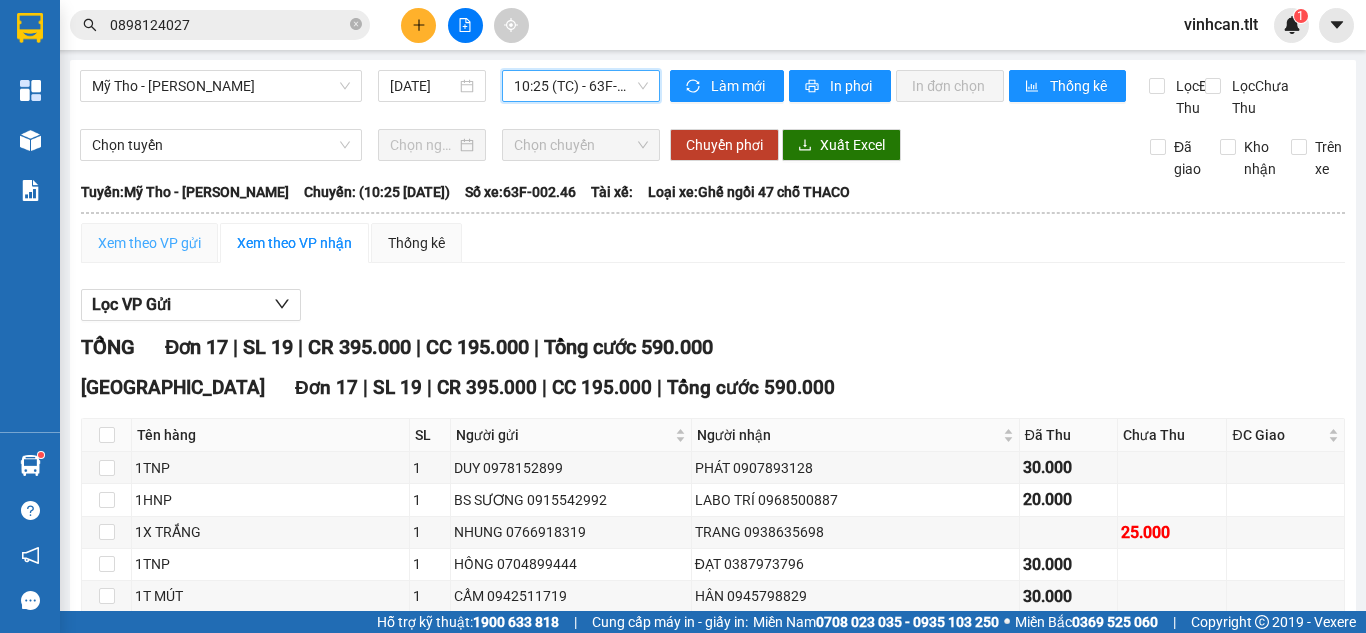 click on "Xem theo VP gửi" at bounding box center (149, 243) 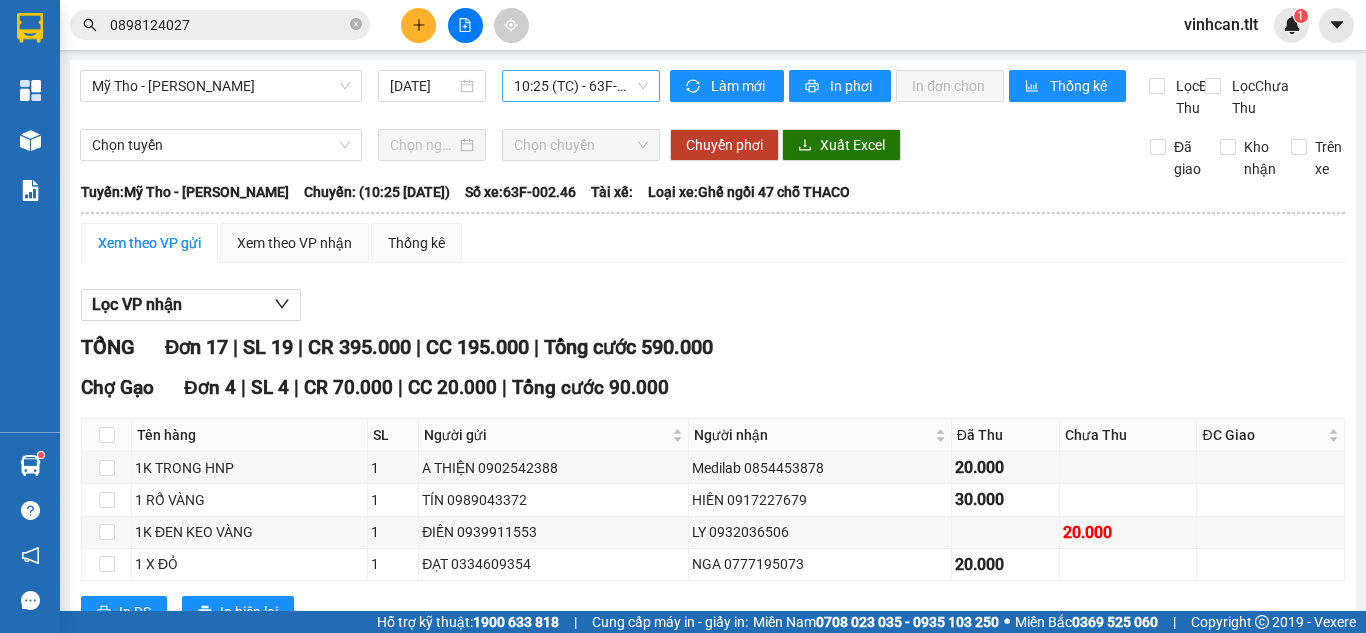 click on "Chốt phơi hàng" at bounding box center (780, 1106) 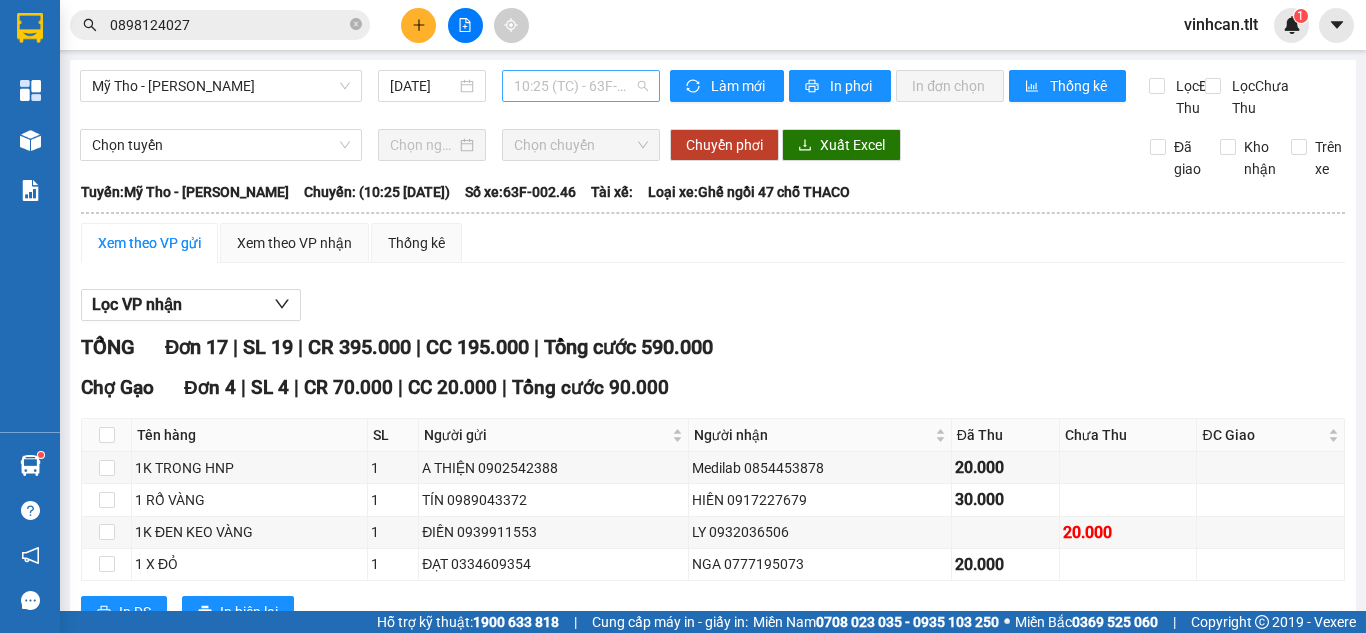 click on "10:25   (TC)   - 63F-002.46" at bounding box center (581, 86) 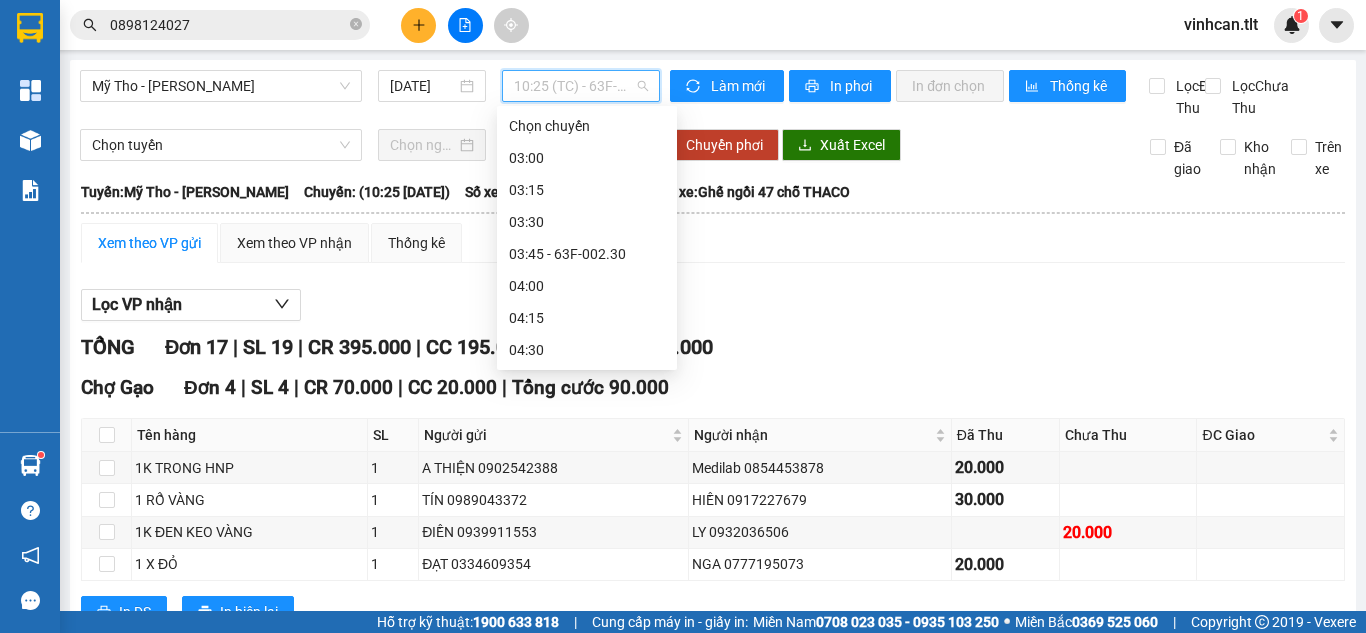 click on "10:15     - 63B-021.88" at bounding box center [587, 1086] 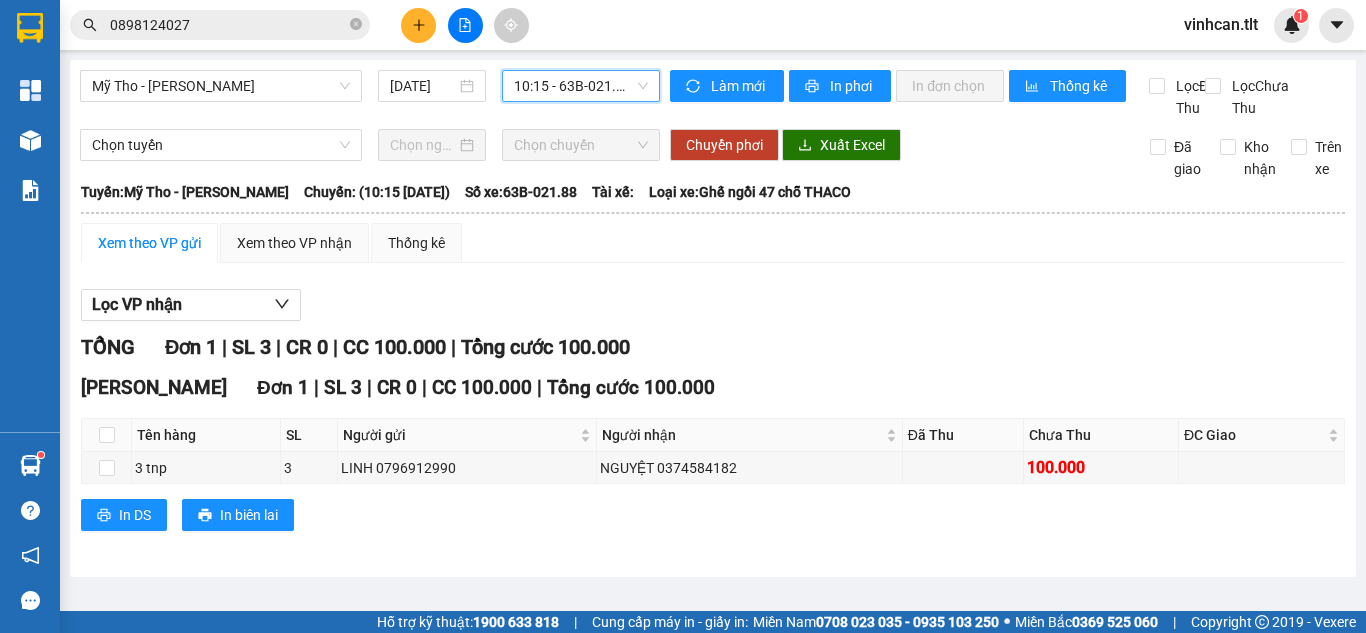 click on "10:15     - 63B-021.88" at bounding box center (581, 86) 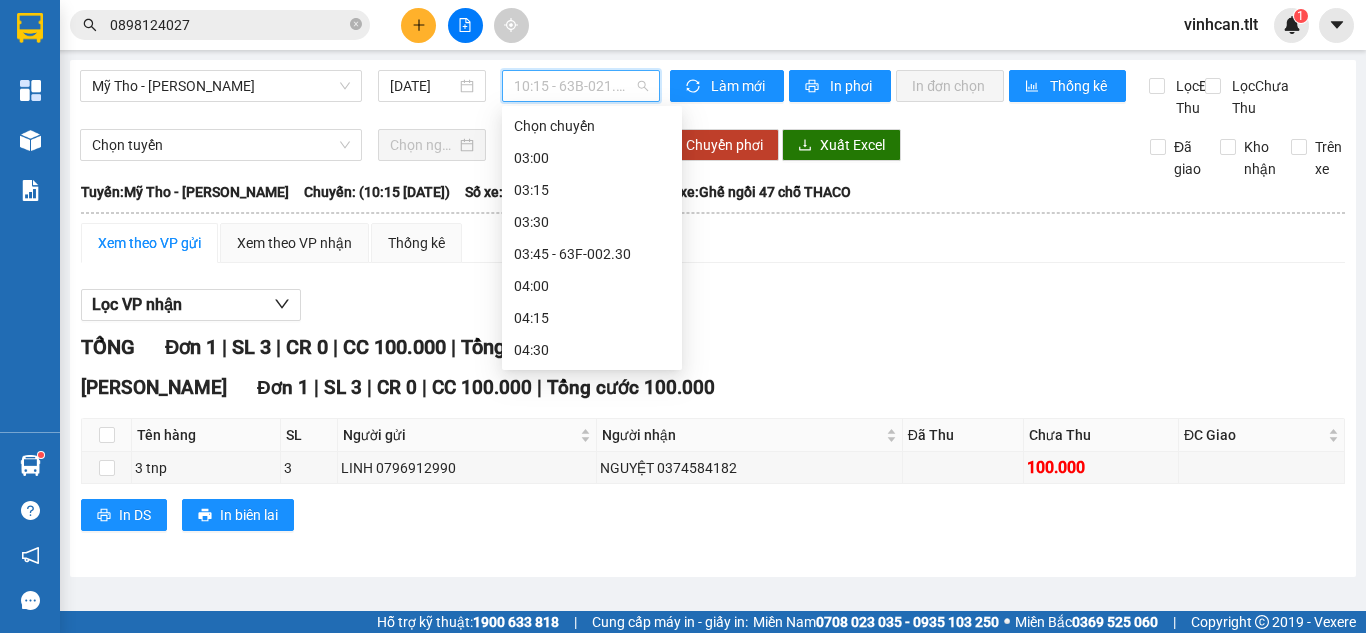click on "10:00     - 63F-009.79" at bounding box center [592, 1054] 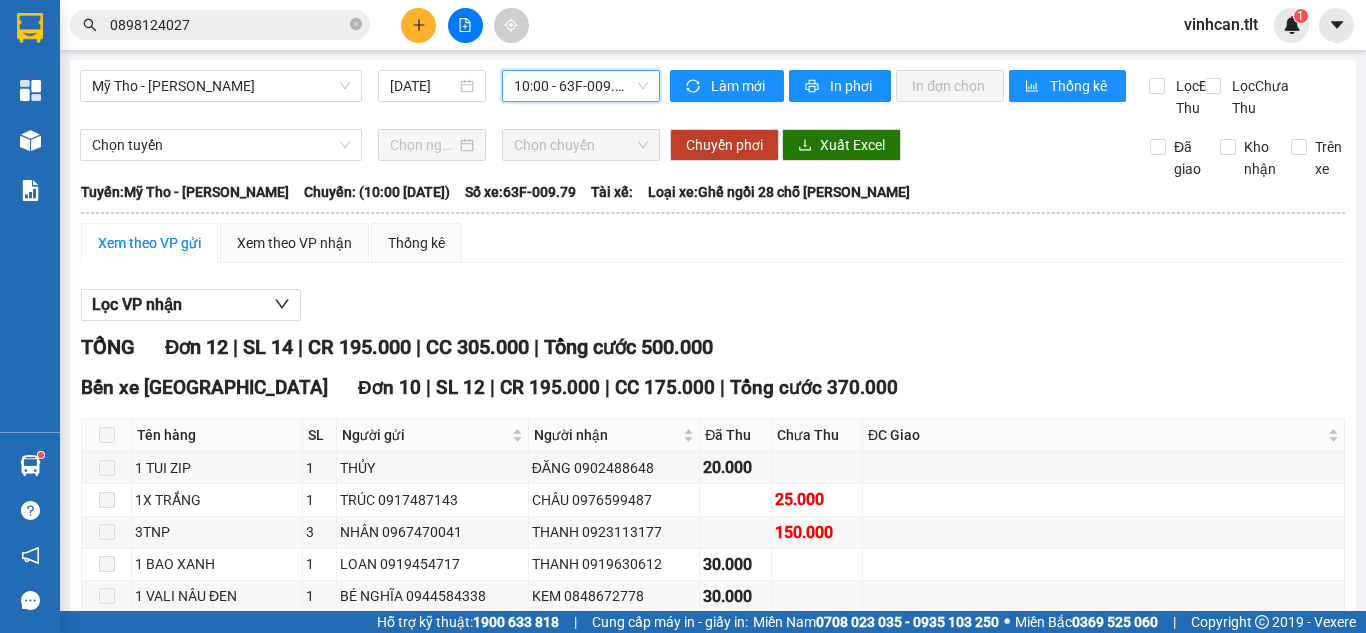 click on "10:00     - 63F-009.79" at bounding box center (581, 86) 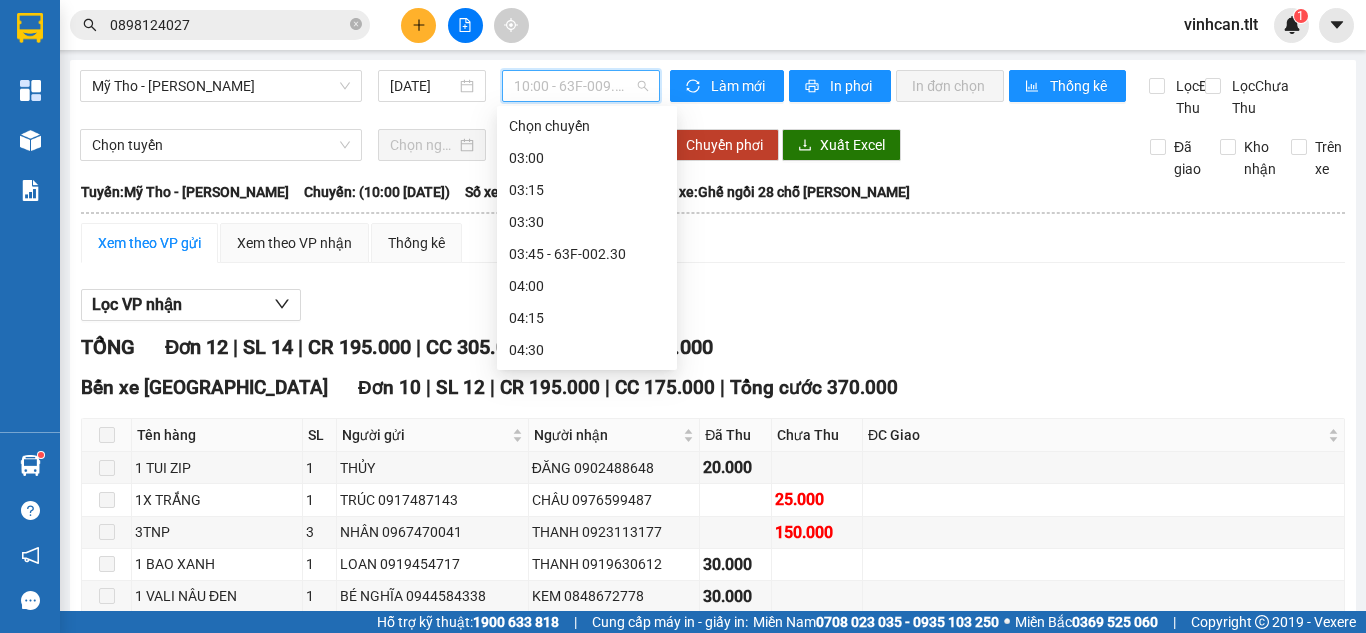 click on "09:45     - 63F-002.81" at bounding box center [587, 1022] 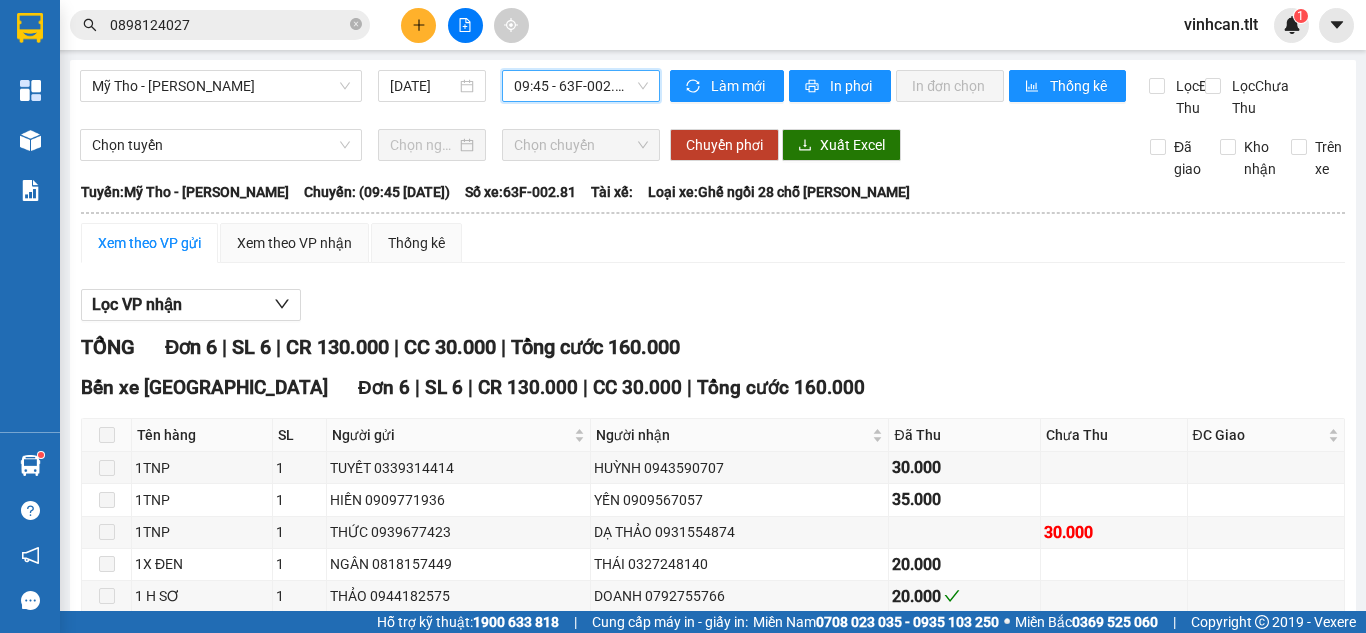 click on "Mỹ Tho - [PERSON_NAME] [DATE] 09:45 09:45     - 63F-002.81" at bounding box center [370, 94] 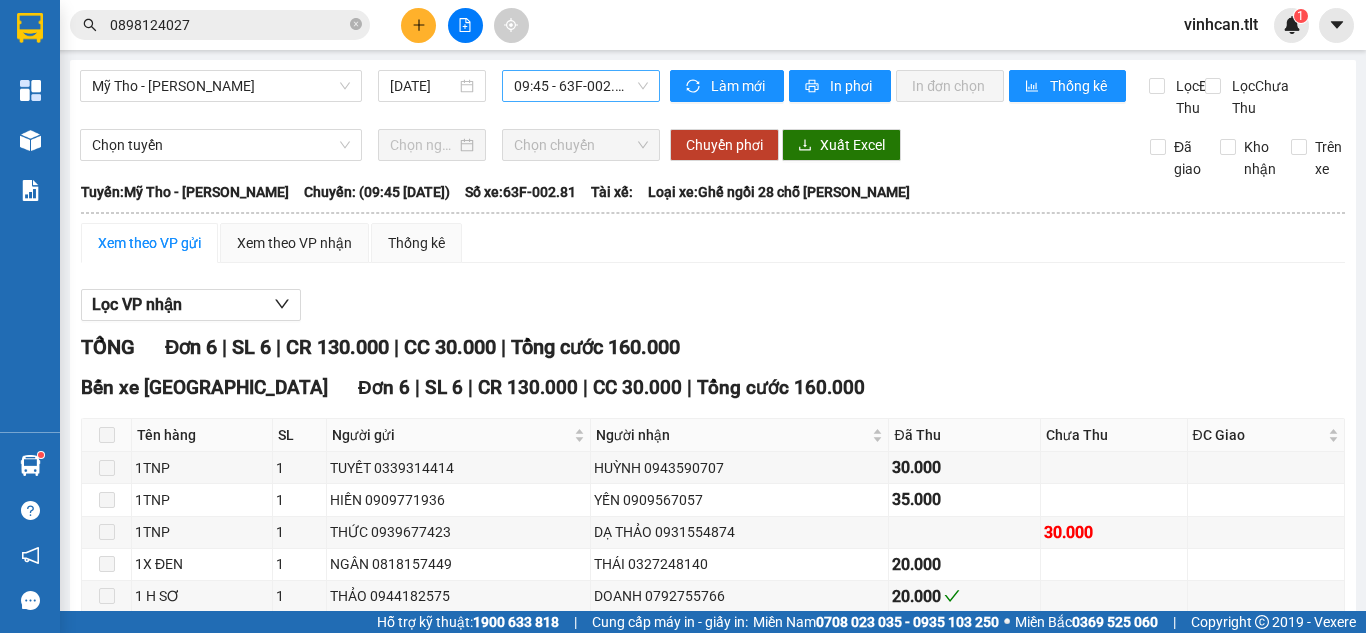 click on "09:45     - 63F-002.81" at bounding box center [581, 86] 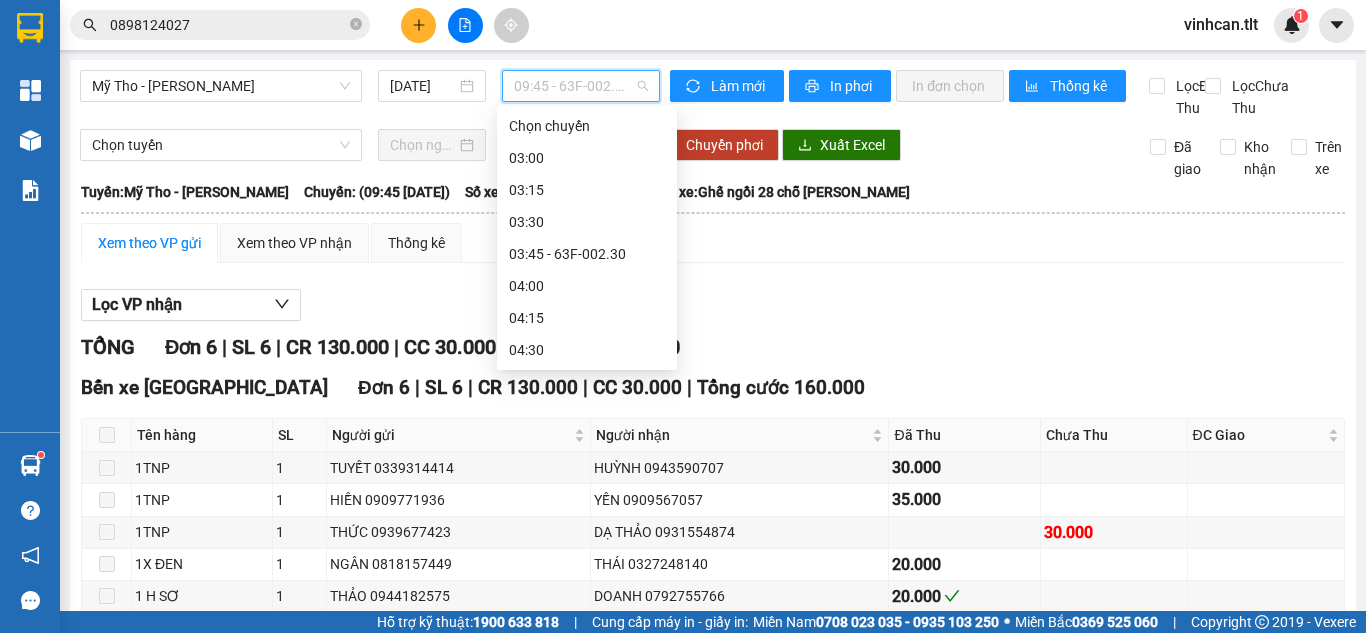 click on "09:30     - 63F-009.98" at bounding box center [587, 990] 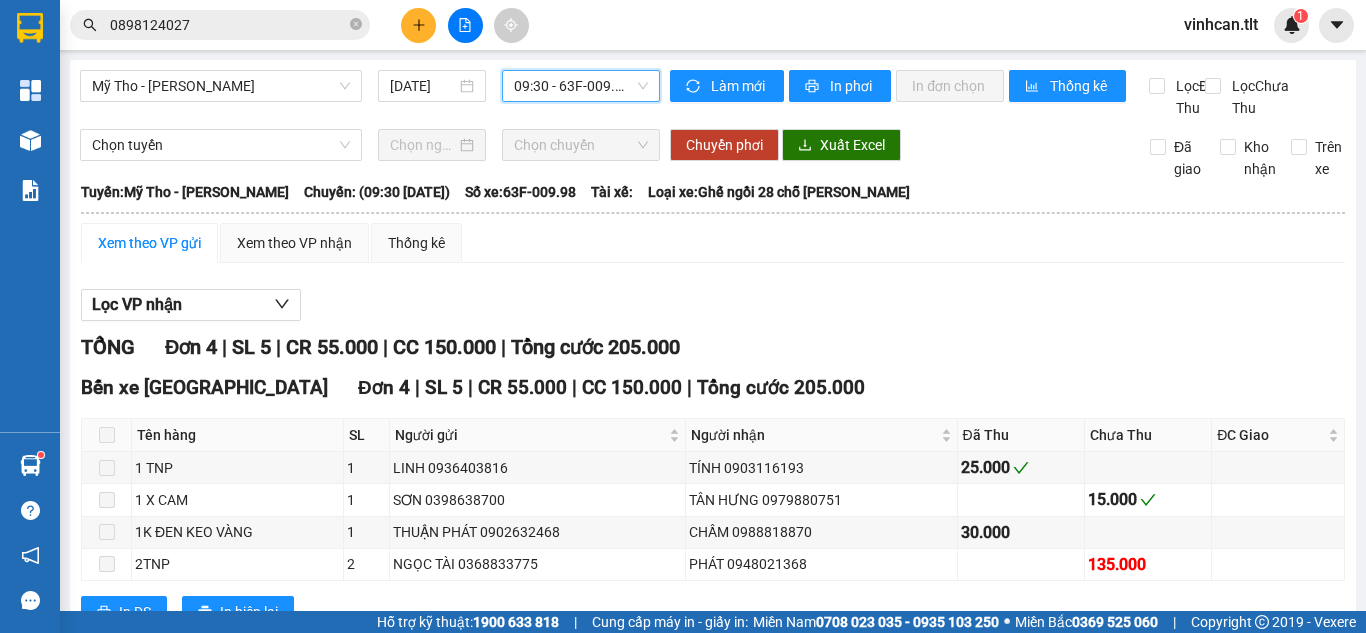 click on "09:30     - 63F-009.98" at bounding box center [581, 86] 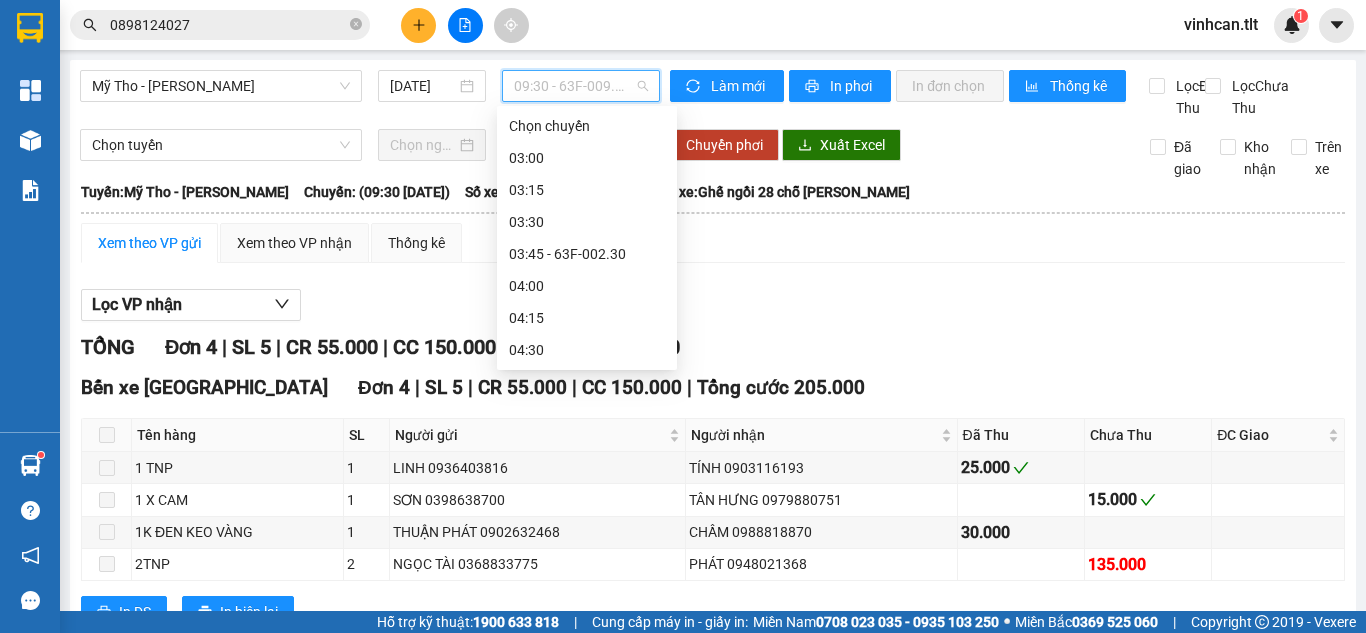 click on "09:15     - 63B-021.82" at bounding box center [587, 958] 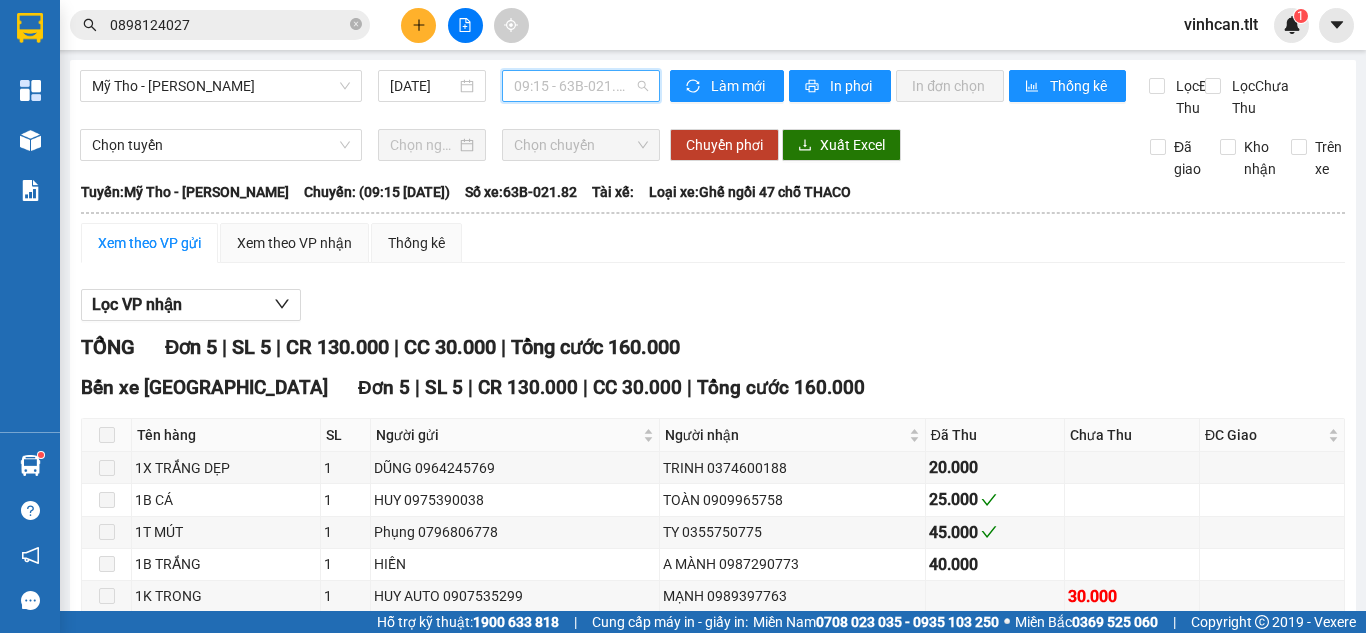 click on "09:15     - 63B-021.82" at bounding box center (581, 86) 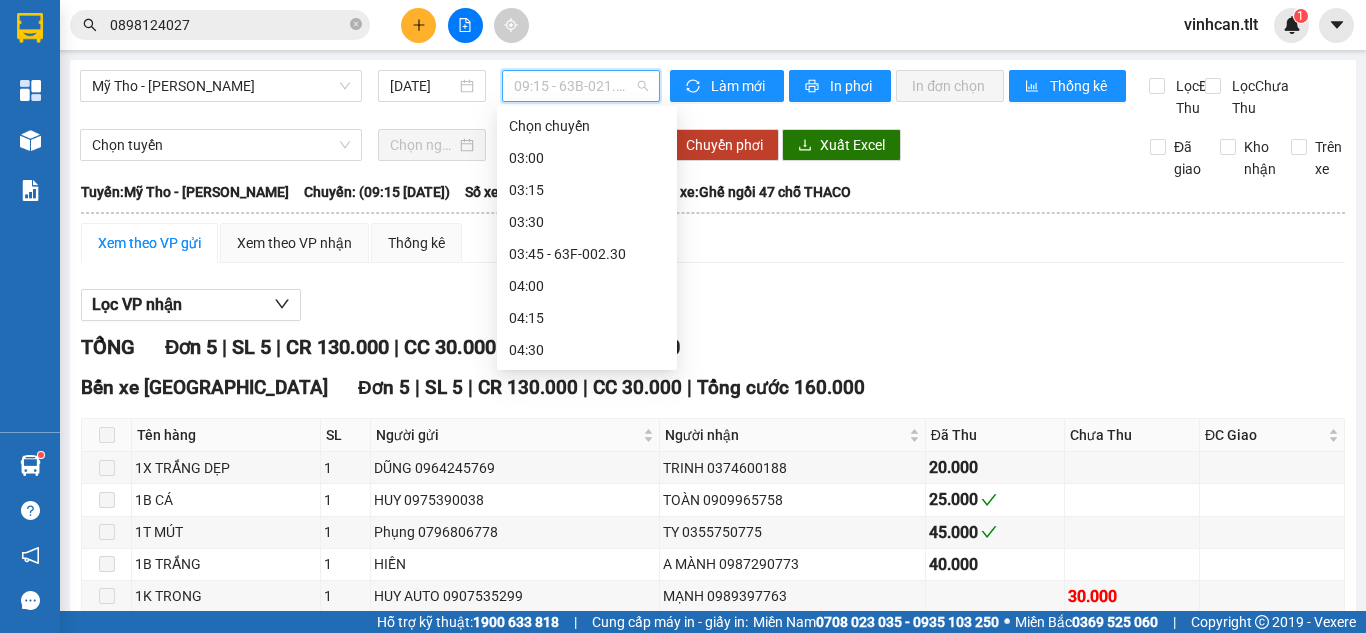 click on "09:00" at bounding box center [587, 926] 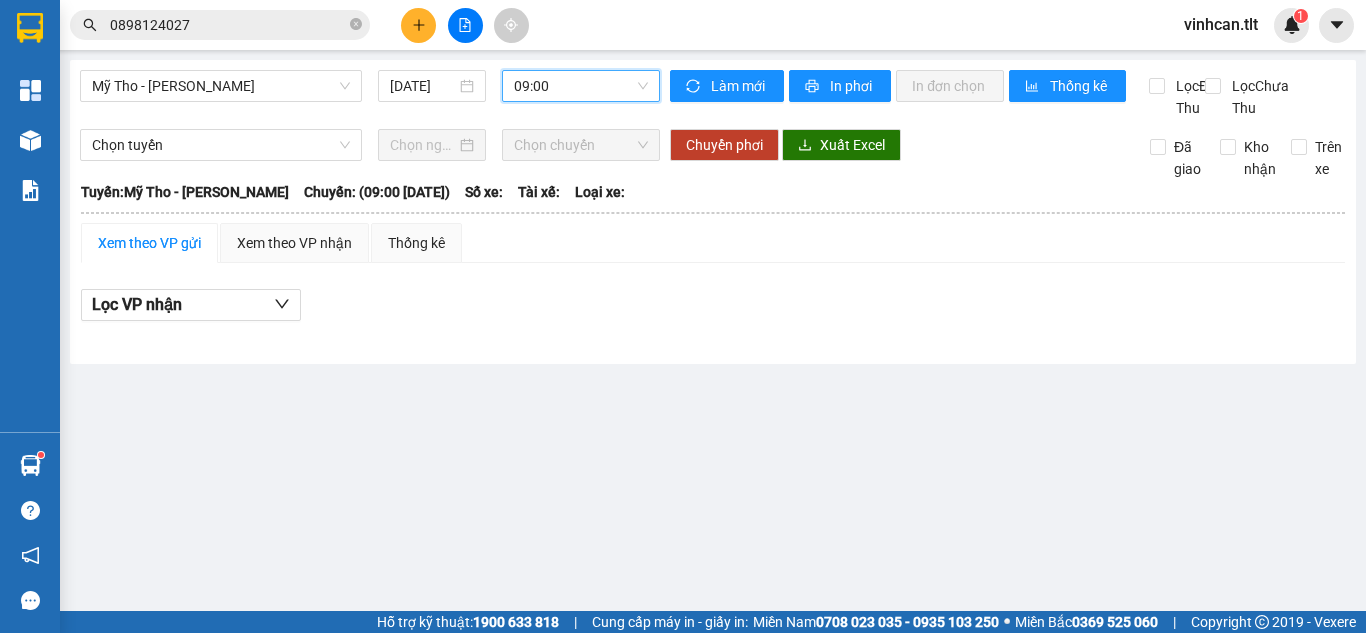 click on "09:00" at bounding box center [581, 86] 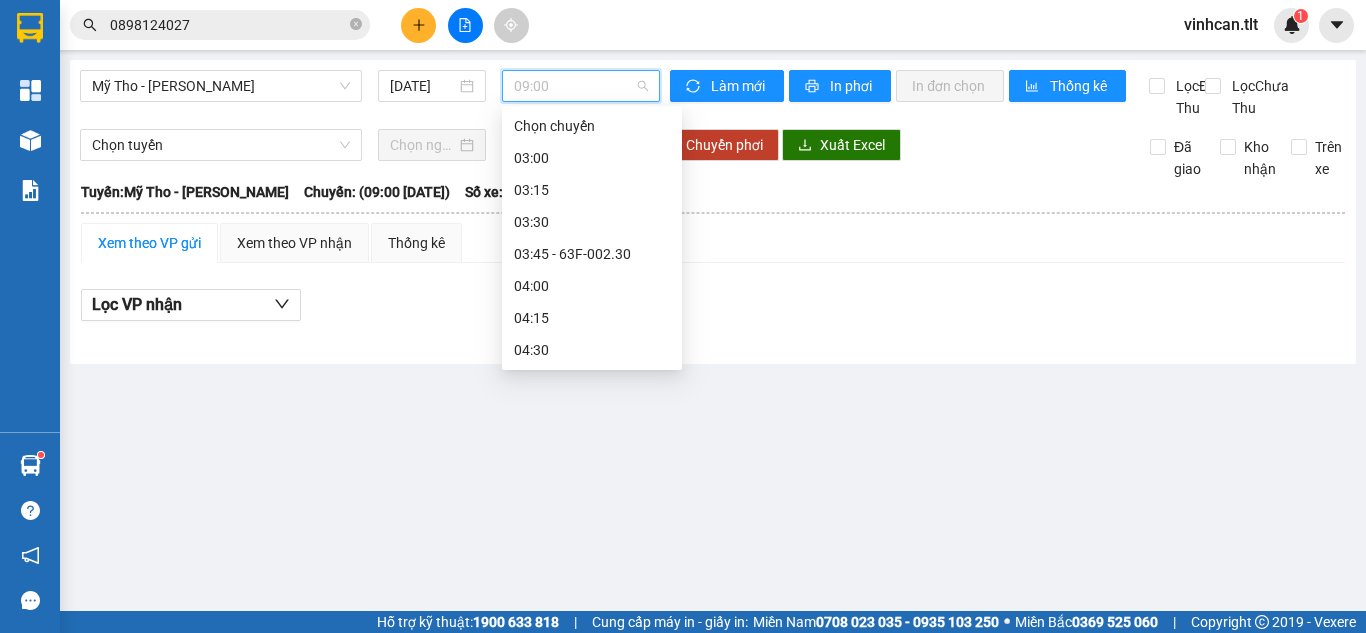 click on "08:45     - 63H-049.51" at bounding box center (592, 894) 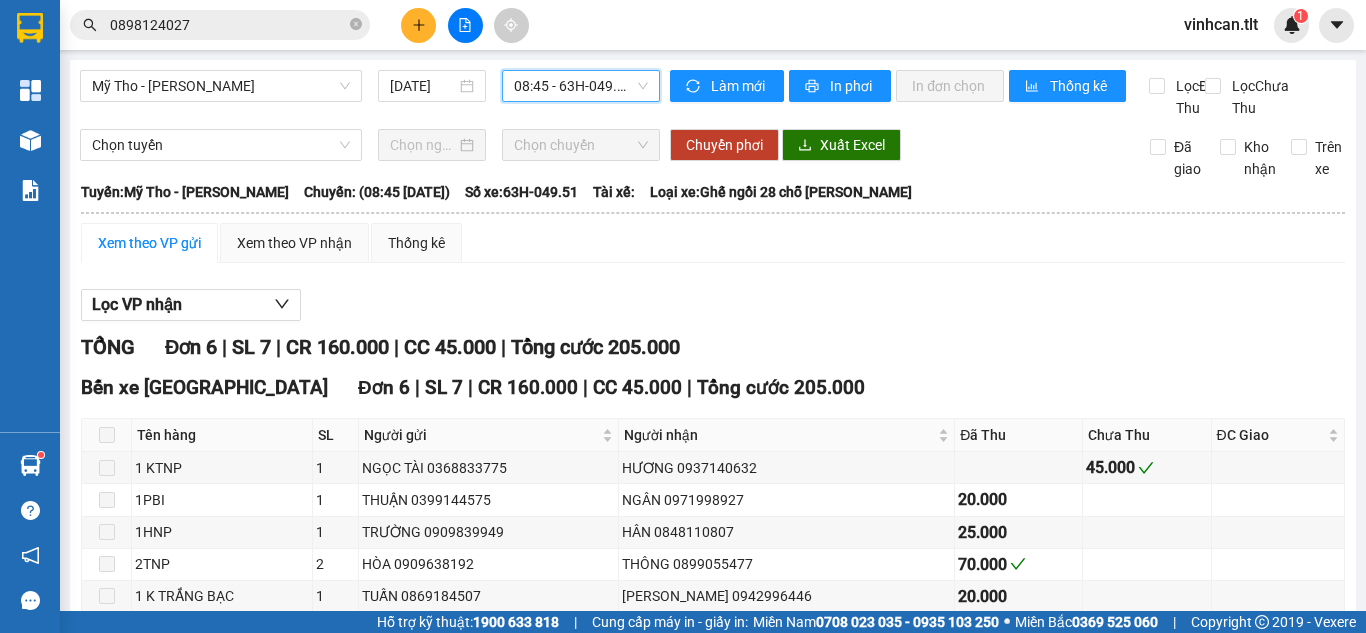 click on "08:45     - 63H-049.51" at bounding box center (581, 86) 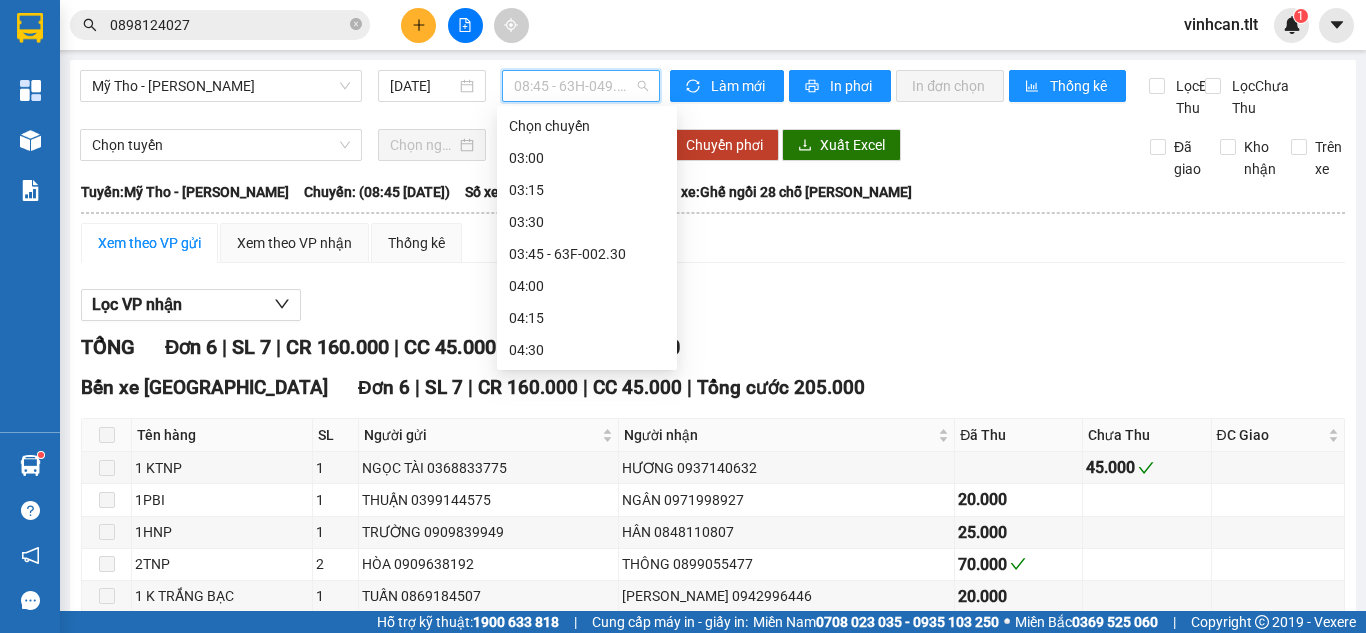 click on "08:30     - 63B-015.38" at bounding box center [587, 862] 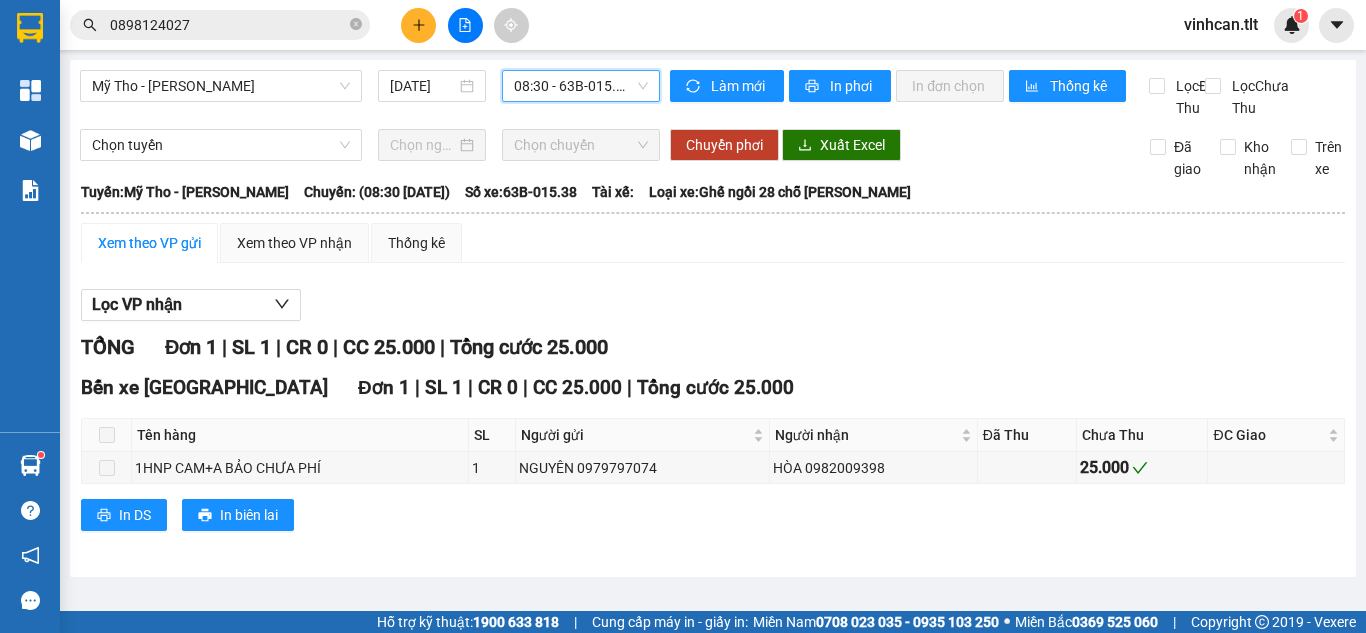 click on "08:30     - 63B-015.38" at bounding box center (581, 86) 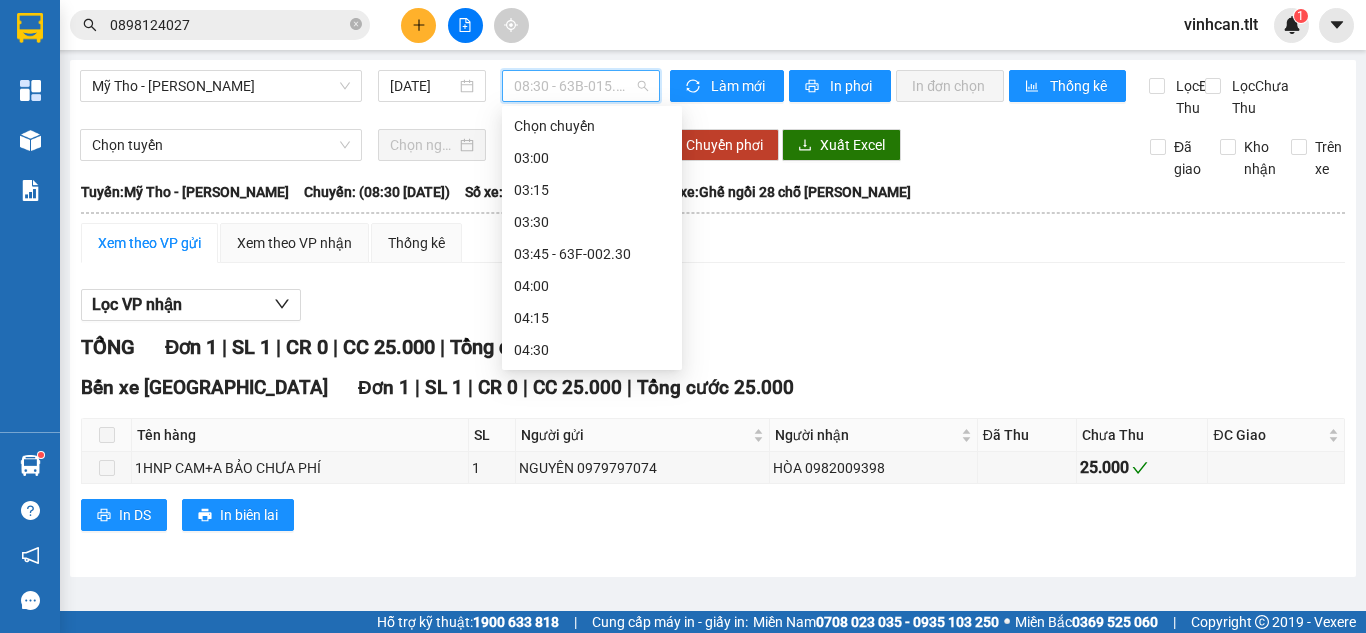 click on "08:15" at bounding box center [592, 830] 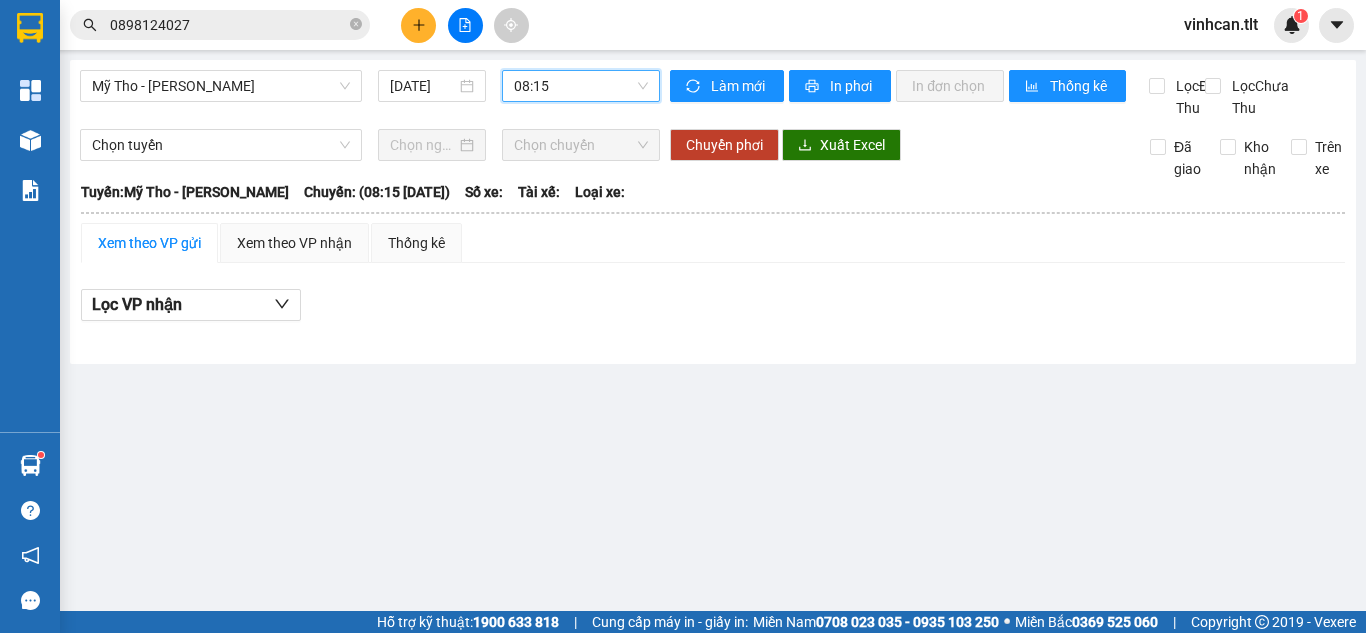 click on "08:15" at bounding box center [581, 86] 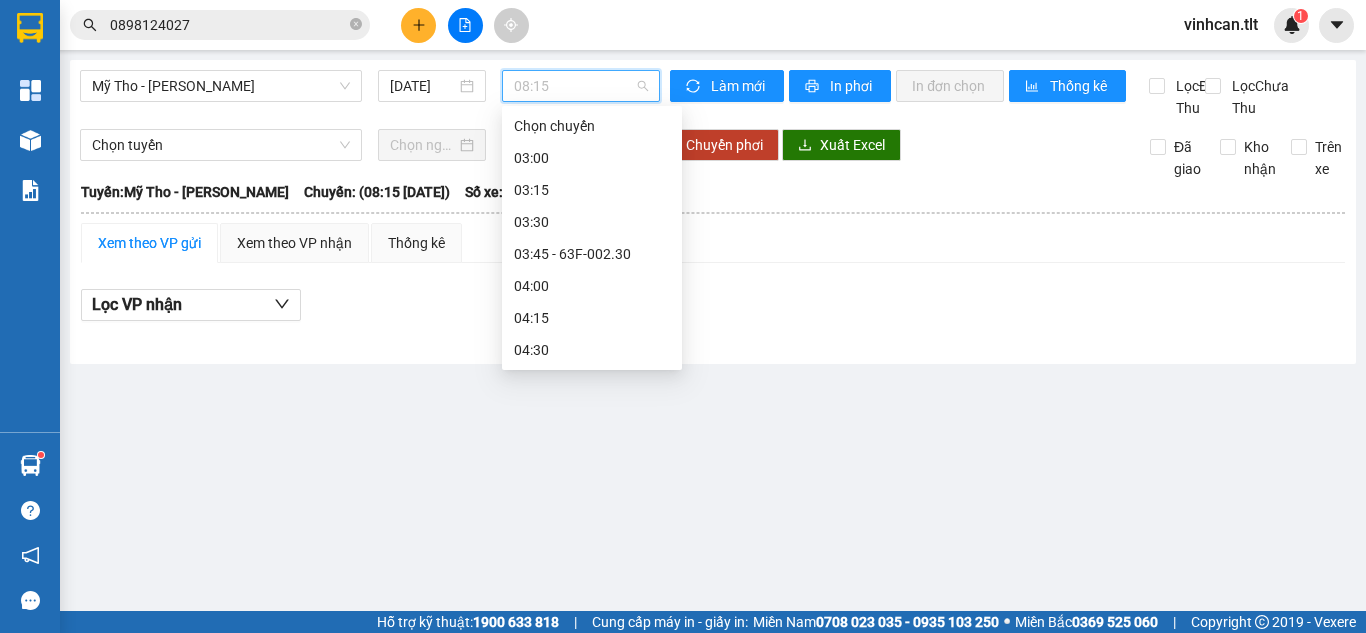 click on "08:00     - 63F-002.12" at bounding box center [592, 798] 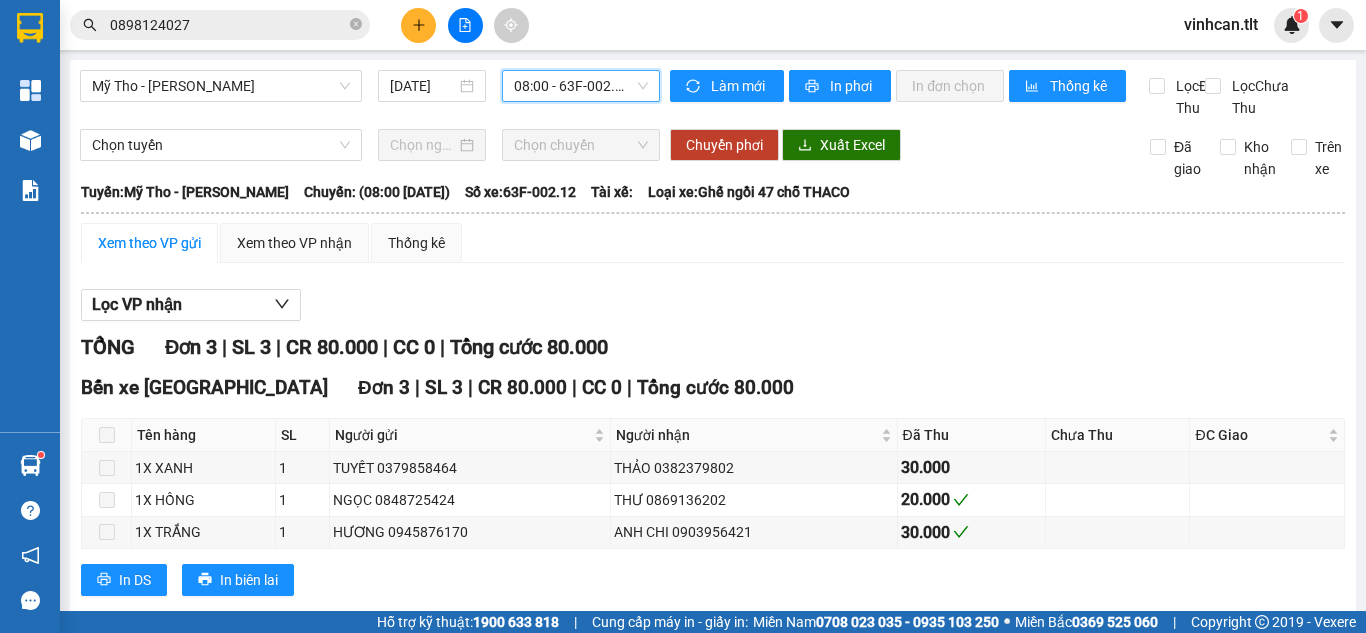 click on "08:00     - 63F-002.12" at bounding box center [581, 86] 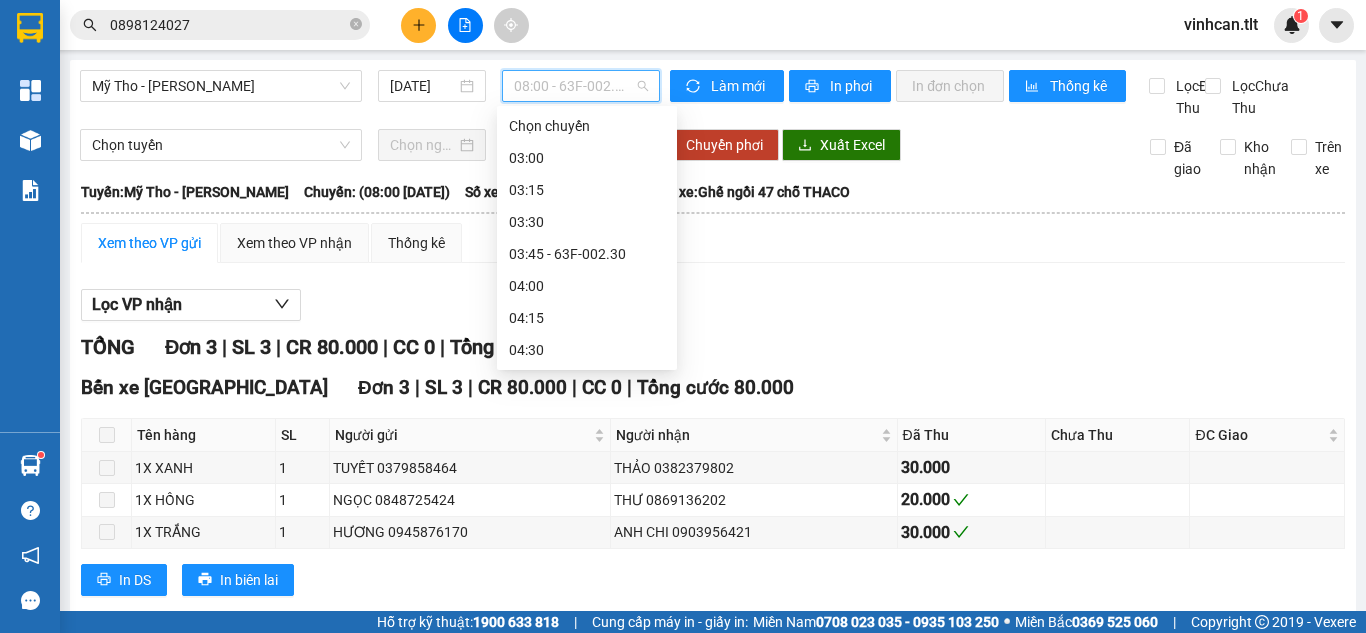 click on "10:25   (TC)   - 63F-002.46" at bounding box center (587, 1118) 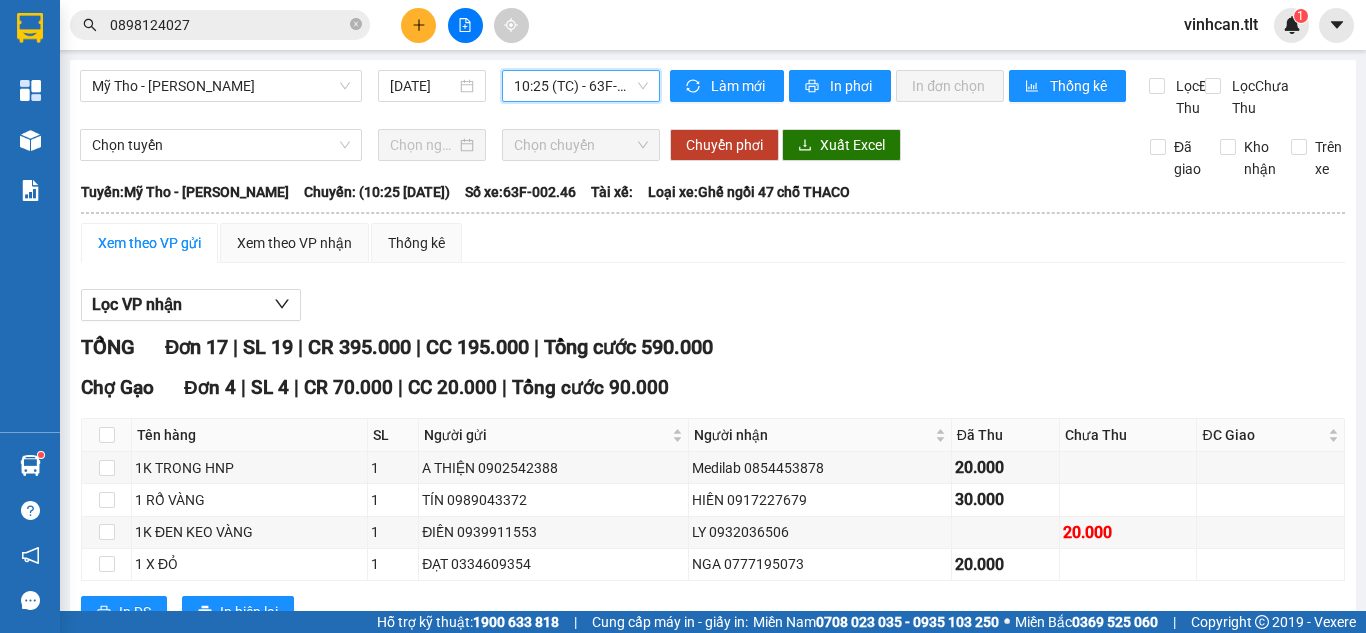 click on "10:25   (TC)   - 63F-002.46" at bounding box center (581, 86) 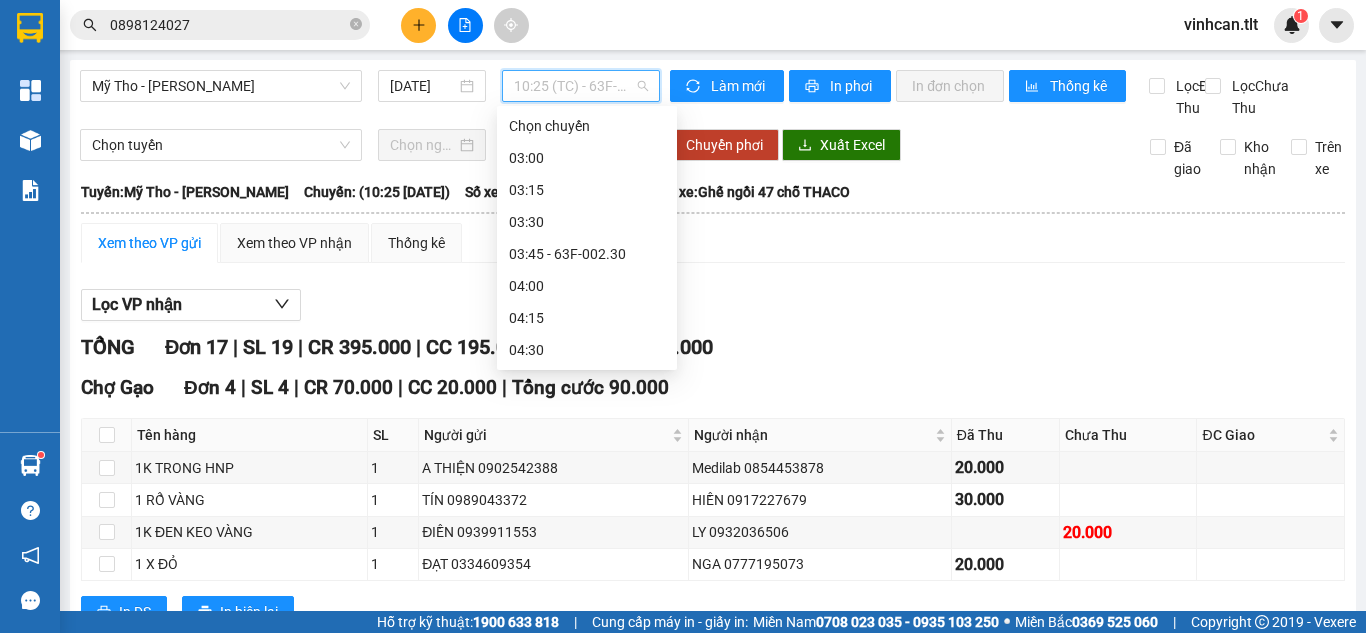 click on "10:30     - 63F-009.24" at bounding box center [587, 1150] 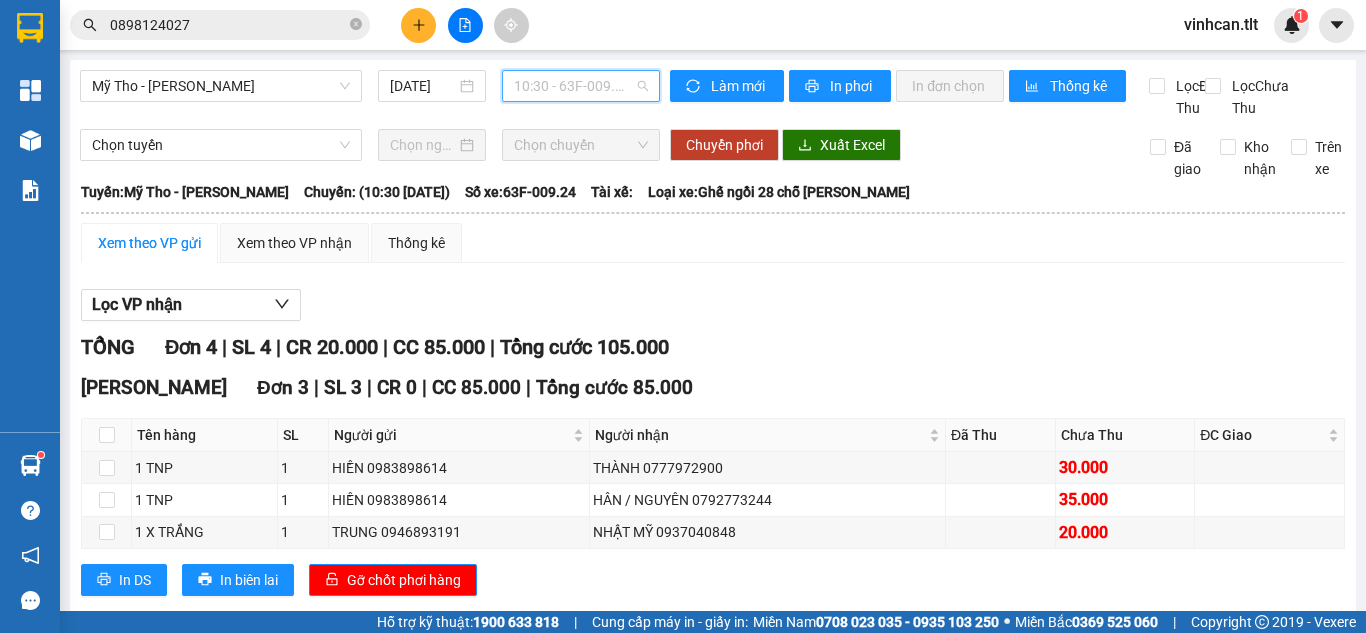 click on "10:30     - 63F-009.24" at bounding box center (581, 86) 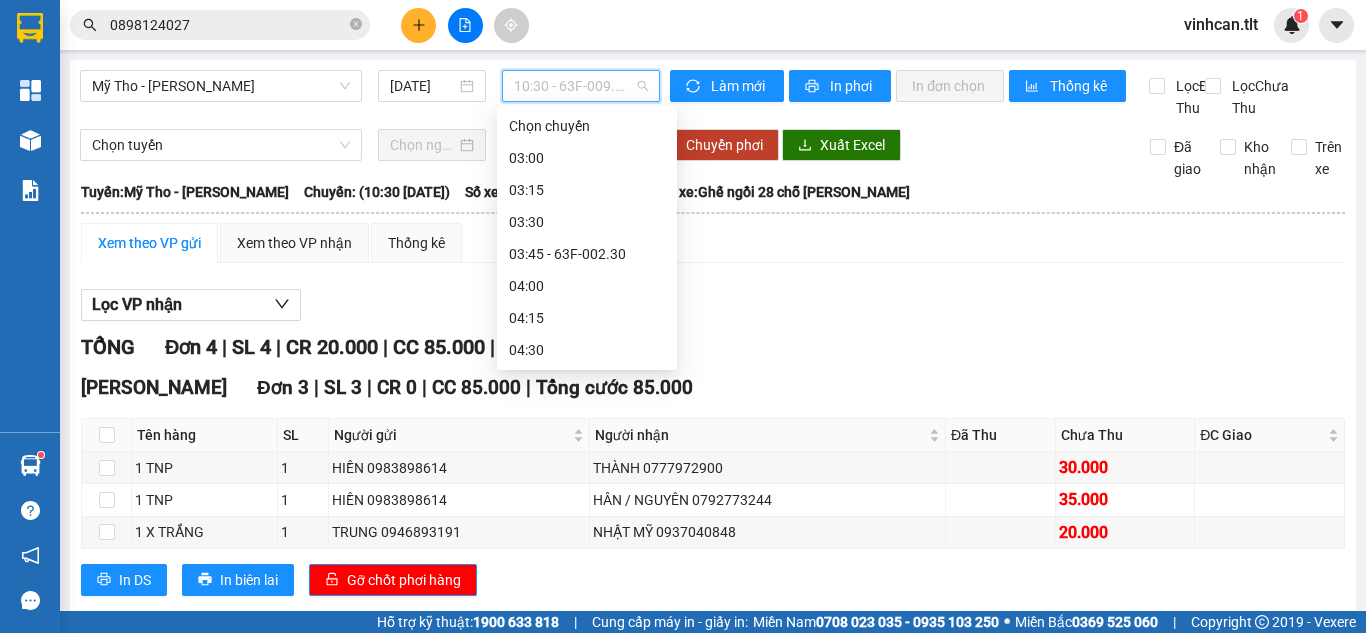 click on "10:45     - 63B-021.88" at bounding box center (587, 1182) 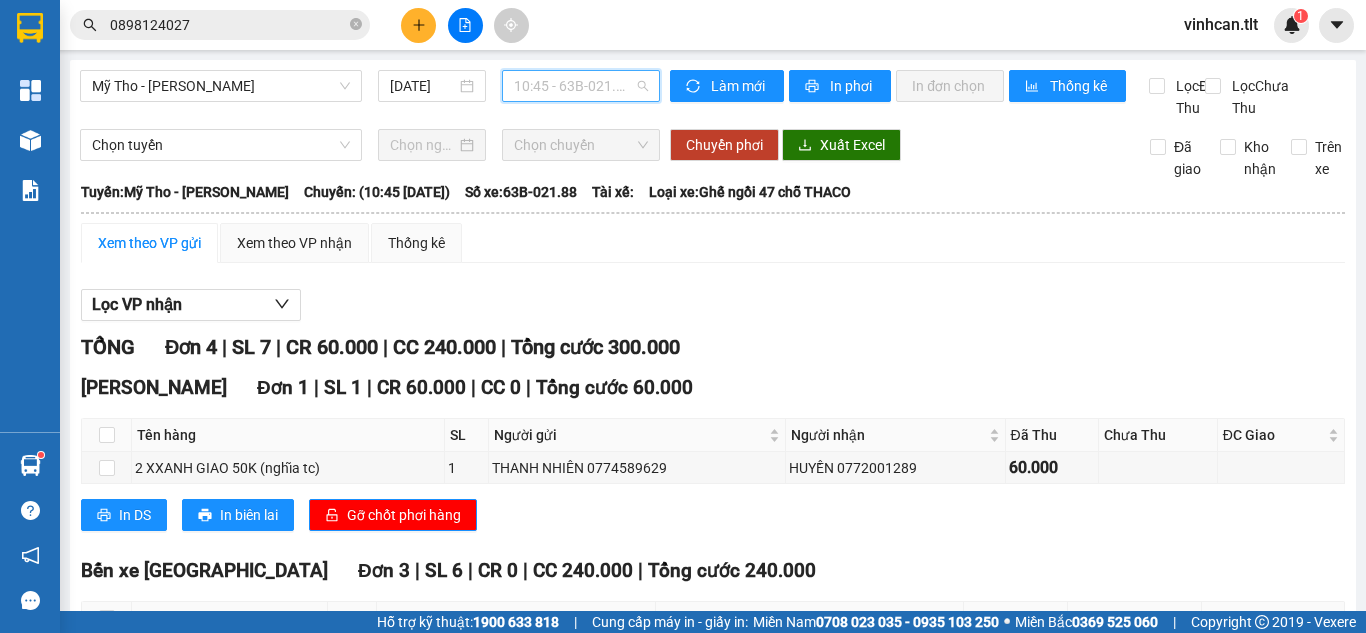 click on "10:45     - 63B-021.88" at bounding box center [581, 86] 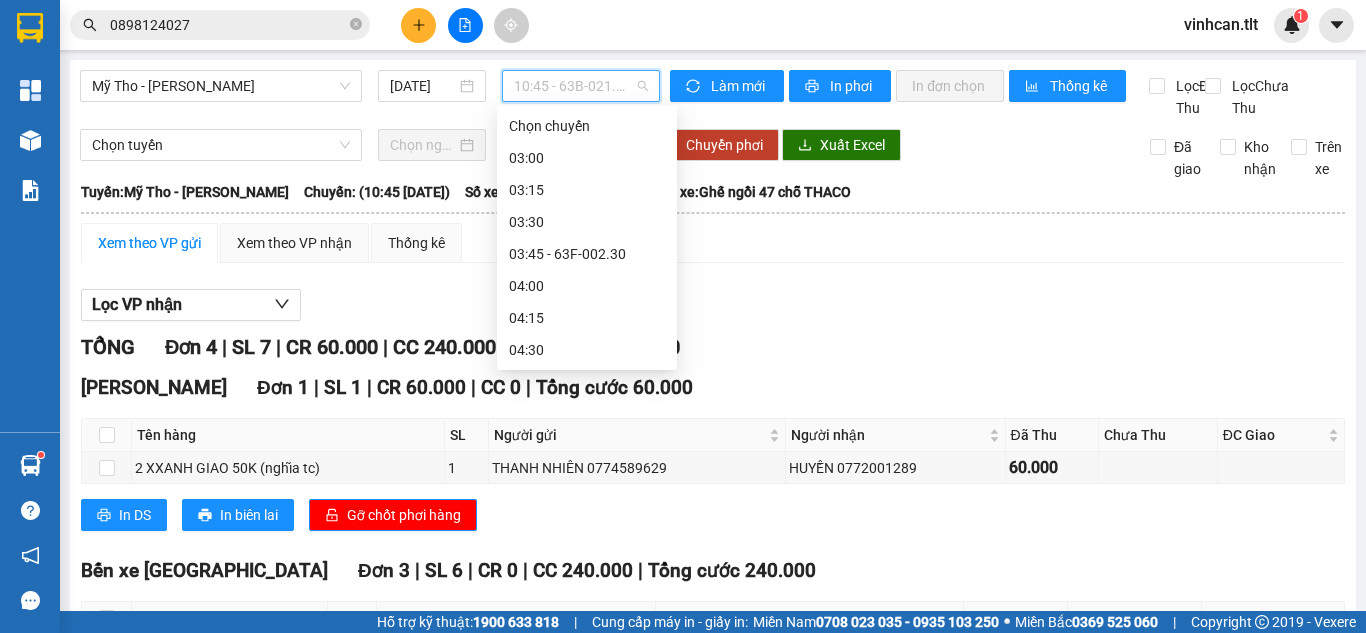 click on "11:00     - 63F-002.55" at bounding box center [587, 1214] 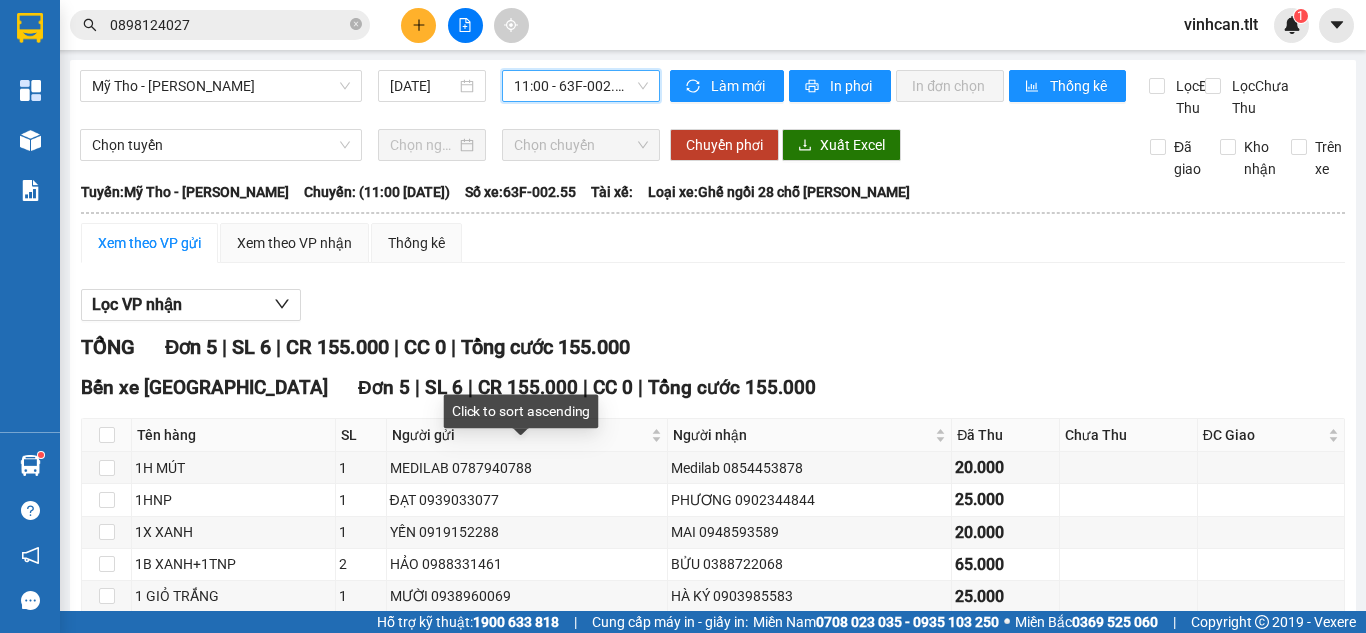 click on "11:00     - 63F-002.55" at bounding box center (581, 86) 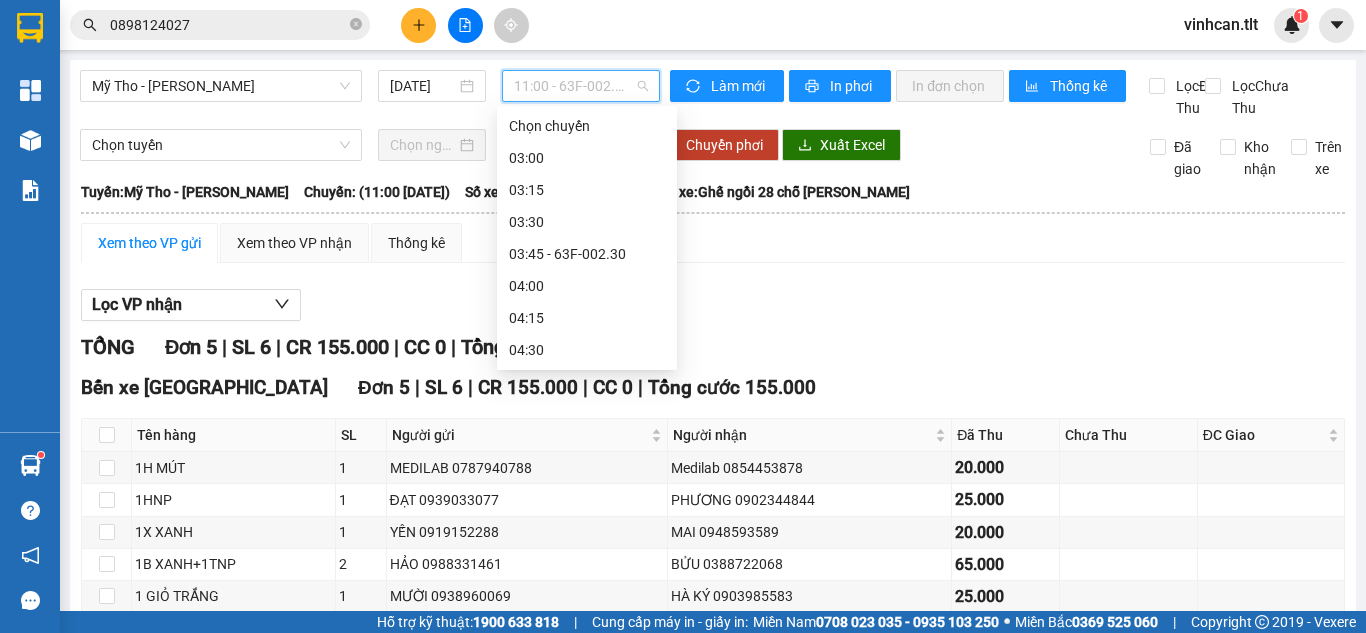 click on "11:05   (TC)   - 63B-019.47" at bounding box center [587, 1246] 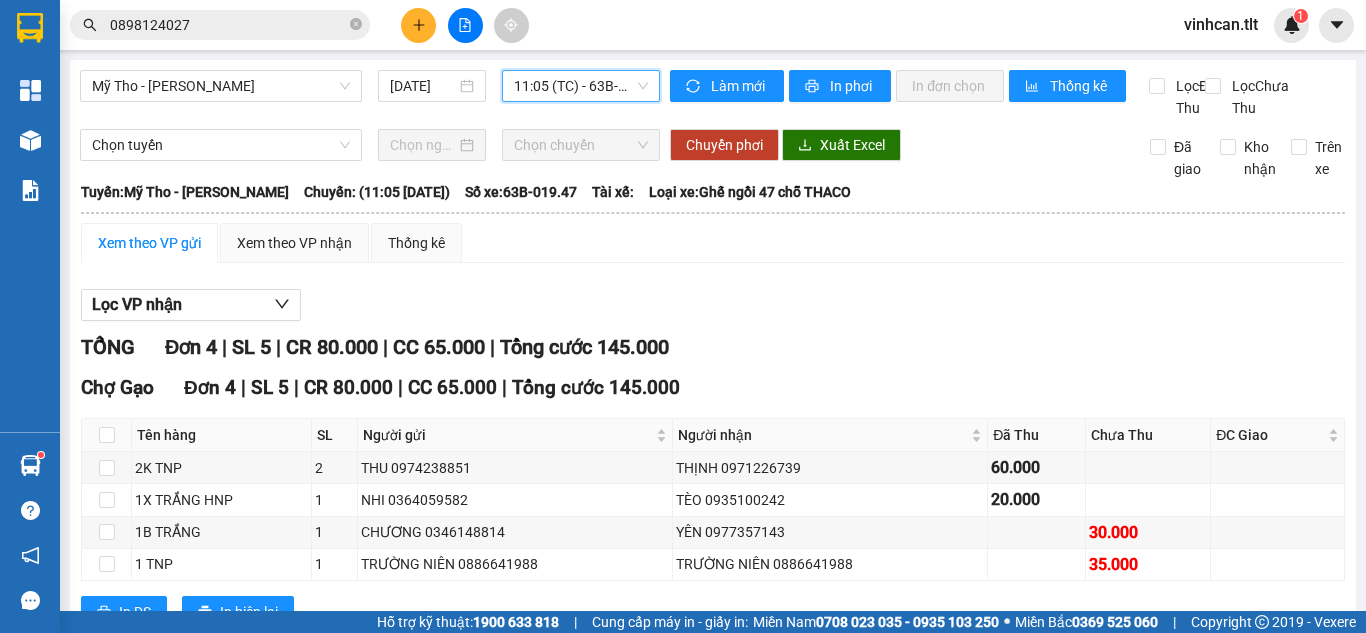 click on "Mỹ Tho - [PERSON_NAME] [DATE] 11:05 11:05   (TC)   - 63B-019.47" at bounding box center [370, 94] 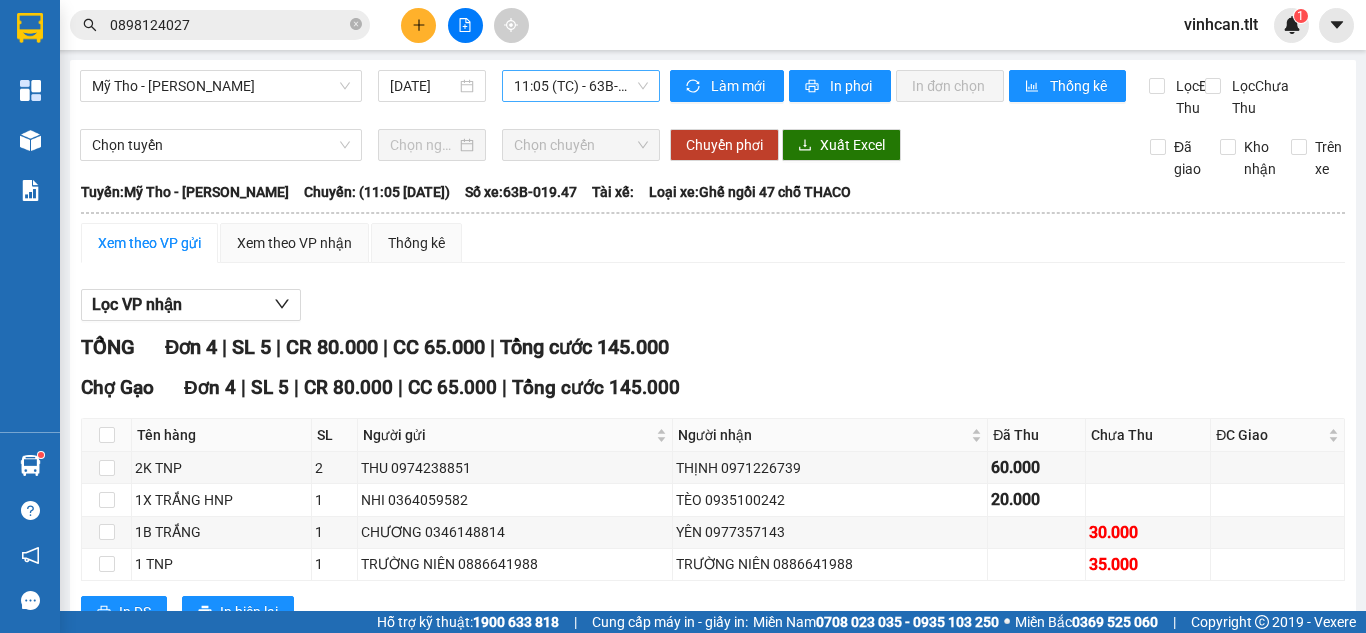 click on "11:05   (TC)   - 63B-019.47" at bounding box center [581, 86] 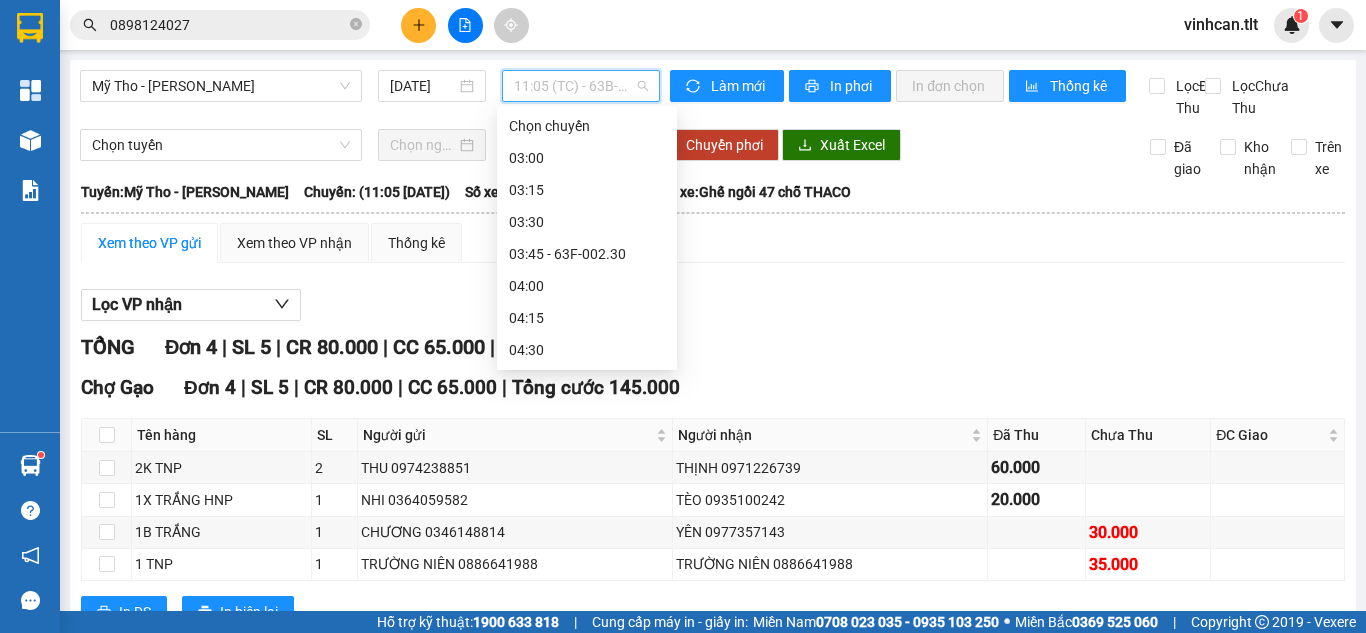 click on "12:00     - 63B-019.47" at bounding box center [587, 1374] 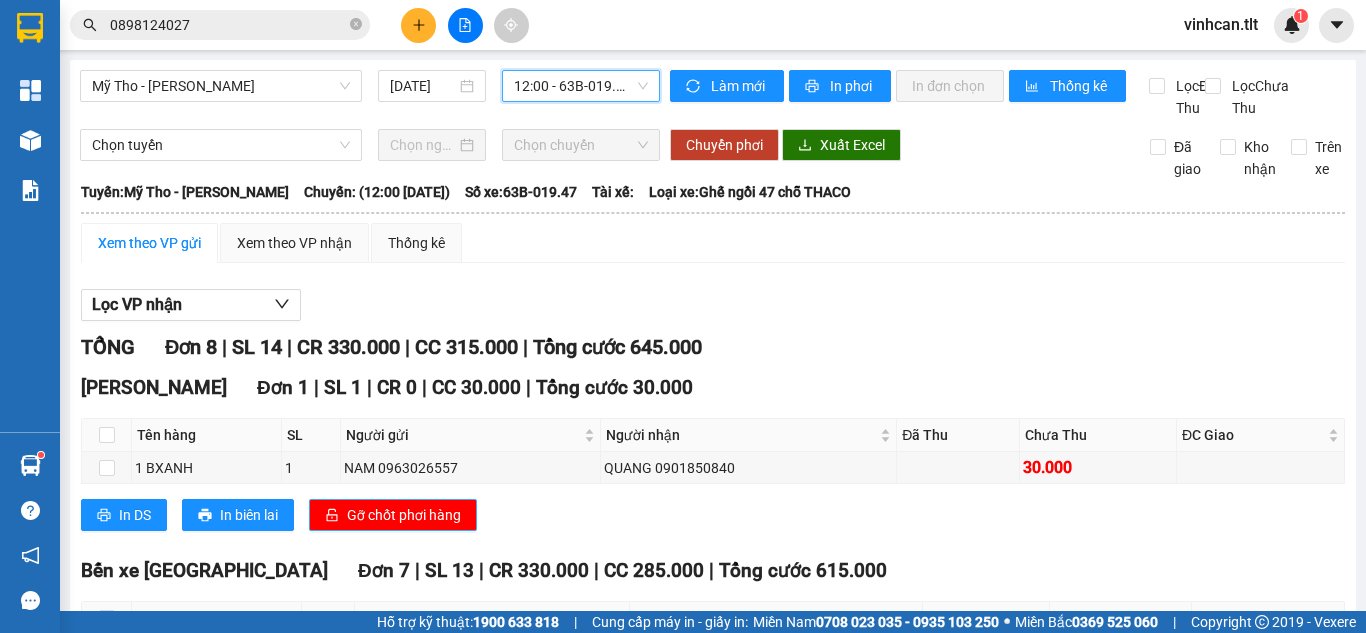 click on "Gỡ chốt phơi hàng" at bounding box center [404, 515] 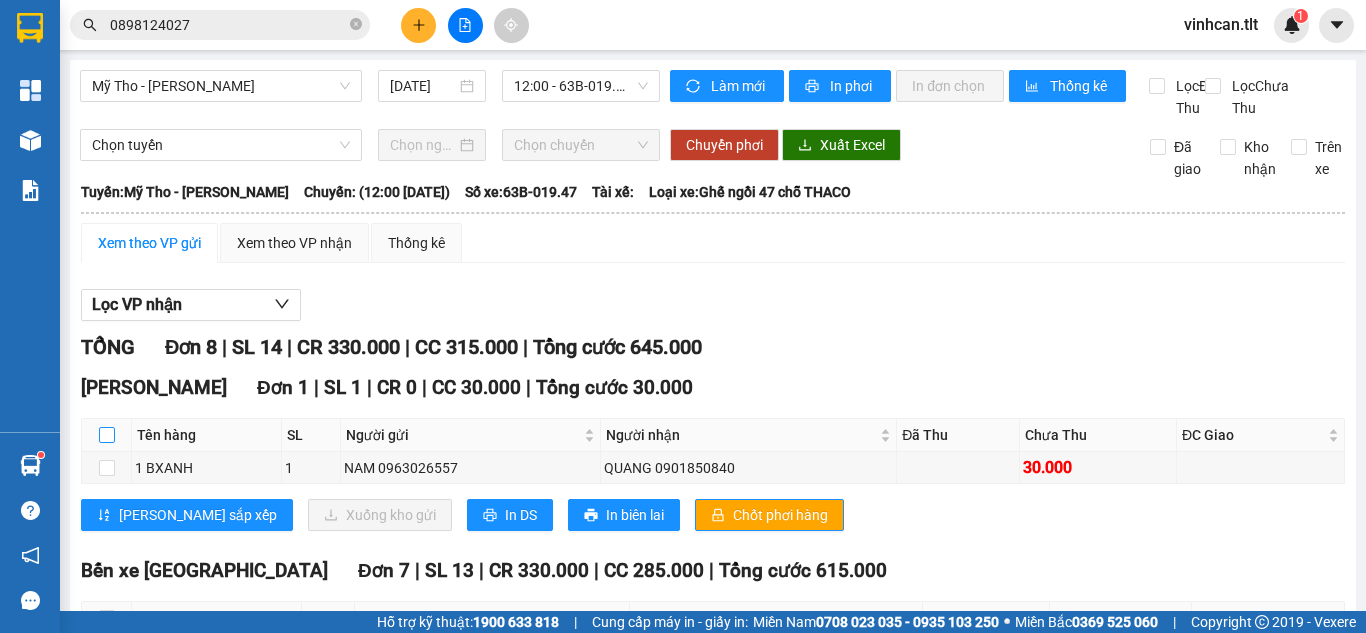 click at bounding box center [107, 435] 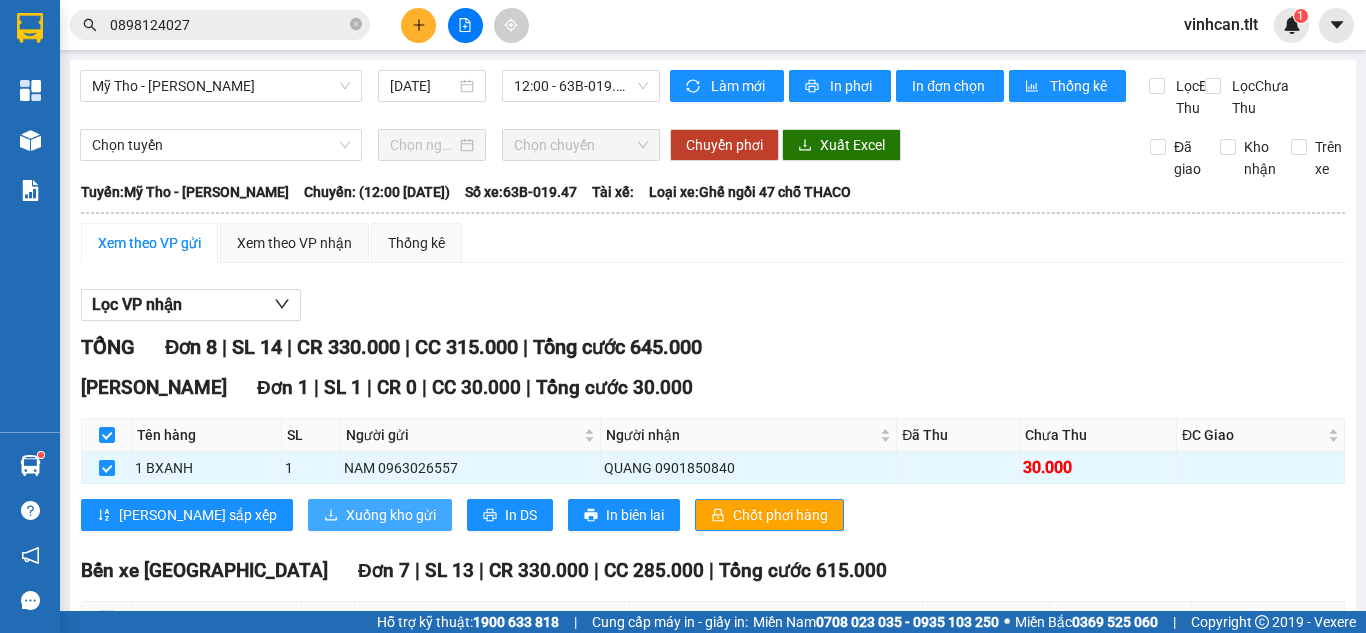 click on "Xuống kho gửi" at bounding box center [391, 515] 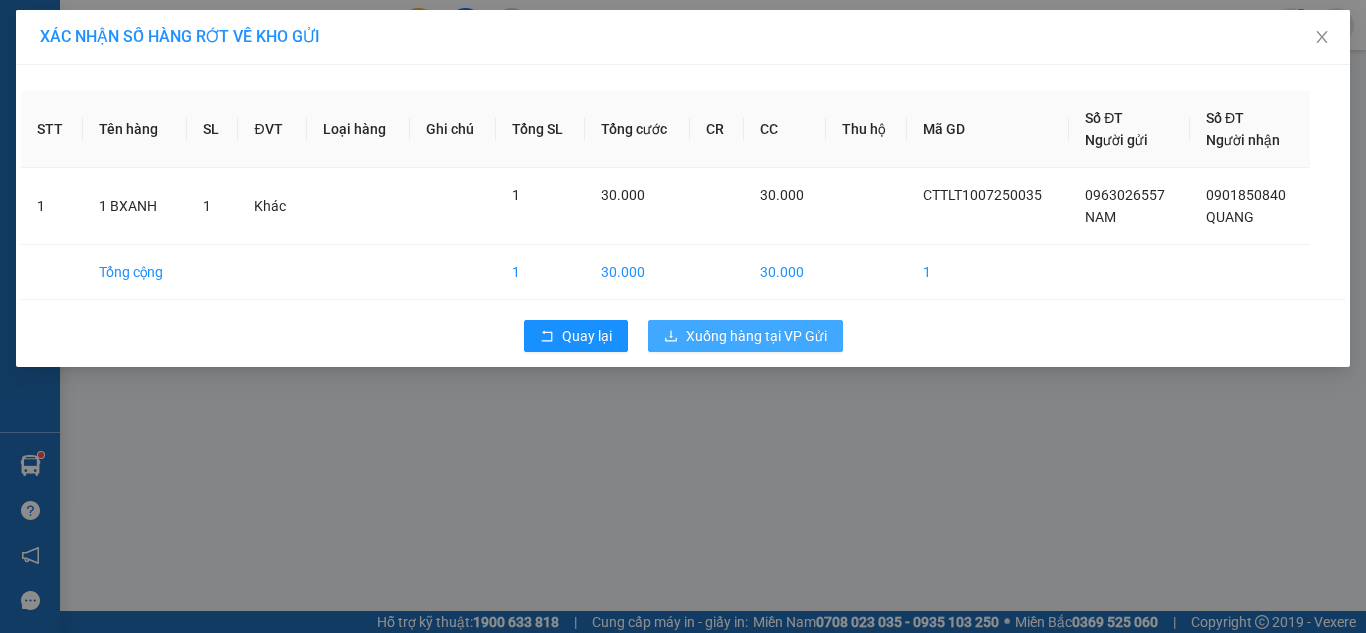 click on "Xuống hàng tại VP Gửi" at bounding box center (756, 336) 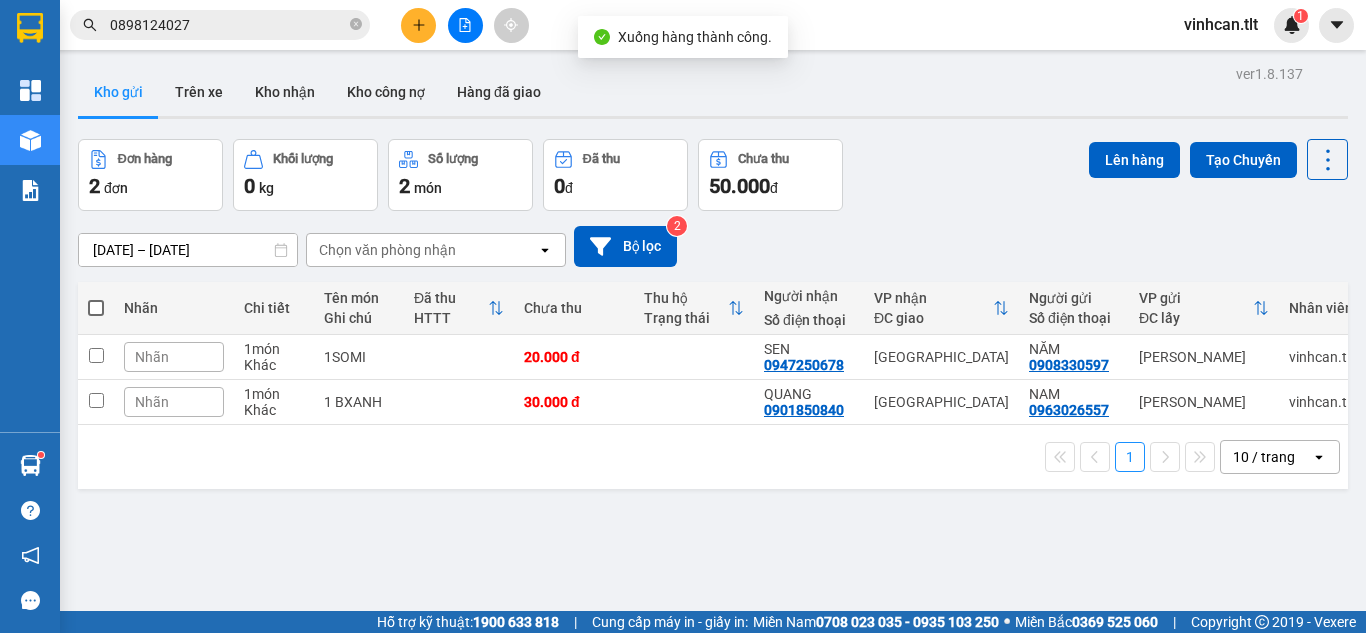 click at bounding box center (418, 25) 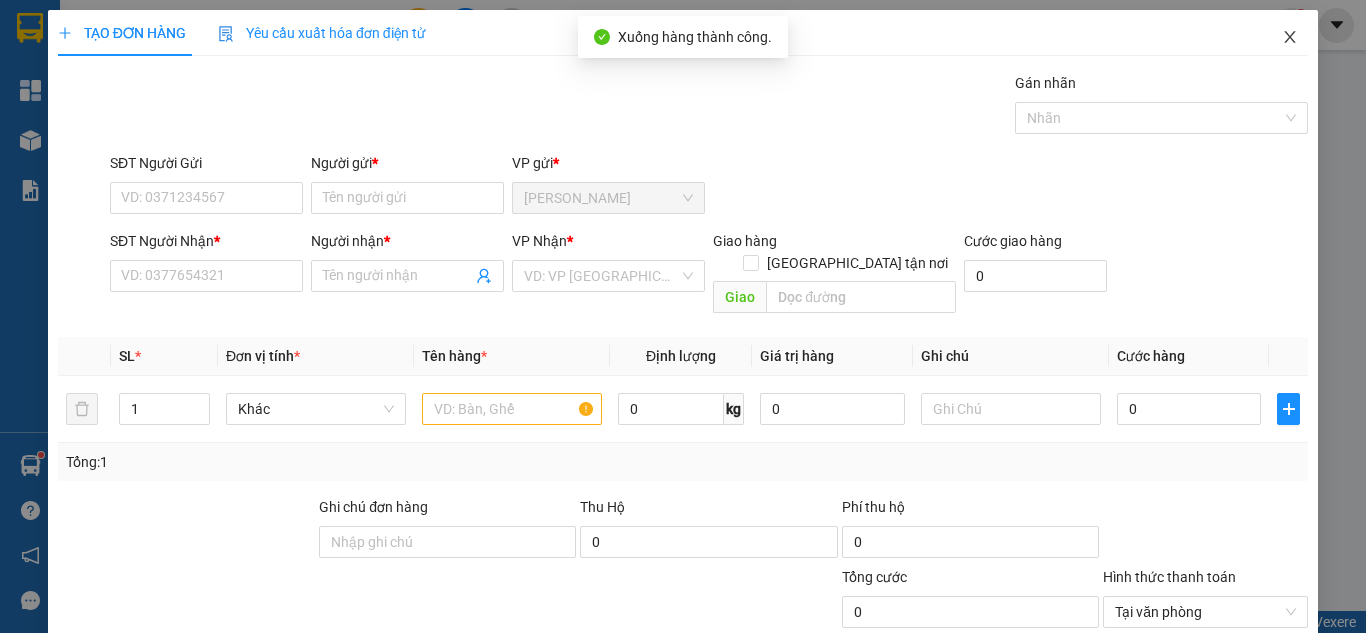 click at bounding box center [1290, 38] 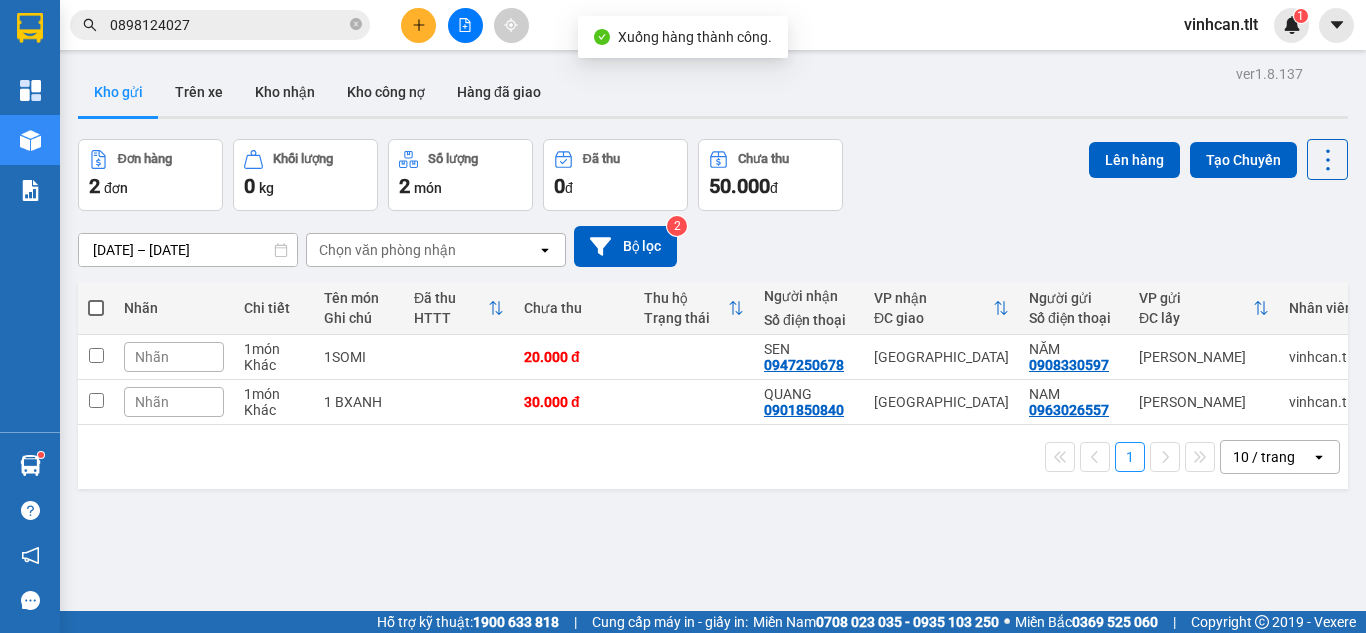 click 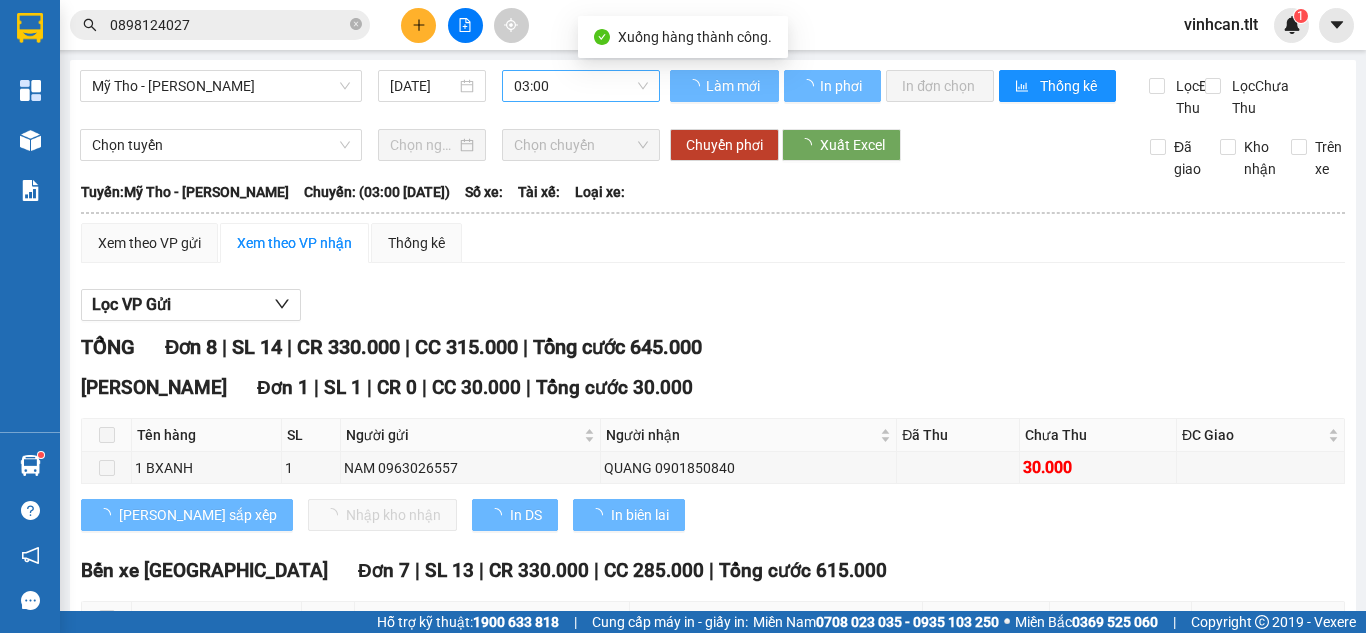 click on "03:00" at bounding box center (581, 86) 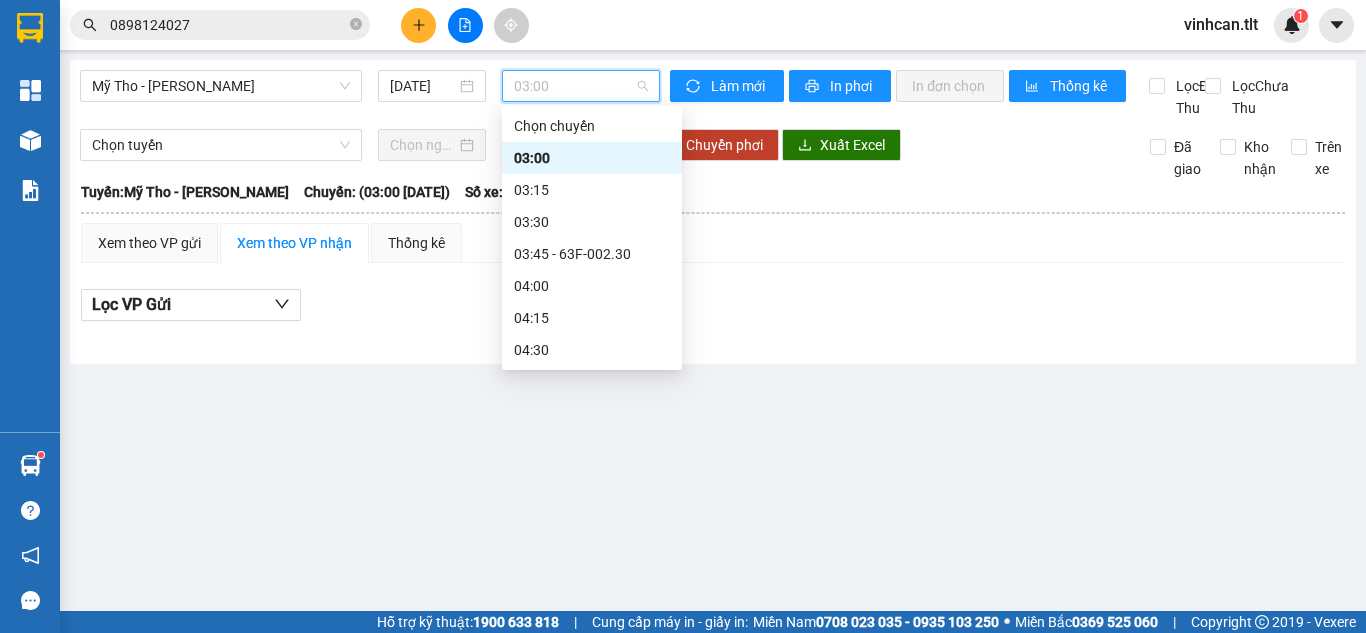 click on "10:15     - 63B-021.88" at bounding box center [592, 1086] 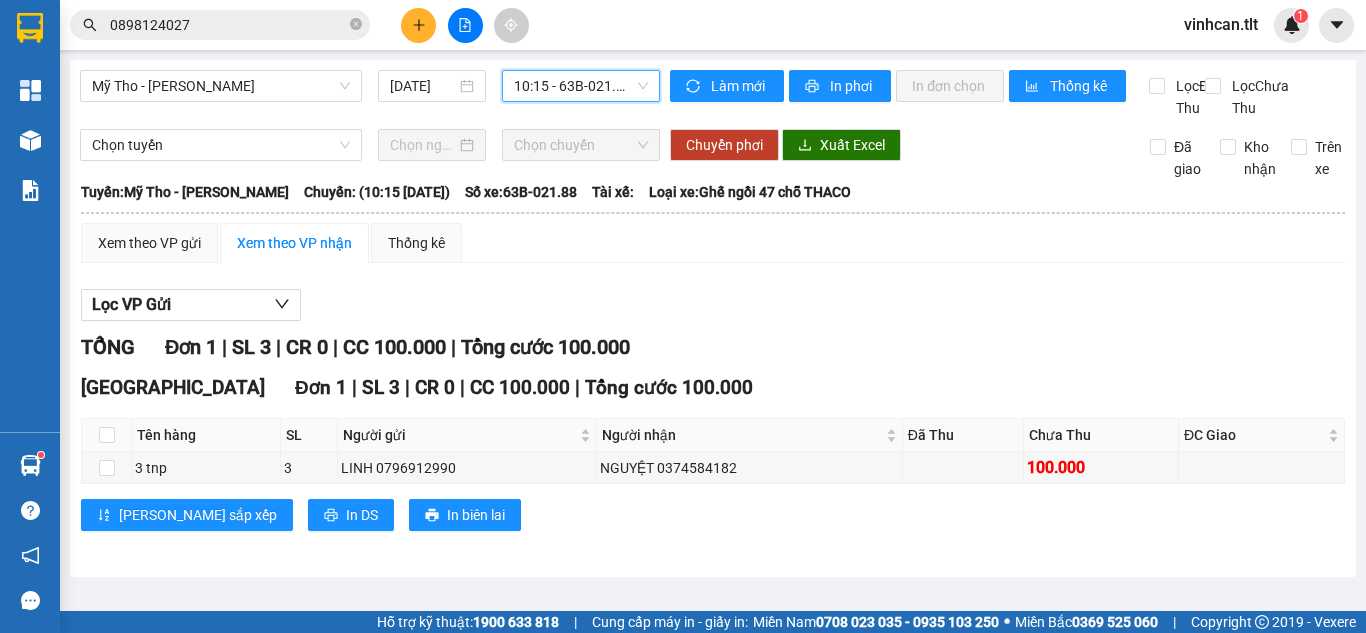 click on "10:15     - 63B-021.88" at bounding box center [581, 86] 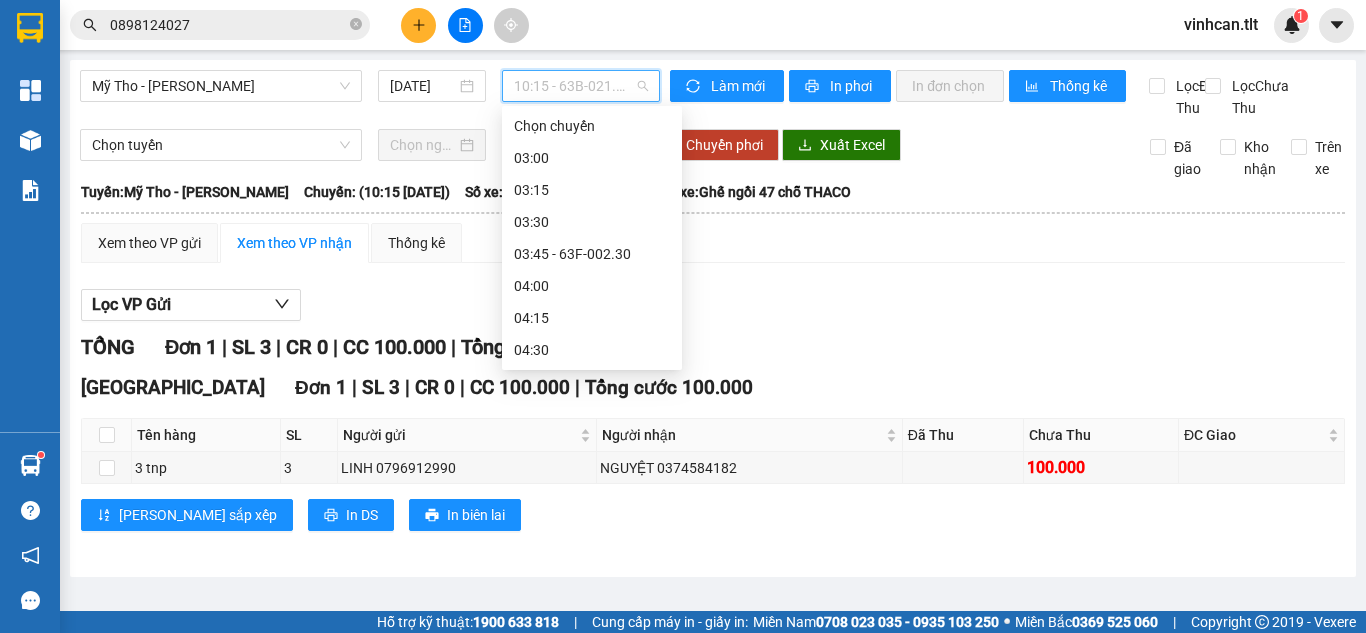click on "10:25   (TC)   - 63F-002.46" at bounding box center (592, 1118) 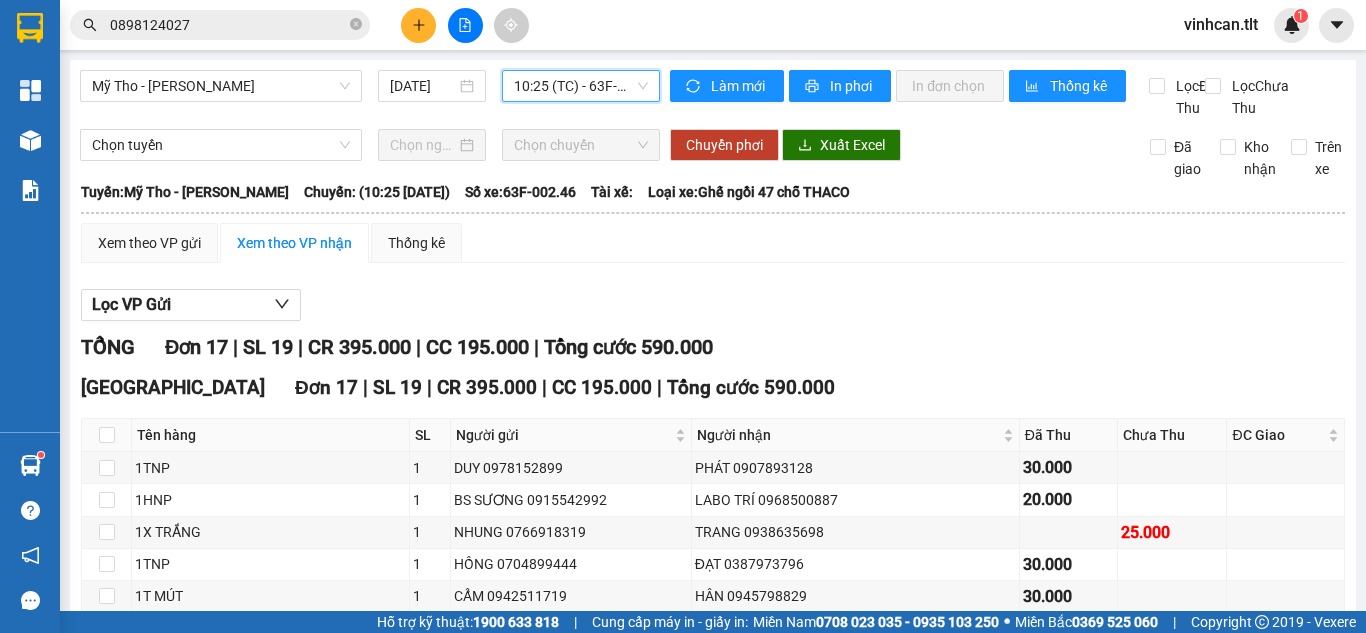 click on "Xem theo VP nhận" at bounding box center (294, 243) 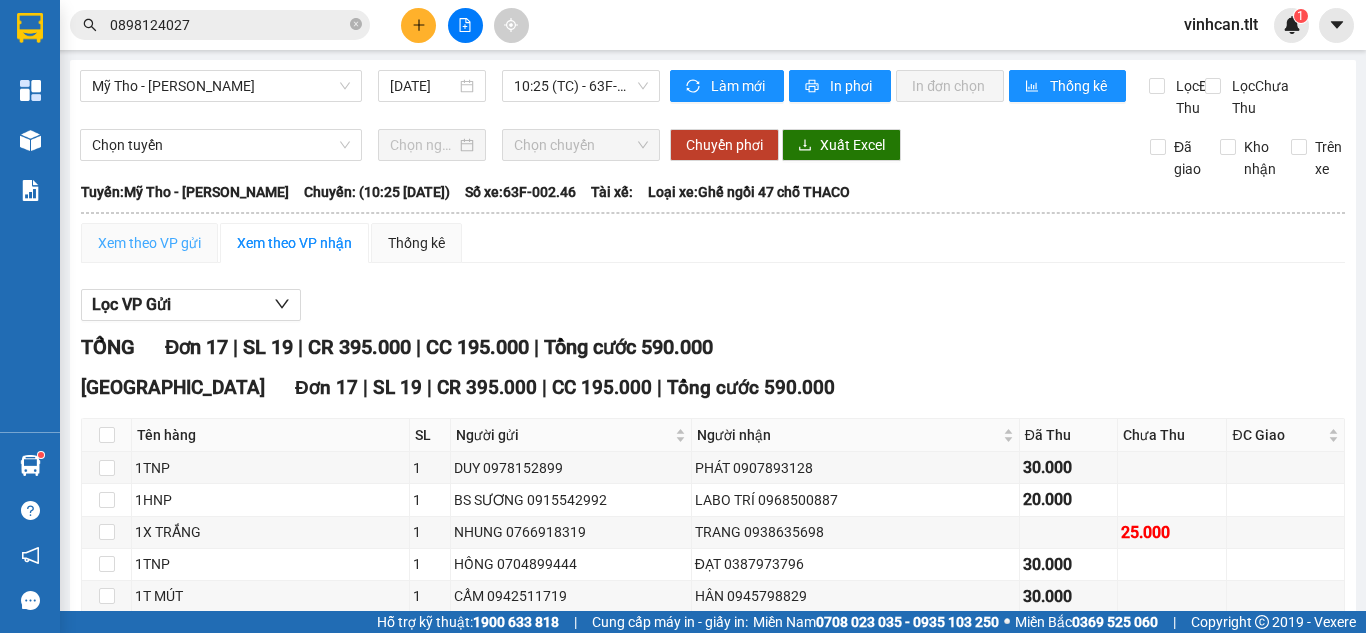 click on "Xem theo VP gửi" at bounding box center [149, 243] 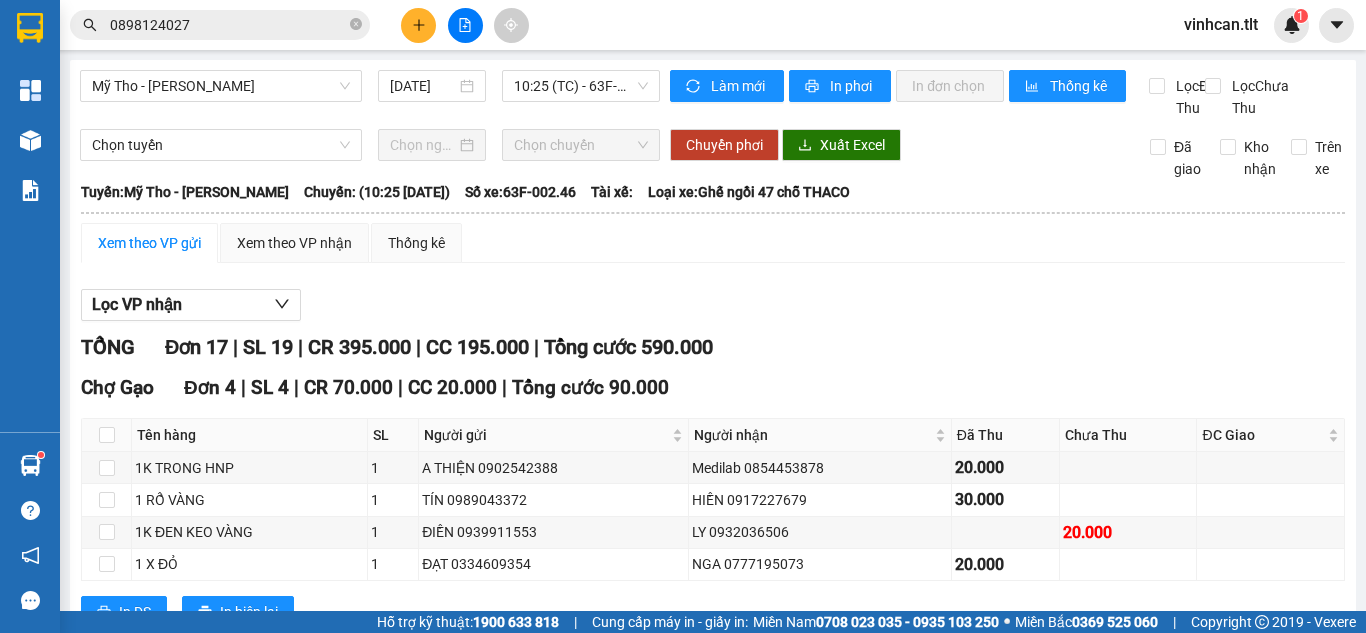 click on "Gỡ chốt phơi hàng" at bounding box center [404, 1106] 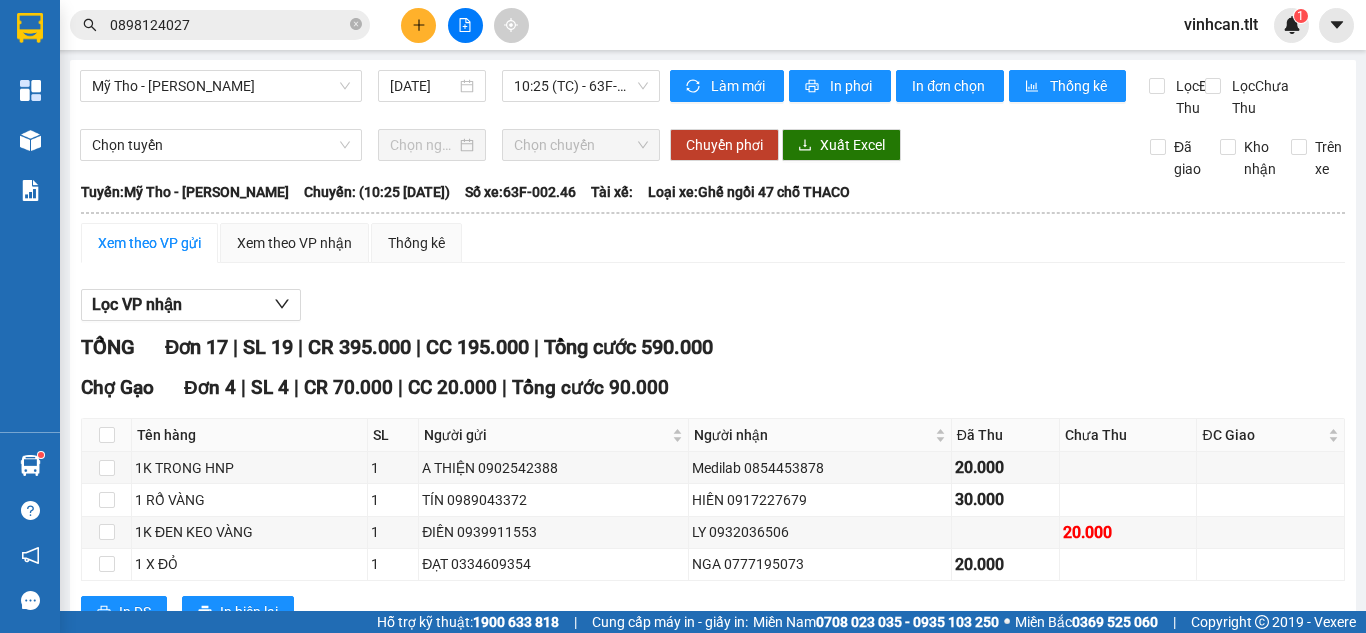 click on "Xuống kho gửi" at bounding box center (391, 1106) 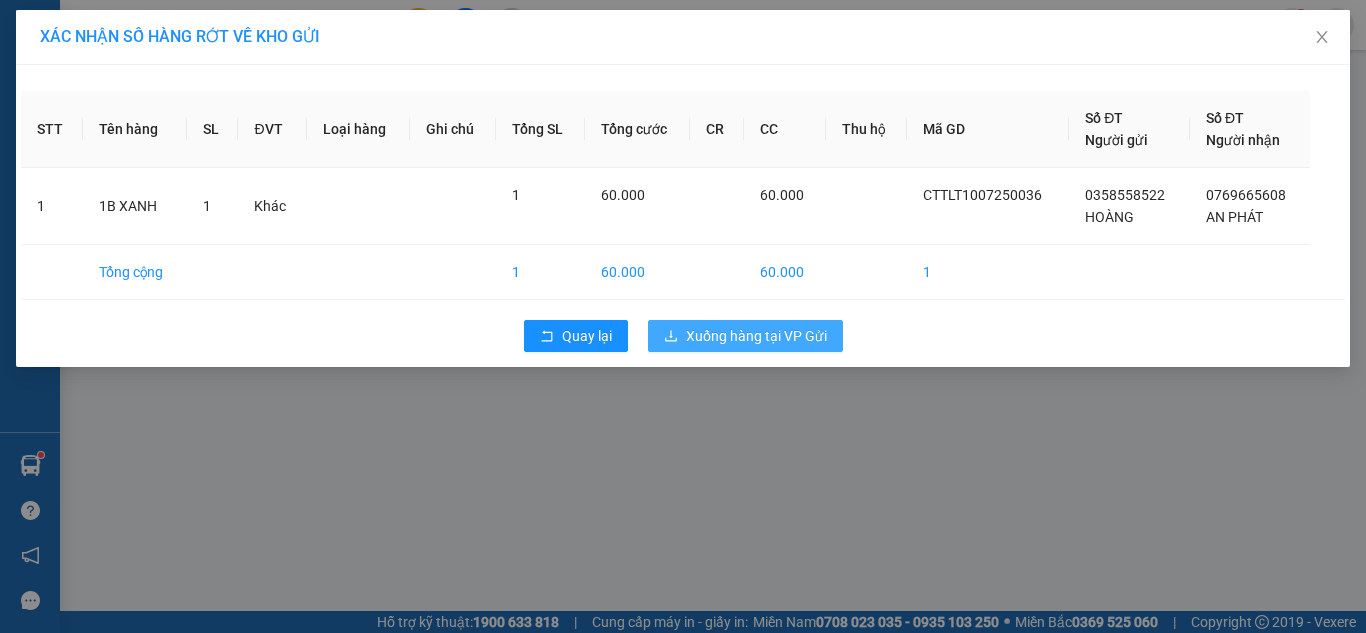 click on "Xuống hàng tại VP Gửi" at bounding box center (745, 336) 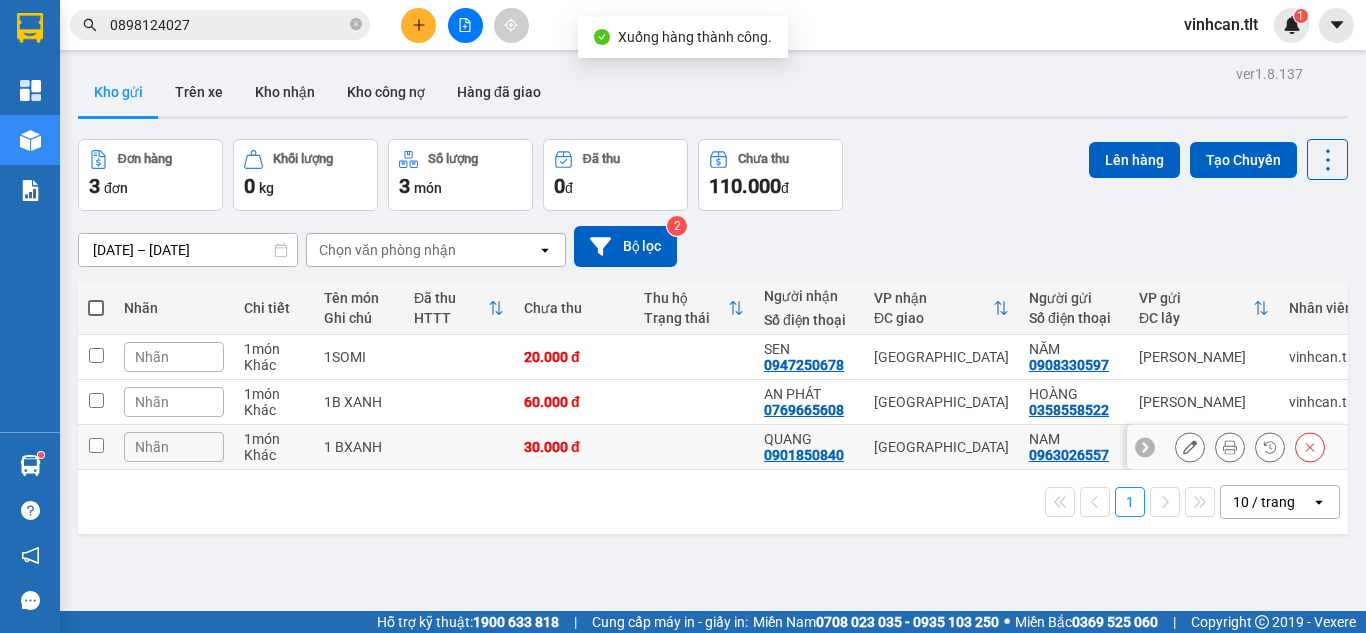 click at bounding box center [96, 447] 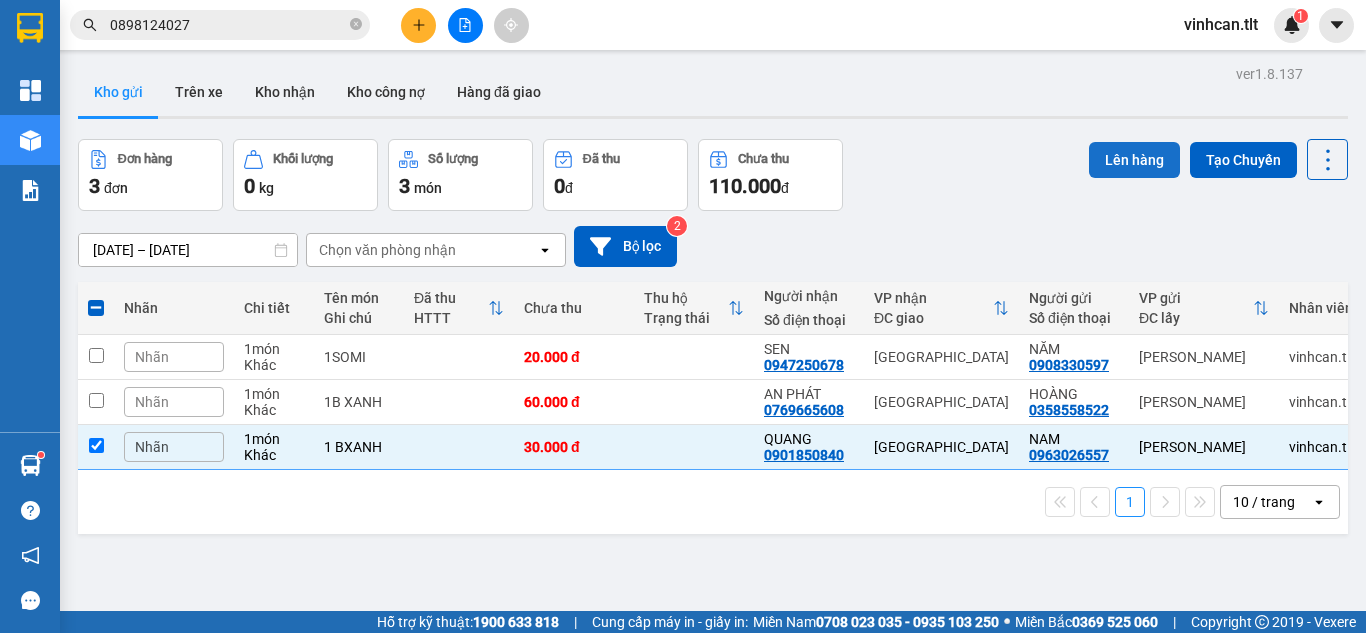 click on "Lên hàng" at bounding box center (1134, 160) 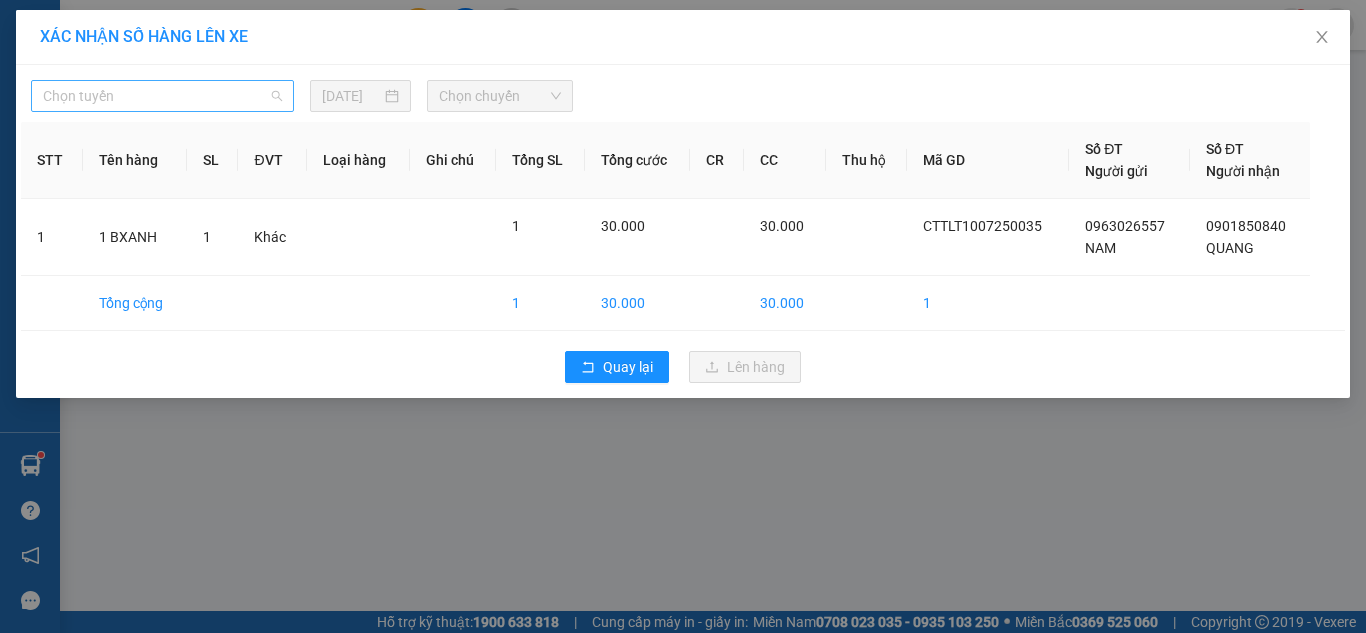 click on "Chọn tuyến" at bounding box center (162, 96) 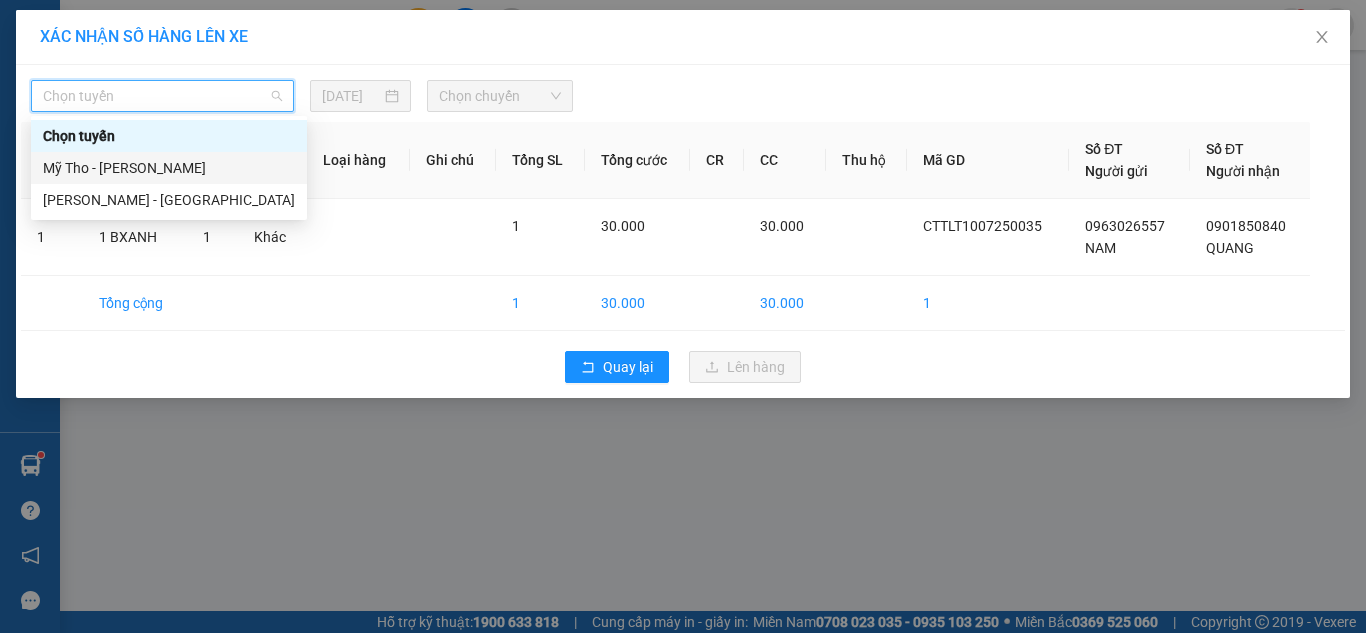 drag, startPoint x: 130, startPoint y: 171, endPoint x: 473, endPoint y: 134, distance: 344.98987 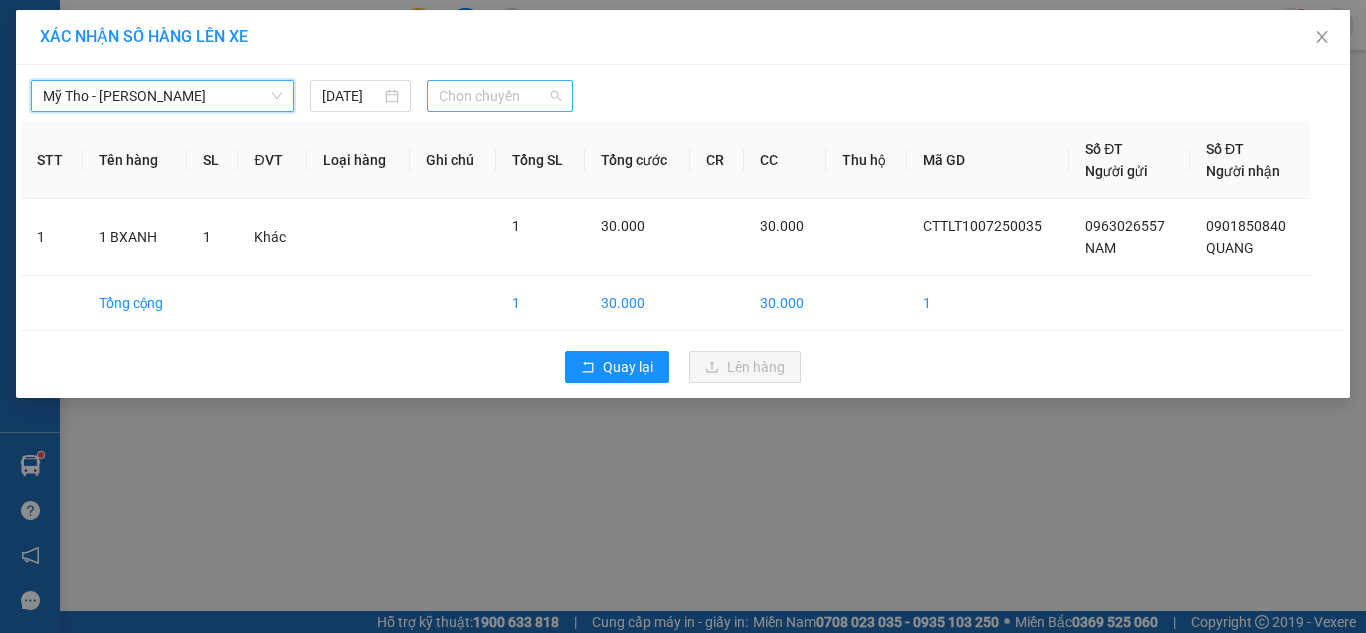 click on "Chọn chuyến" at bounding box center [500, 96] 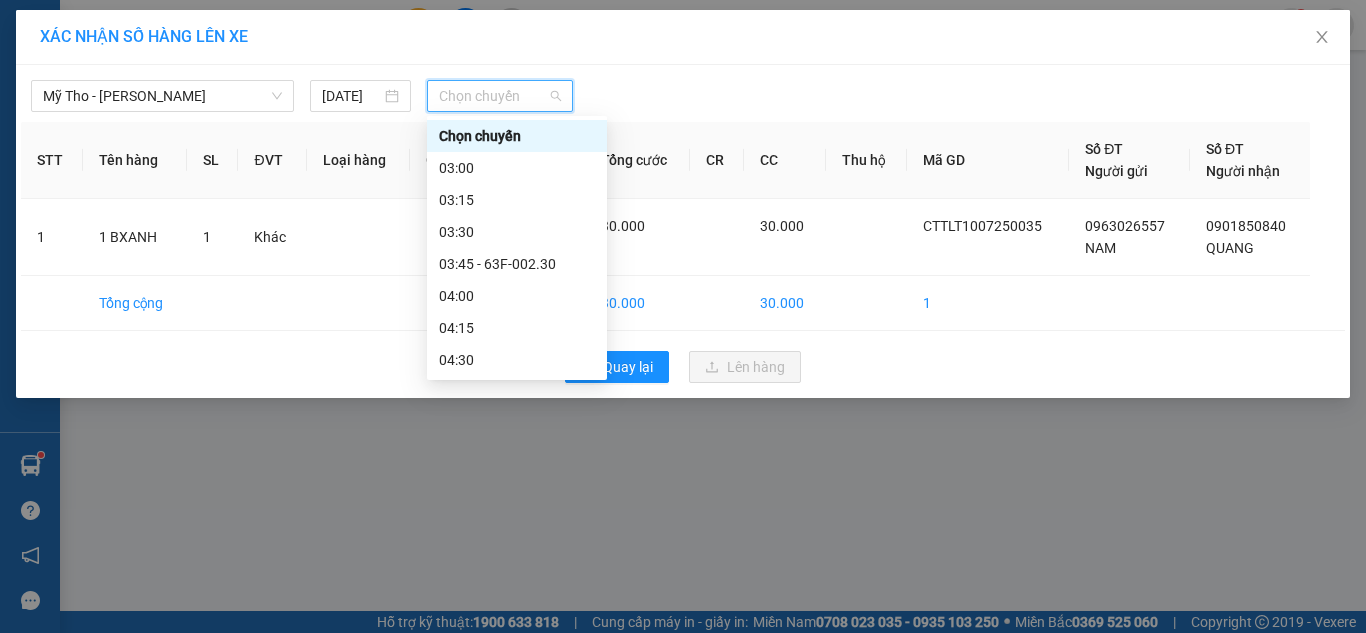 click on "10:25   (TC)   - 63F-002.46" at bounding box center (517, 1128) 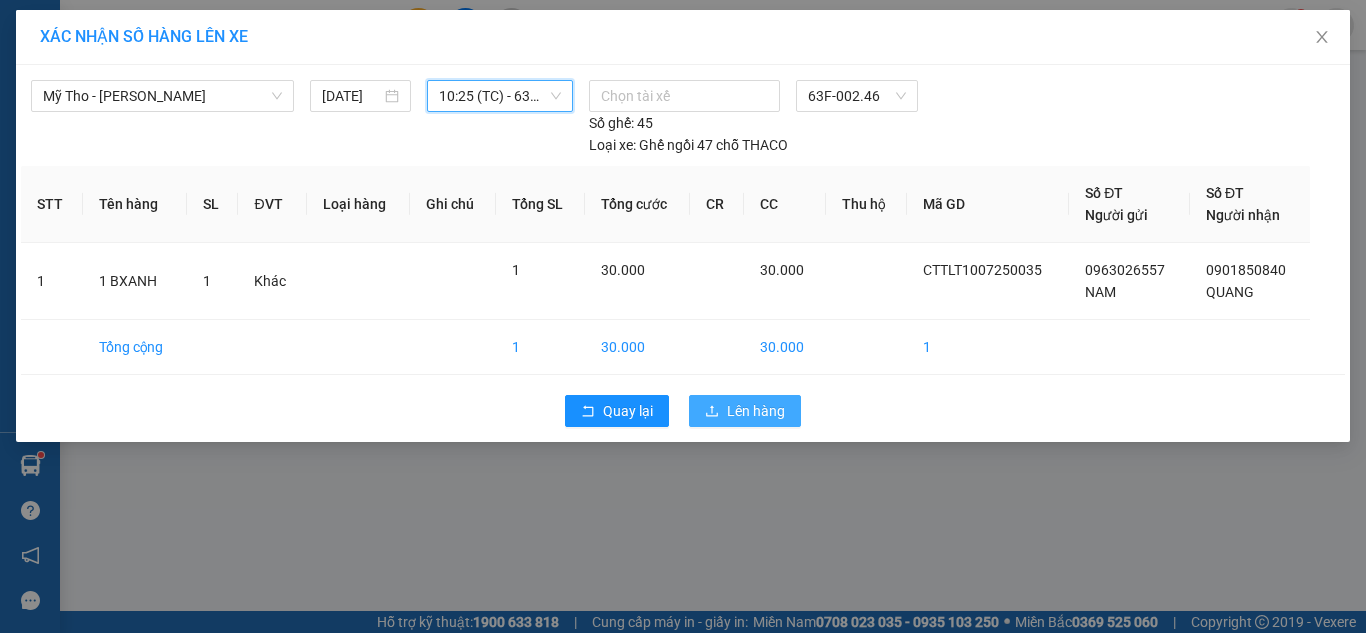 click on "Lên hàng" at bounding box center (745, 411) 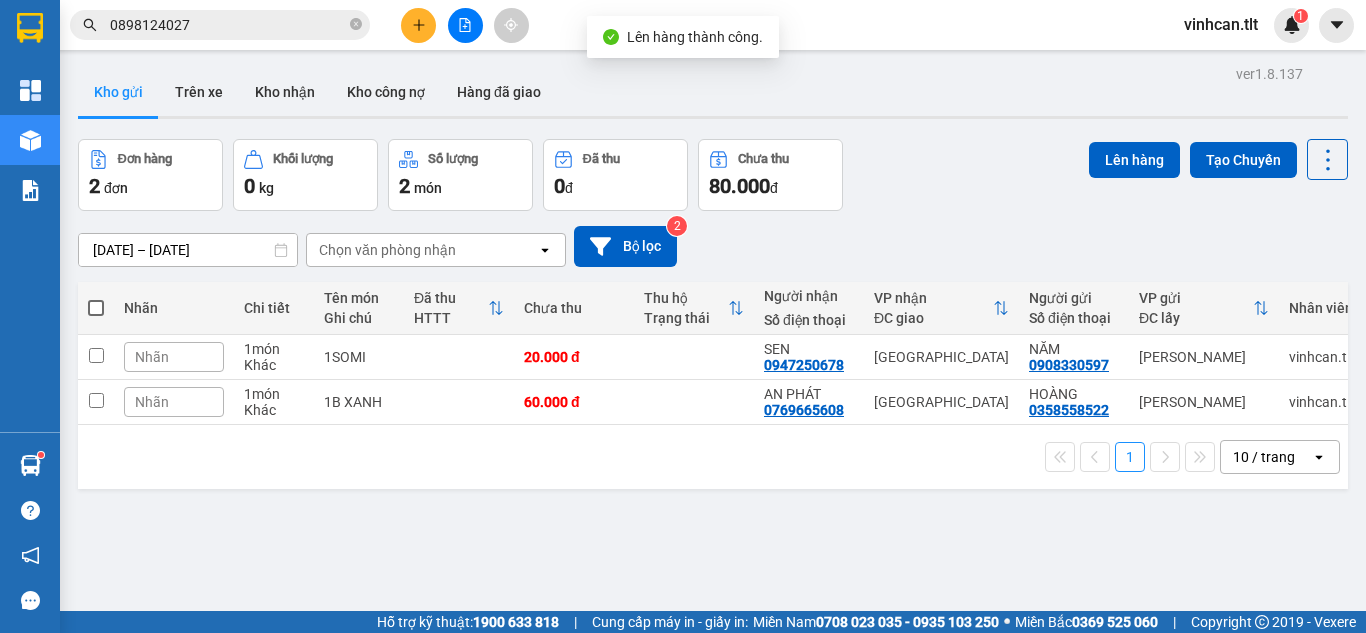 click at bounding box center (465, 25) 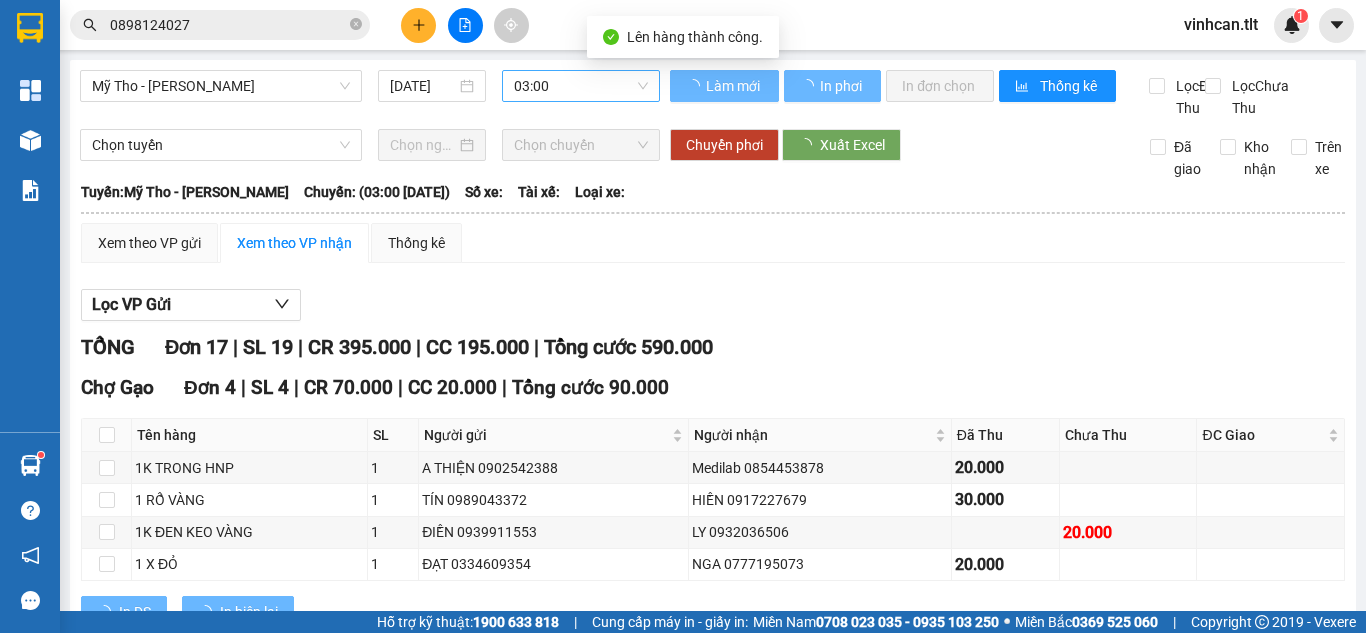 click on "03:00" at bounding box center [581, 86] 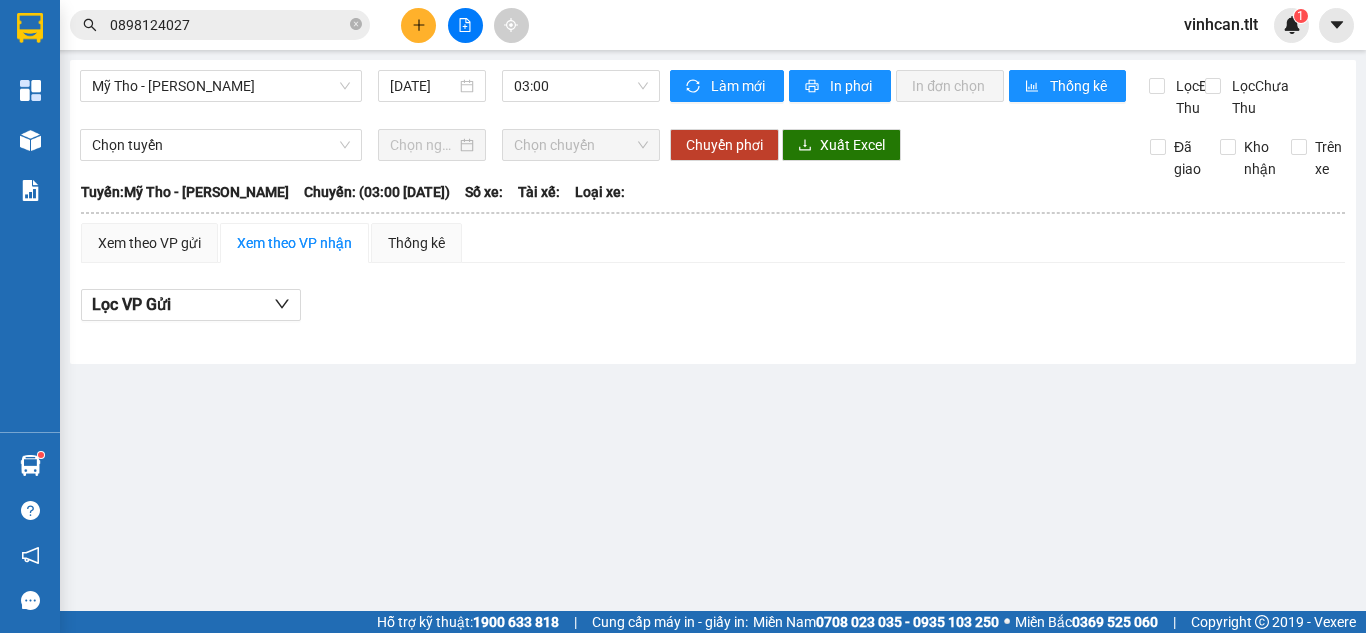 click on "Kết quả tìm kiếm ( 18 )  Bộ lọc  Thuộc VP này Mã ĐH Trạng thái Món hàng Thu hộ Tổng cước Chưa cước Nhãn Người gửi VP Gửi Người nhận VP Nhận CTTLT1007250033 11:28 [DATE] VP Gửi   2.100.000 TH (1007250015) SL:  1 20.000 20.000 0898124027 VI  Cao Tốc 0779560089 LINH [GEOGRAPHIC_DATA] SGTLT1007250015 07:24 [DATE] Đã giao   11:23 [DATE] 1 B TRẮNG SL:  1 2.100.000 VP đã thu 35.000 0779560089 LINH [GEOGRAPHIC_DATA] 0898124027 VI  Cao Tốc CTTLT0207250028 11:05 [DATE] Đã giao   08:06 [DATE] 2.010.000 TH (0207250024) SL:  1 15.000 0898124027 VI  Cao Tốc 0779860089 linh [GEOGRAPHIC_DATA] SGTLT0207250024 08:08 [DATE] Đã giao   10:34 [DATE] 1bao trang_phí 2đ SL:  1 2.010.000 VP đã thu 35.000 0779860089 linh [GEOGRAPHIC_DATA] 0898124027 [GEOGRAPHIC_DATA] CTTLT2606250035 11:46 [DATE] Đã giao   07:31 [DATE] 1.540.000 SL:  1 20.000 0898124027 VI  Cao Tốc 0779560089 LINH [GEOGRAPHIC_DATA] SGTLT2606250033 07:56 [DATE] Đã giao   10:17 [DATE] 1B TRẮNG PHÍ 2Đ SL:  1 1.540.000 30.000" at bounding box center (683, 316) 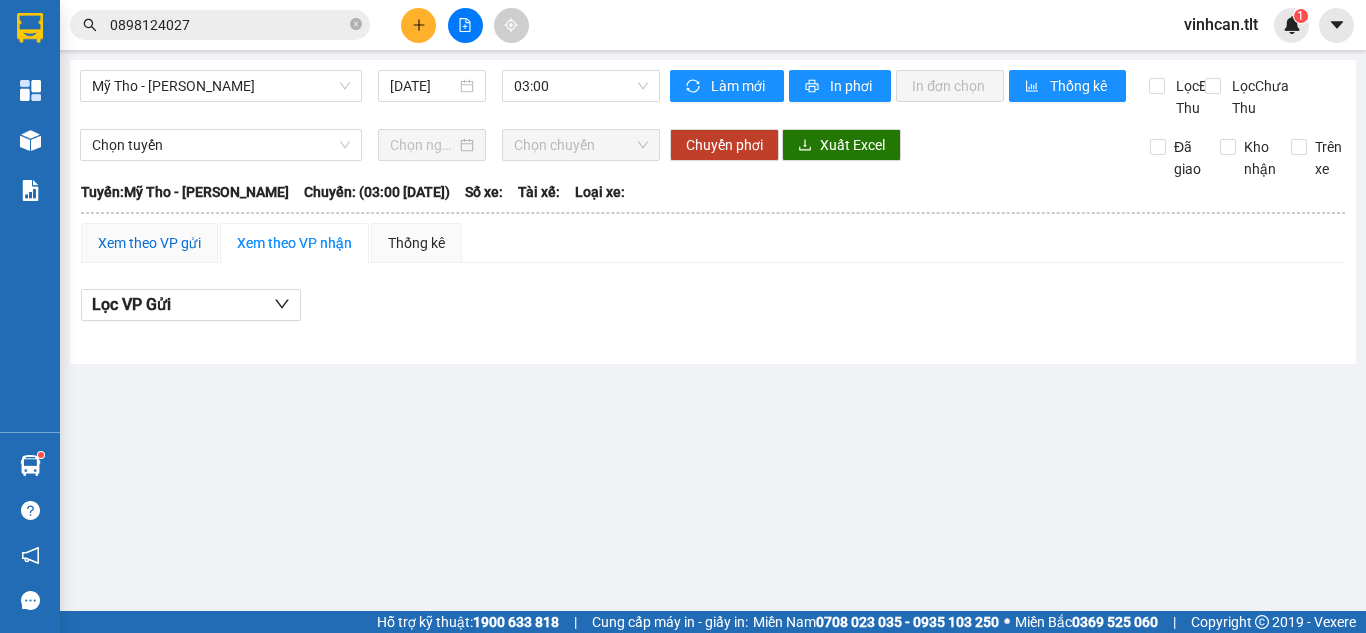 click on "Xem theo VP gửi" at bounding box center [149, 243] 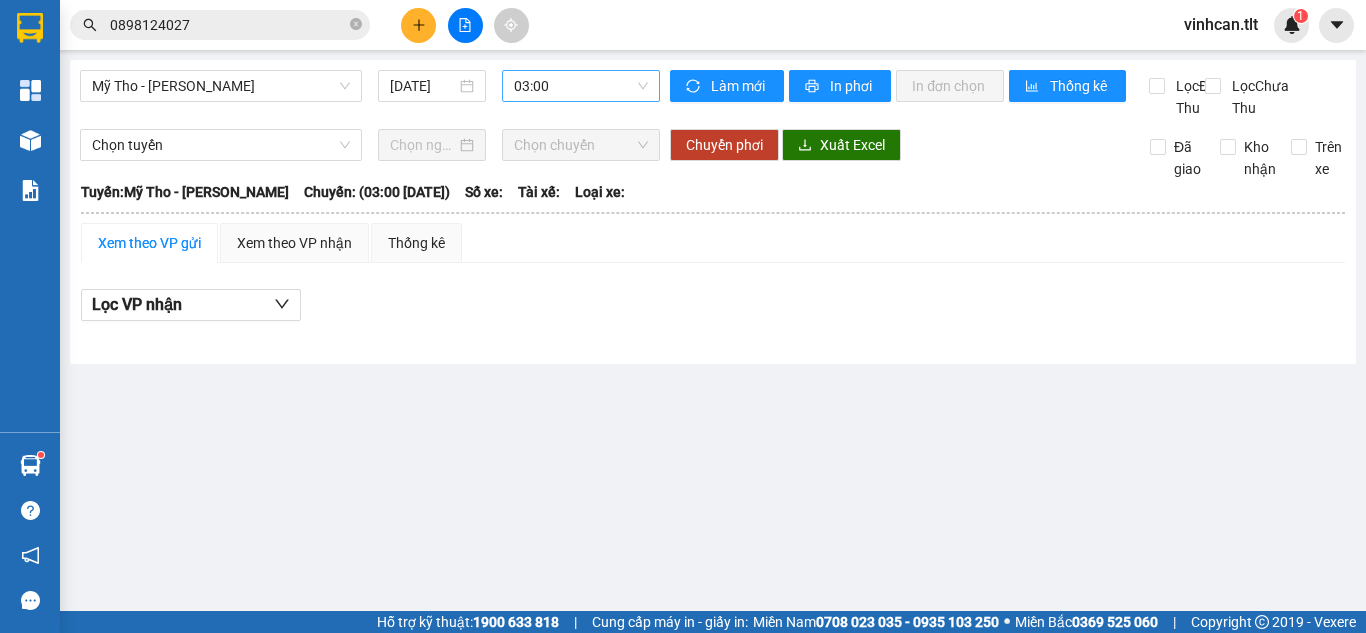 click on "03:00" at bounding box center (581, 86) 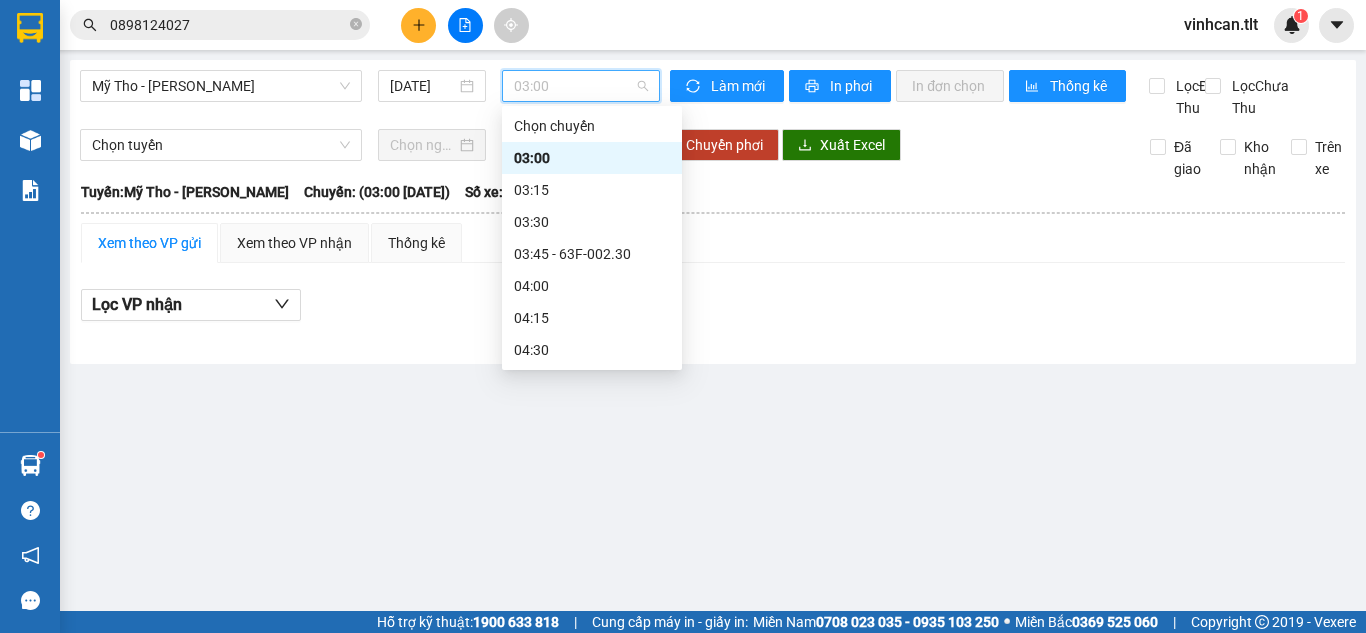 click on "10:25   (TC)   - 63F-002.46" at bounding box center (592, 1118) 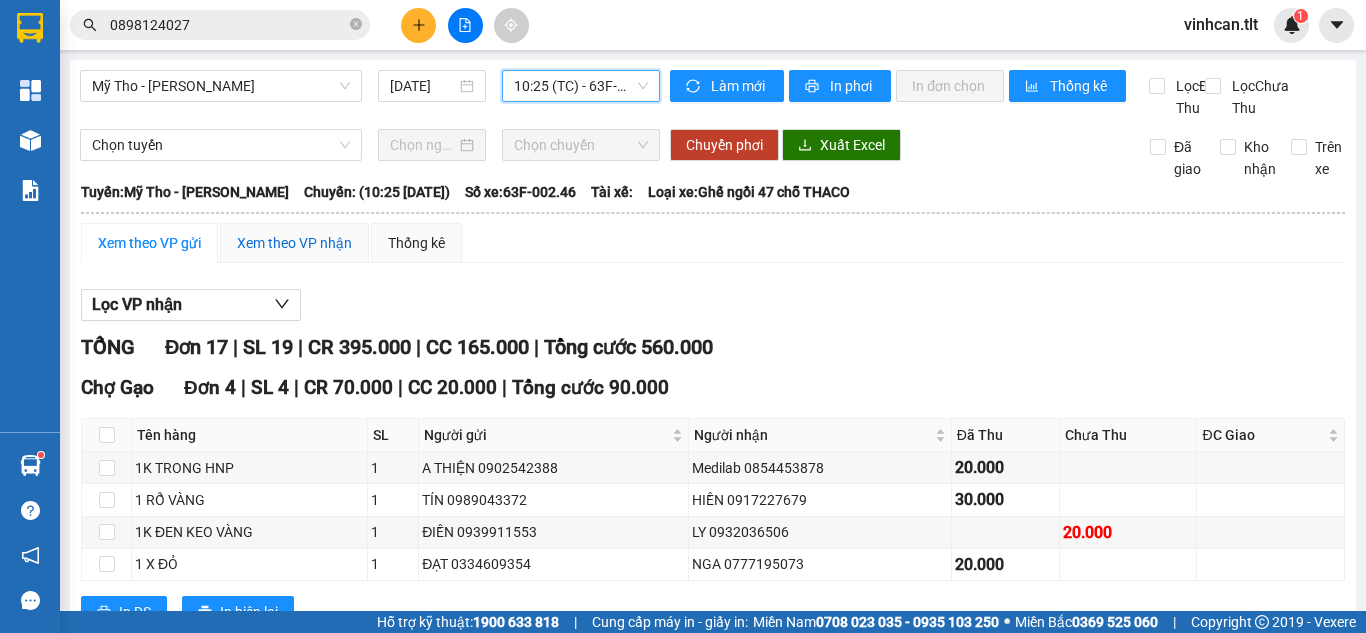 click on "Xem theo VP nhận" at bounding box center [294, 243] 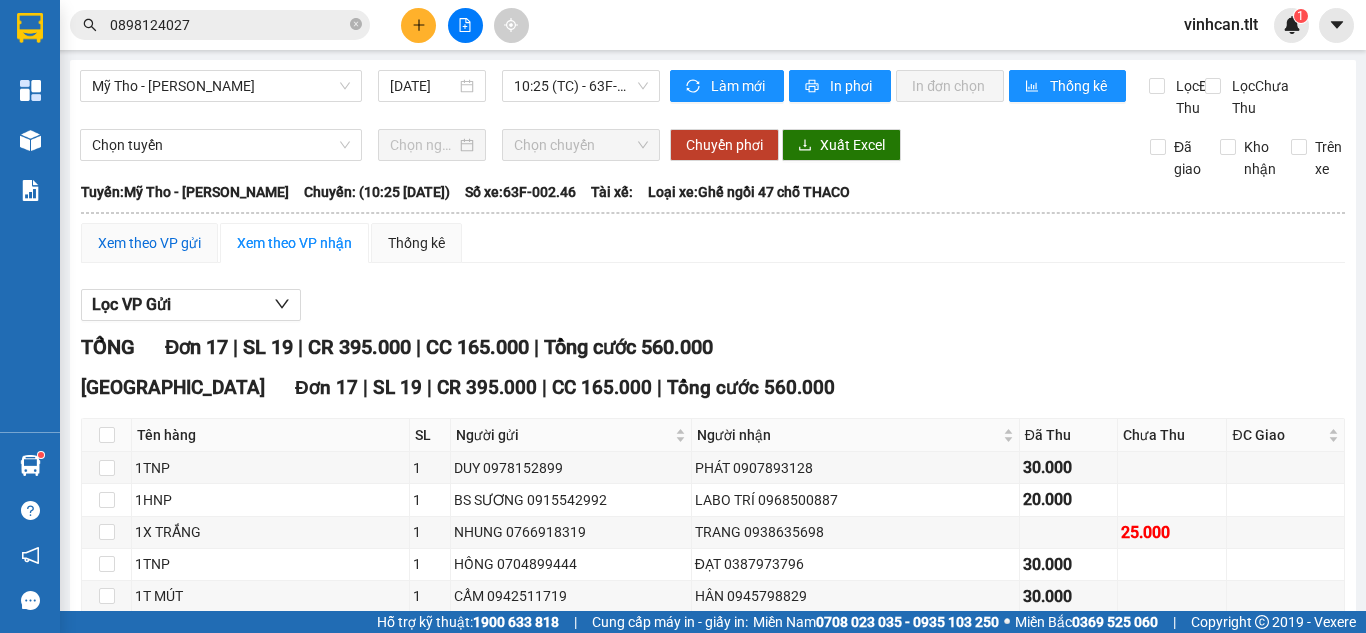 click on "Xem theo VP gửi" at bounding box center [149, 243] 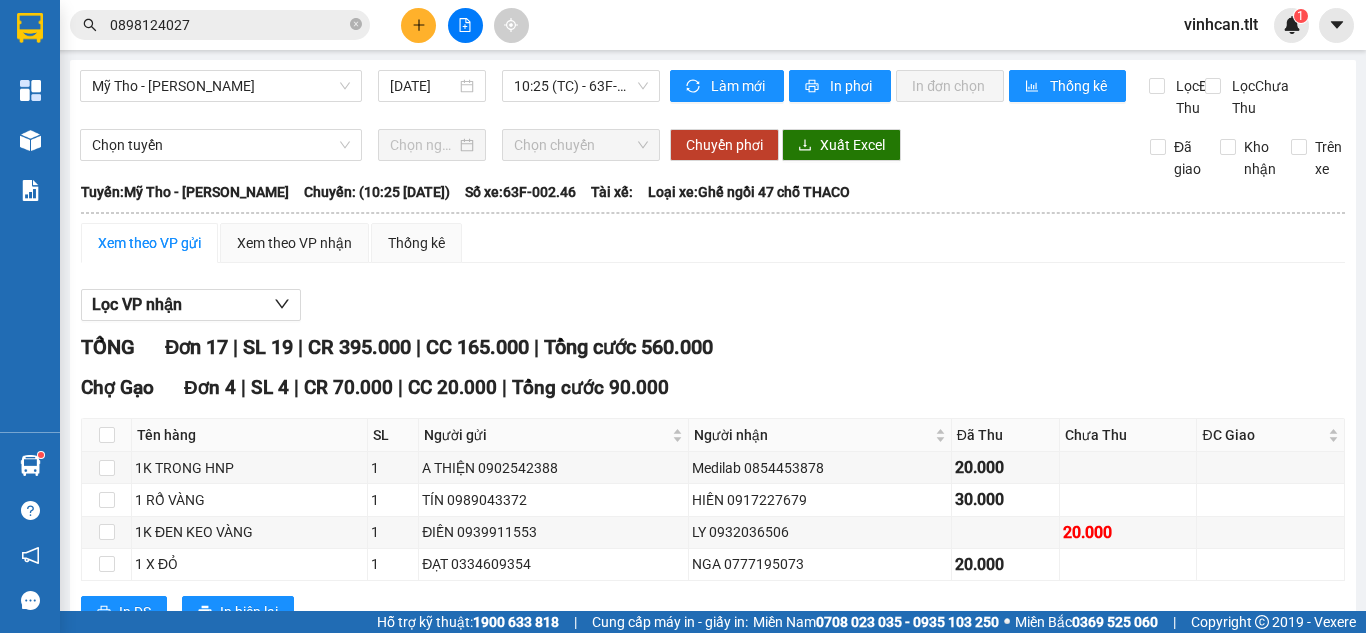 click on "Chốt phơi hàng" at bounding box center [769, 1106] 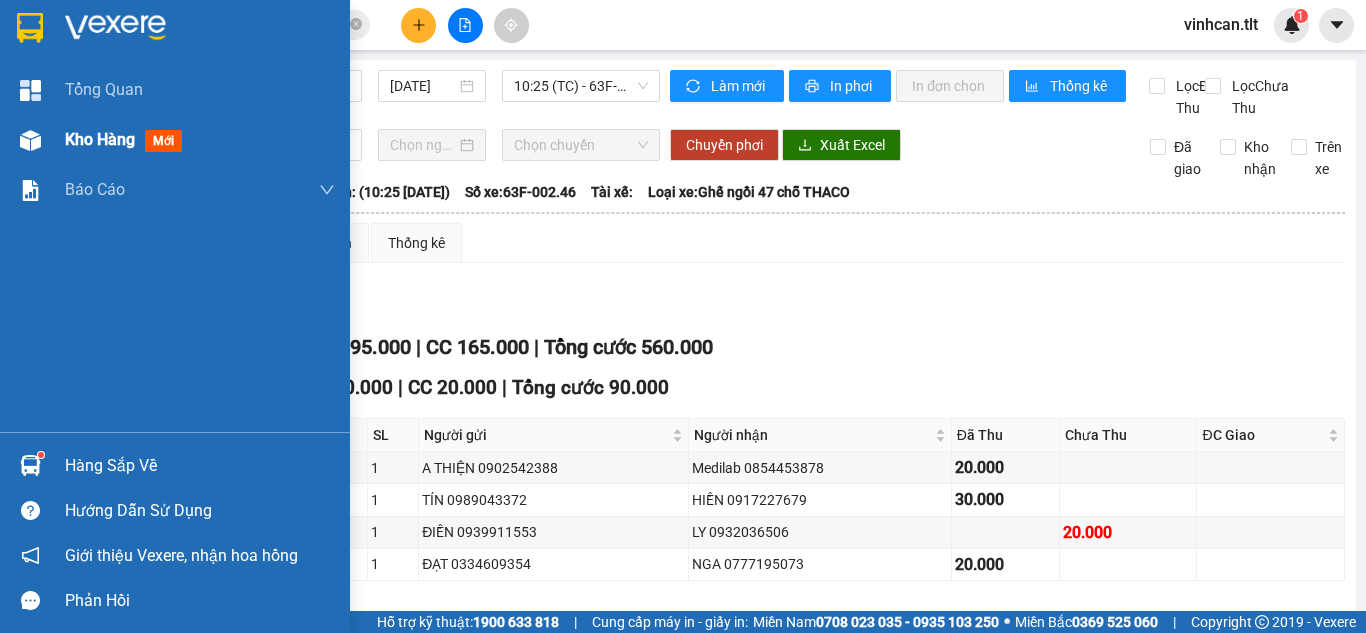 click on "Kho hàng mới" at bounding box center (175, 140) 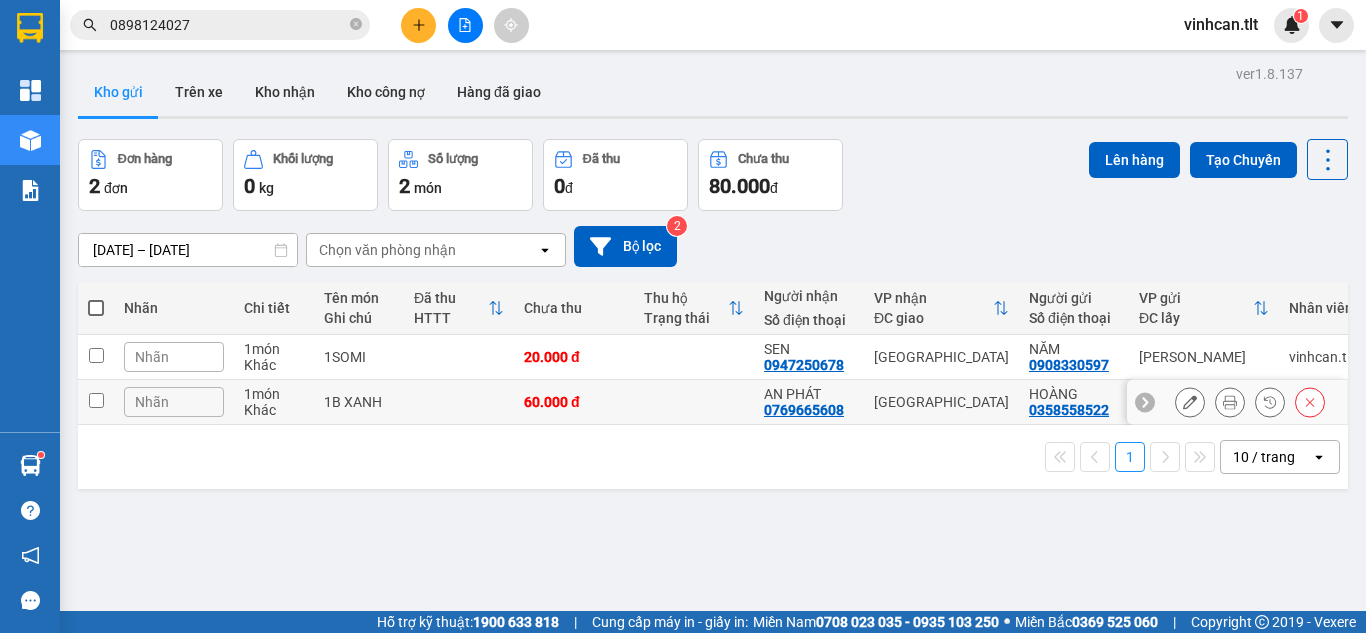 click at bounding box center (96, 402) 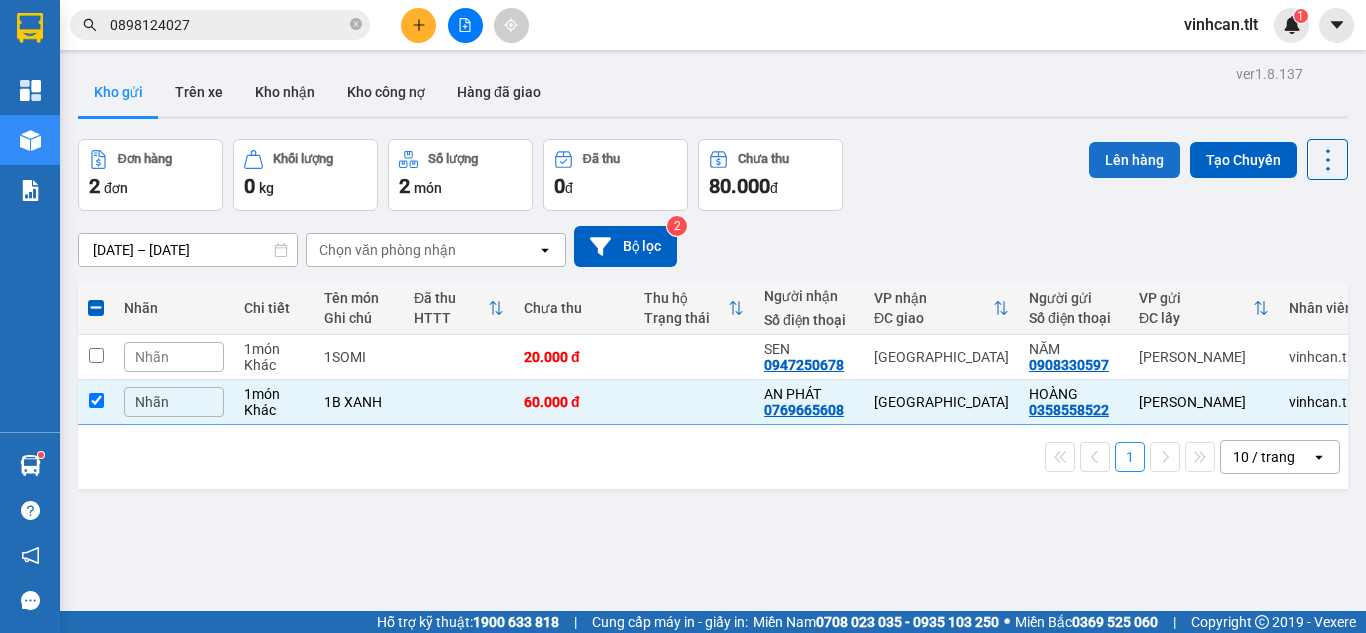 click on "Lên hàng" at bounding box center (1134, 160) 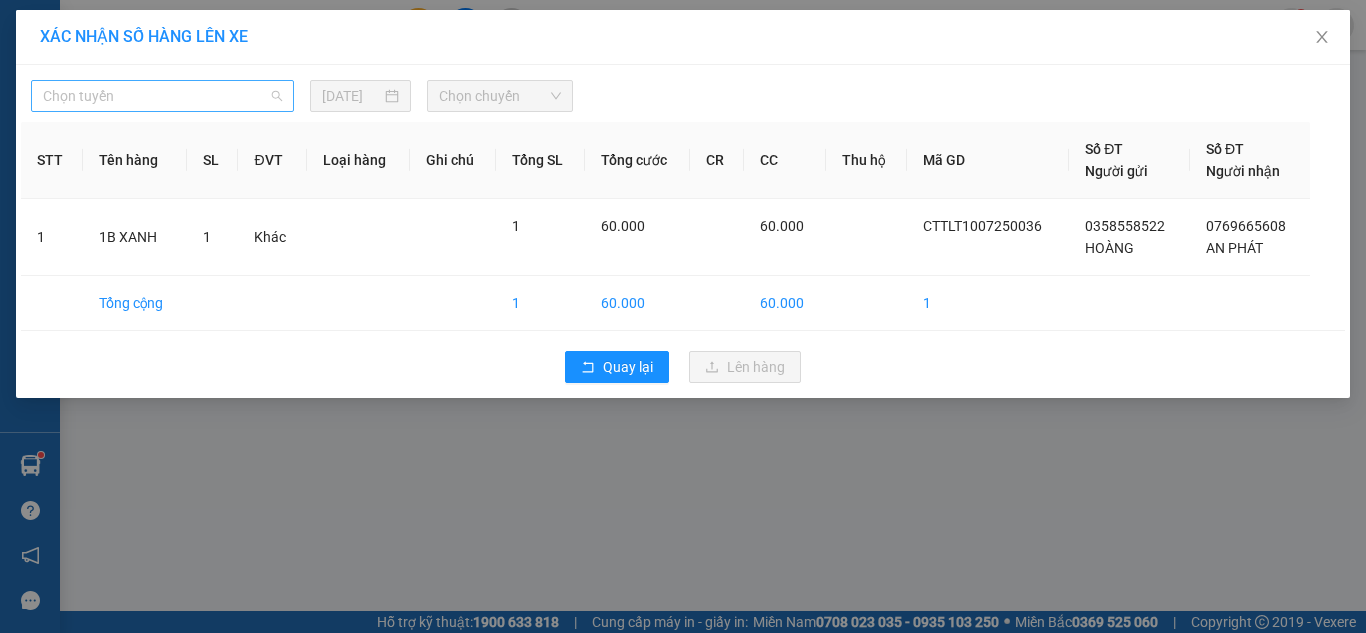 click on "Chọn tuyến" at bounding box center (162, 96) 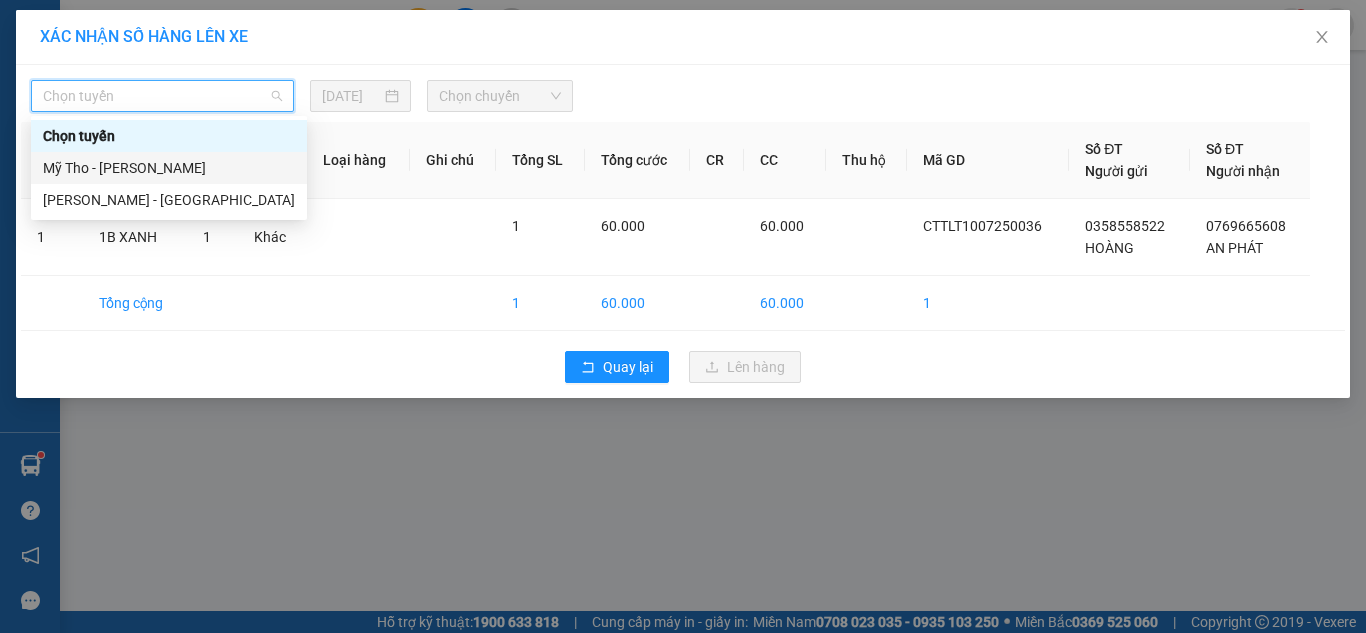 click on "Mỹ Tho - [PERSON_NAME]" at bounding box center (169, 168) 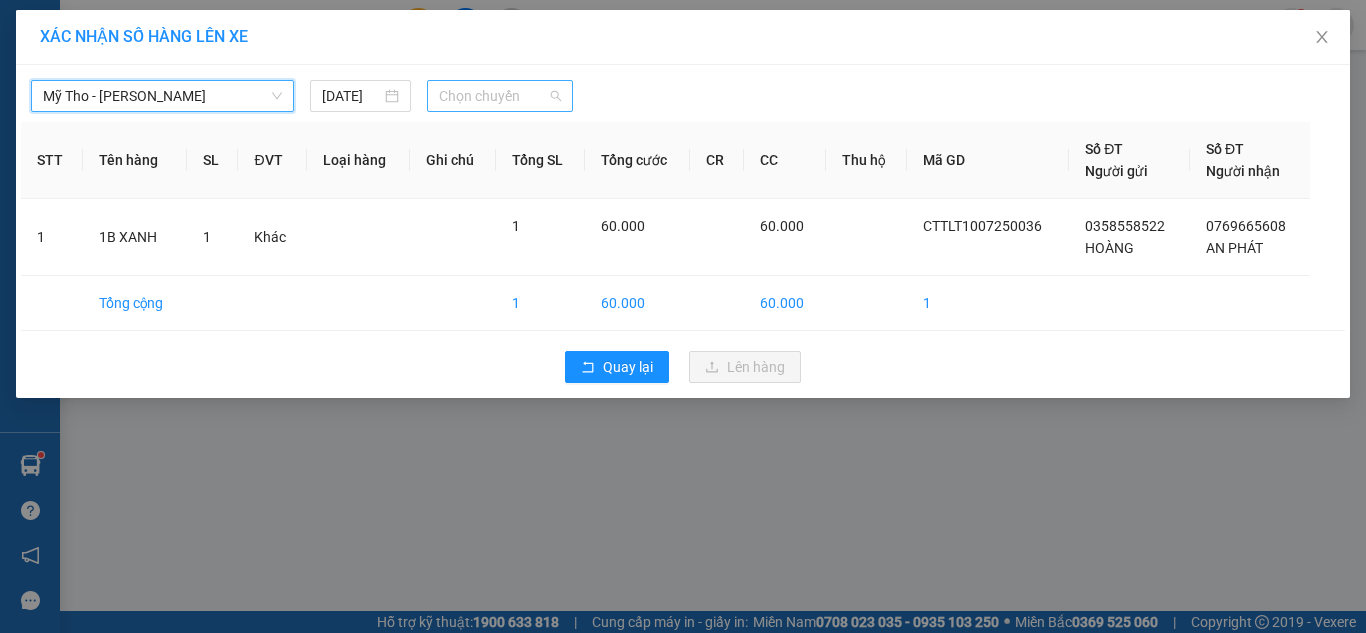 click on "Chọn chuyến" at bounding box center [500, 96] 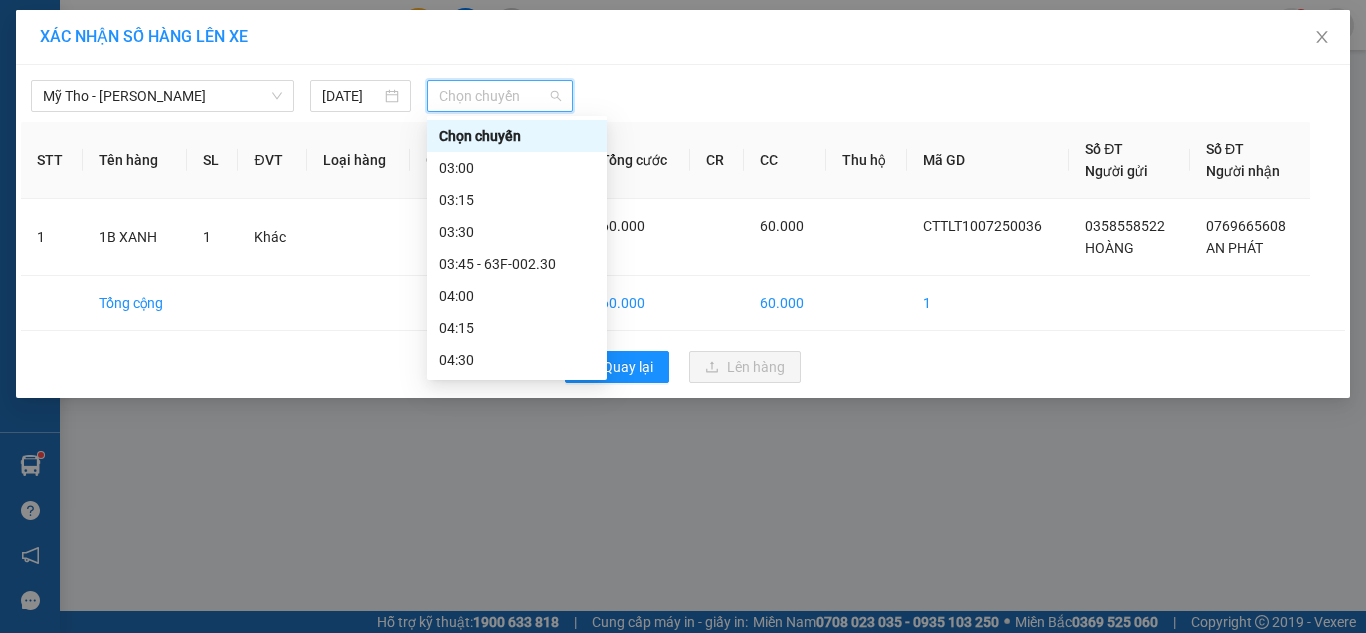 click on "12:00     - 63B-019.47" at bounding box center (517, 1384) 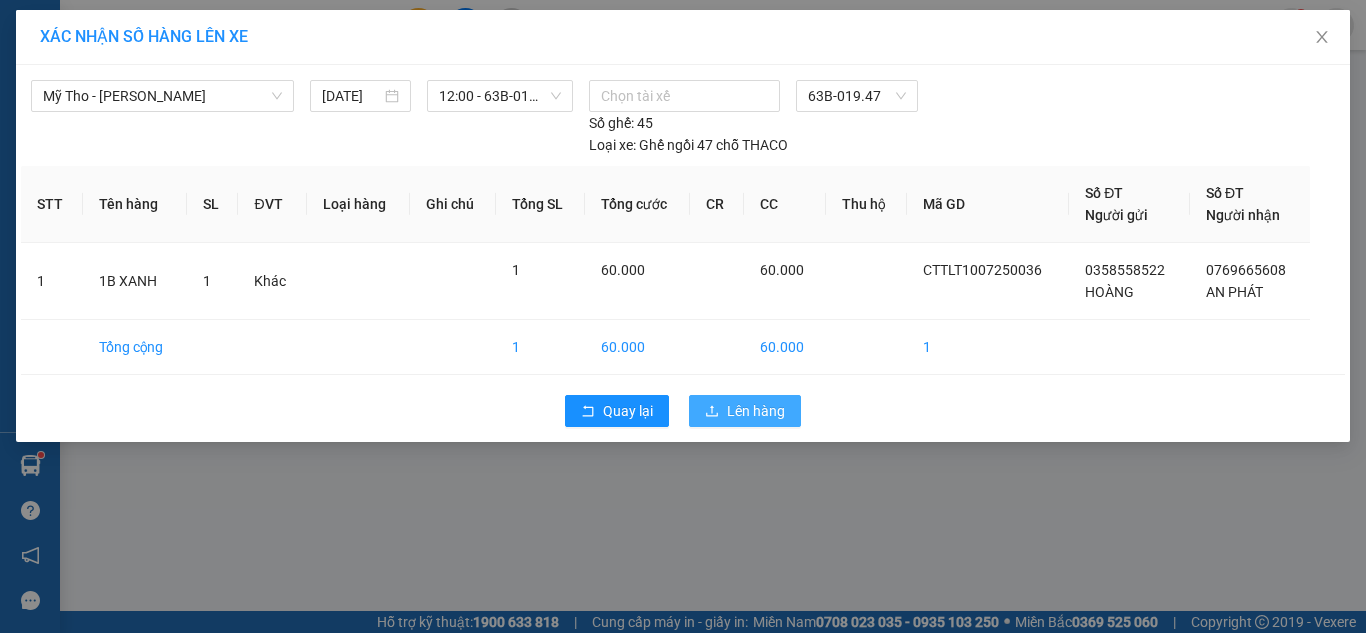 click on "Lên hàng" at bounding box center [756, 411] 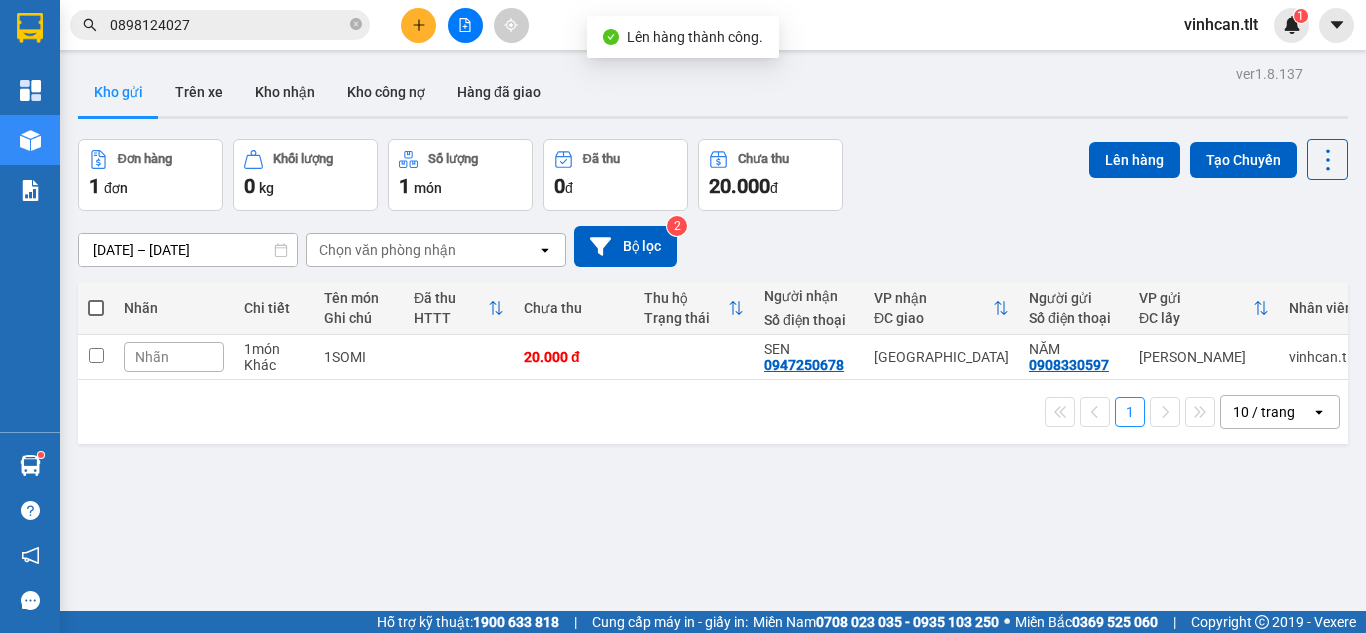 click at bounding box center [465, 25] 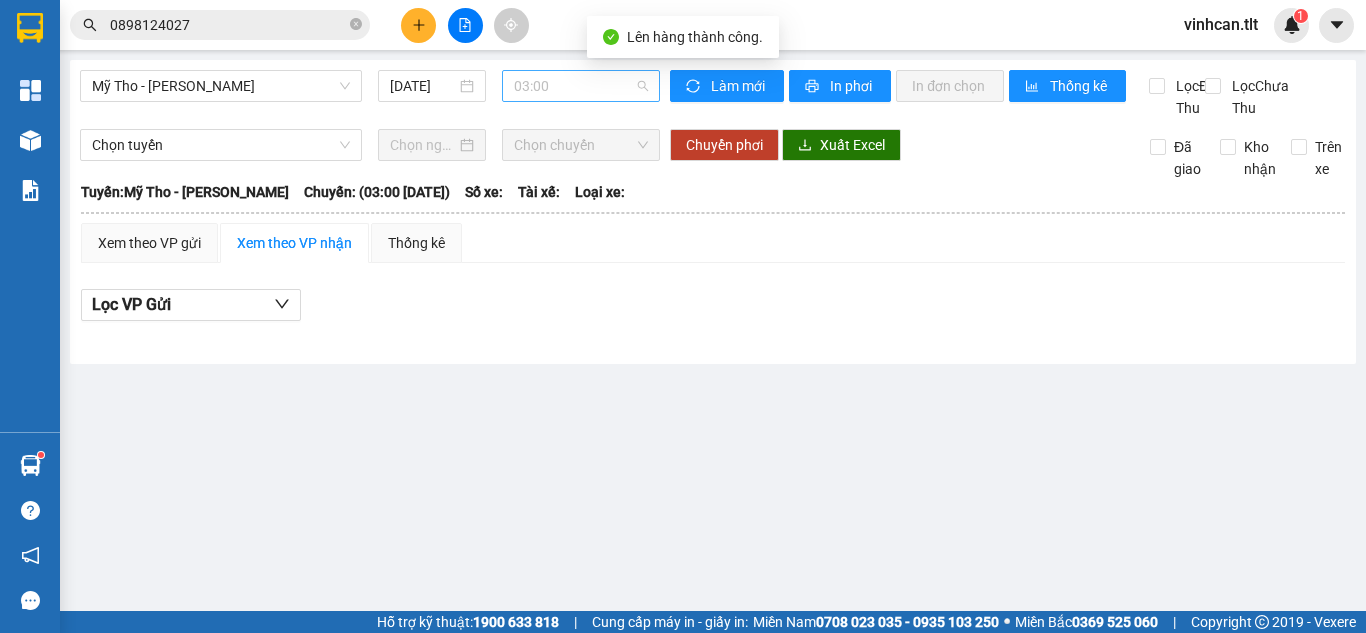 click on "03:00" at bounding box center (581, 86) 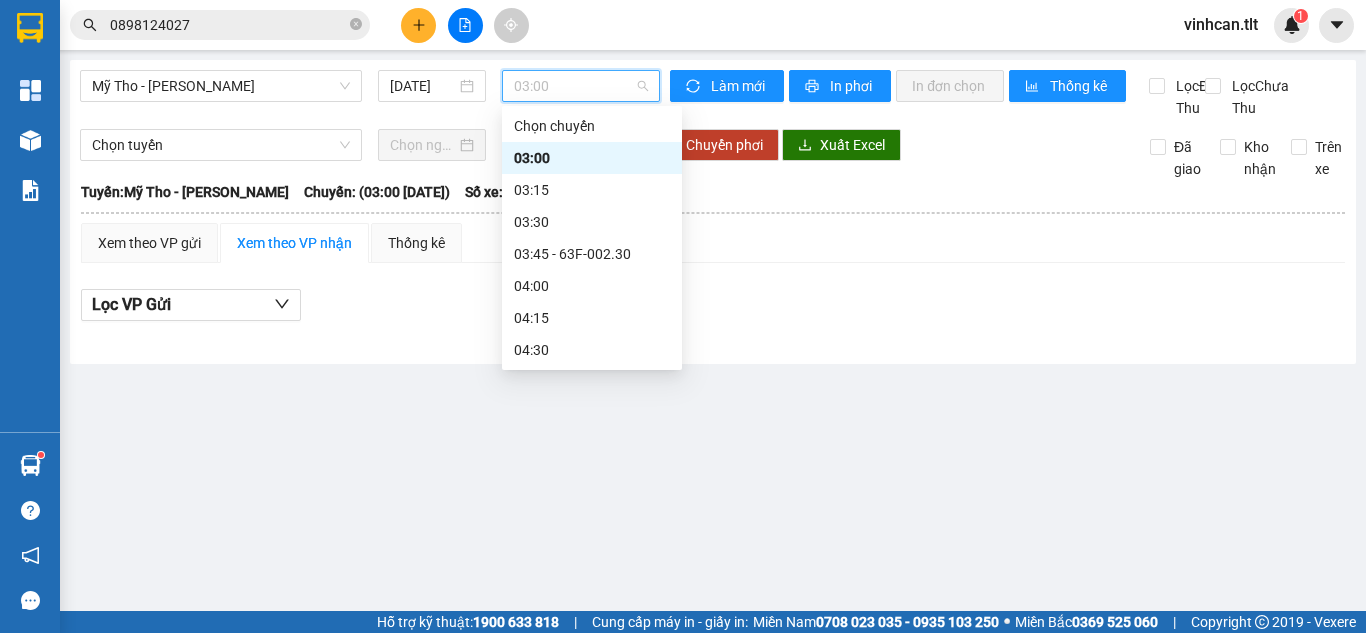 click on "12:00     - 63B-019.47" at bounding box center (592, 1374) 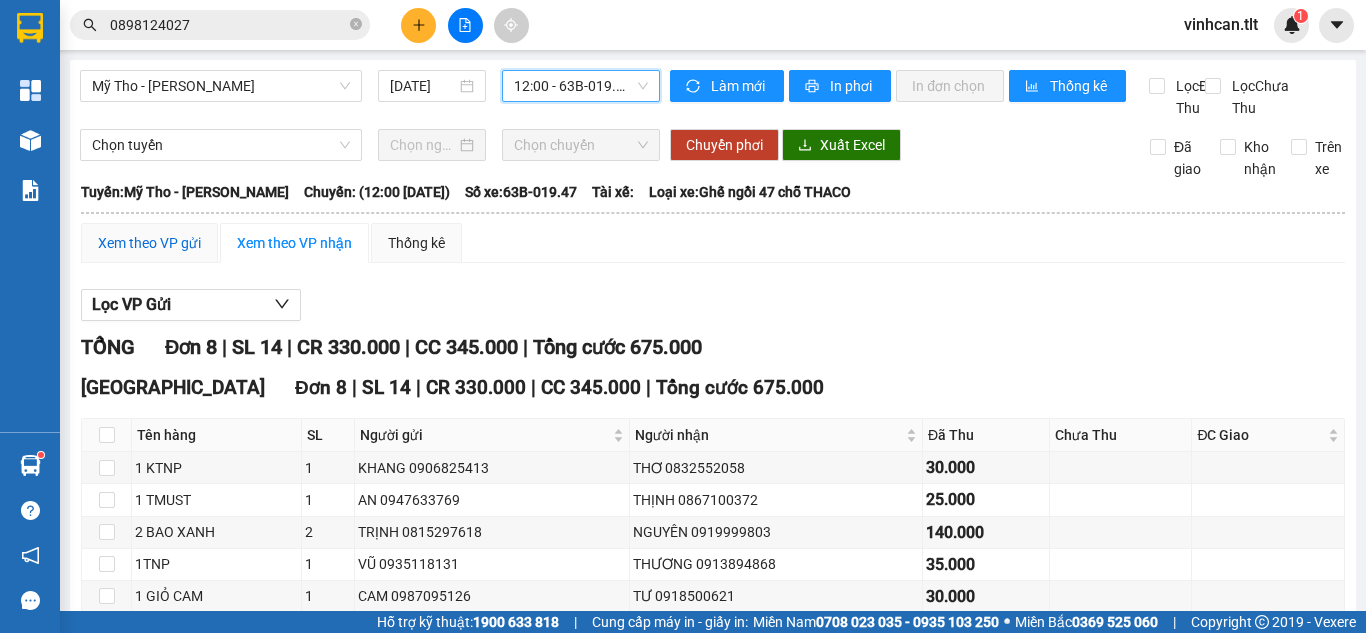 click on "Xem theo VP gửi" at bounding box center [149, 243] 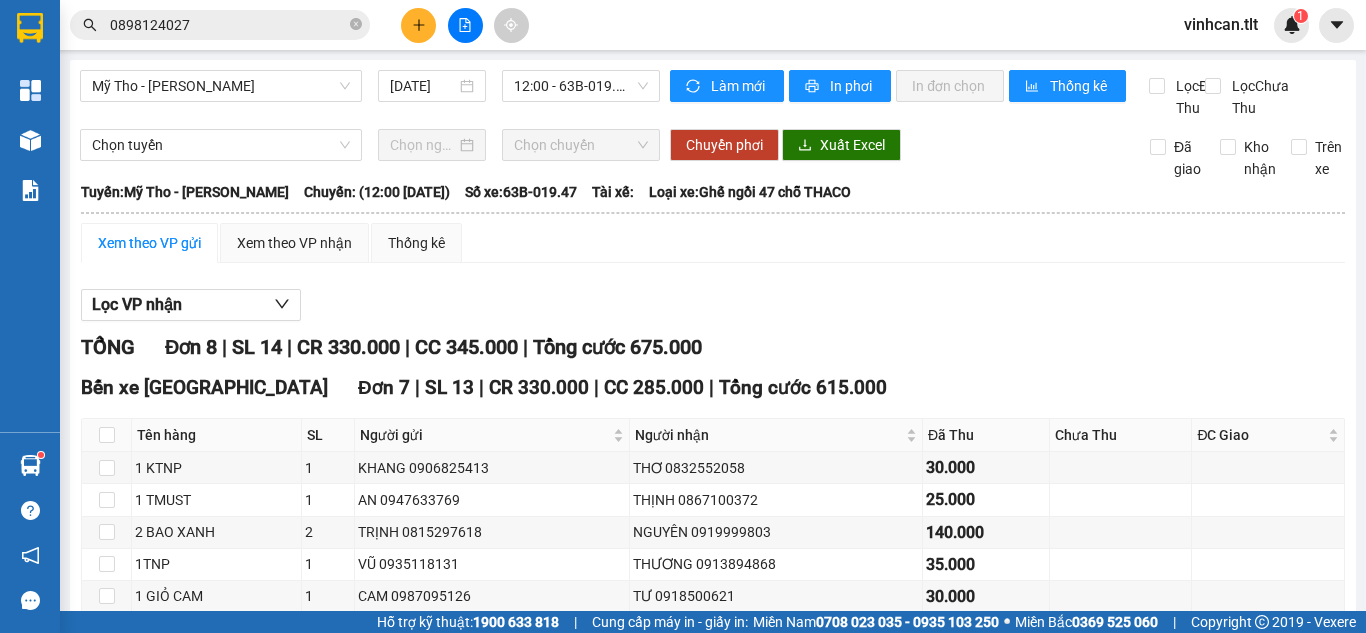 click on "Chốt phơi hàng" at bounding box center (780, 891) 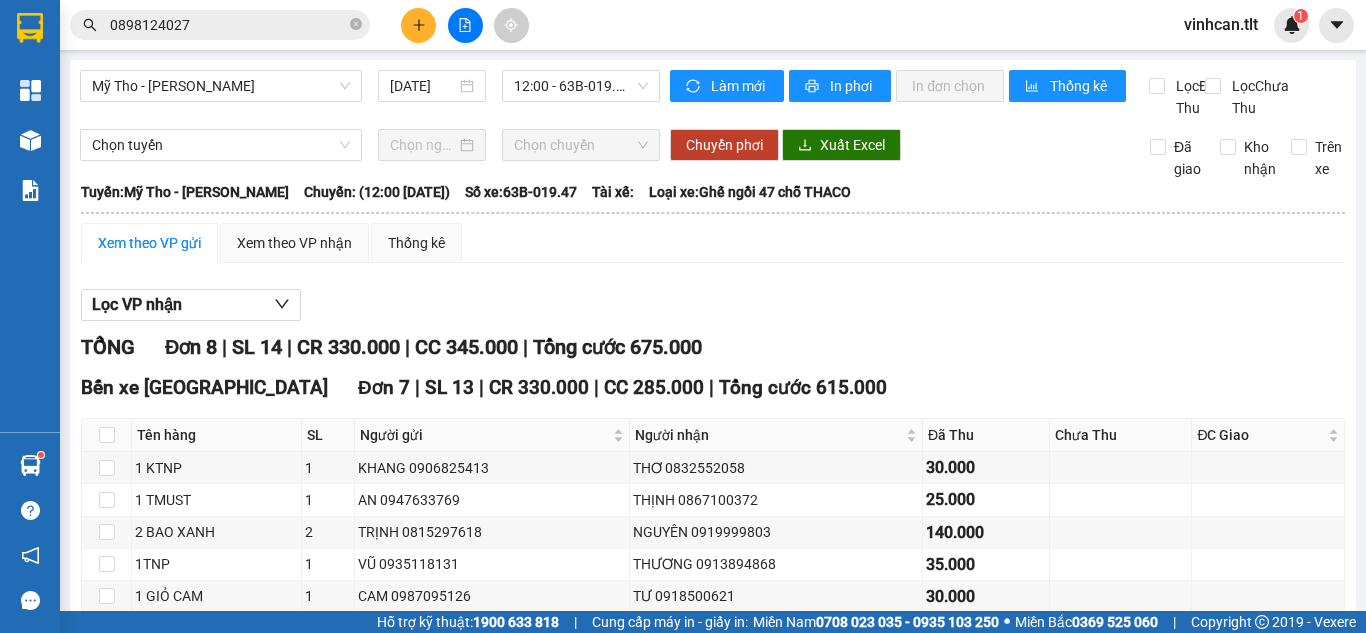 click on "In DS In biên lai Gỡ chốt phơi hàng" at bounding box center [713, 891] 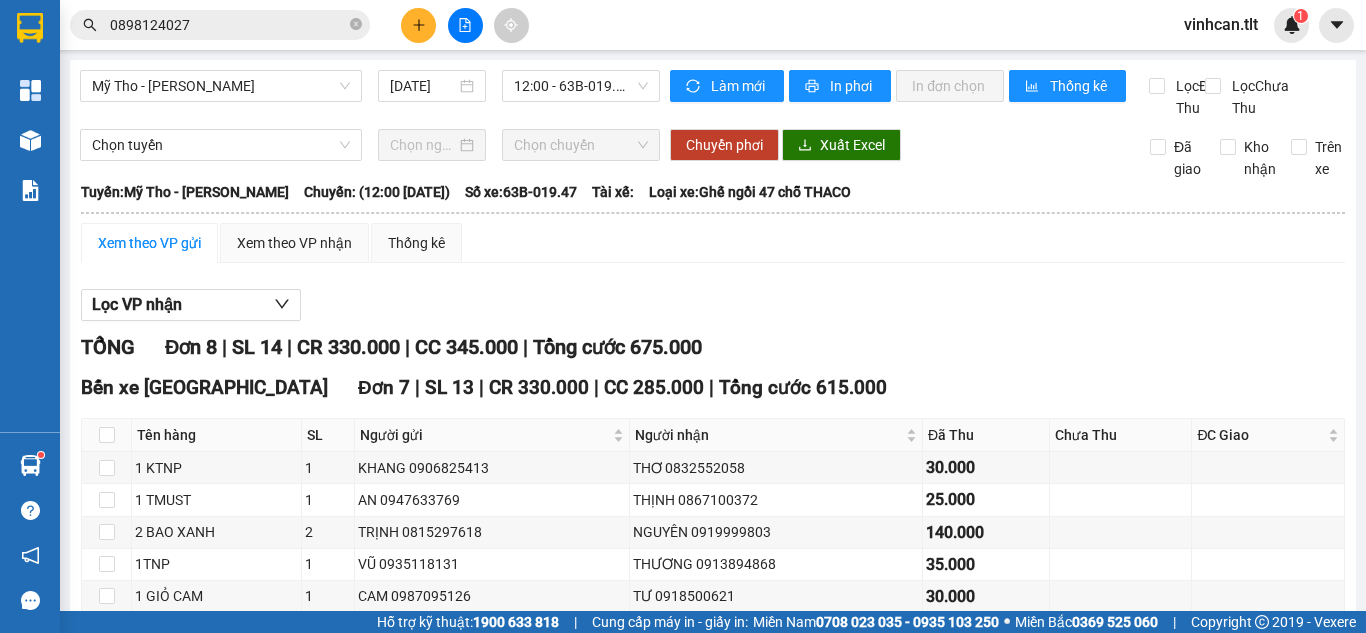 click 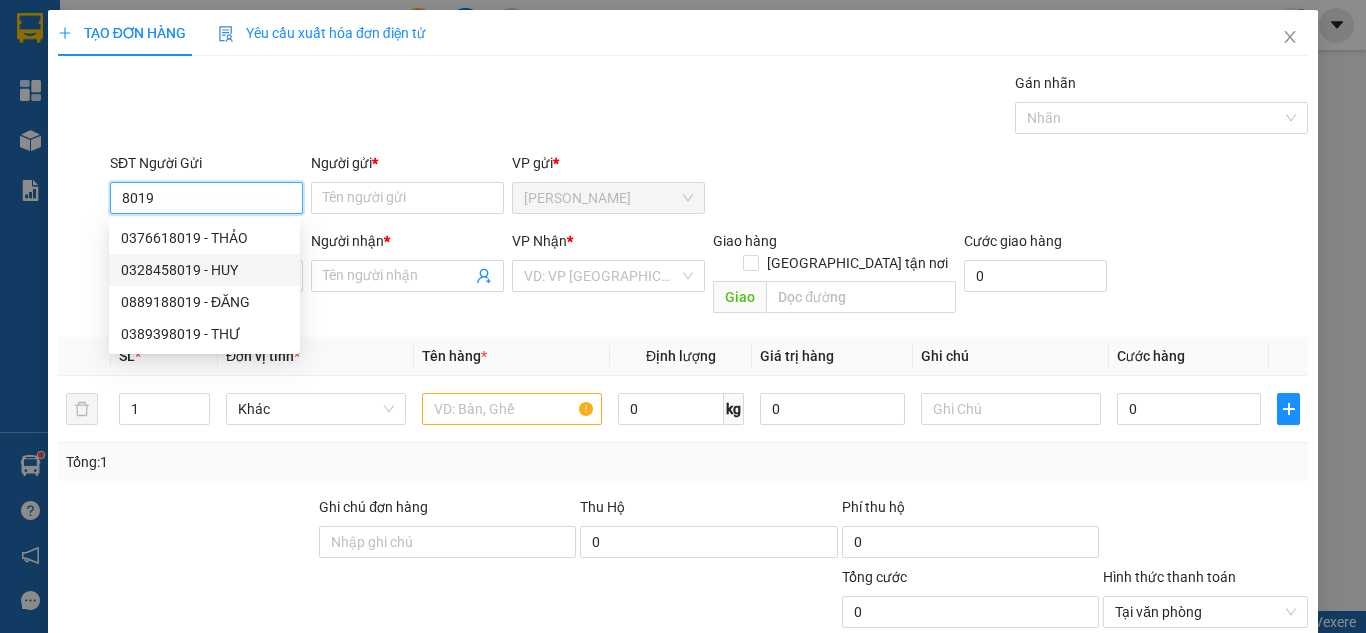 click on "0328458019 - HUY" at bounding box center (204, 270) 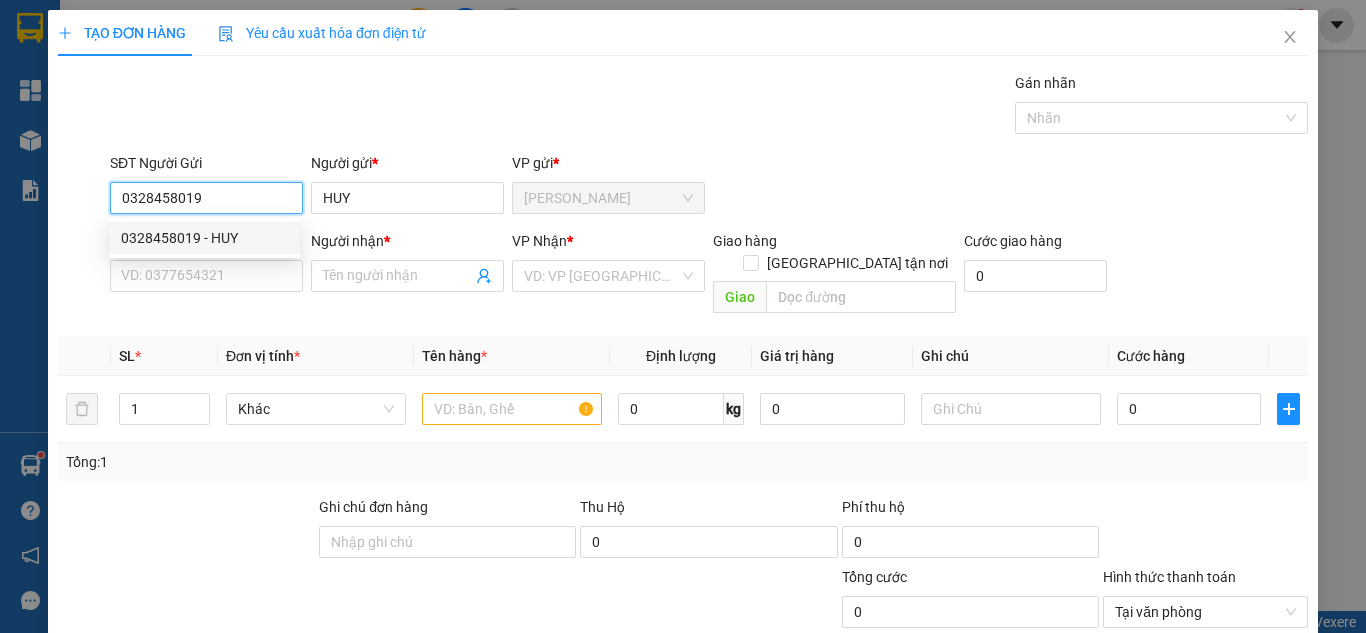 type on "0328458019" 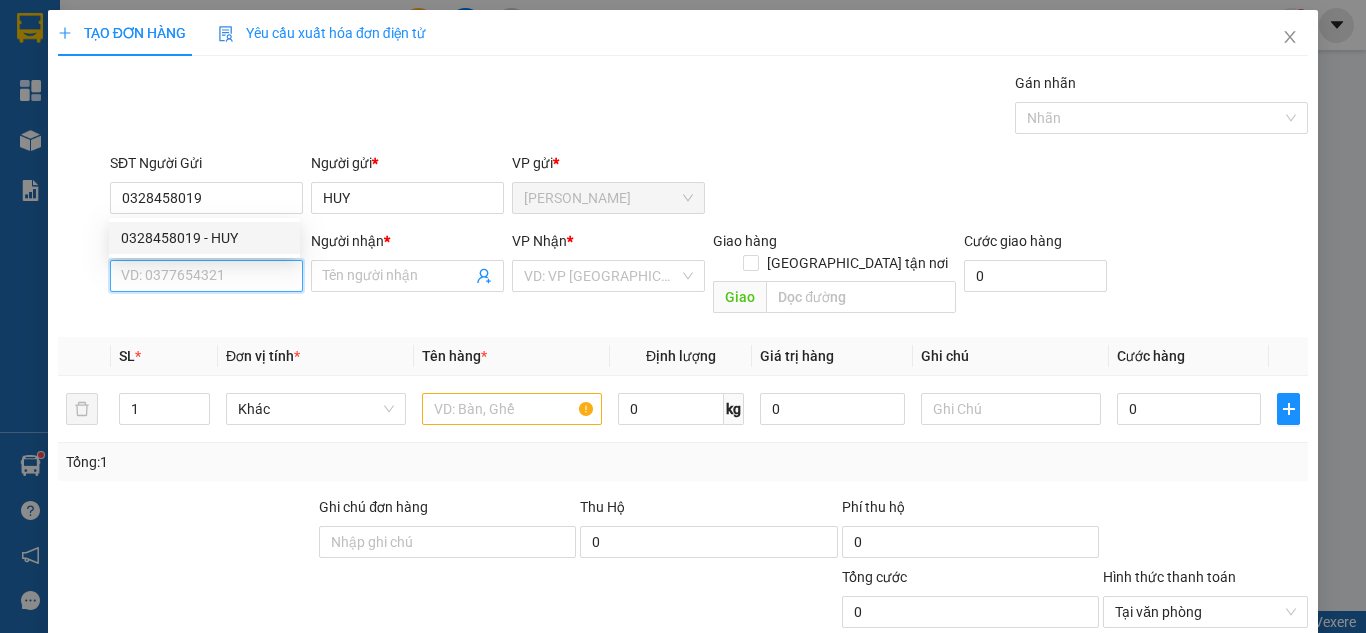 click on "SĐT Người Nhận  *" at bounding box center [206, 276] 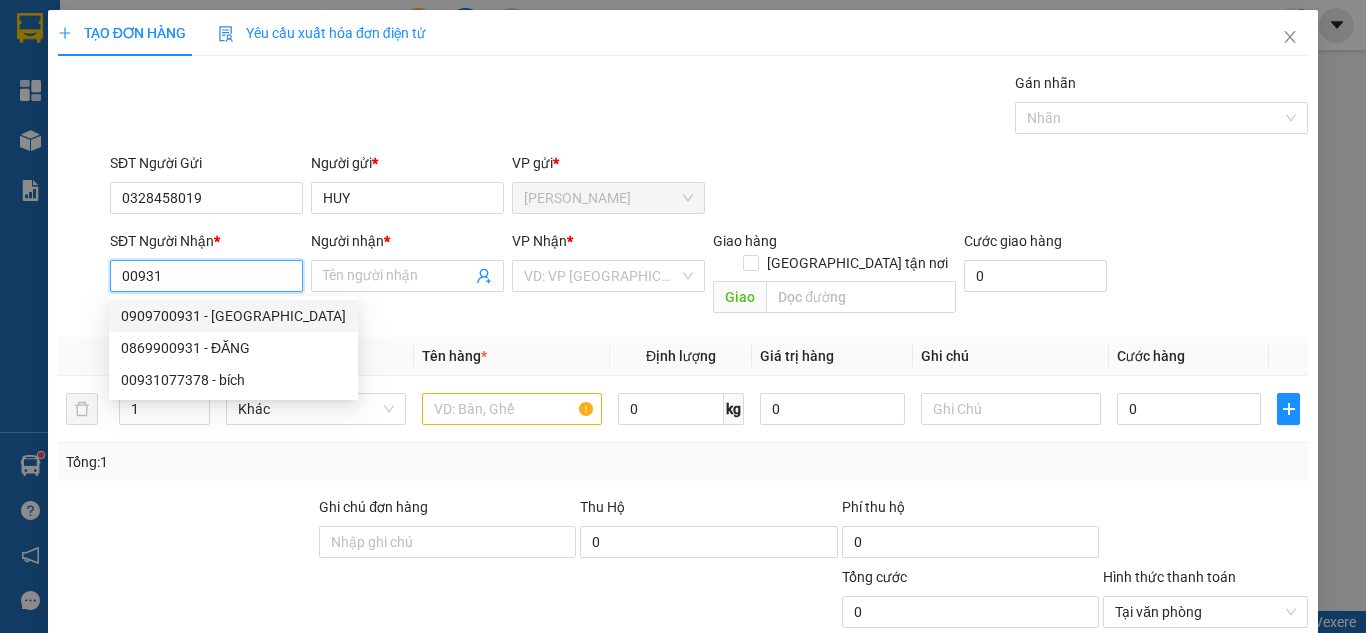 click on "0909700931 - [GEOGRAPHIC_DATA]" at bounding box center [233, 316] 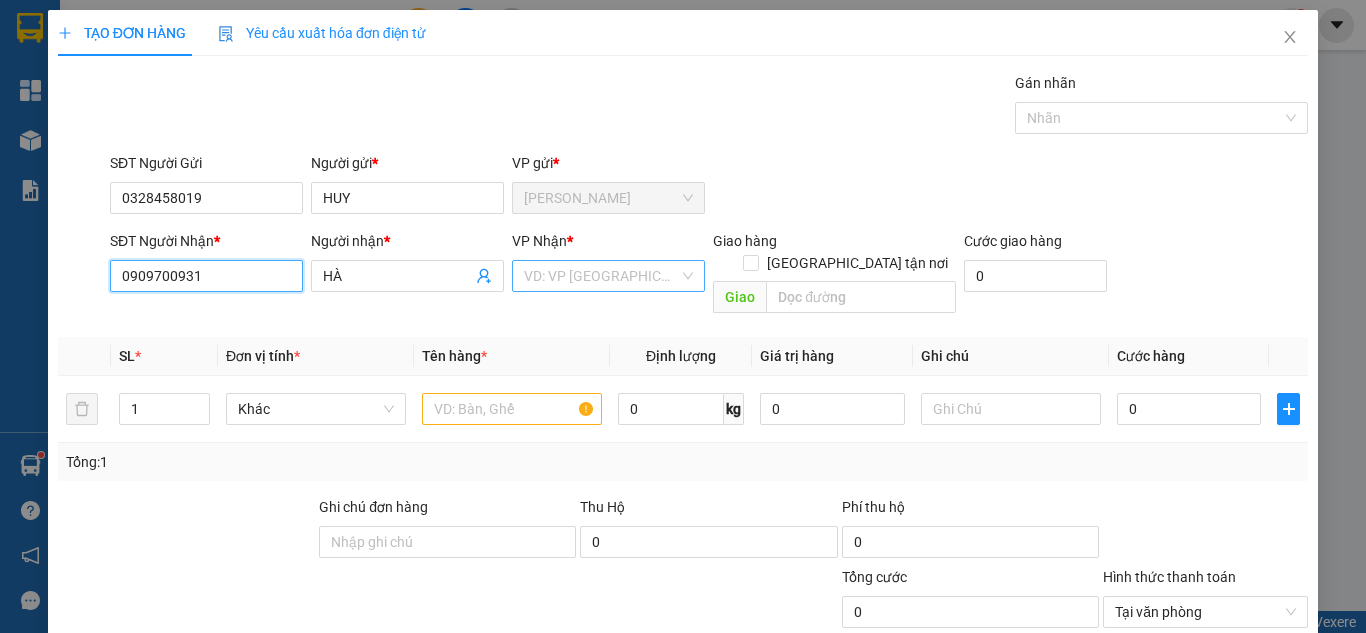 type on "0909700931" 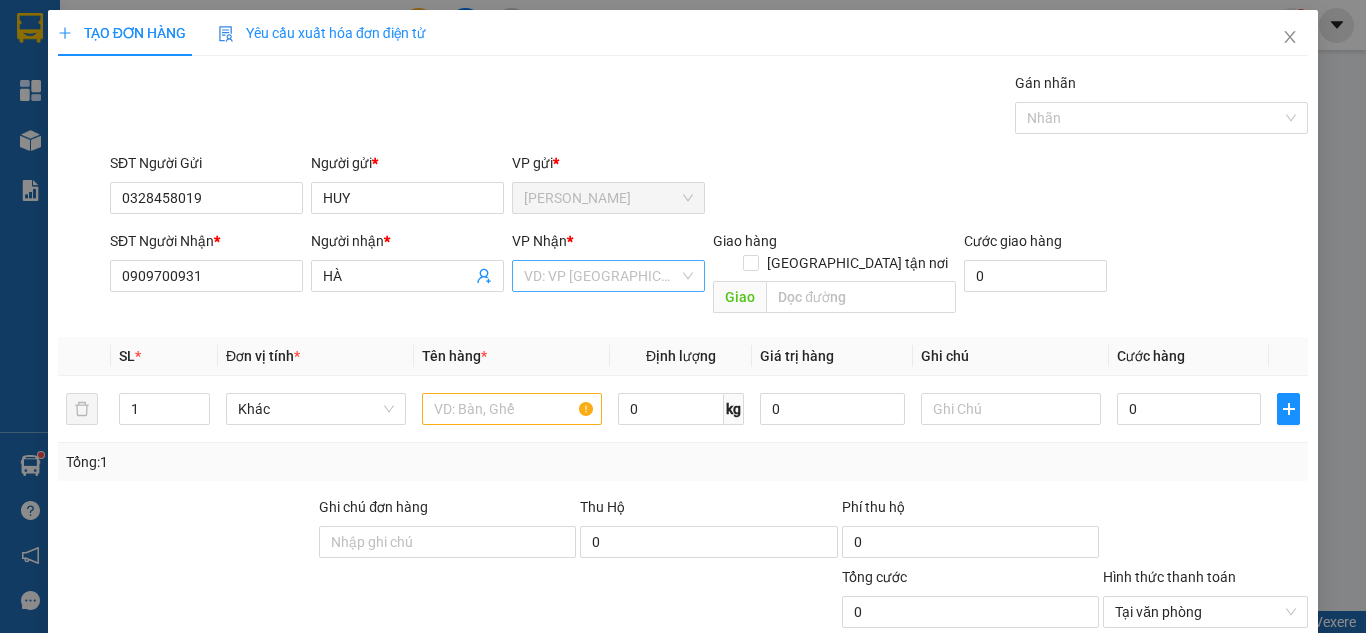 click at bounding box center [601, 276] 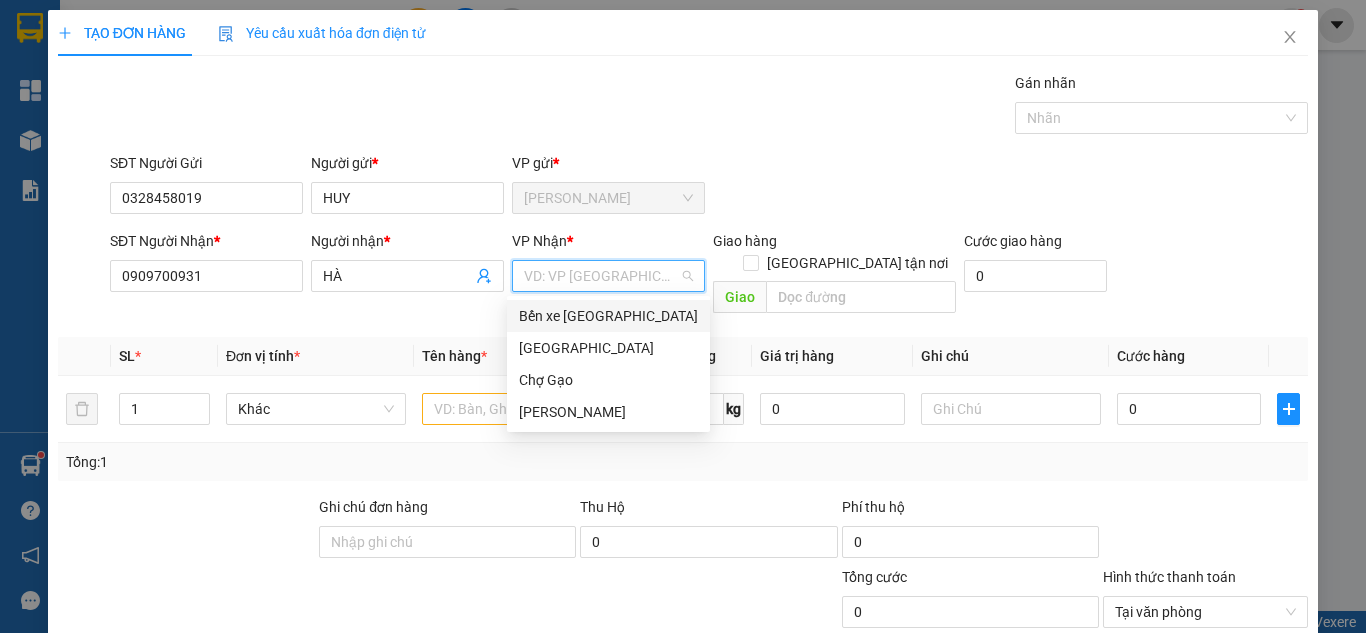 click on "[GEOGRAPHIC_DATA]" at bounding box center (608, 348) 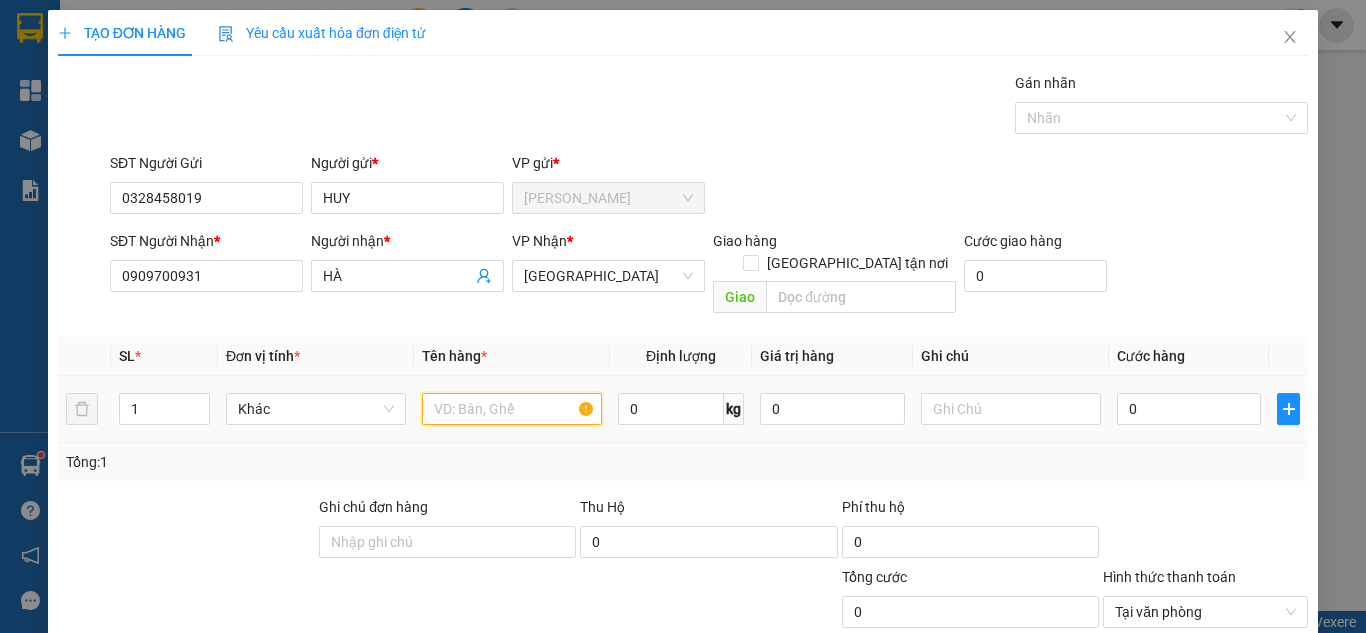 click at bounding box center [512, 409] 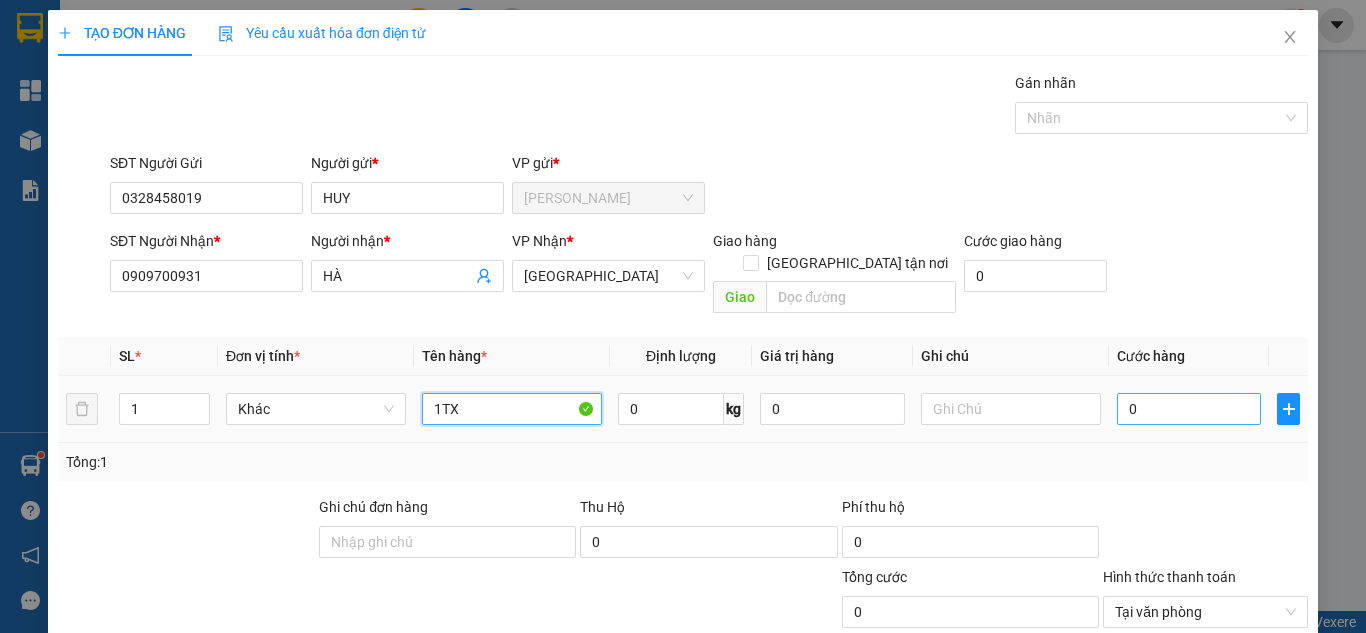 type on "1TX" 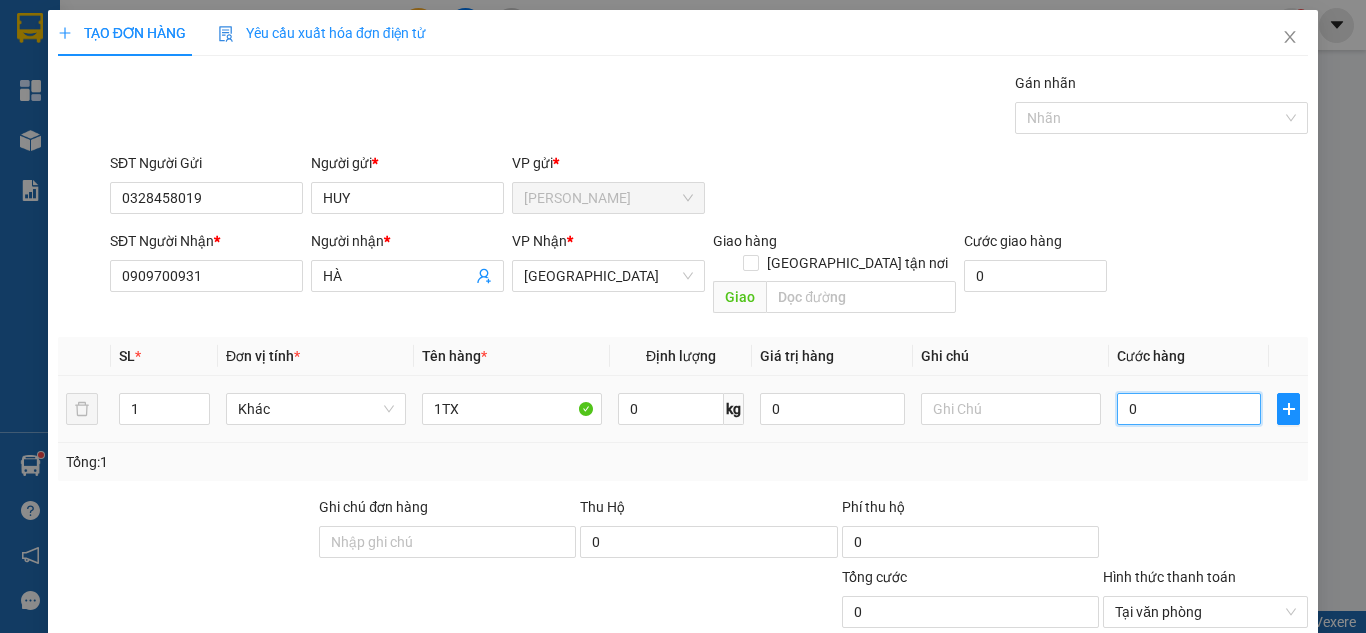 click on "0" at bounding box center (1189, 409) 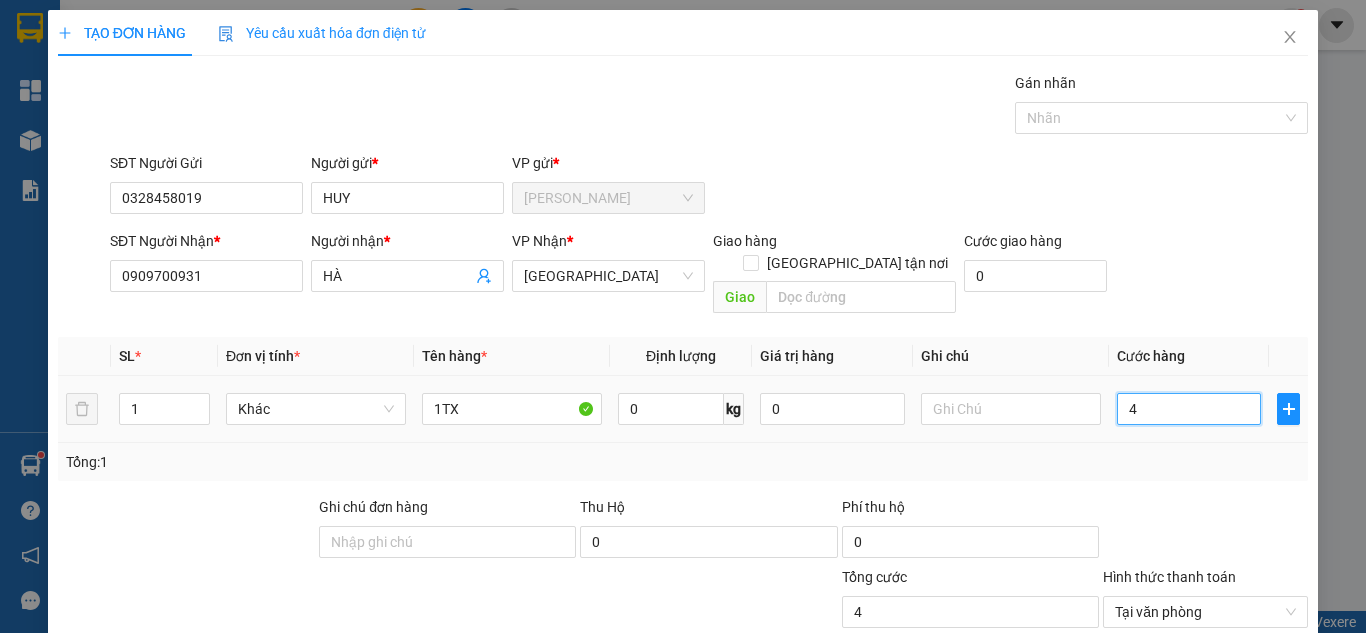 type on "40" 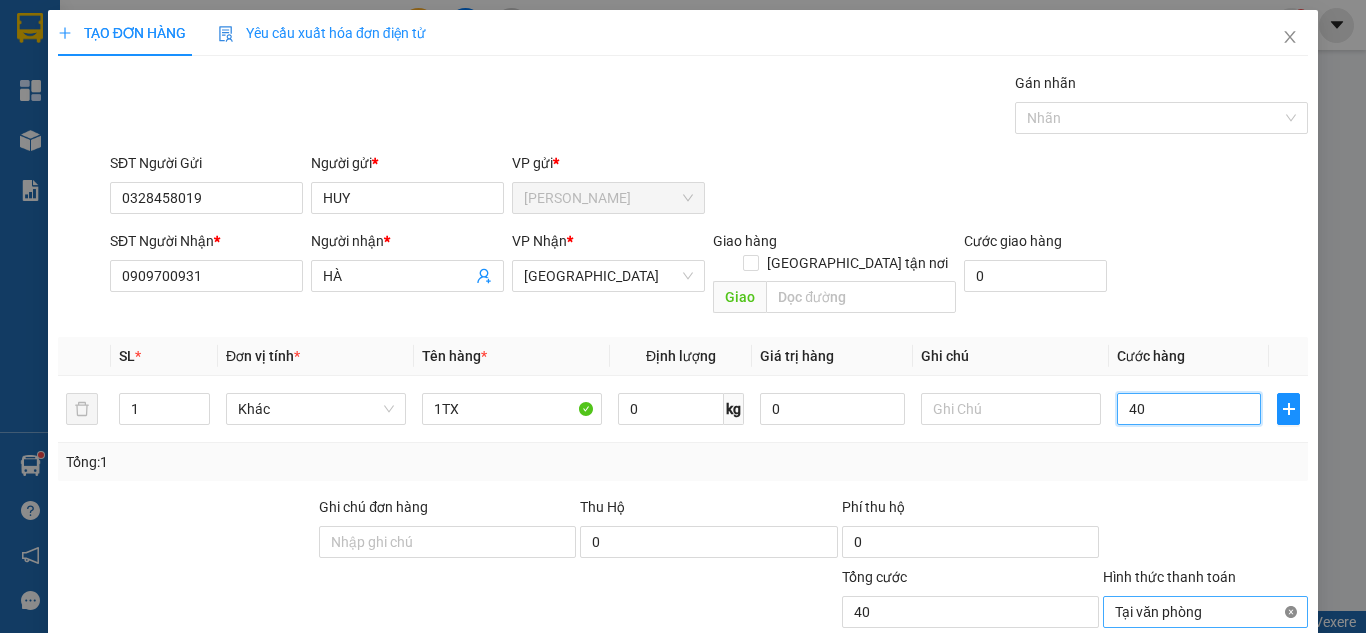 type on "40" 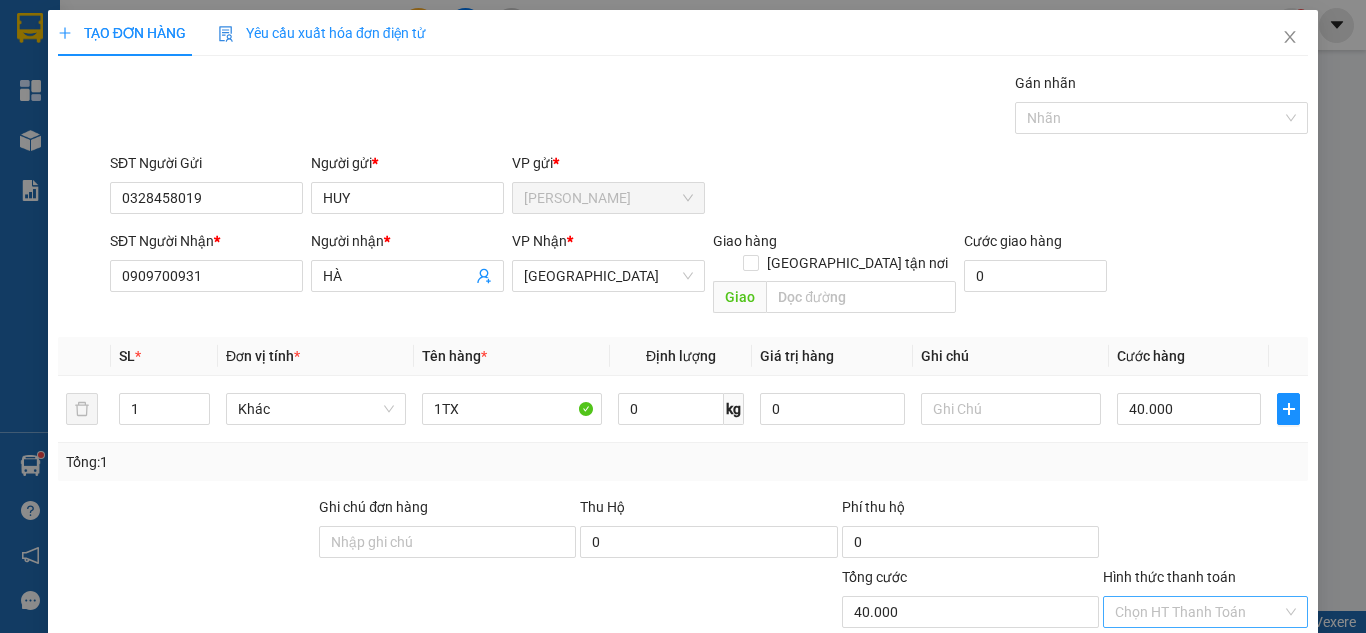 click on "[PERSON_NAME] và In" at bounding box center (1231, 707) 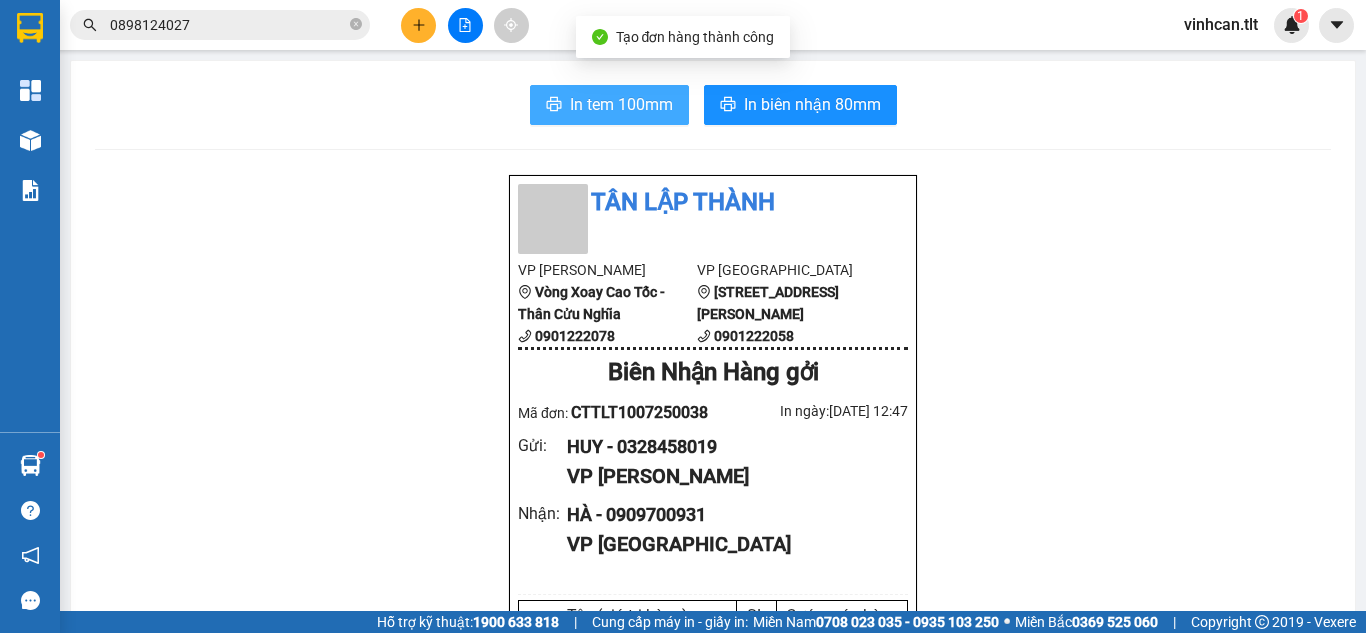 click on "In tem 100mm" at bounding box center [621, 104] 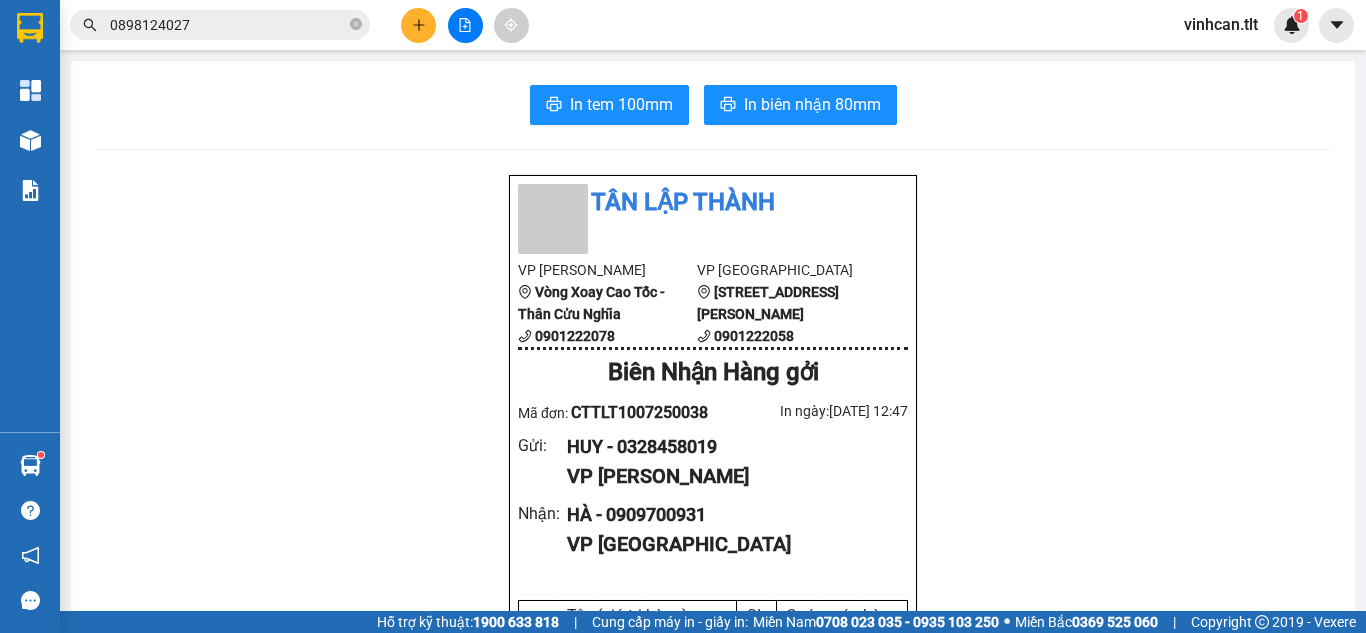 click at bounding box center [418, 25] 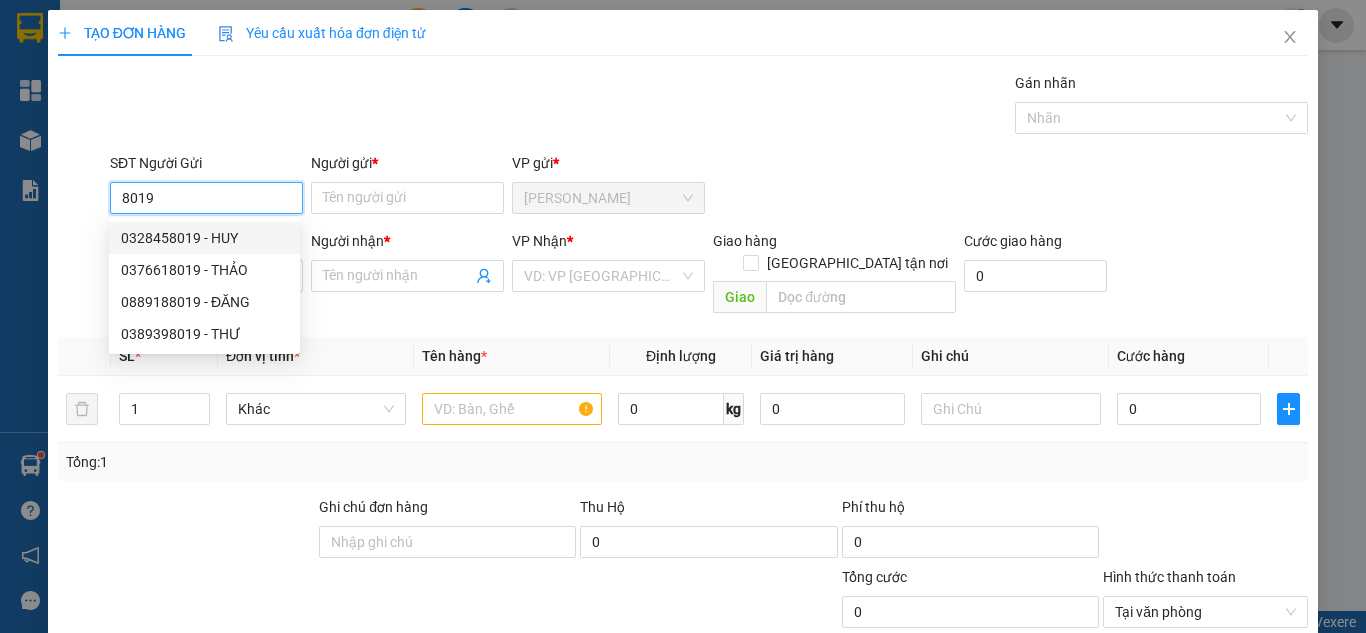 click on "0328458019 - HUY" at bounding box center (204, 238) 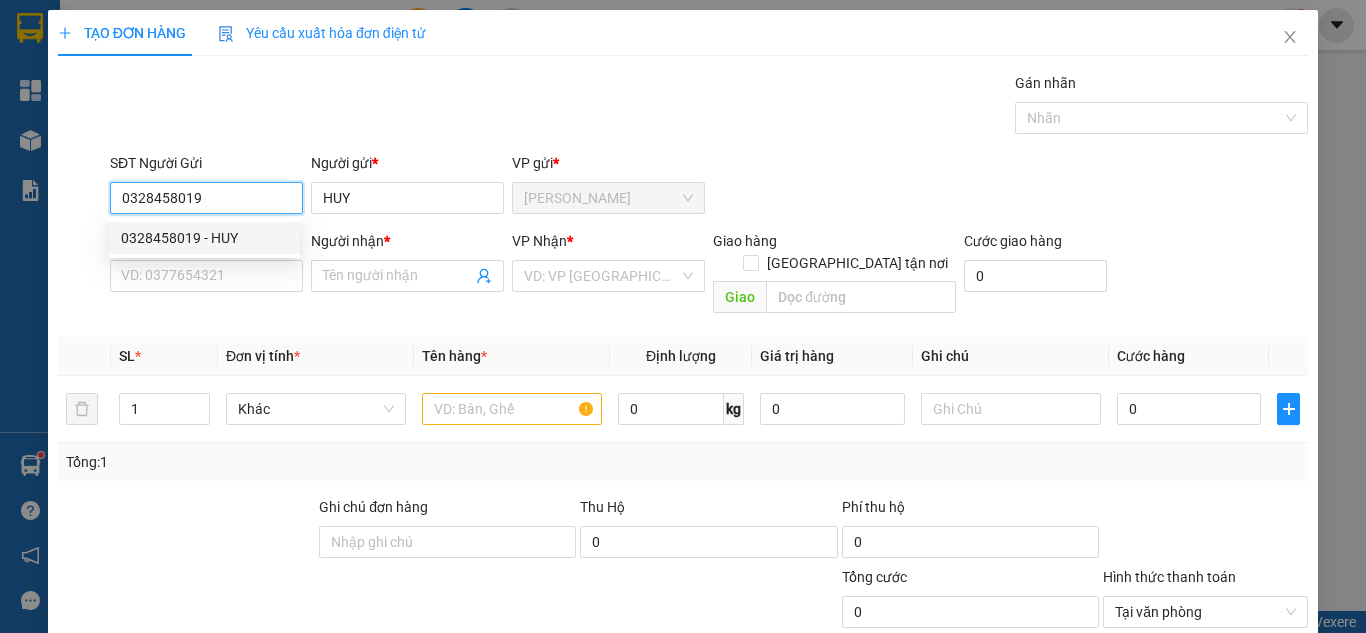 type on "0328458019" 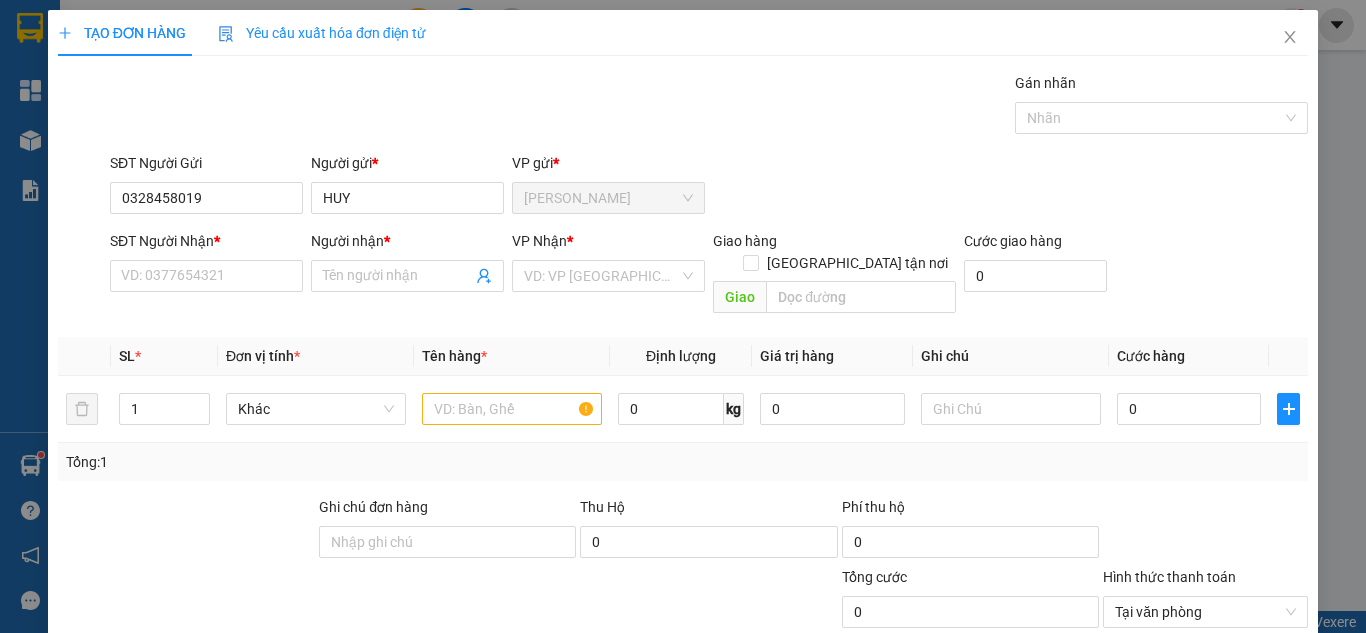 click on "SĐT Người Nhận  *" at bounding box center (206, 245) 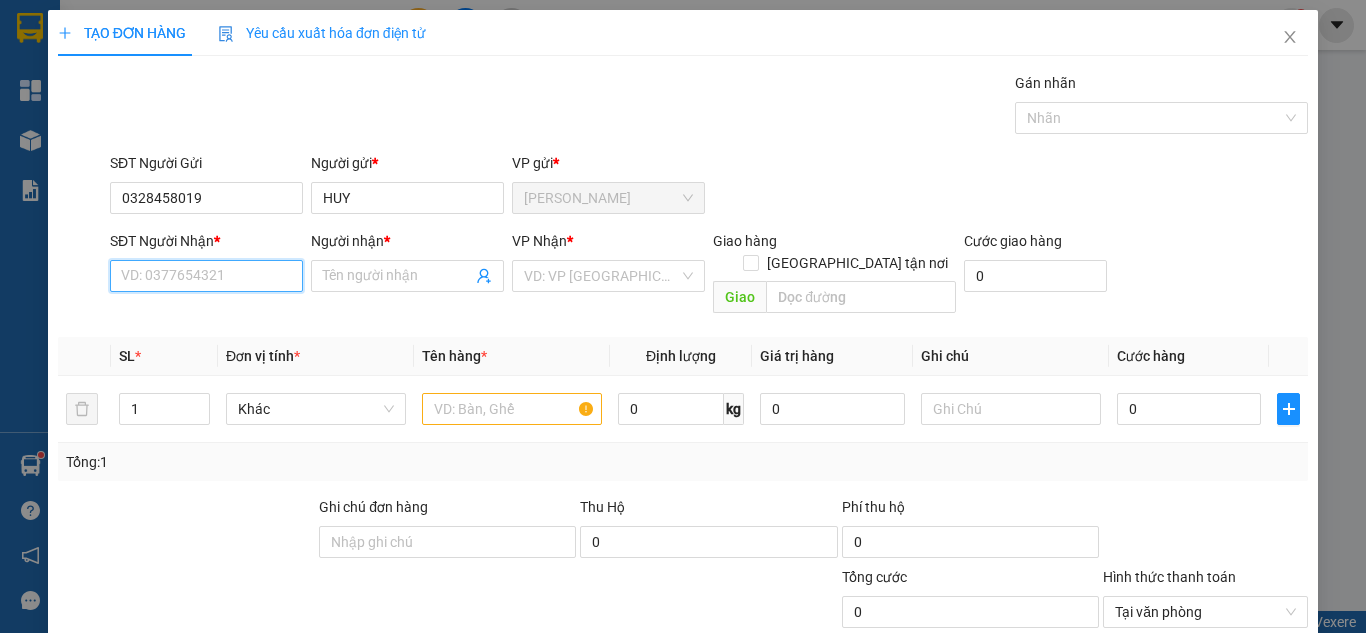 click on "SĐT Người Nhận  *" at bounding box center (206, 276) 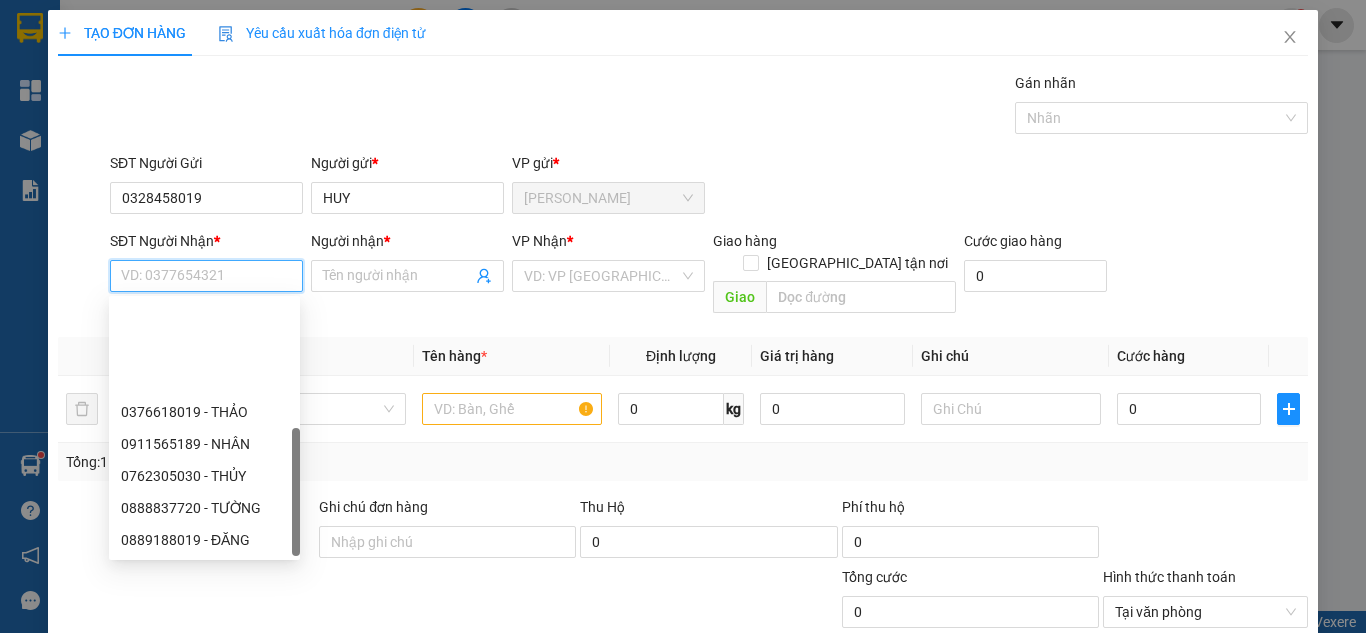 click on "0909827197 - 6" at bounding box center [204, 636] 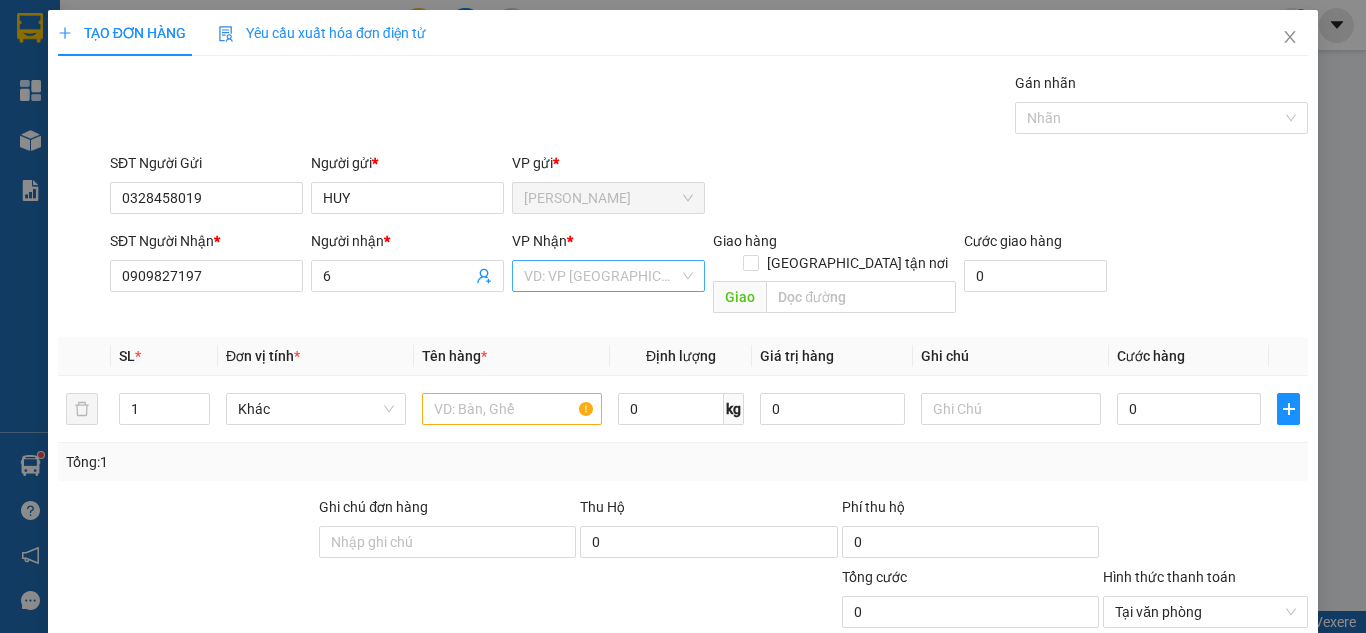click at bounding box center [601, 276] 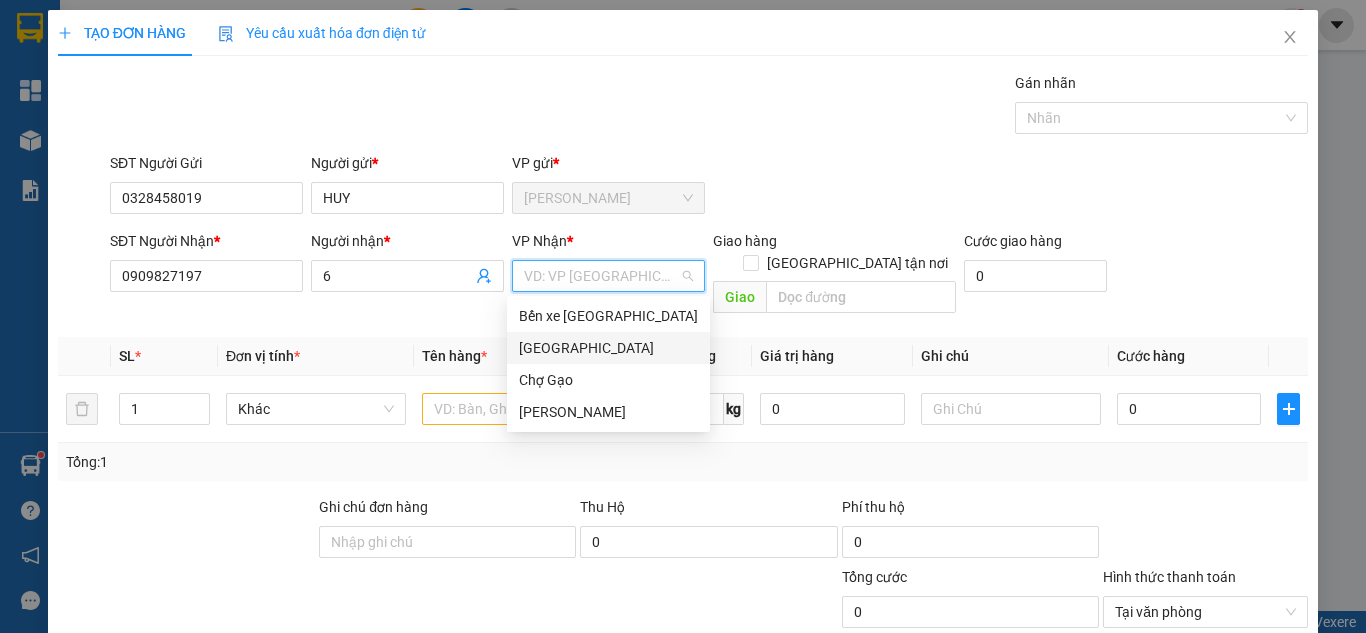 click on "[GEOGRAPHIC_DATA]" at bounding box center [608, 348] 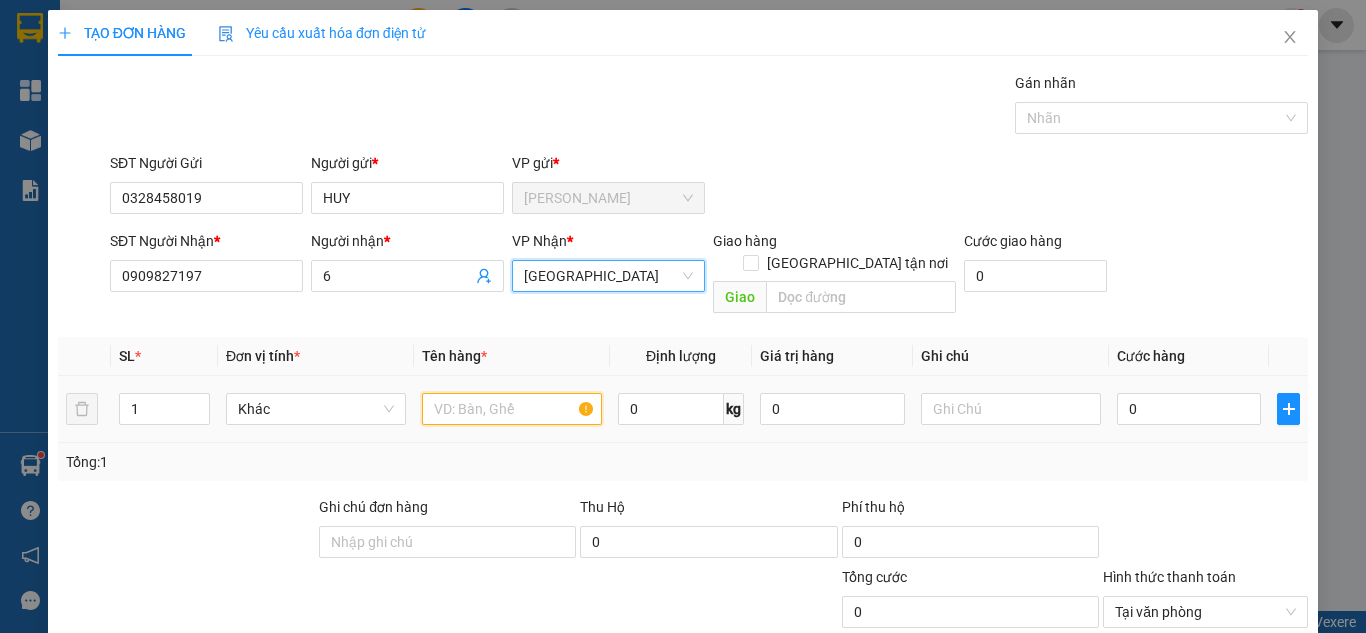 click at bounding box center (512, 409) 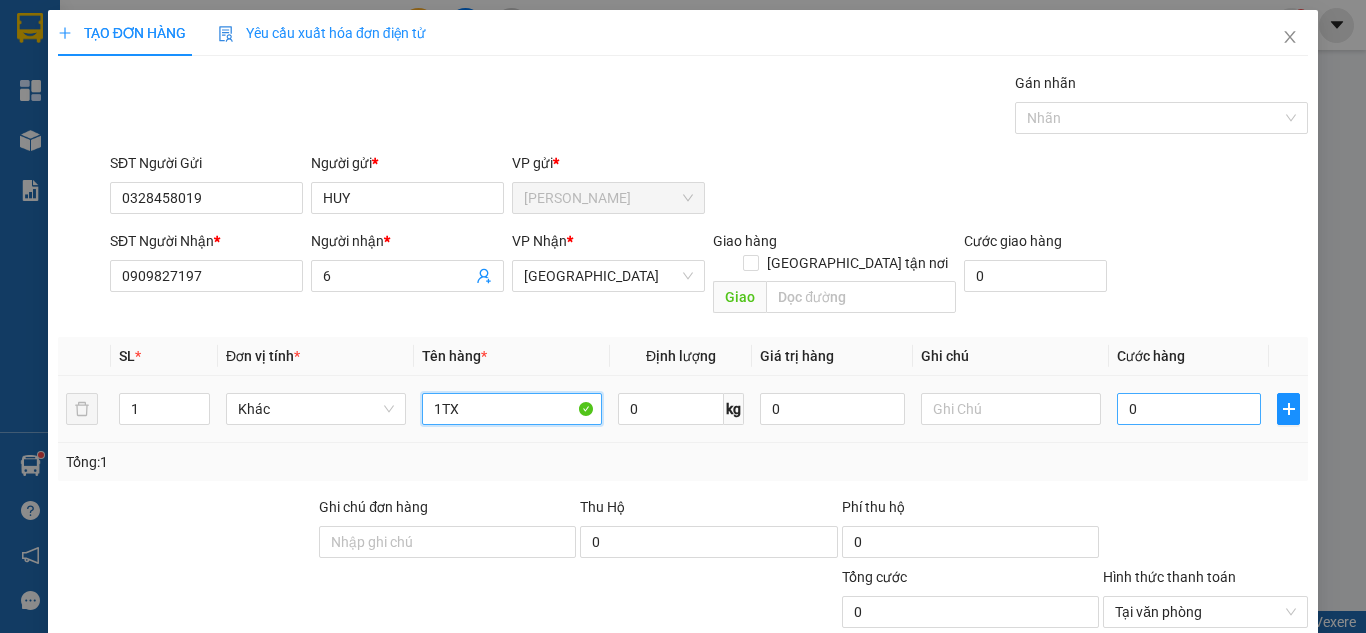 type on "1TX" 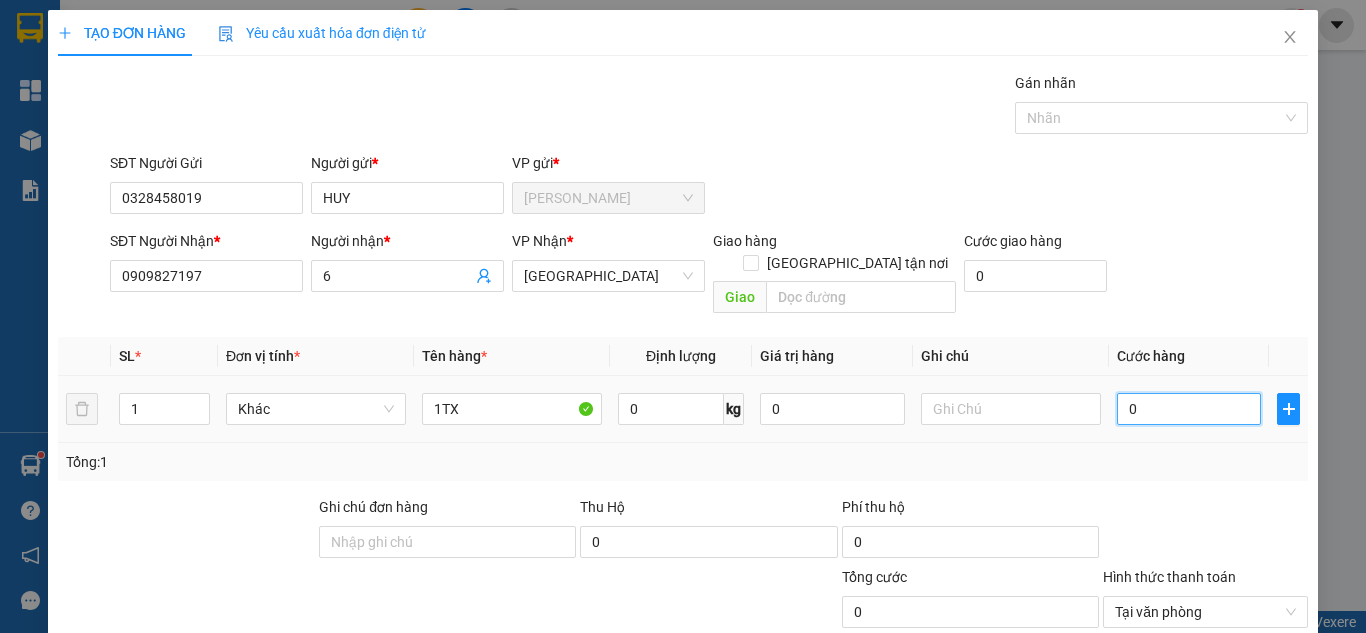 click on "0" at bounding box center [1189, 409] 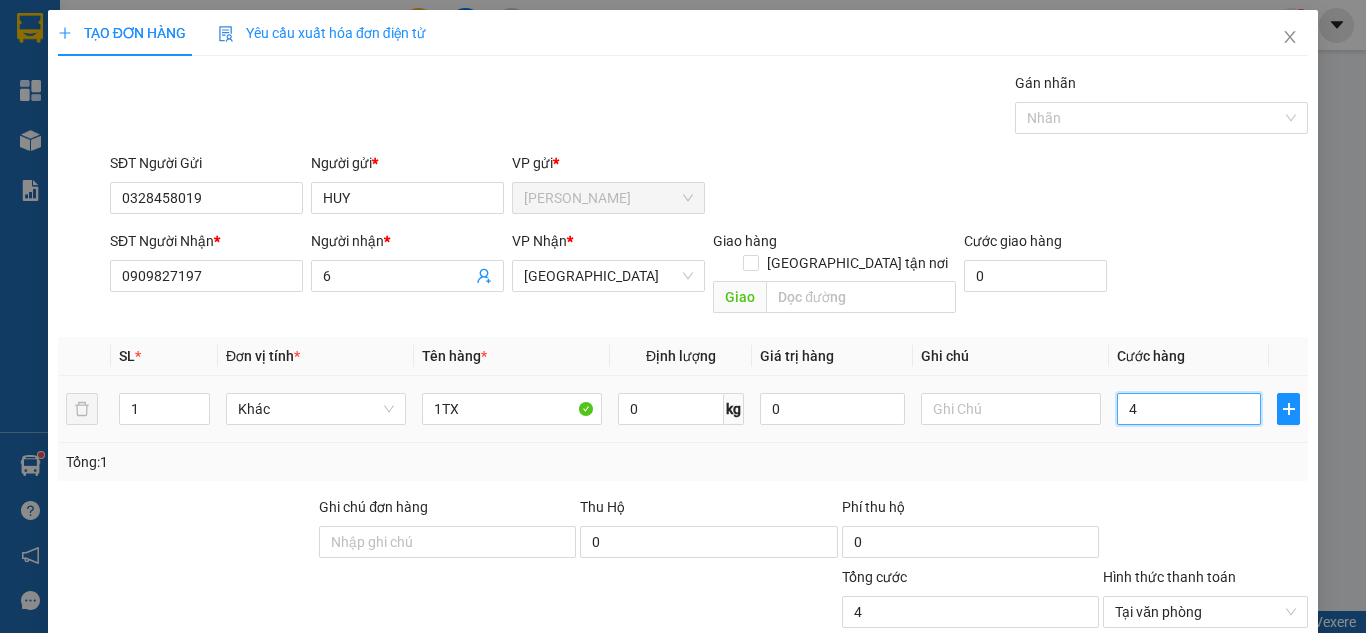 type on "40" 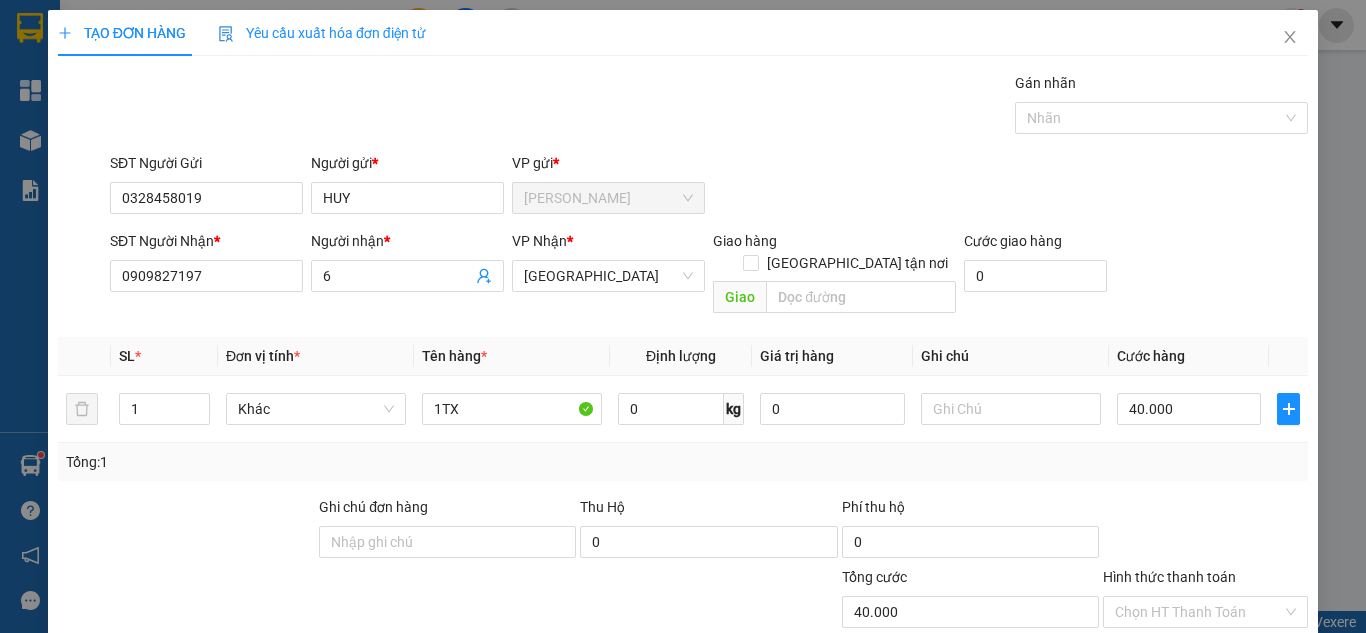 click on "[PERSON_NAME] và In" at bounding box center (1263, 707) 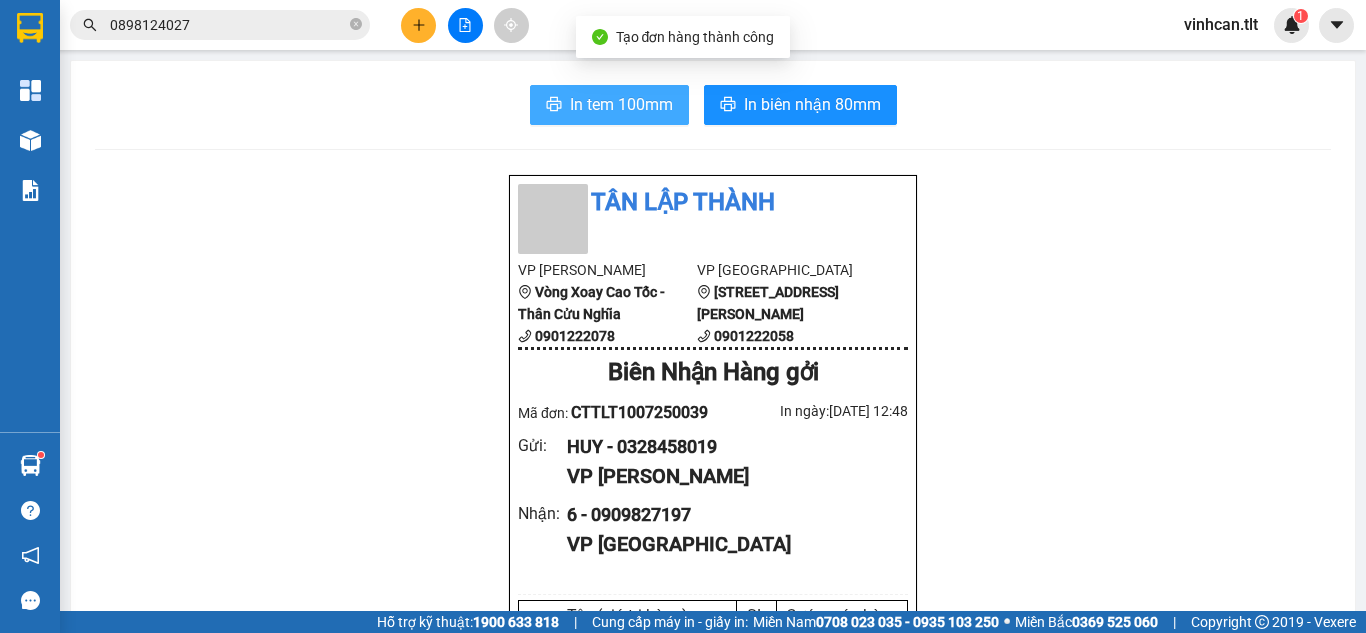 click on "In tem 100mm" at bounding box center [609, 105] 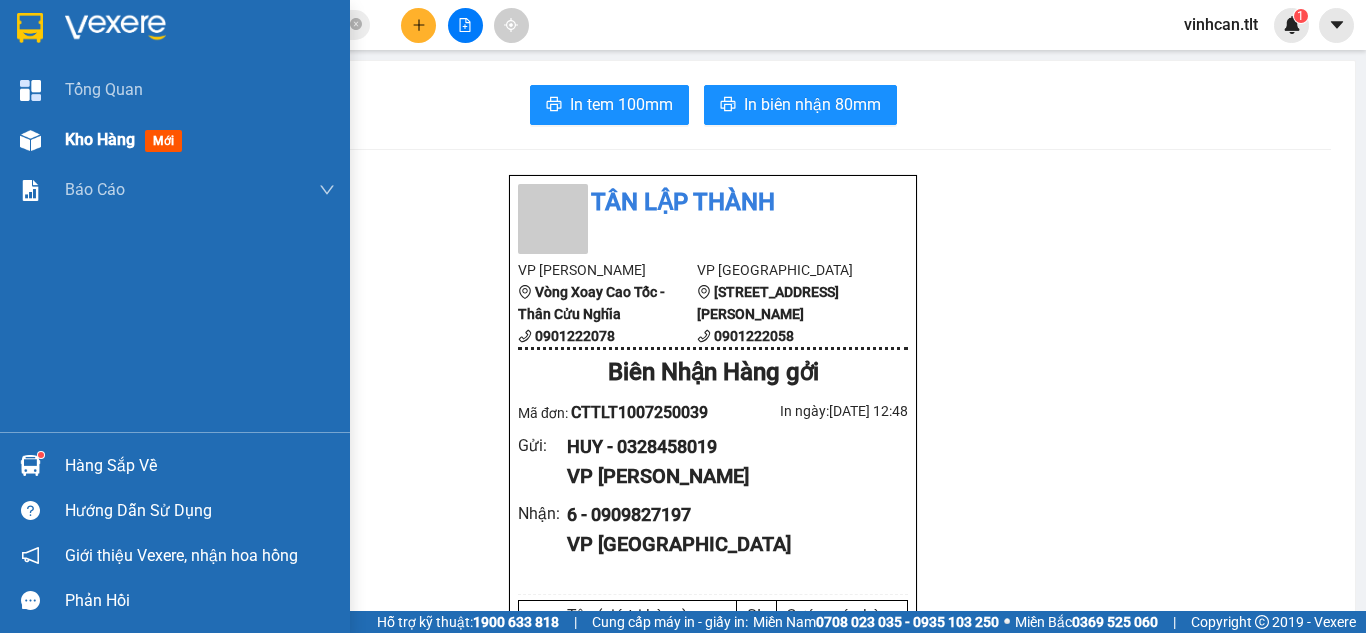click on "Kho hàng mới" at bounding box center (175, 140) 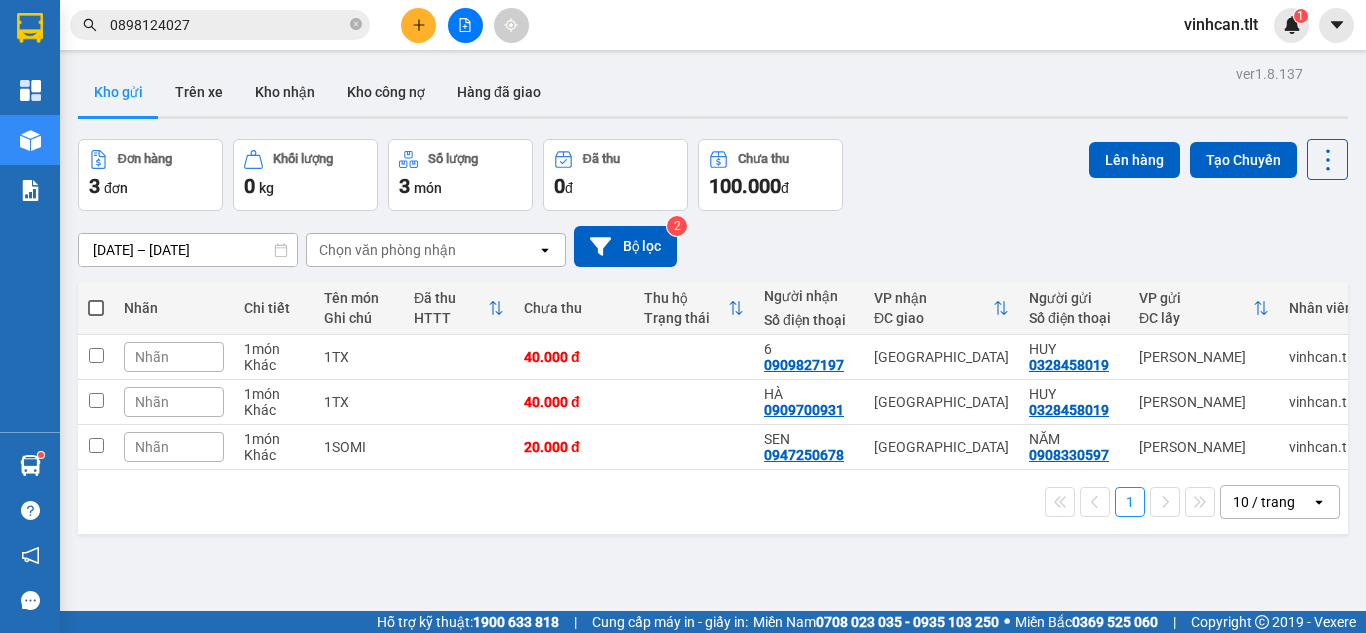 click at bounding box center (96, 308) 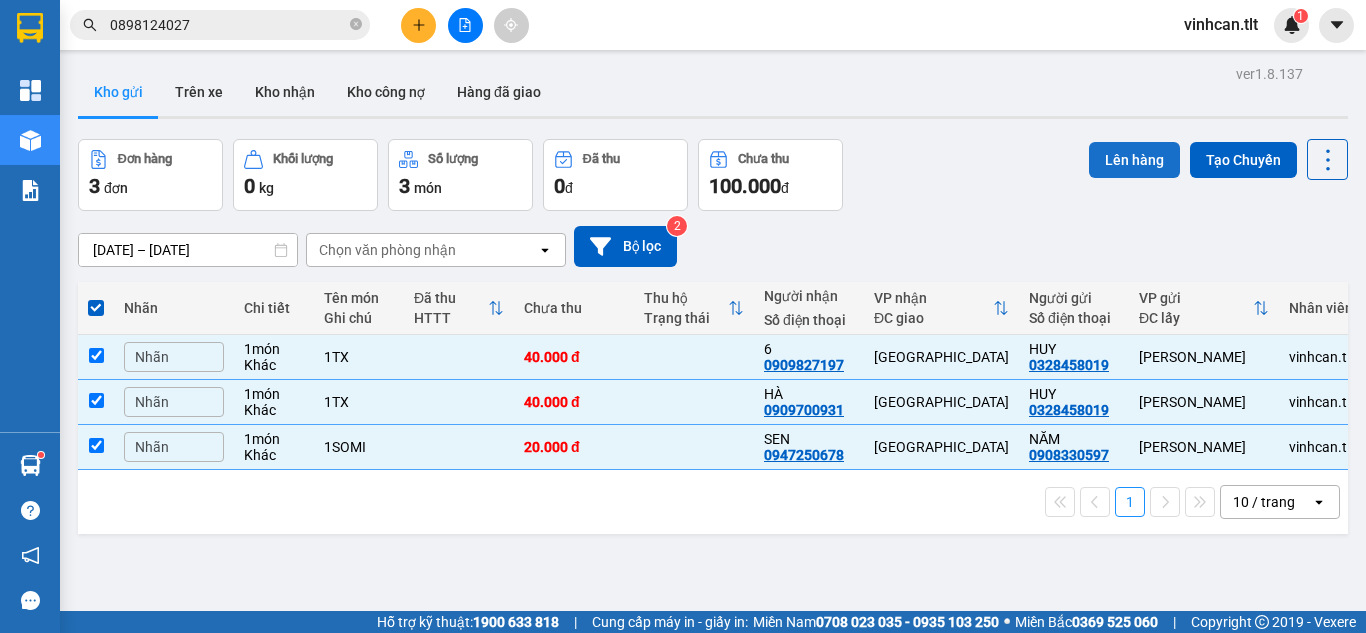 click on "Lên hàng" at bounding box center [1134, 160] 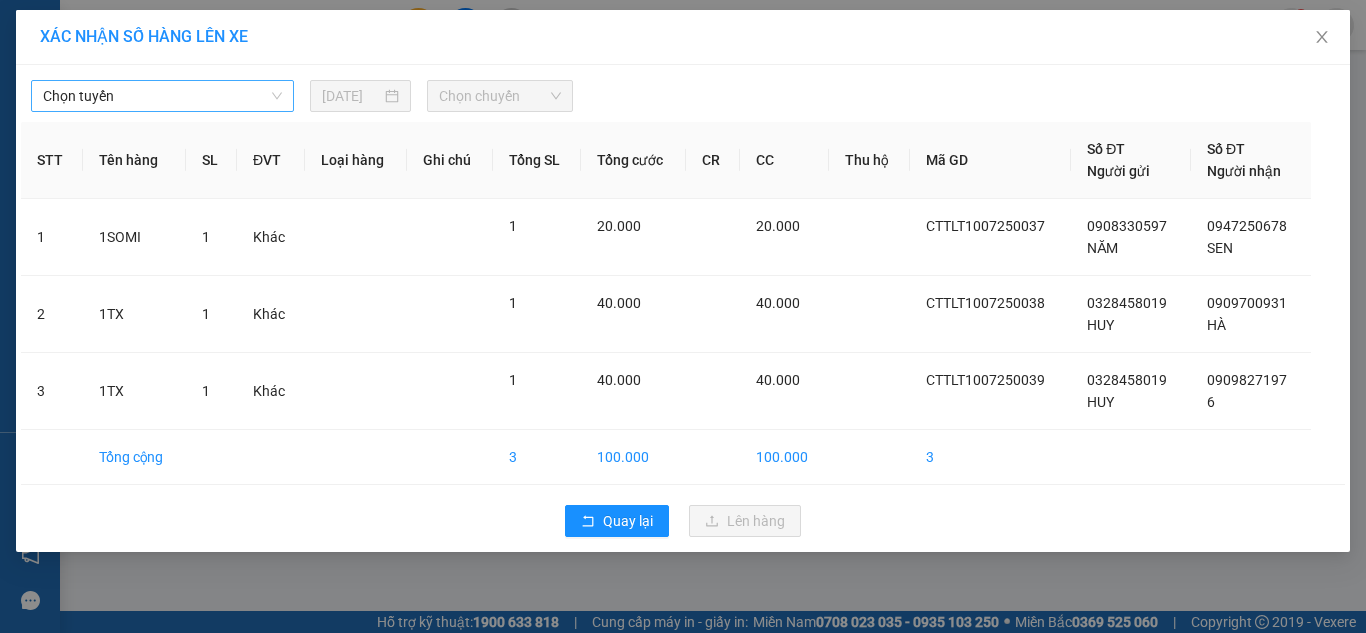 click on "Chọn tuyến" at bounding box center (162, 96) 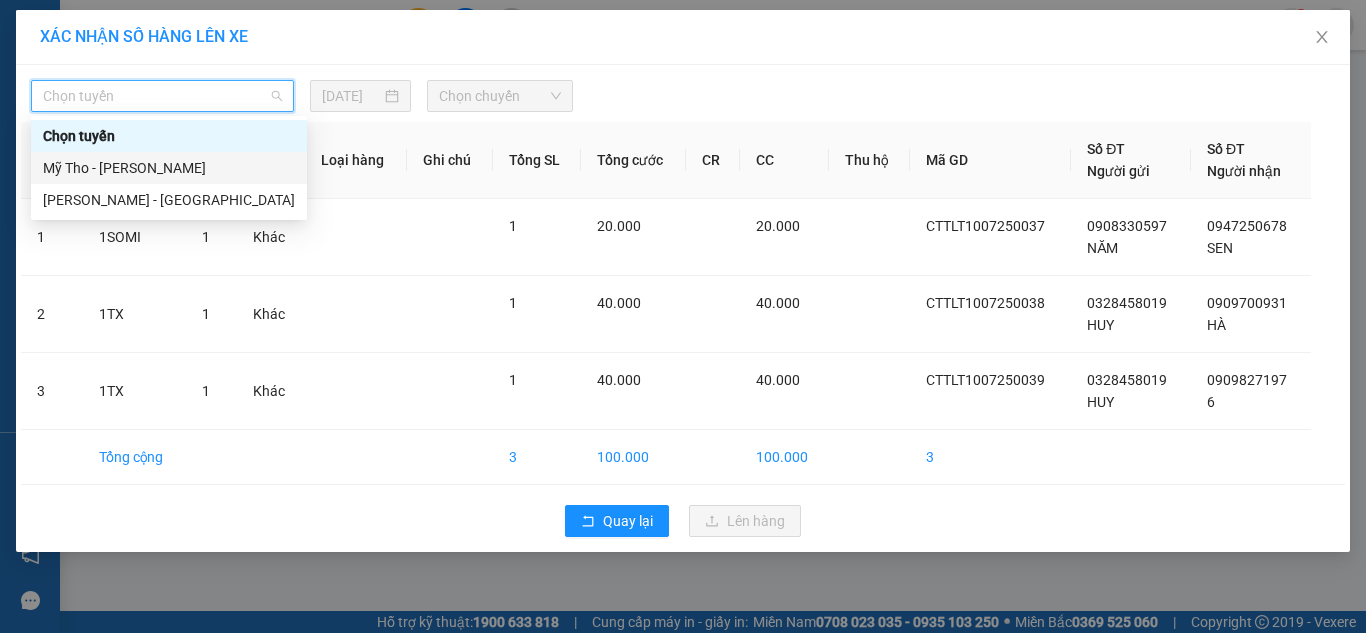 click on "Mỹ Tho - [PERSON_NAME]" at bounding box center [169, 168] 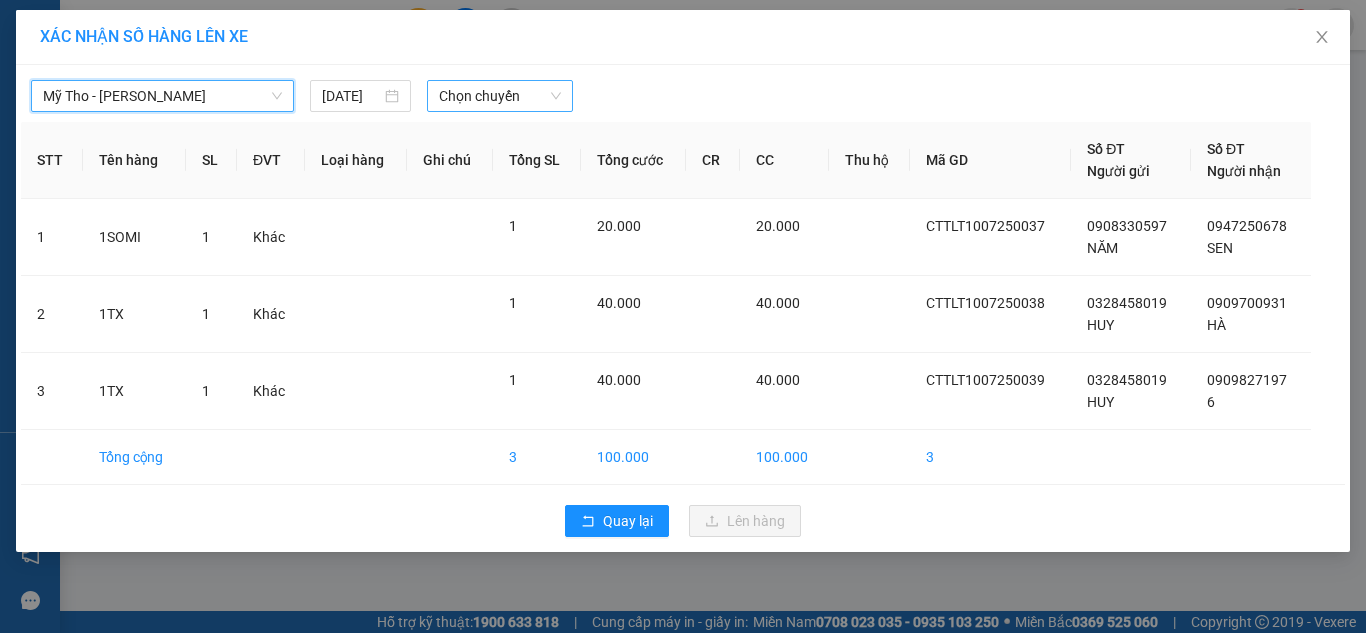 click on "Chọn chuyến" at bounding box center (500, 96) 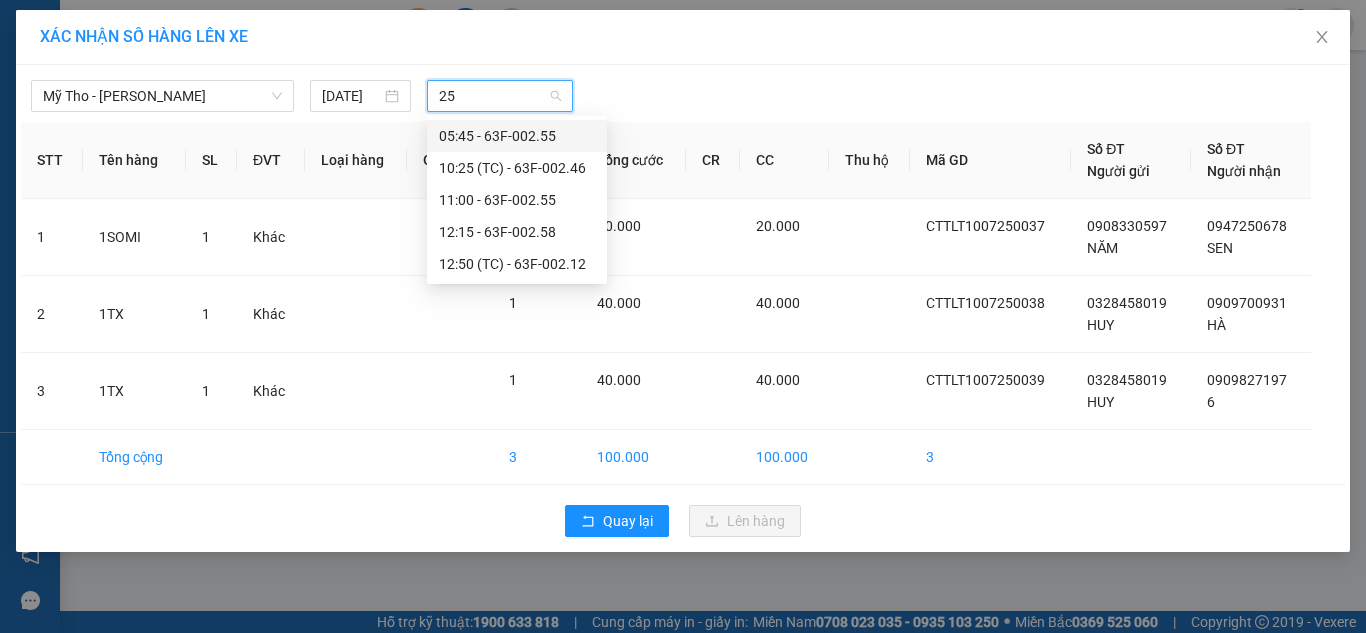 type on "258" 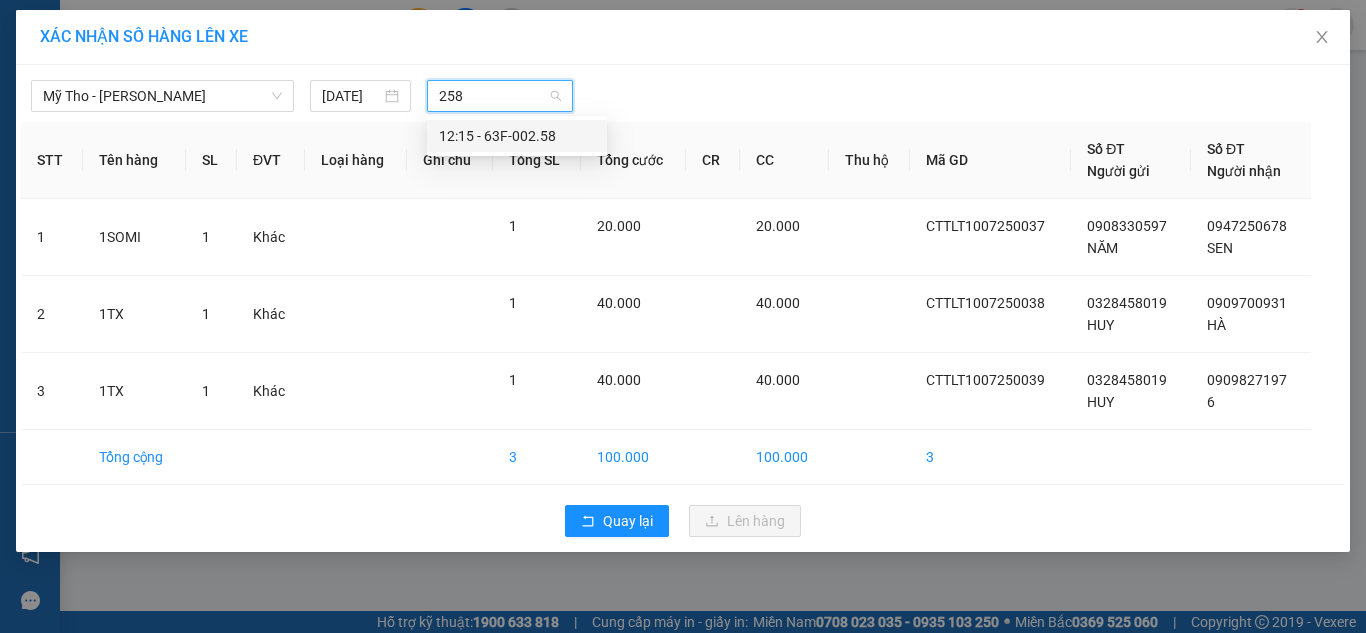 click on "12:15     - 63F-002.58" at bounding box center (517, 136) 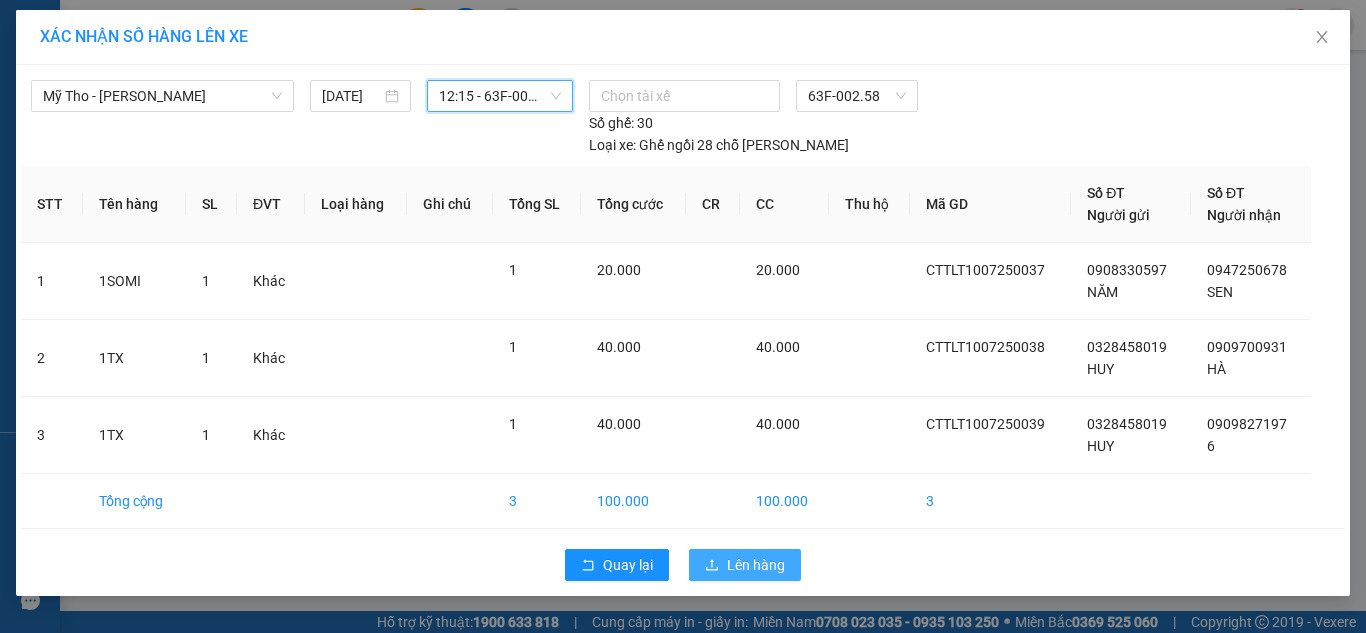 click on "Lên hàng" at bounding box center [756, 565] 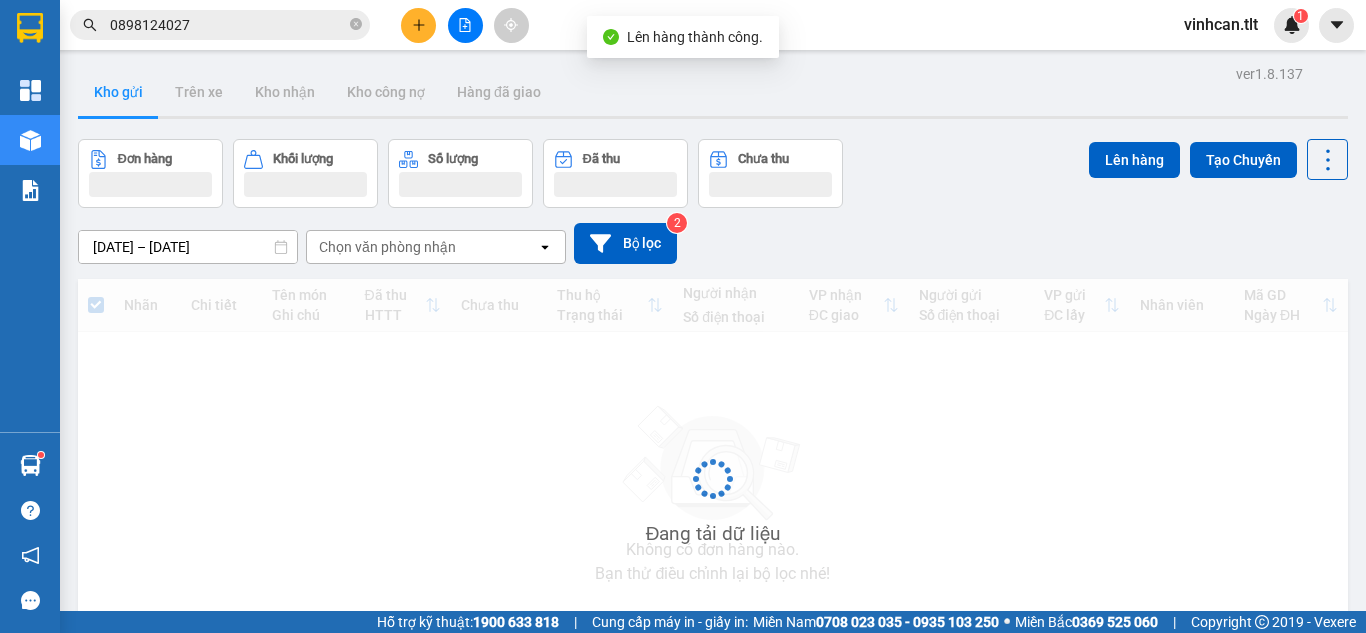 click at bounding box center (465, 25) 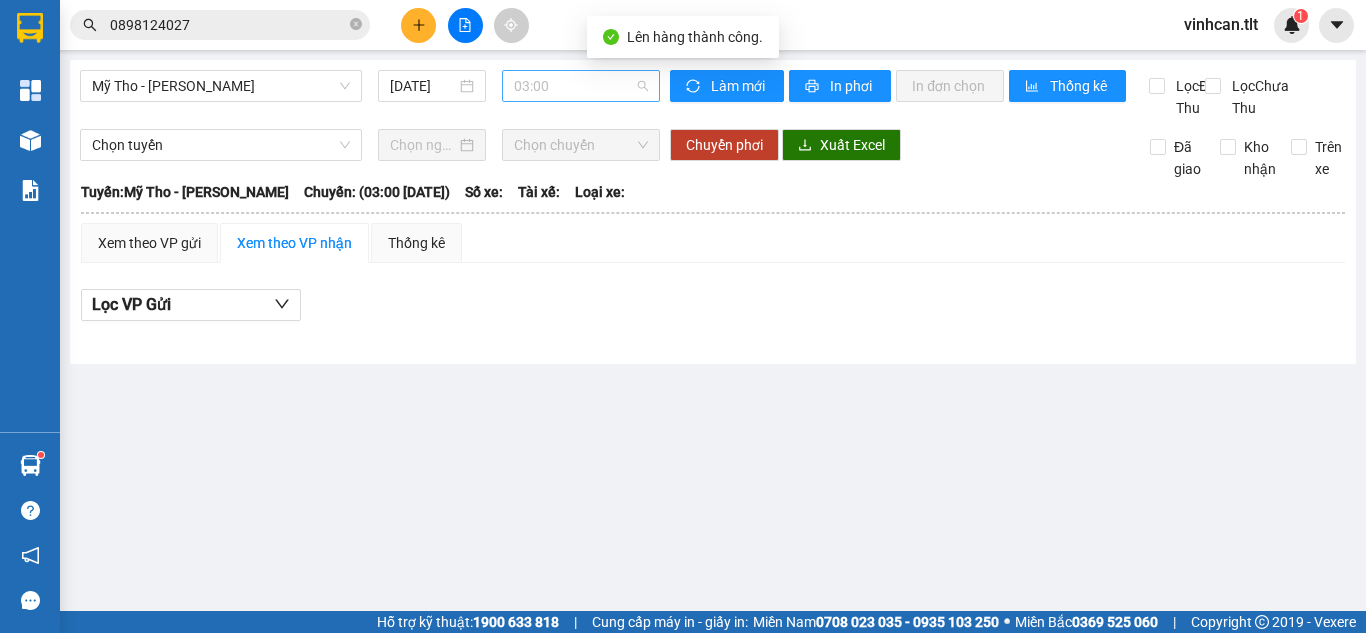 click on "03:00" at bounding box center (581, 86) 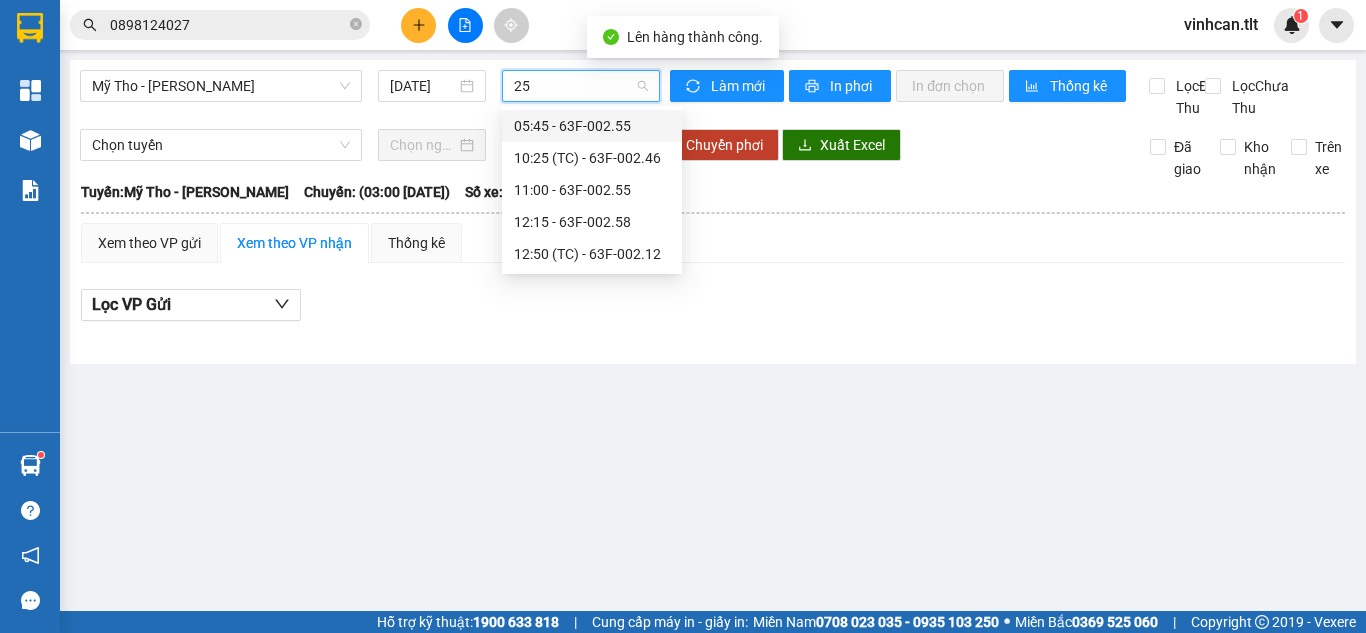 type on "258" 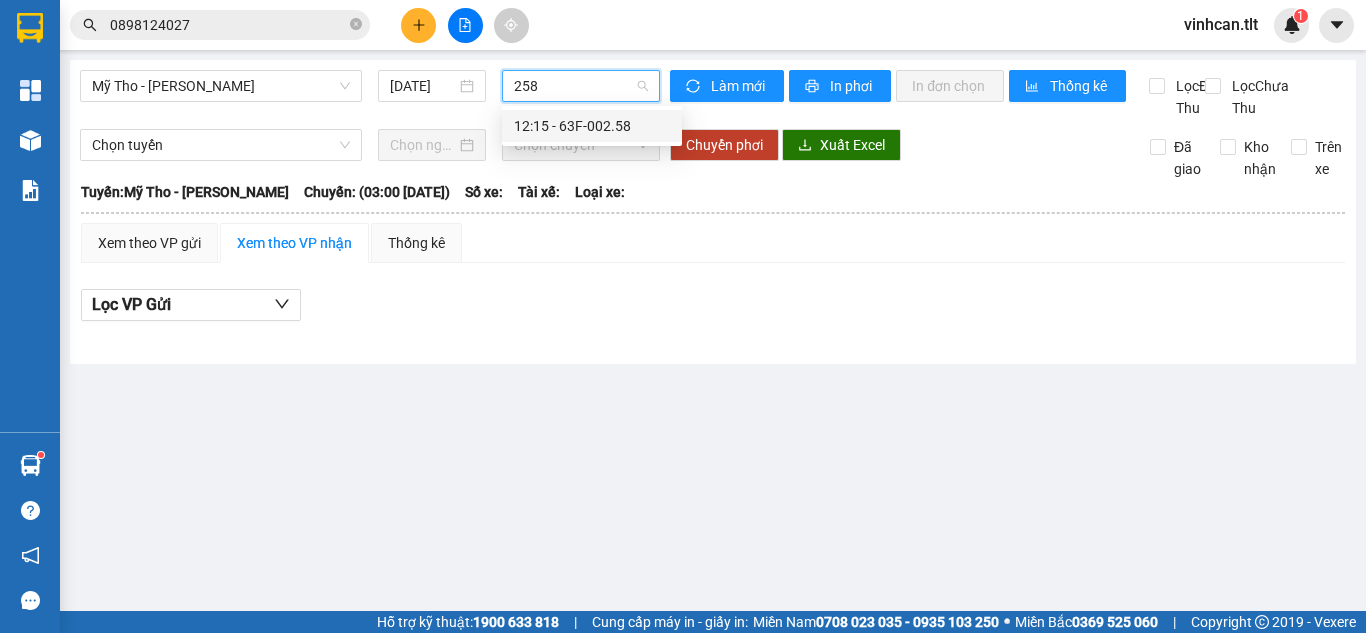 click on "12:15     - 63F-002.58" at bounding box center (592, 126) 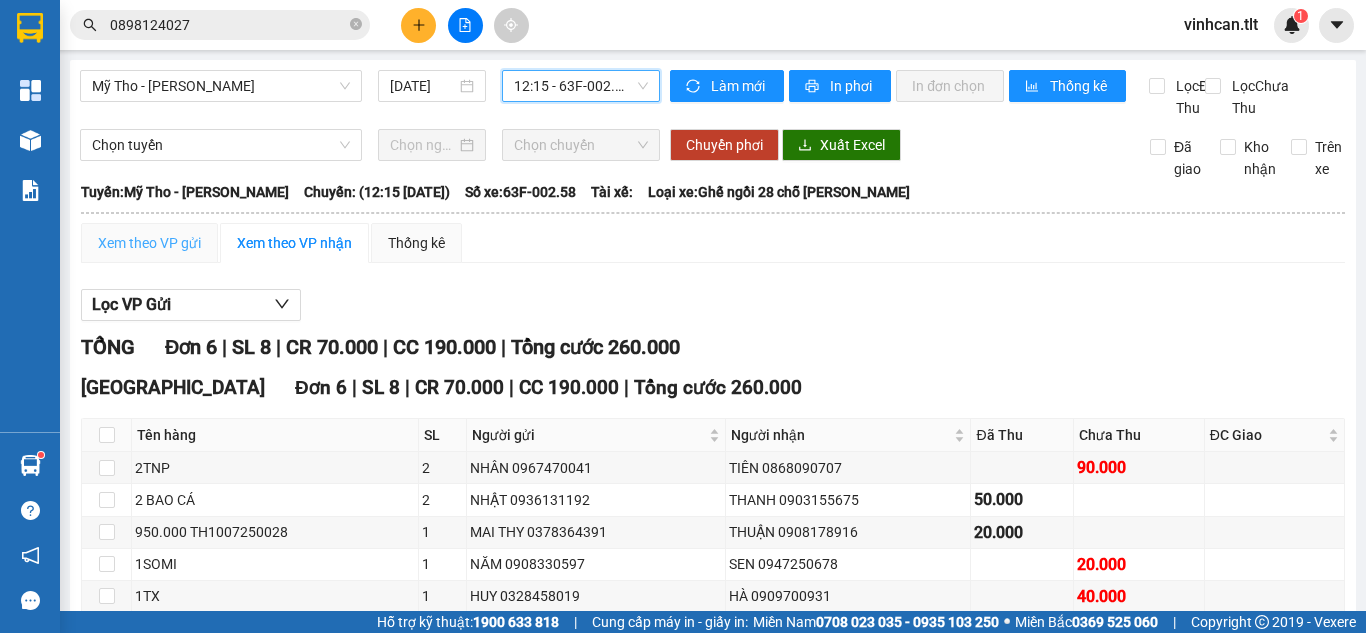 click on "Xem theo VP gửi" at bounding box center (149, 243) 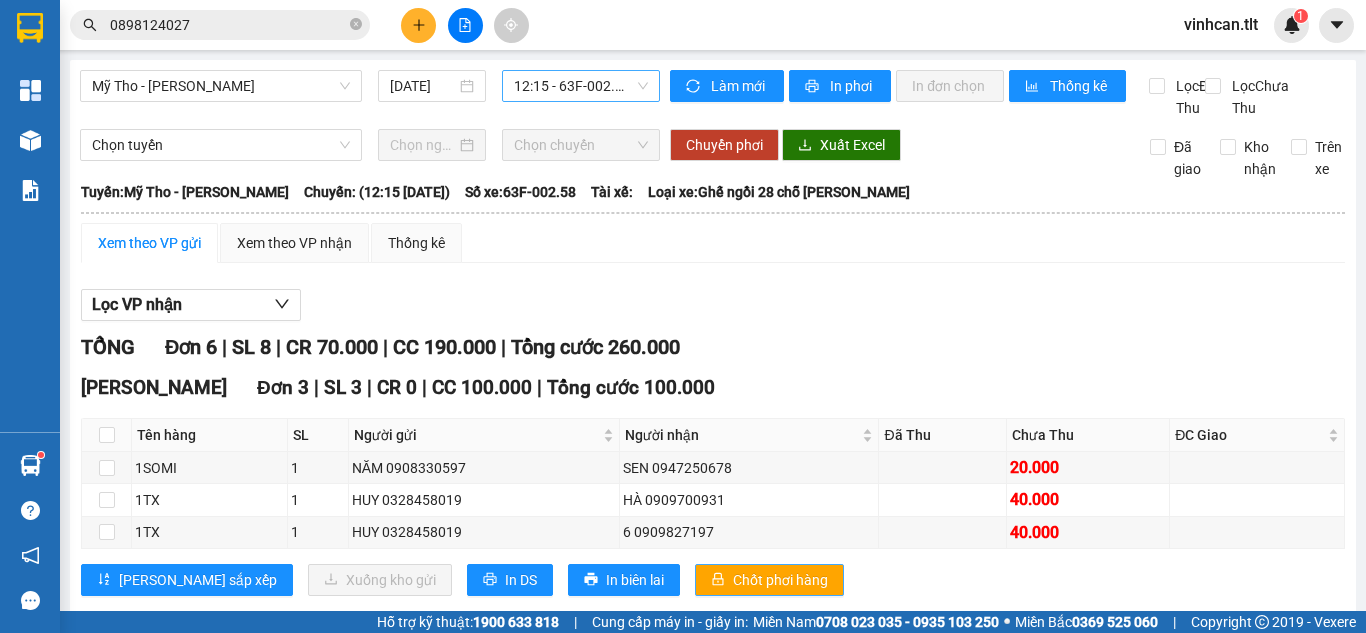 click on "Chốt phơi hàng" at bounding box center [769, 580] 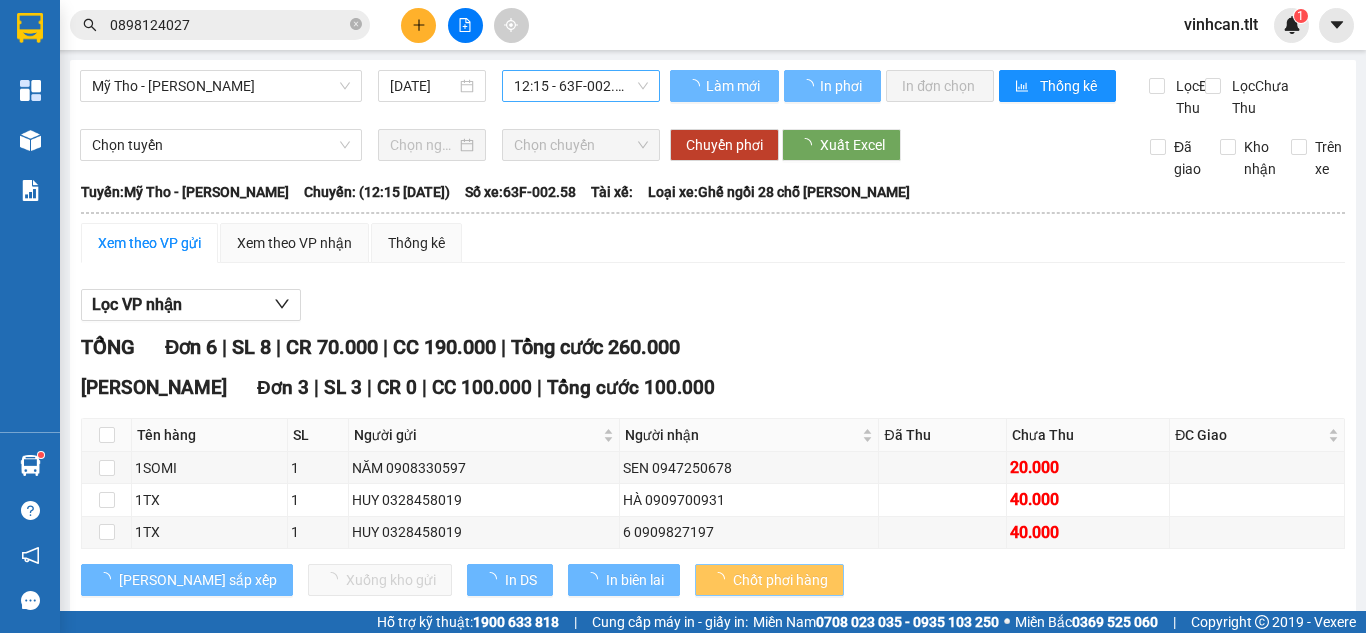 click on "Chốt phơi hàng" at bounding box center (780, 580) 